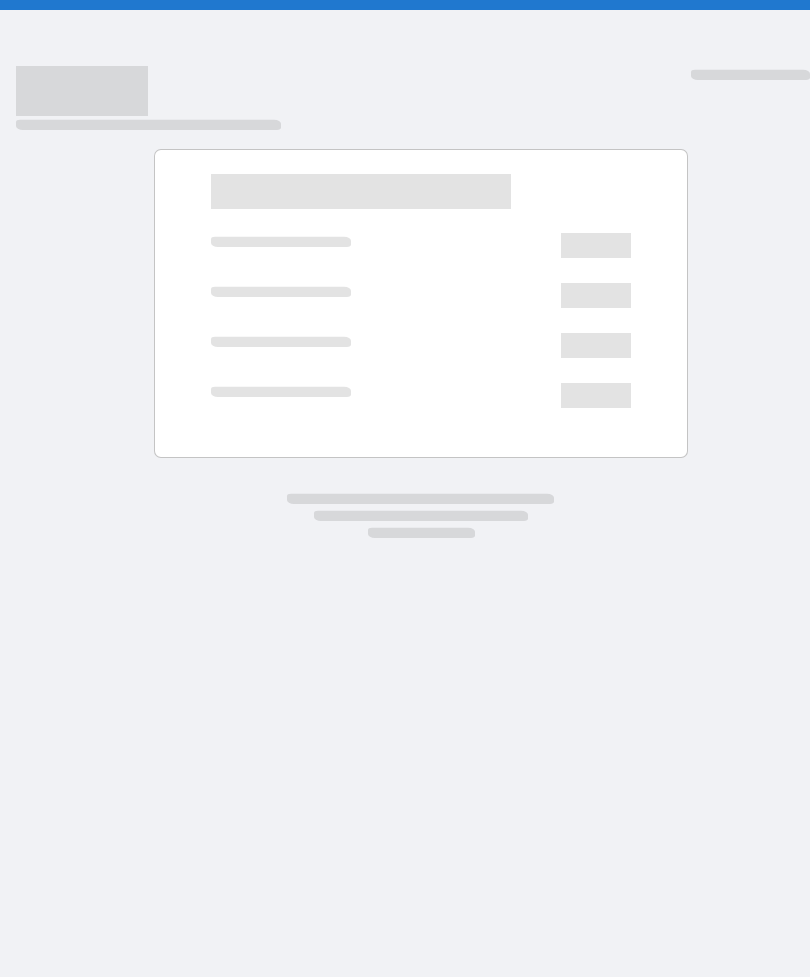 scroll, scrollTop: 0, scrollLeft: 0, axis: both 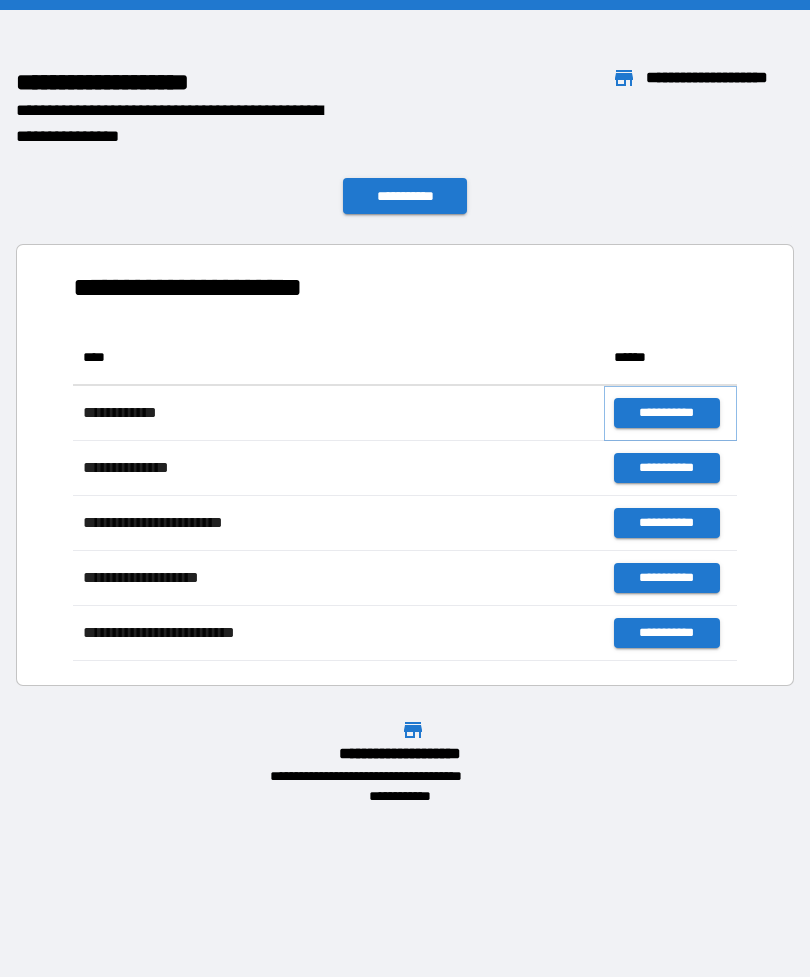click on "**********" at bounding box center [666, 413] 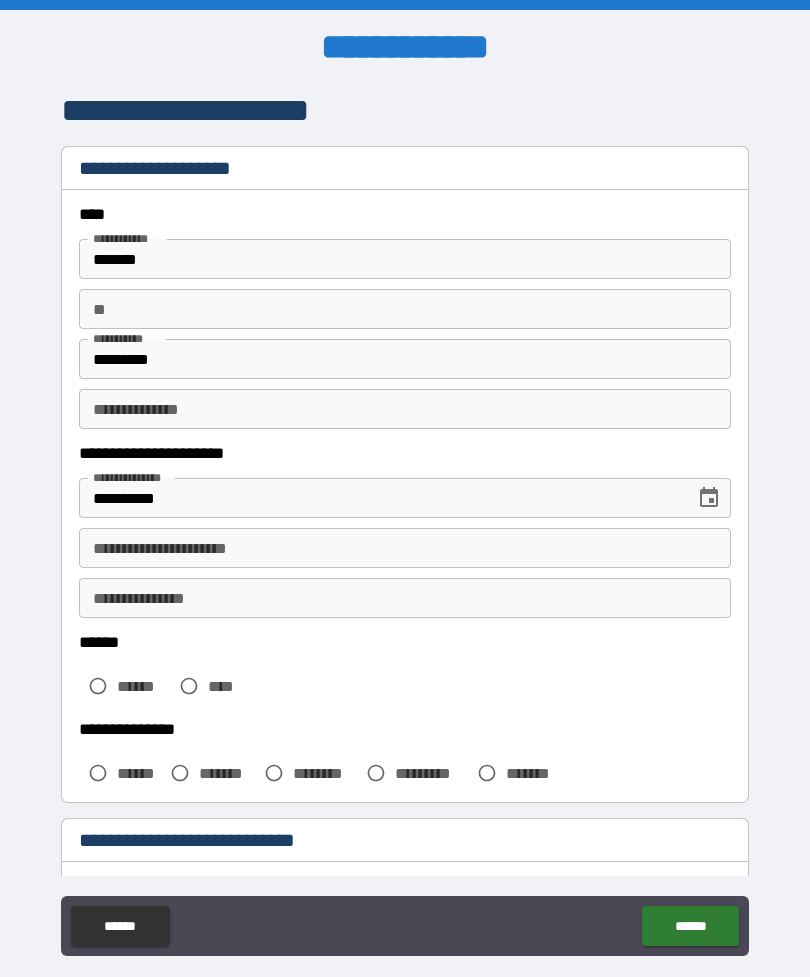 click on "**" at bounding box center (405, 309) 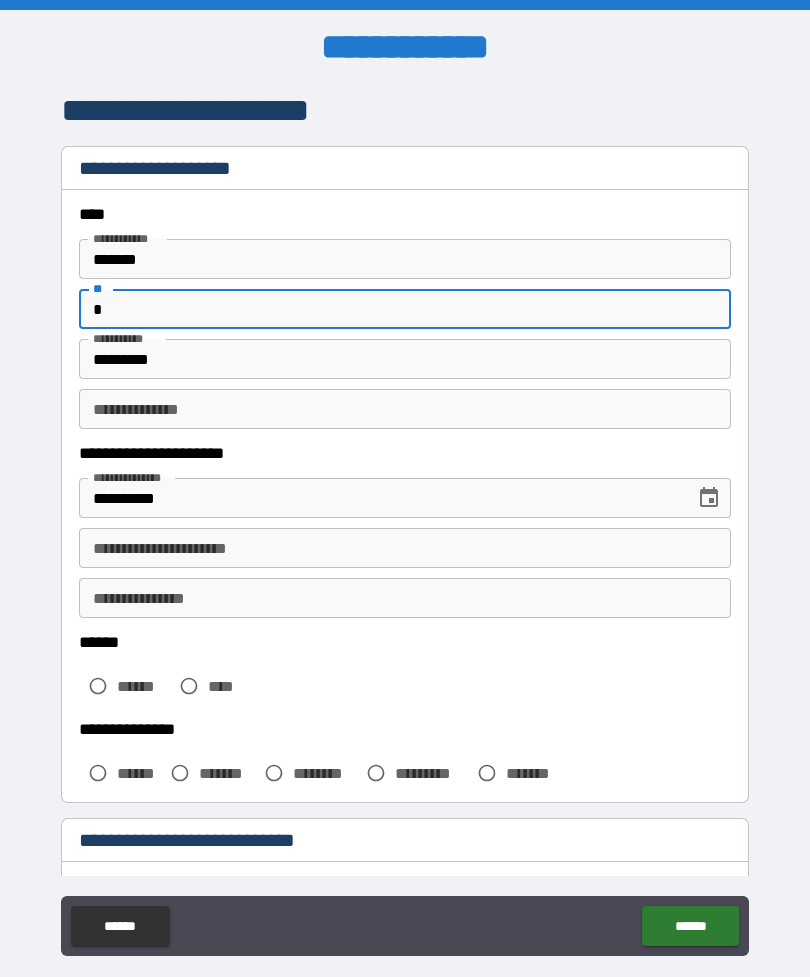 type on "*" 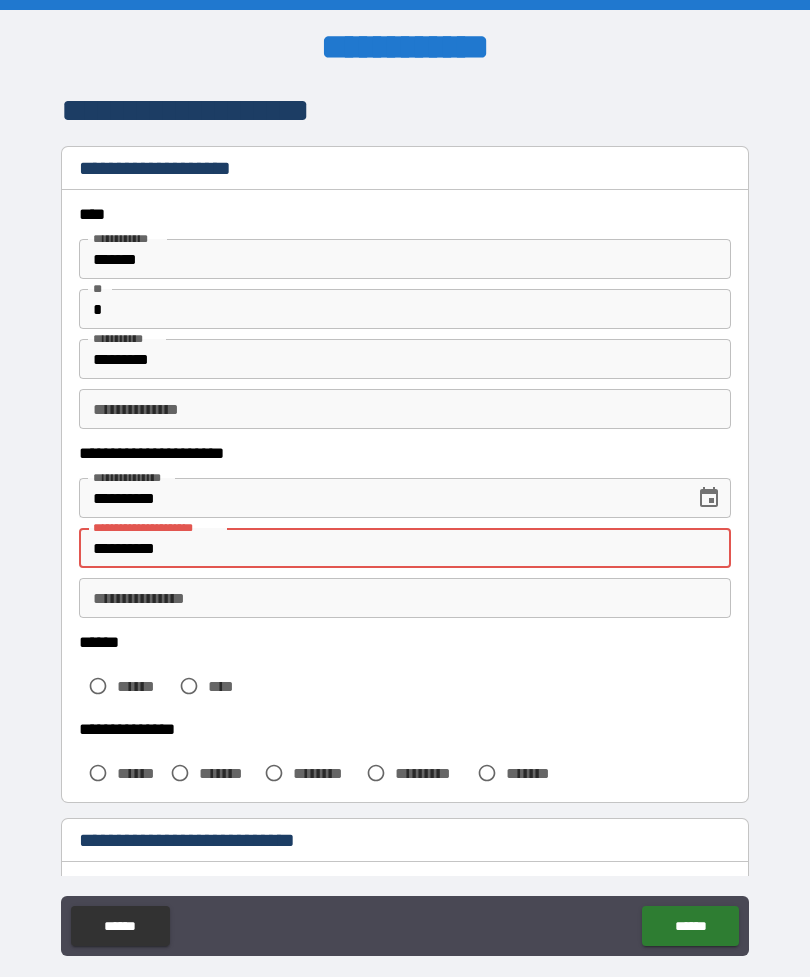 type on "**********" 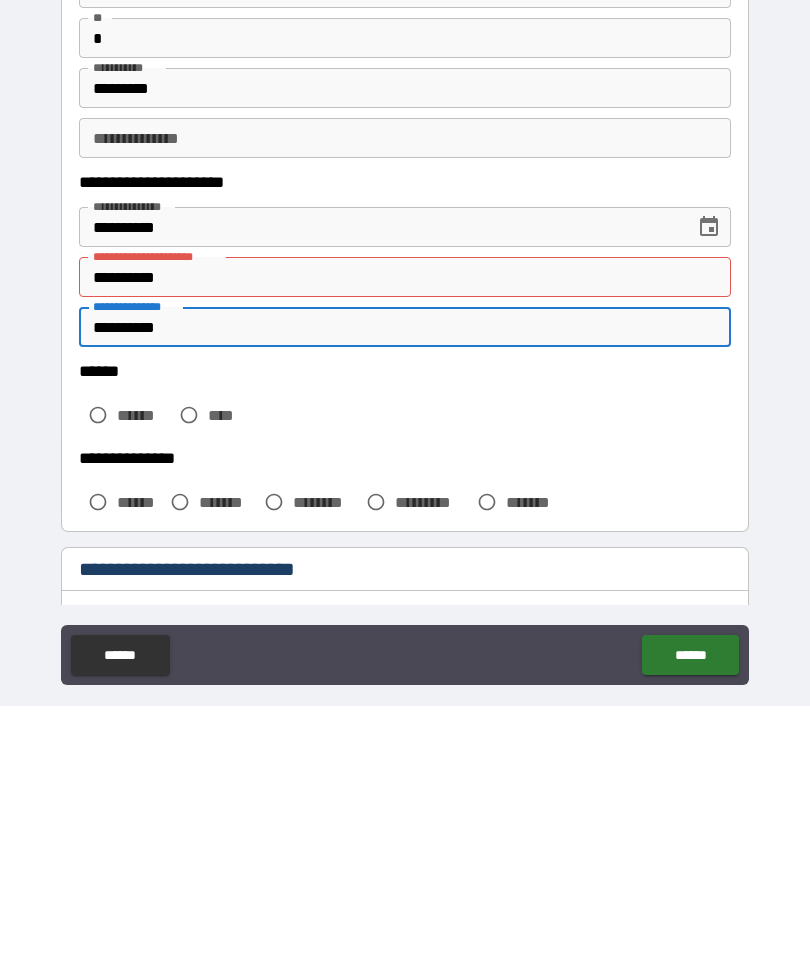 type on "**********" 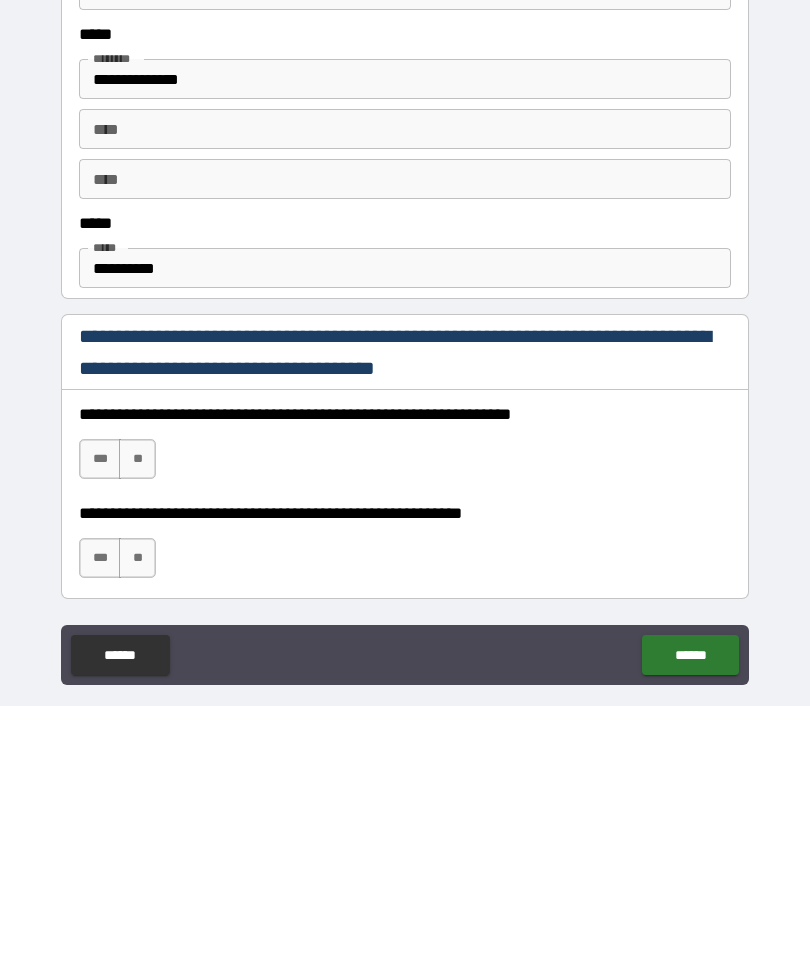 scroll, scrollTop: 868, scrollLeft: 0, axis: vertical 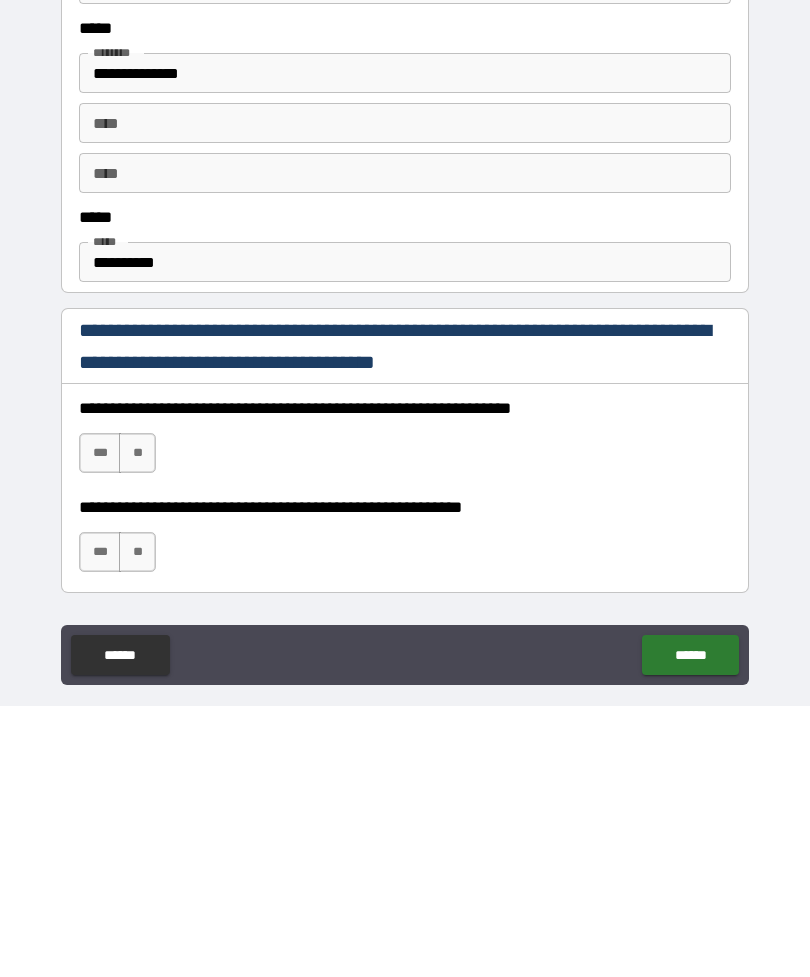 type on "**********" 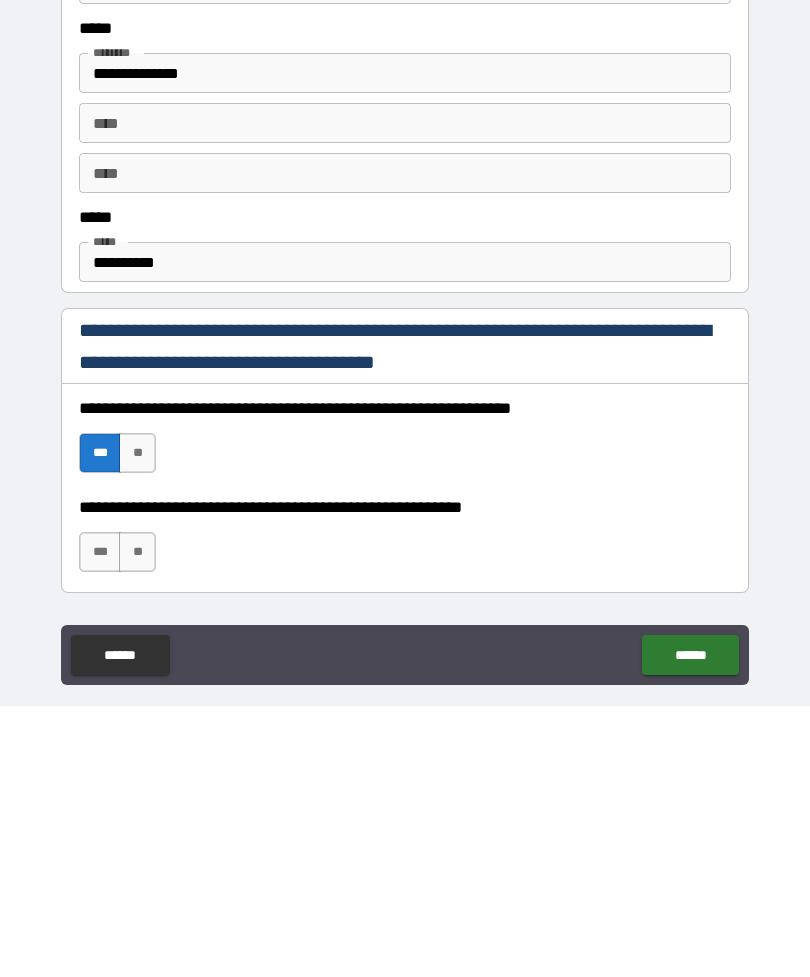 scroll, scrollTop: 64, scrollLeft: 0, axis: vertical 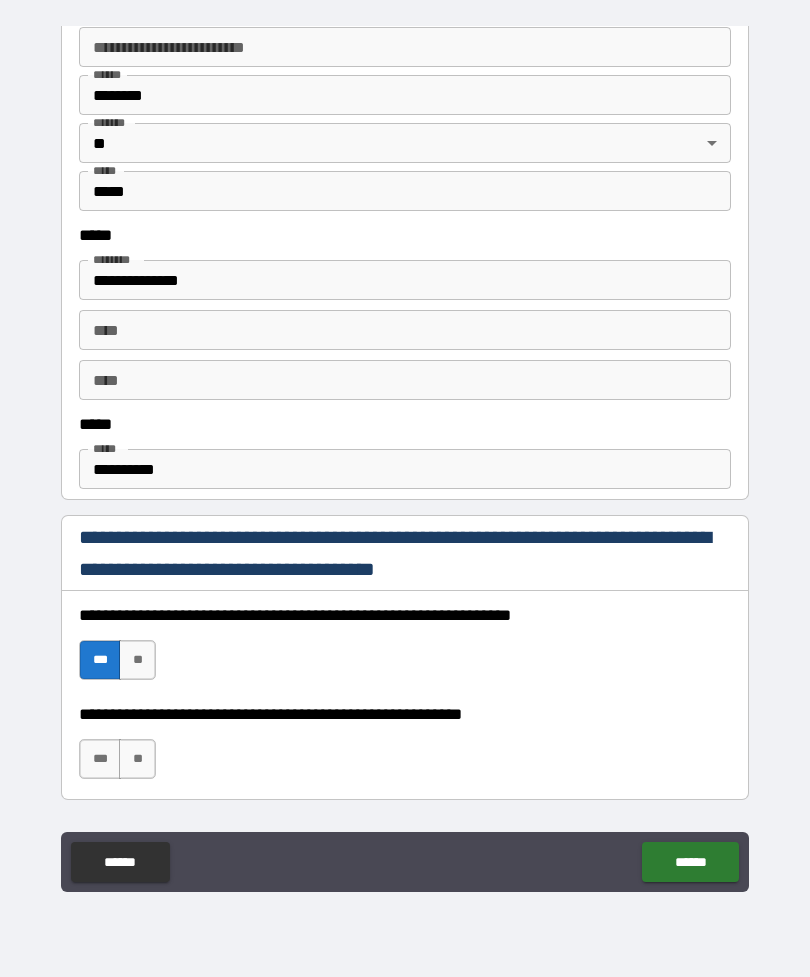 click on "***" at bounding box center (100, 759) 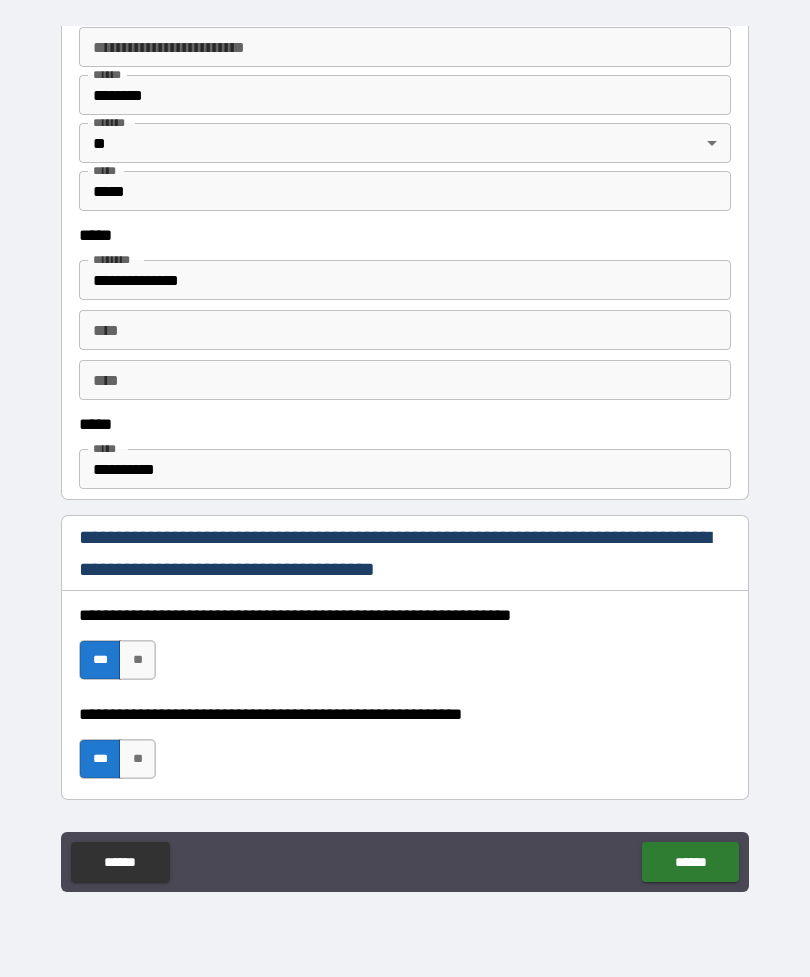 click on "******" at bounding box center (690, 862) 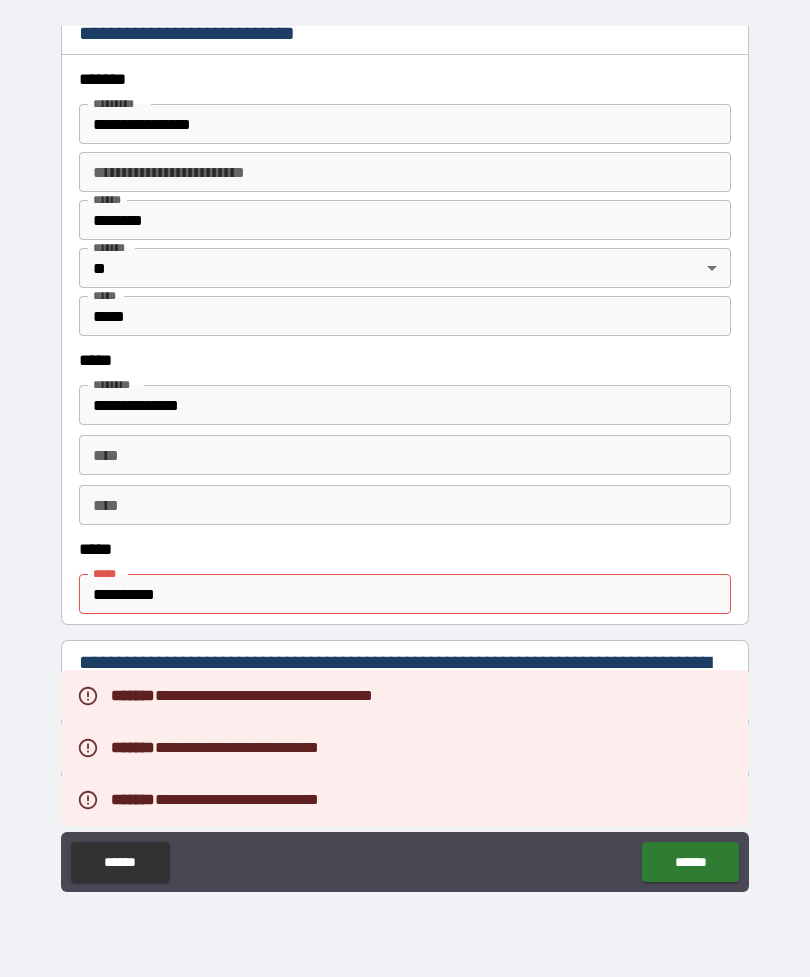 scroll, scrollTop: 750, scrollLeft: 0, axis: vertical 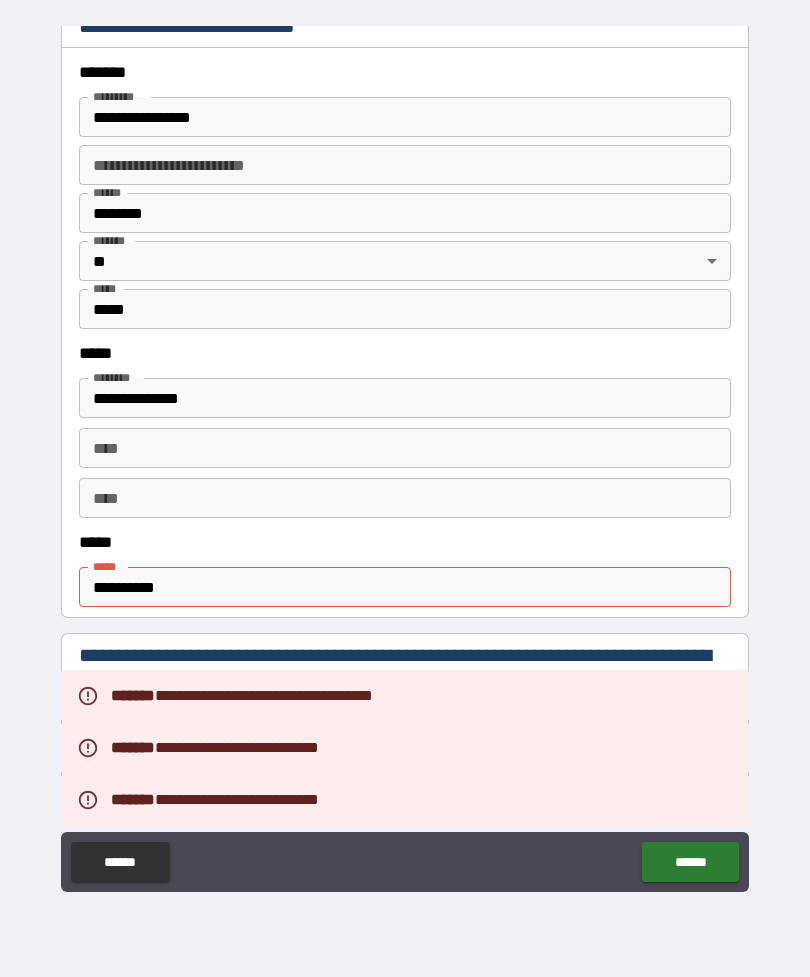 click on "**** ****" at bounding box center (405, 448) 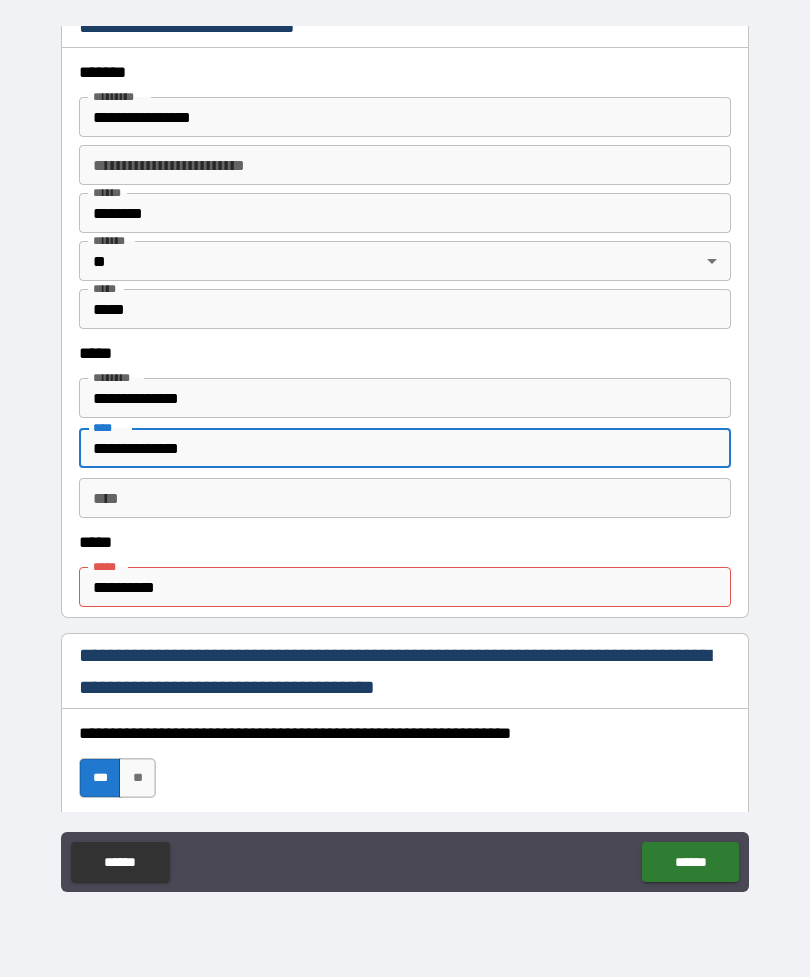 type on "**********" 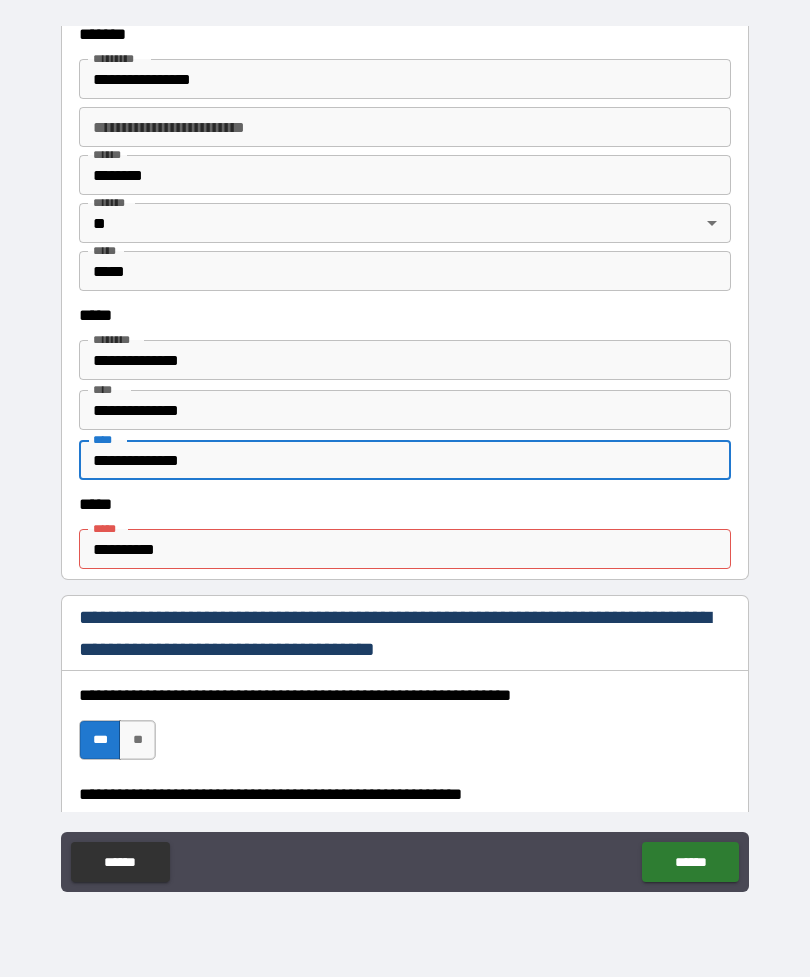 scroll, scrollTop: 830, scrollLeft: 0, axis: vertical 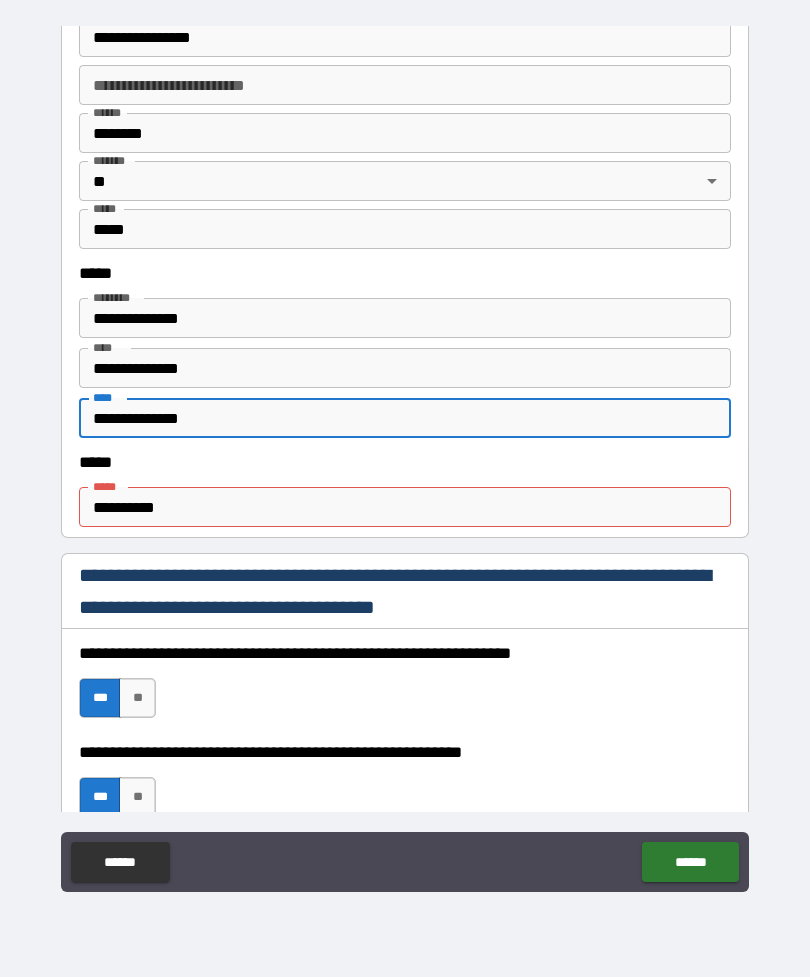 type on "**********" 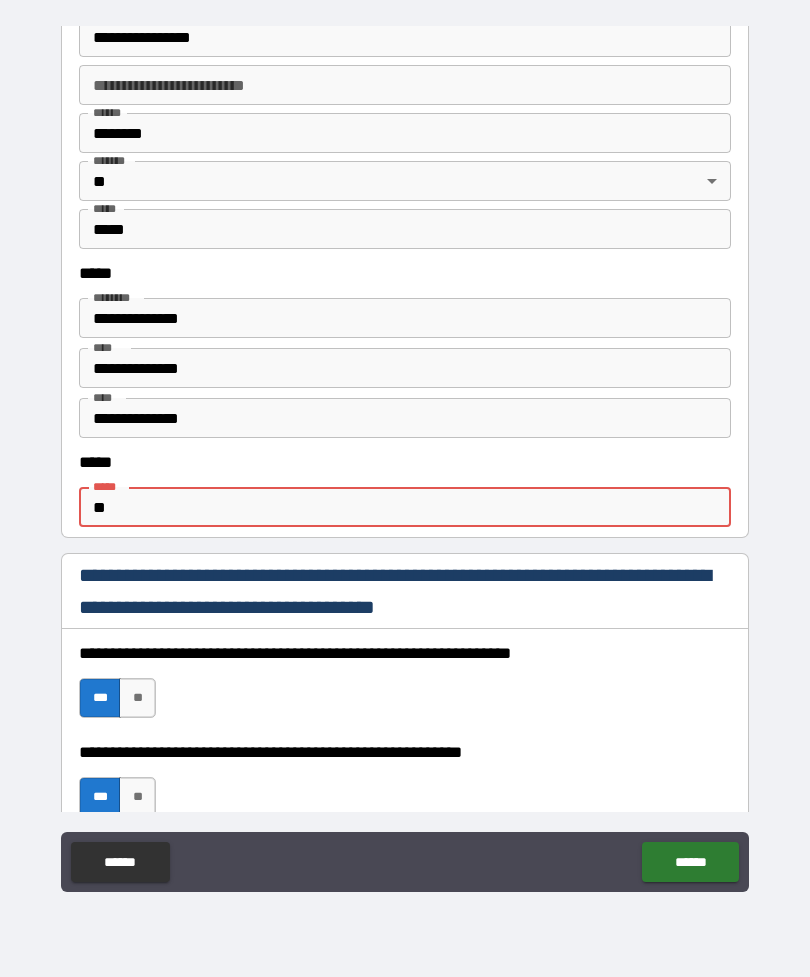 type on "*" 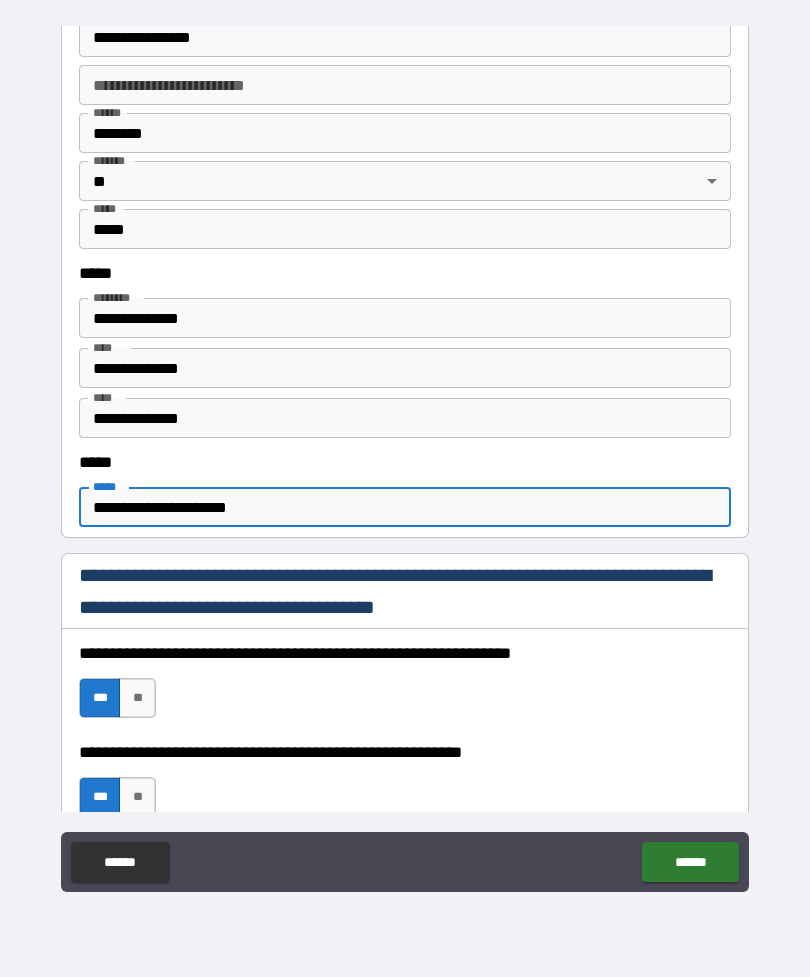 type on "**********" 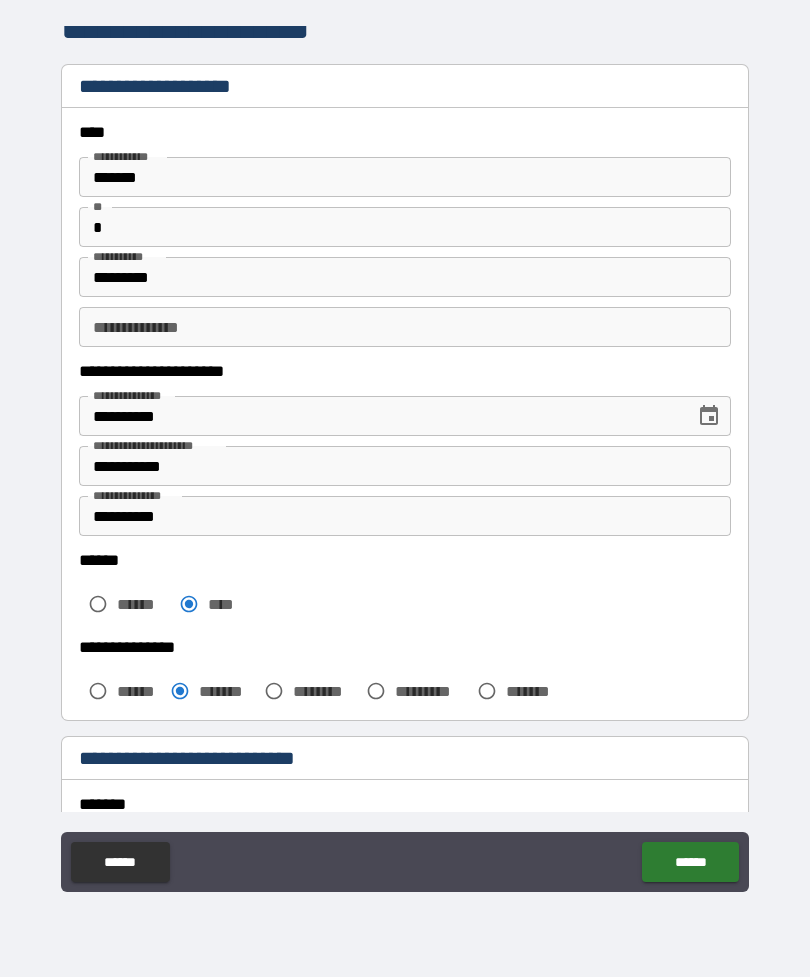 scroll, scrollTop: 10, scrollLeft: 0, axis: vertical 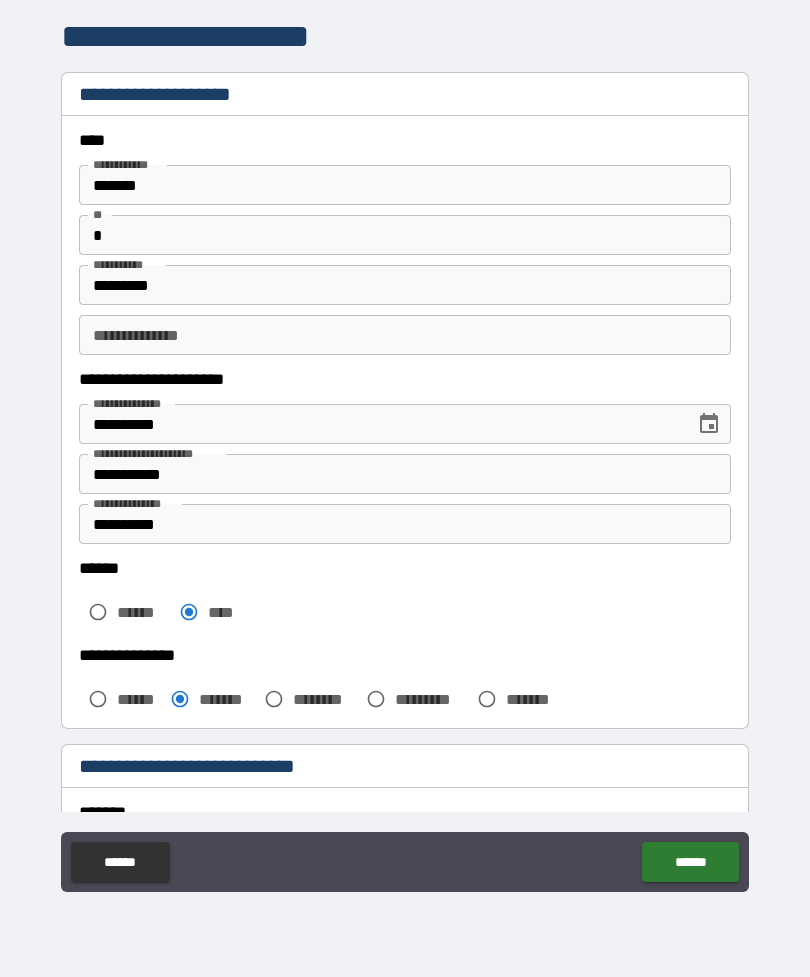 click on "**********" at bounding box center (405, 335) 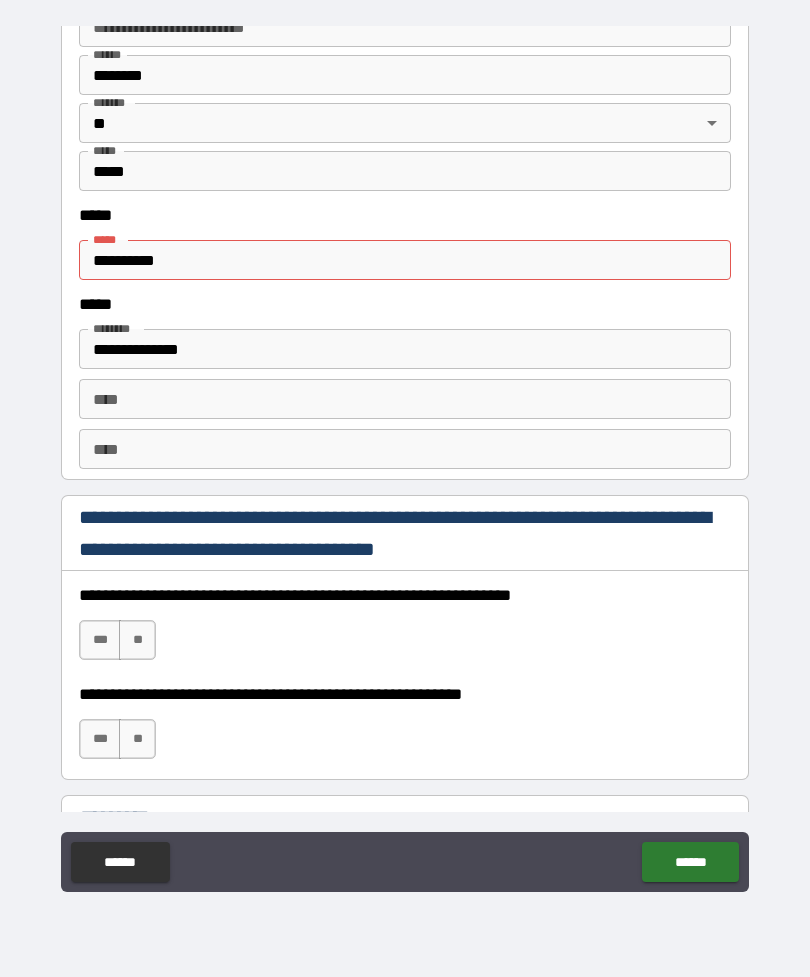 scroll, scrollTop: 2499, scrollLeft: 0, axis: vertical 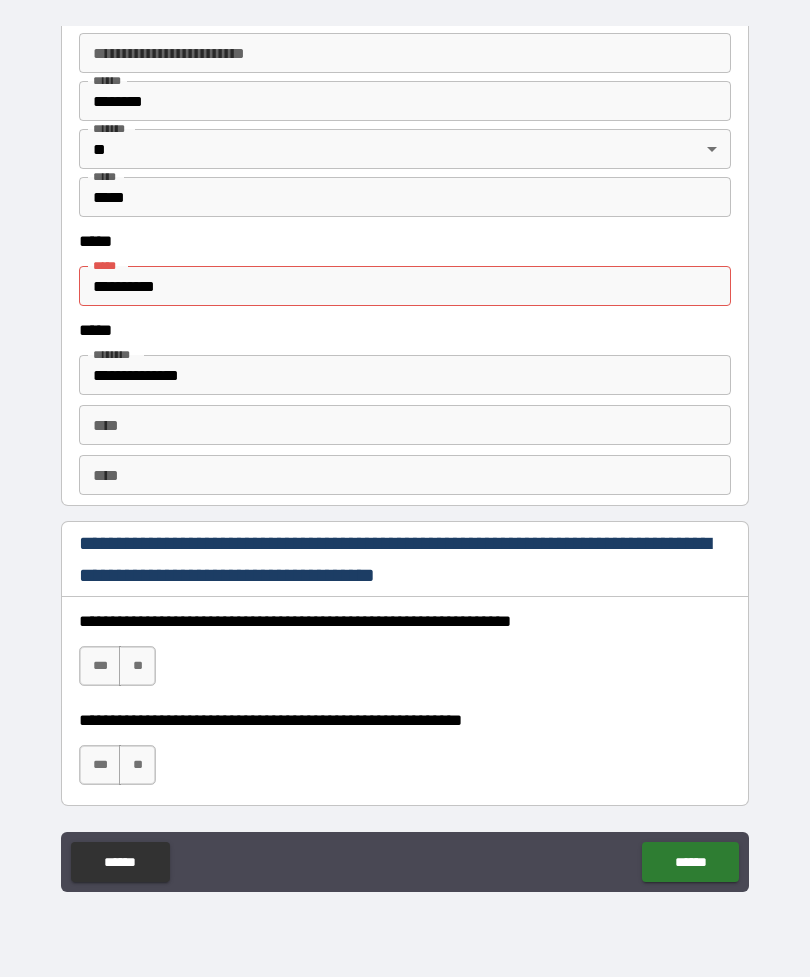 type on "****" 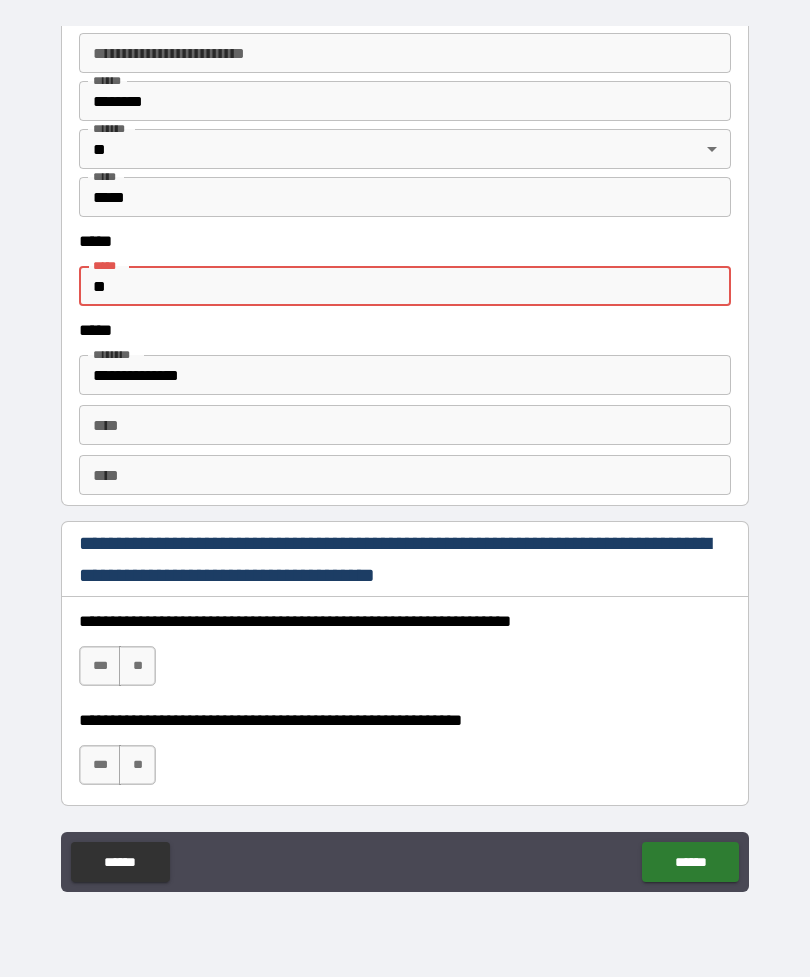 type on "*" 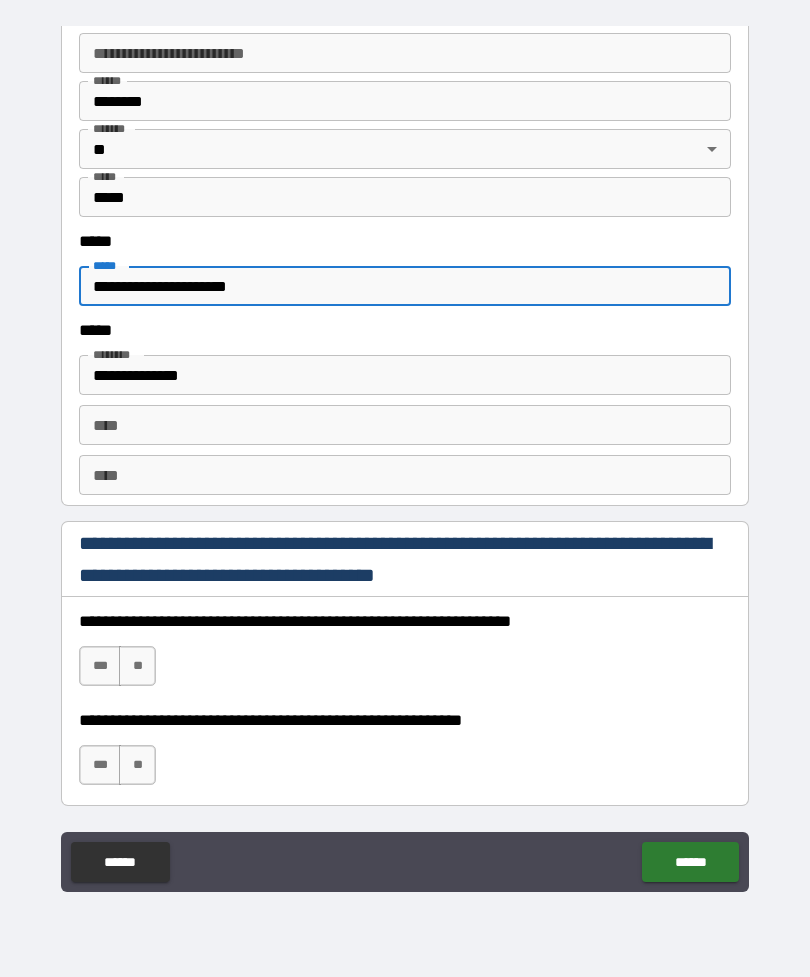 type on "**********" 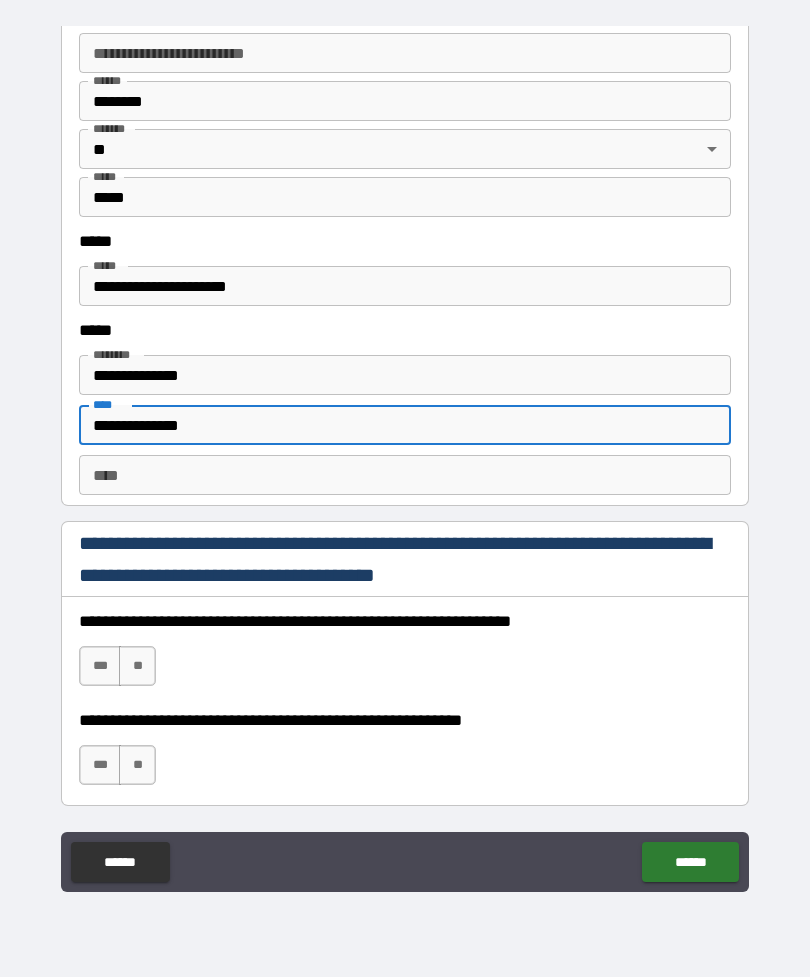 type on "**********" 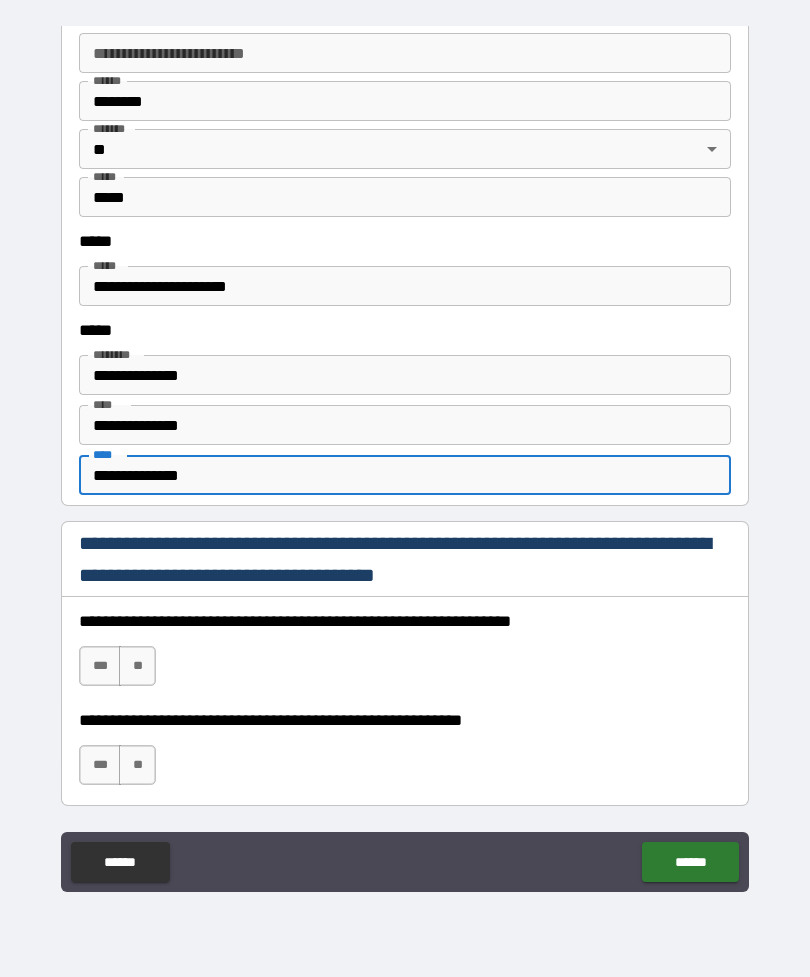 type on "**********" 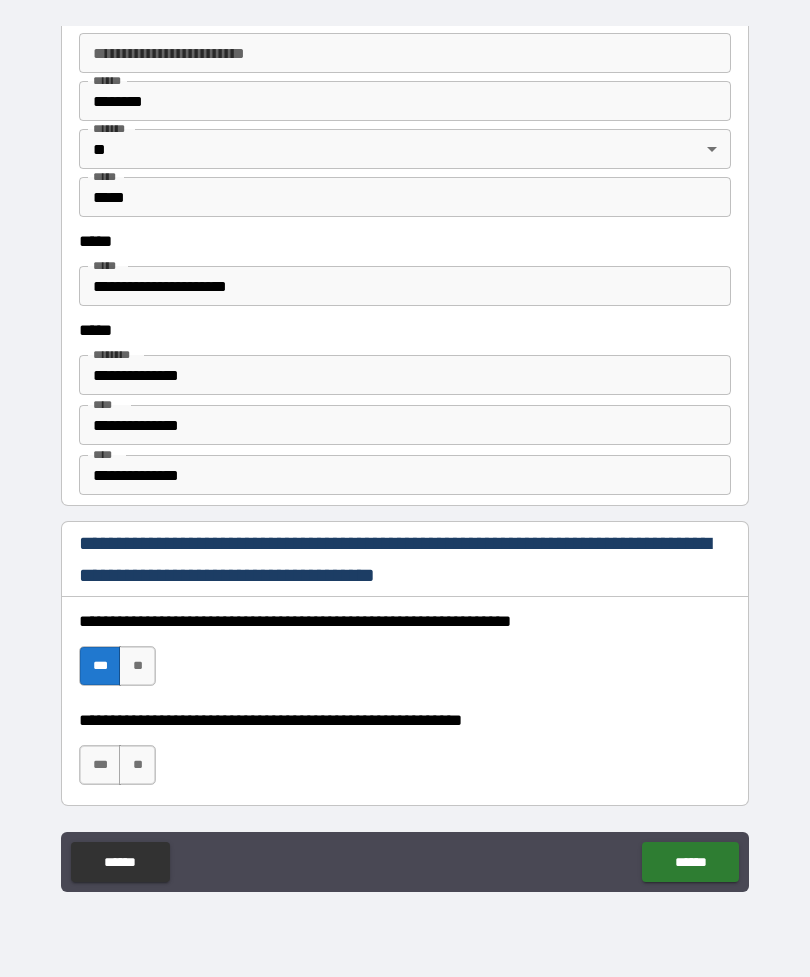 click on "***" at bounding box center (100, 765) 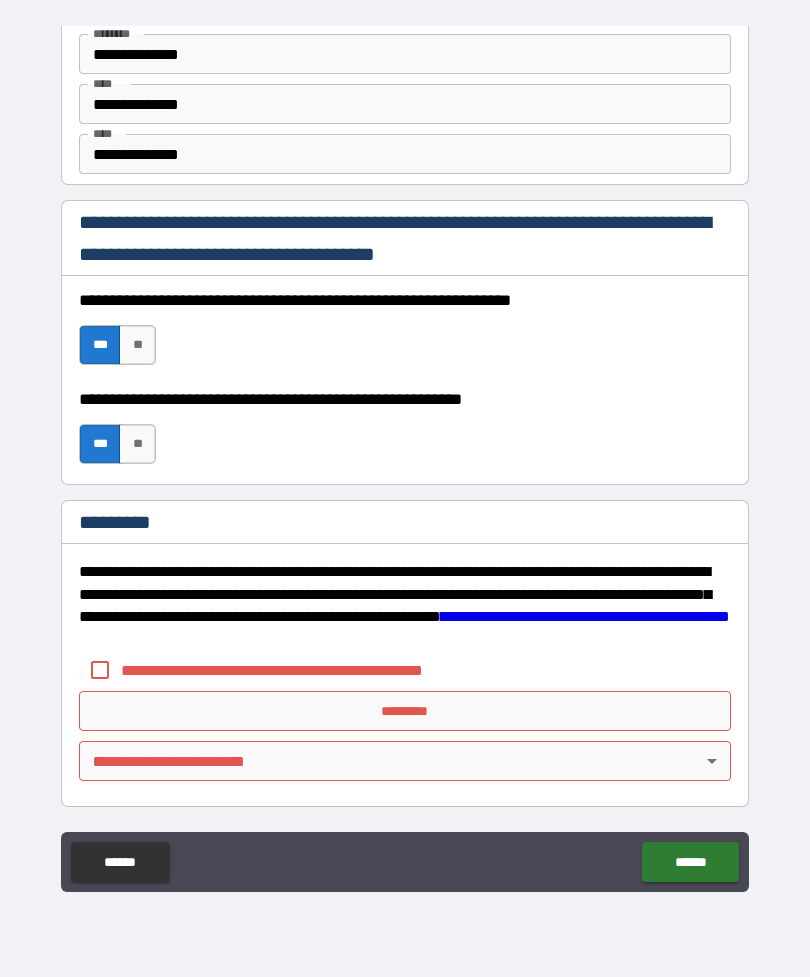 scroll, scrollTop: 2820, scrollLeft: 0, axis: vertical 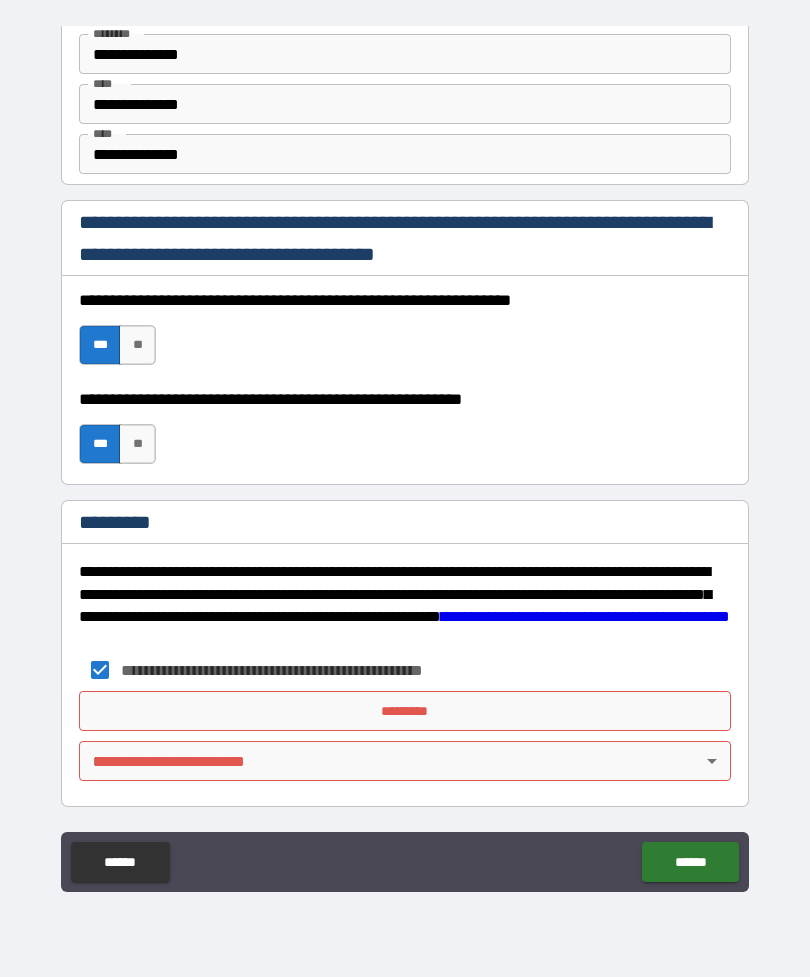 click on "*********" at bounding box center (405, 711) 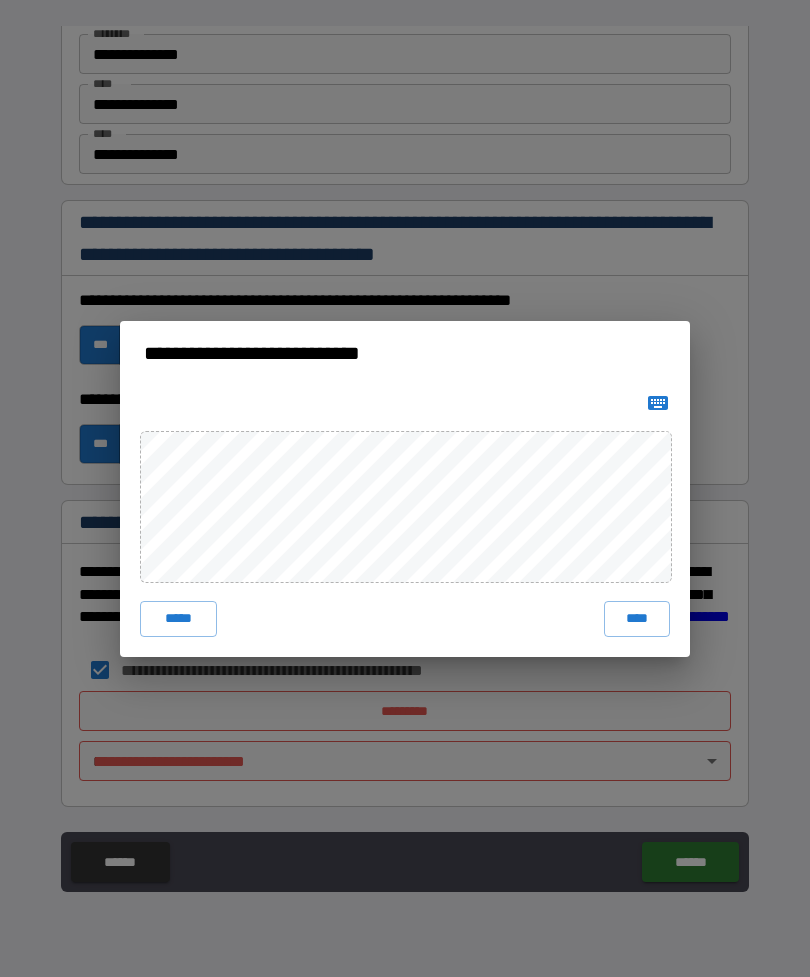 click on "****" at bounding box center [637, 619] 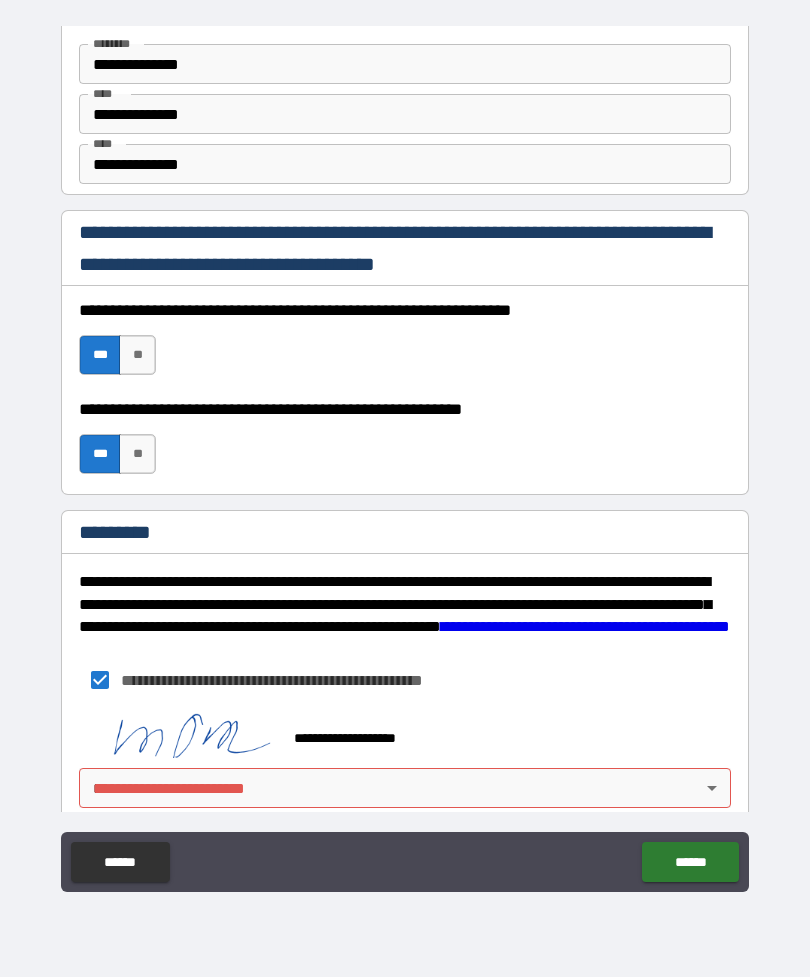 click on "**********" at bounding box center (405, 456) 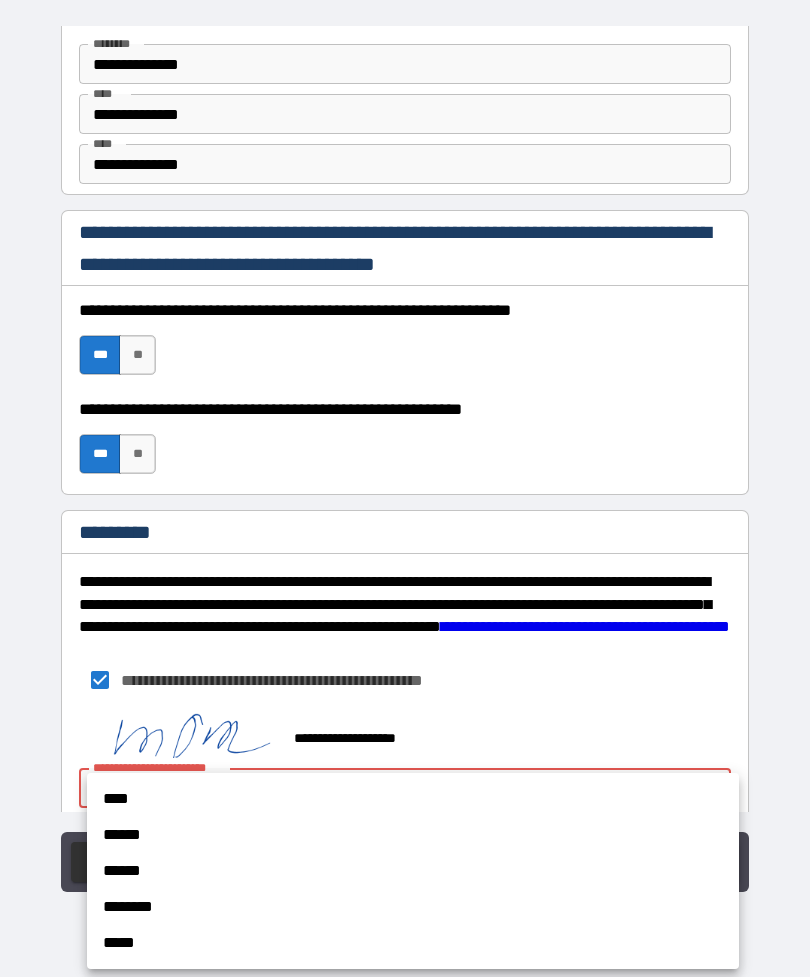 click on "****" at bounding box center (413, 799) 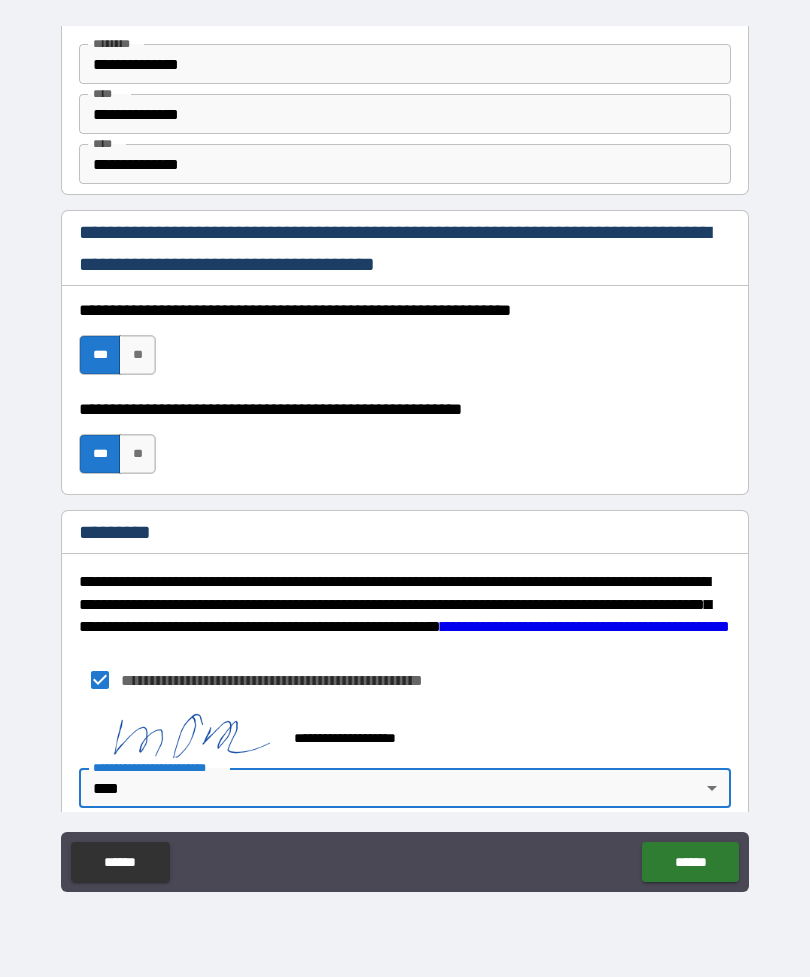 click on "******" at bounding box center (690, 862) 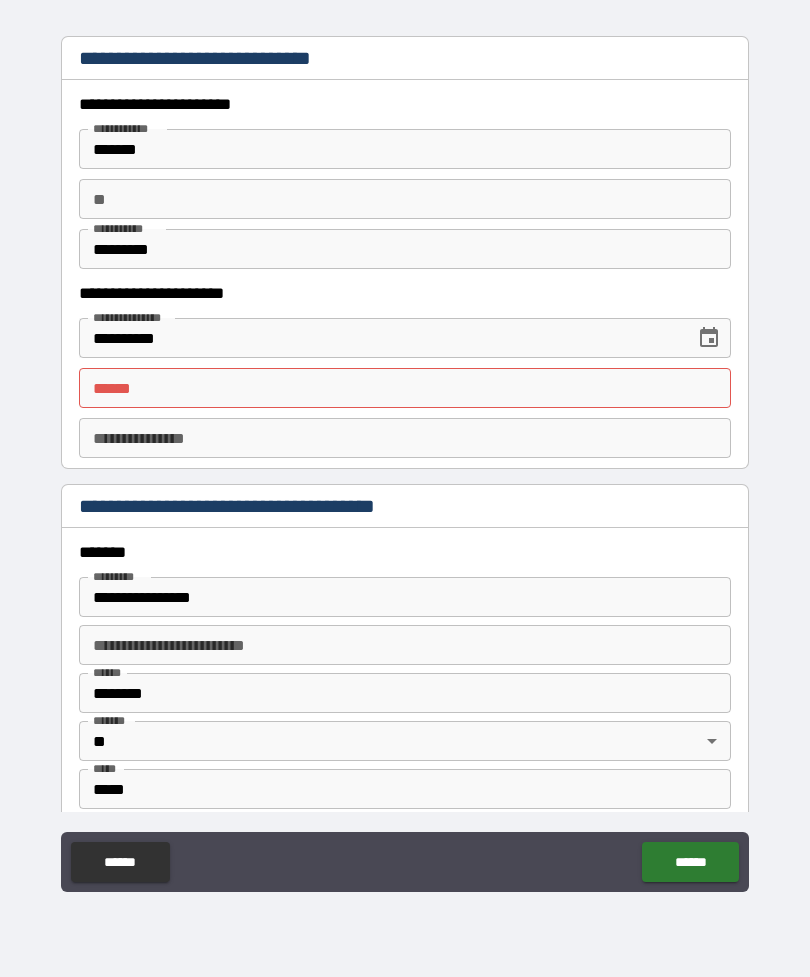 click on "****   * ****   *" at bounding box center [405, 388] 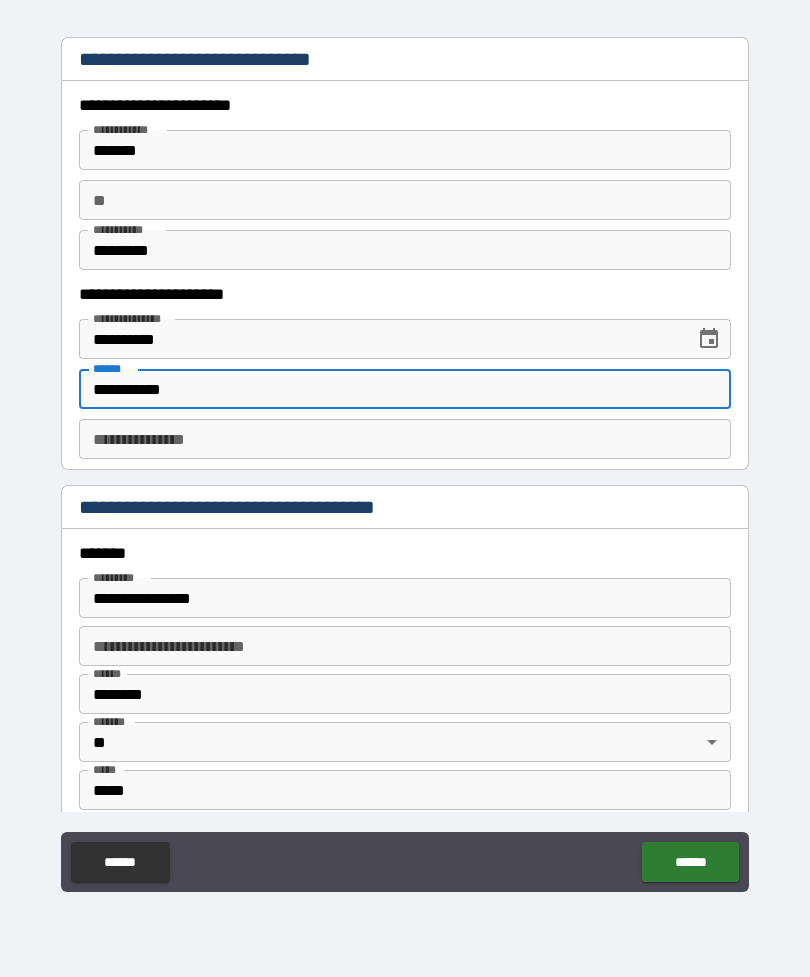 type on "**********" 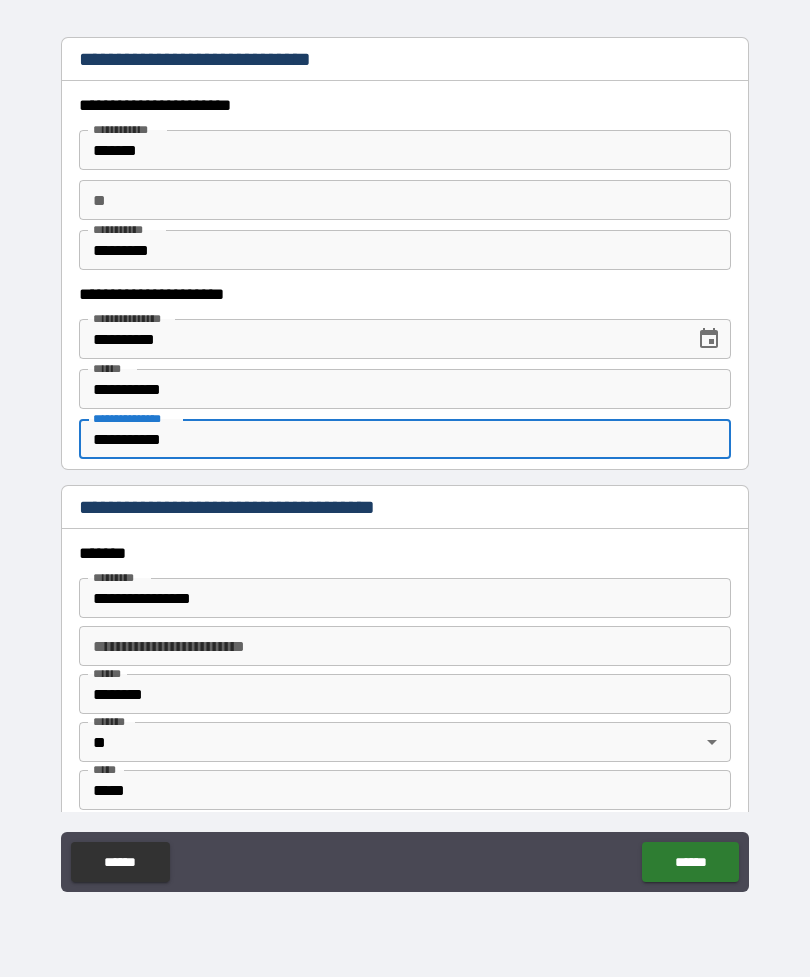 type on "**********" 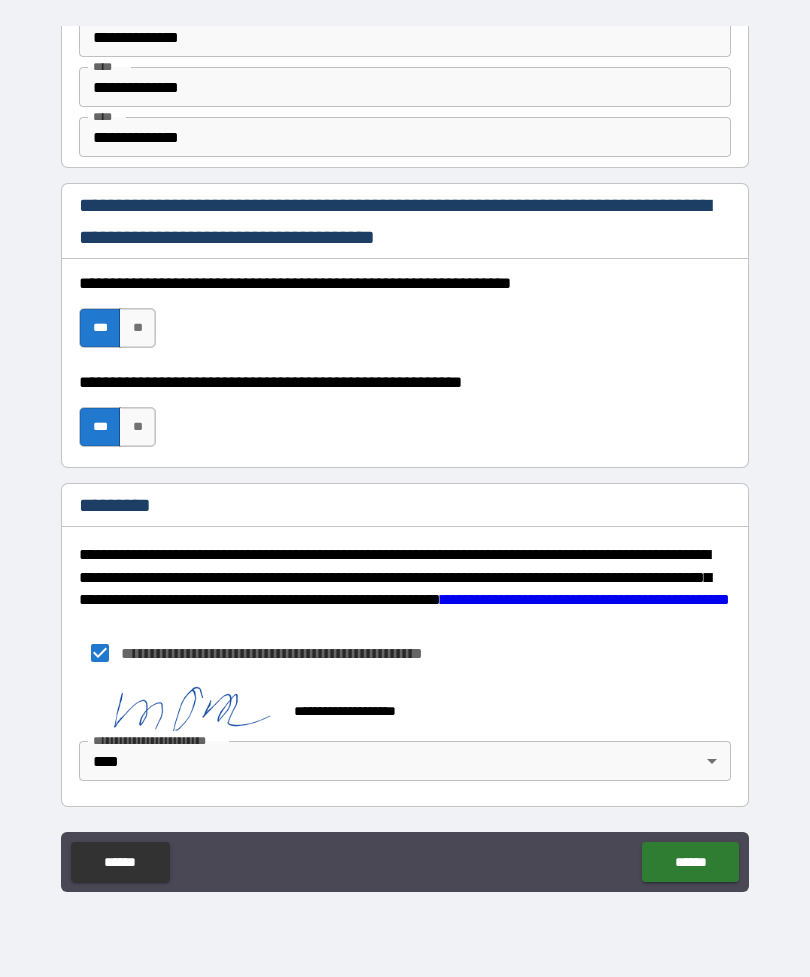 scroll, scrollTop: 2837, scrollLeft: 0, axis: vertical 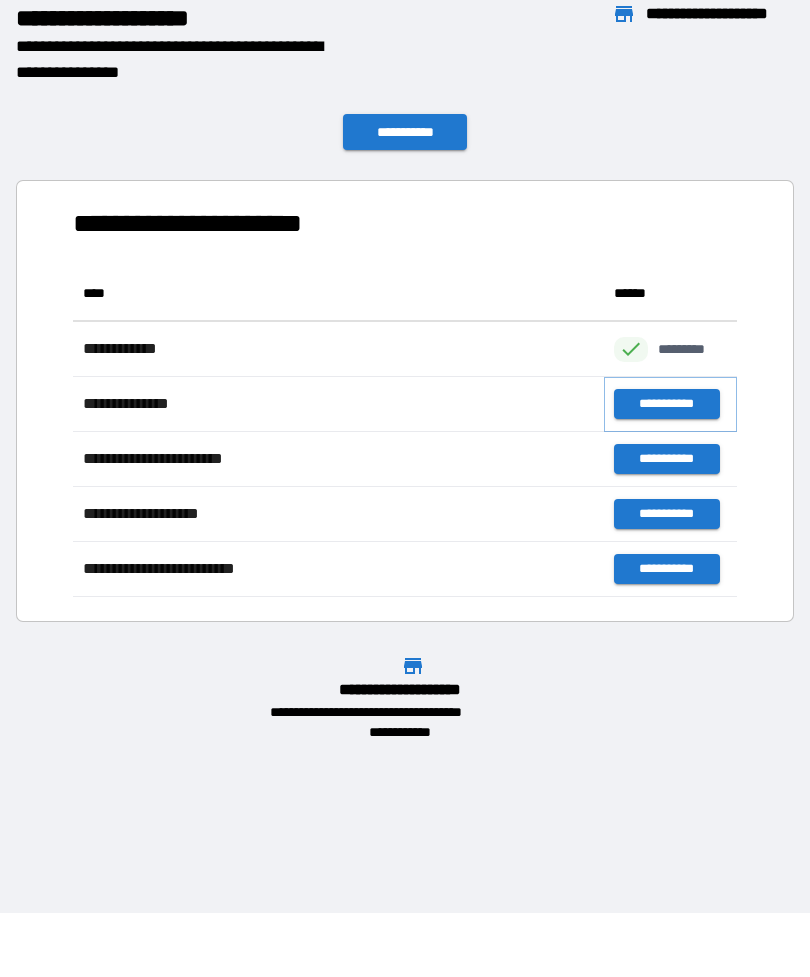 click on "**********" at bounding box center [666, 404] 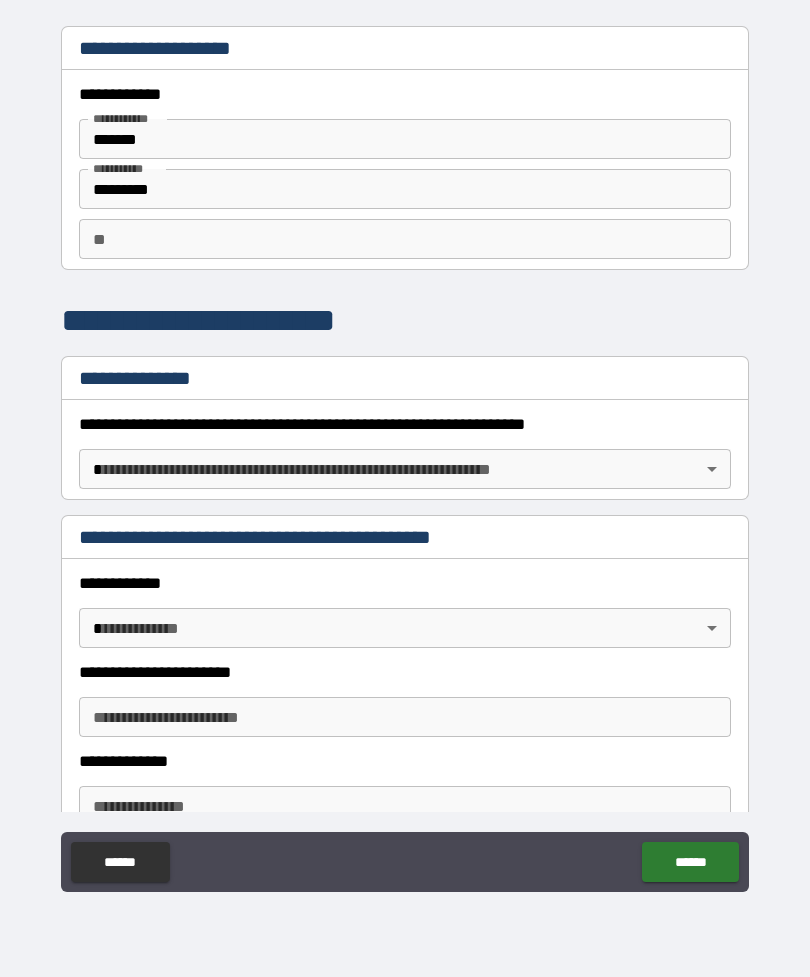 click on "**********" at bounding box center [405, 456] 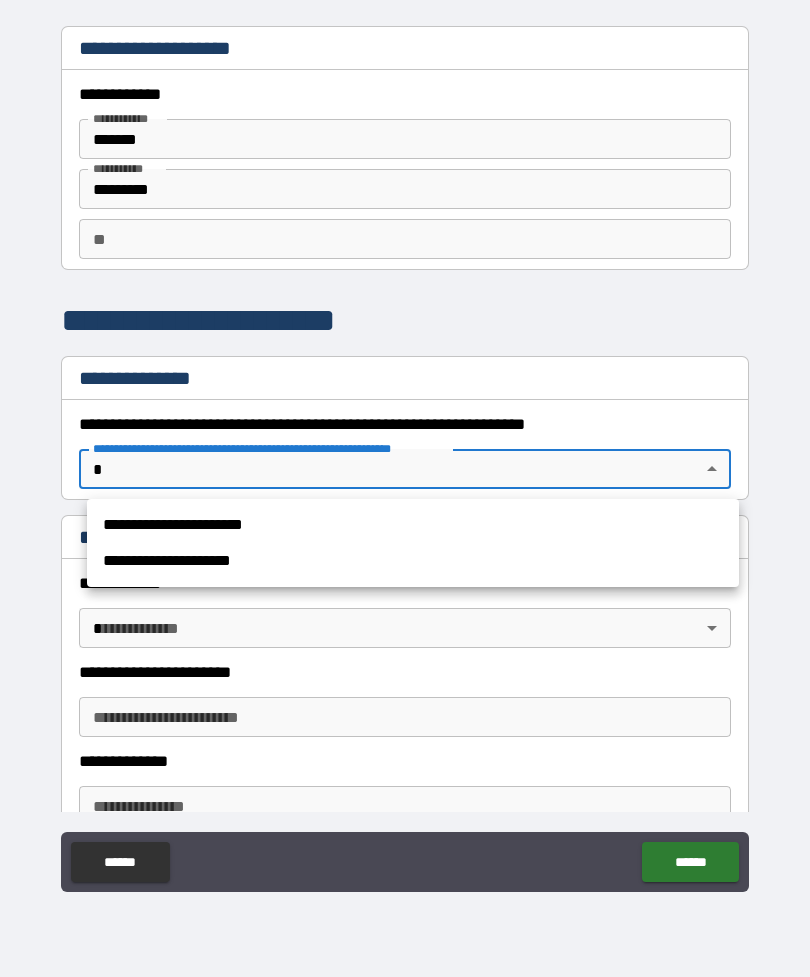 click on "**********" at bounding box center (413, 525) 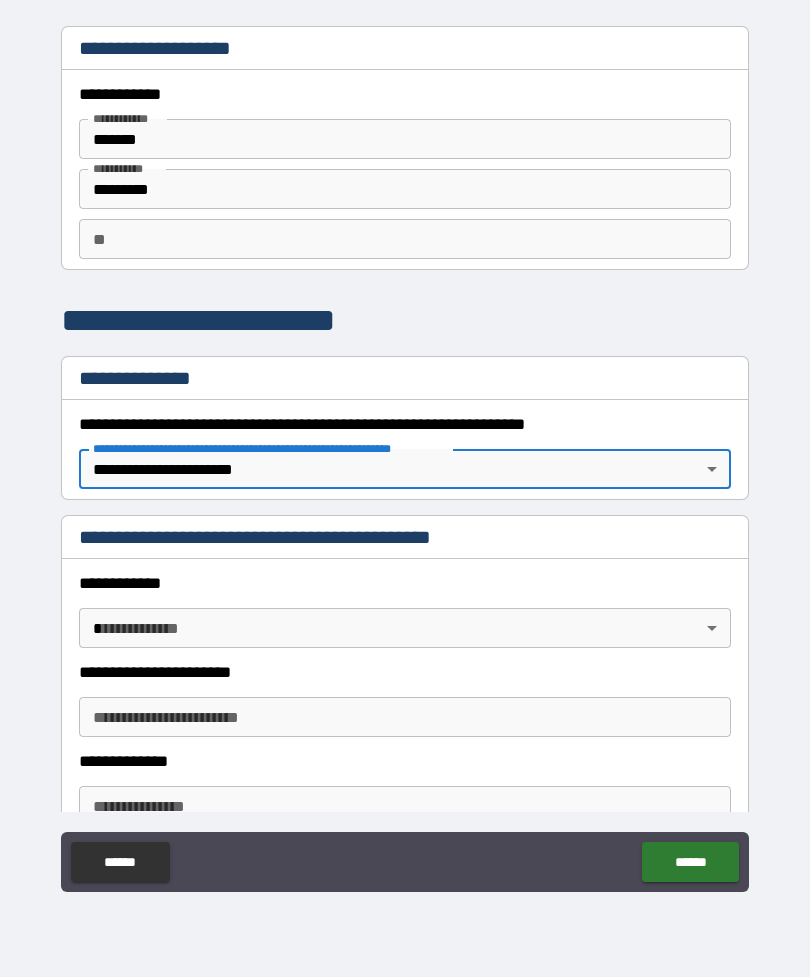 click on "**********" at bounding box center [405, 456] 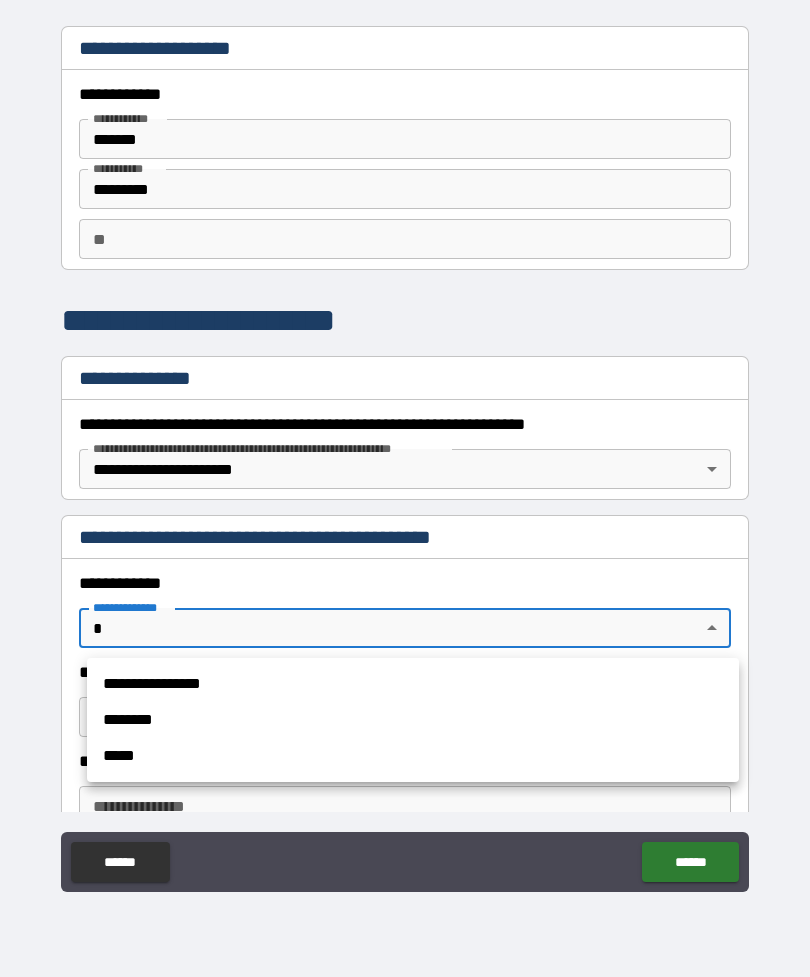 click on "**********" at bounding box center [413, 684] 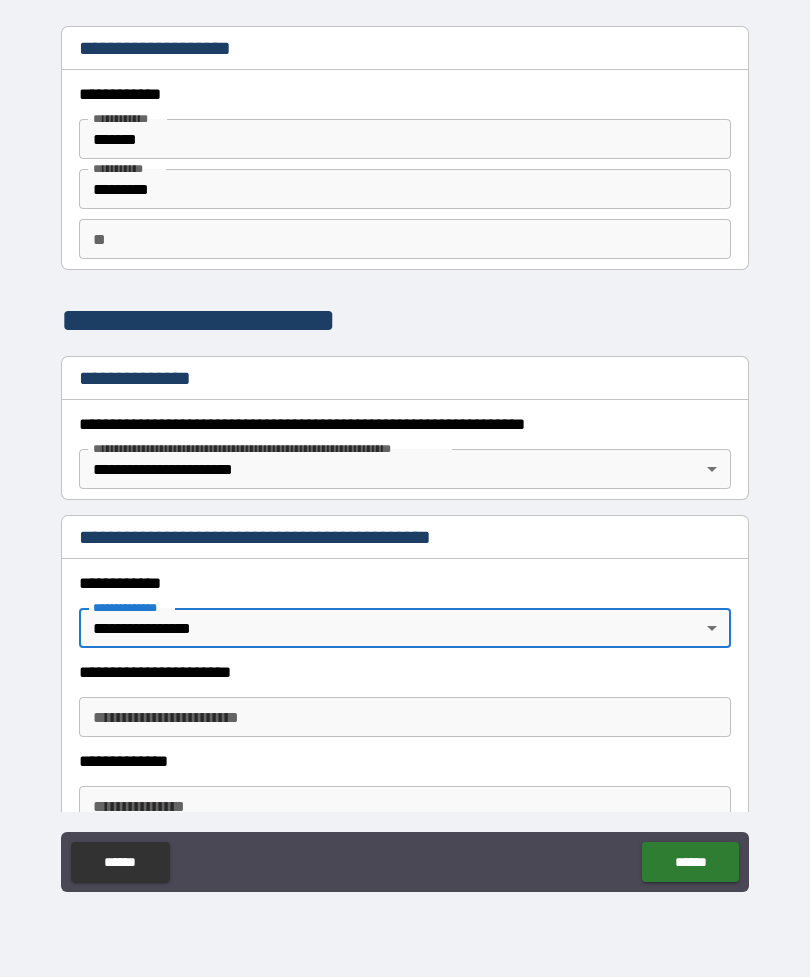 type on "*" 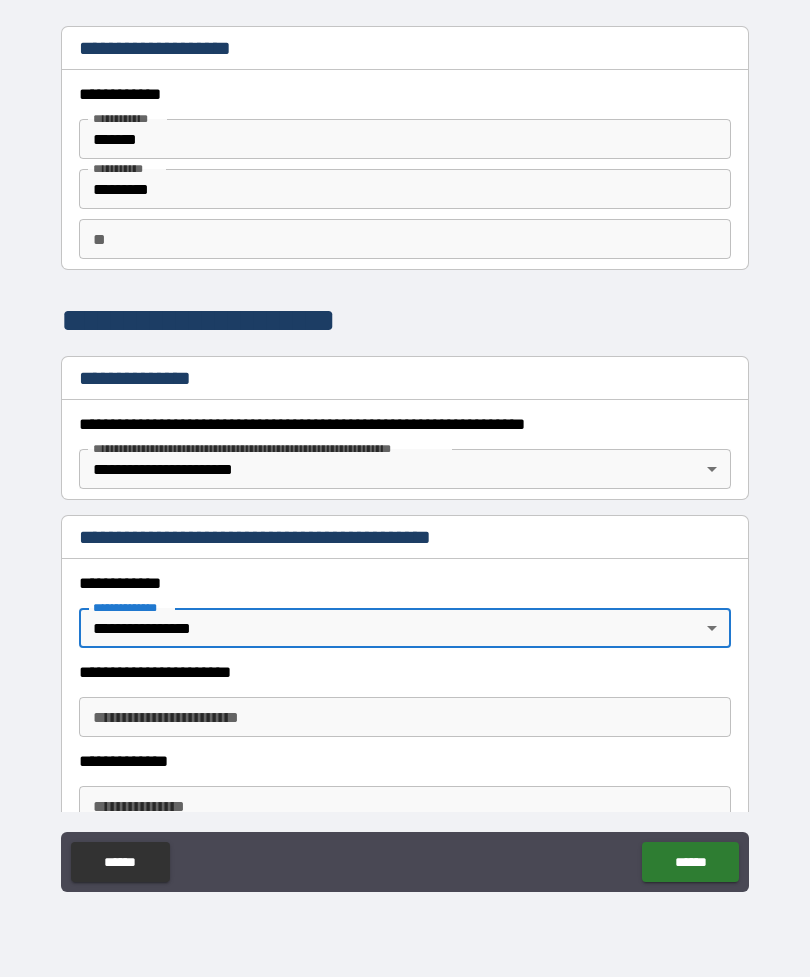click on "**********" at bounding box center [405, 717] 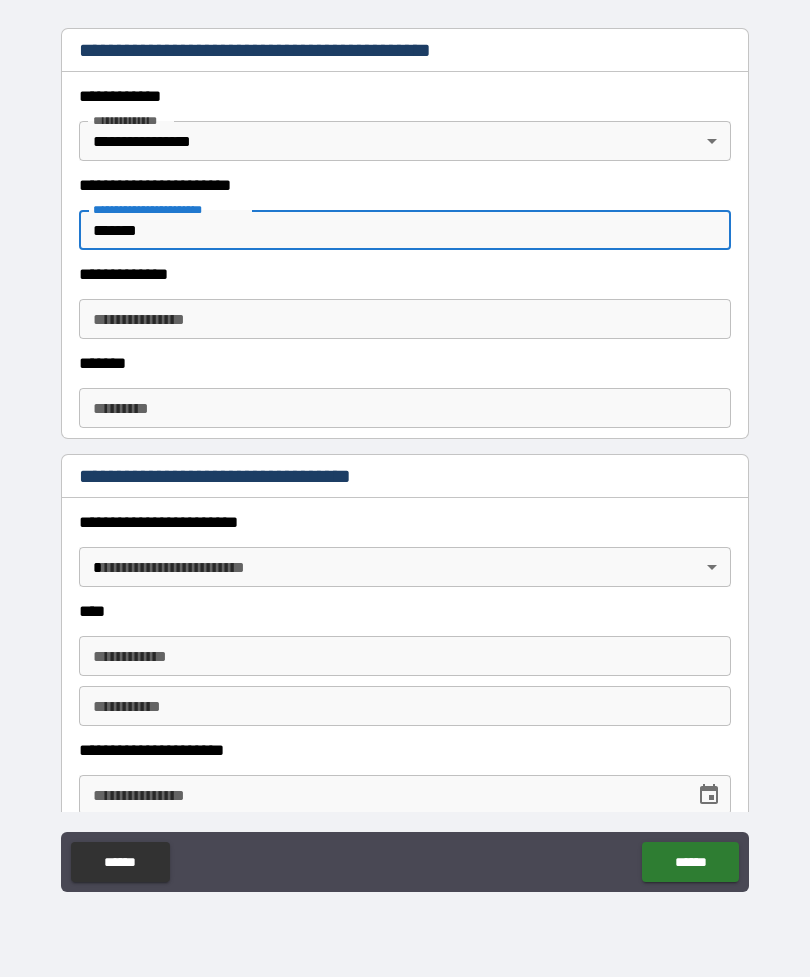 scroll, scrollTop: 488, scrollLeft: 0, axis: vertical 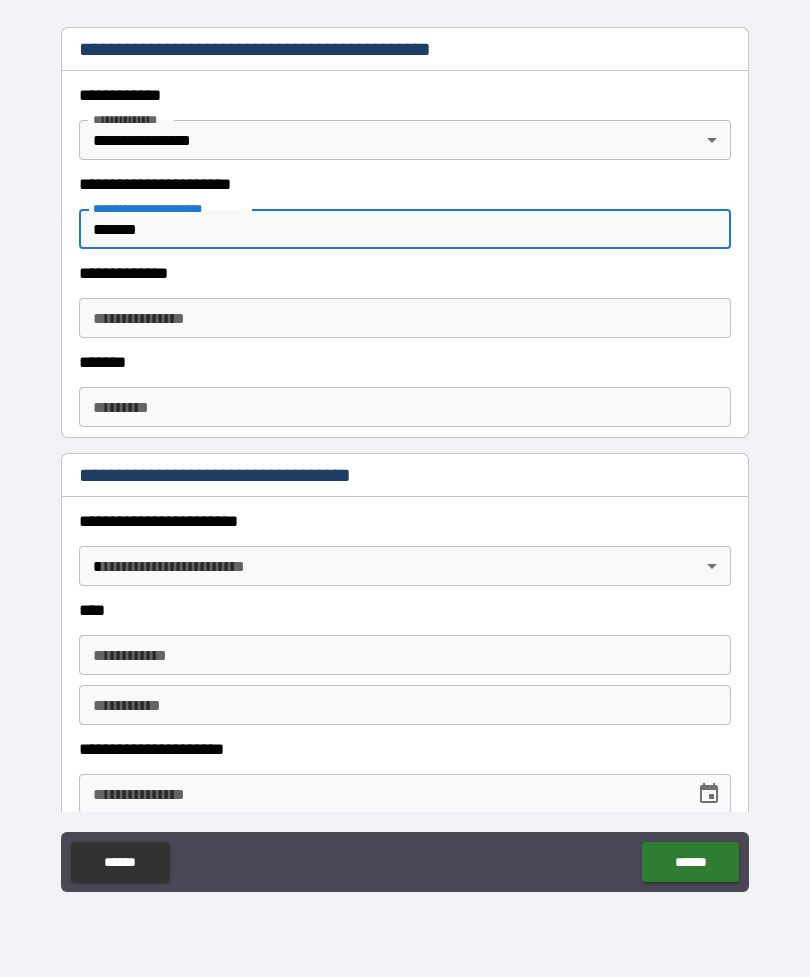 type on "*******" 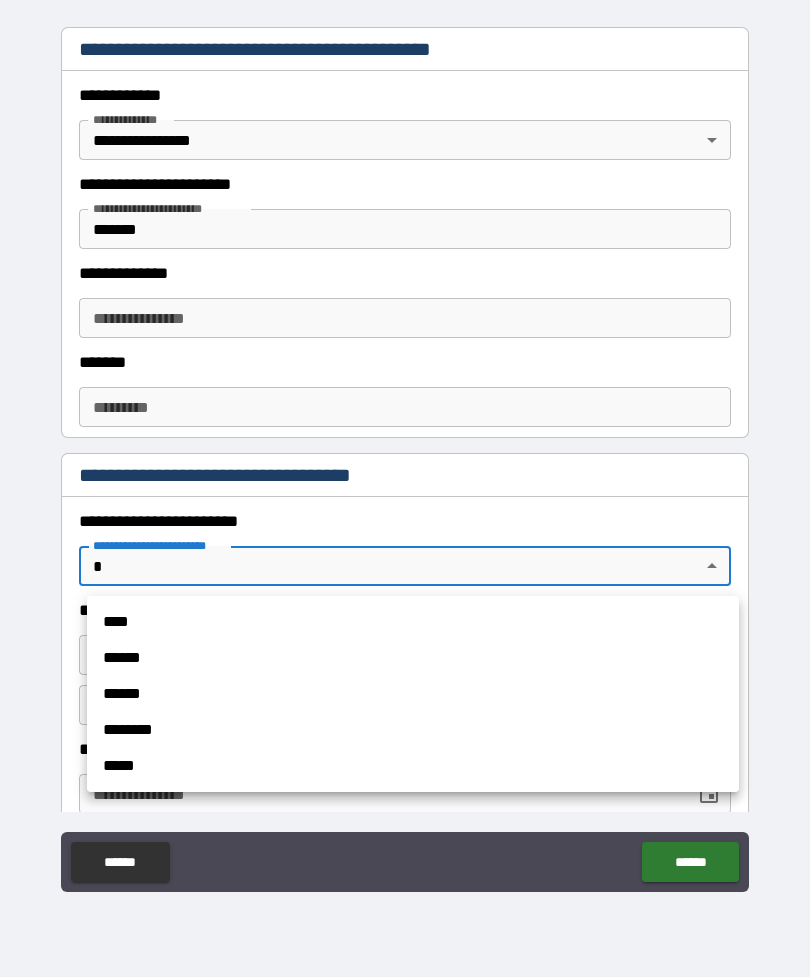 click on "****" at bounding box center [413, 622] 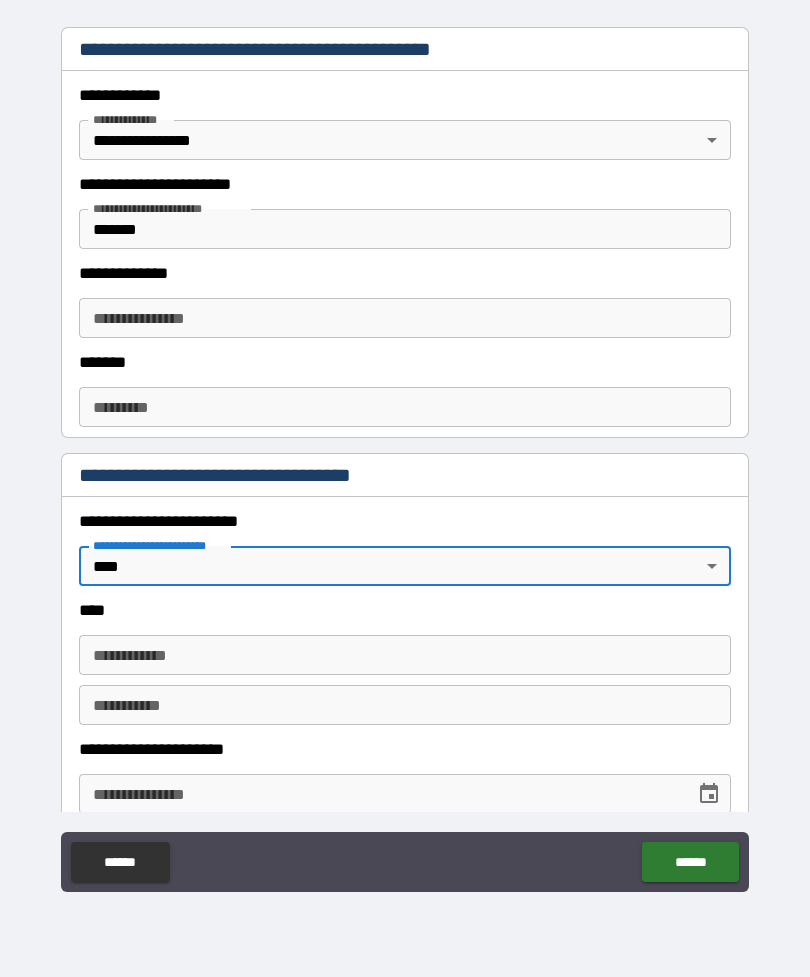 click on "**********" at bounding box center (405, 655) 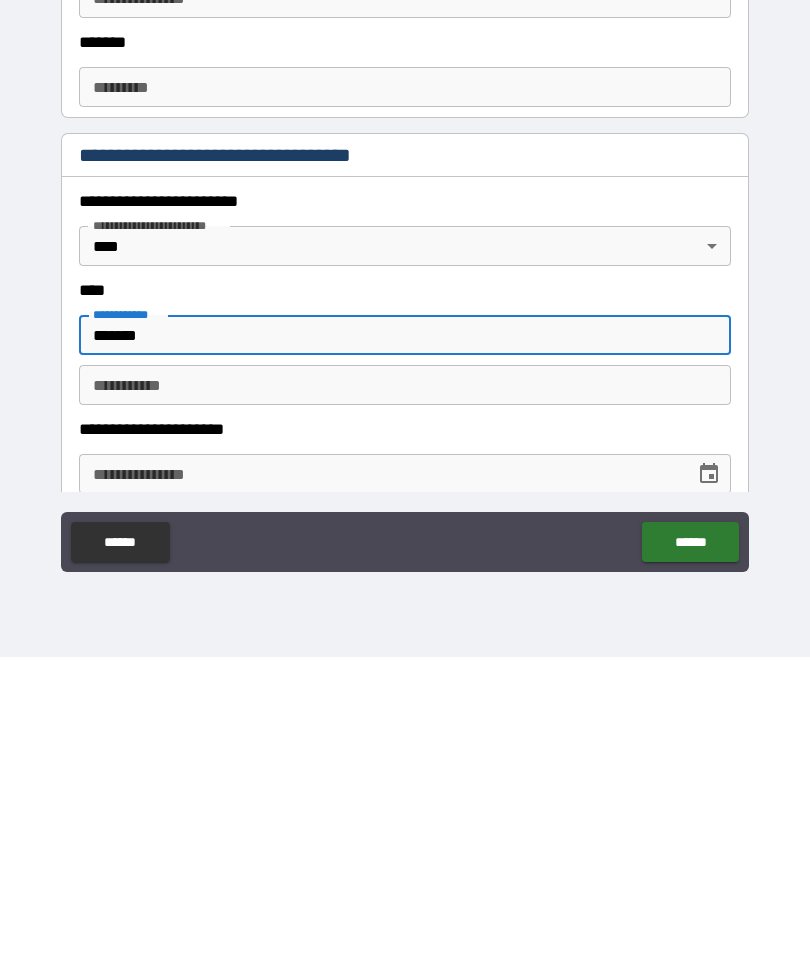 type on "*******" 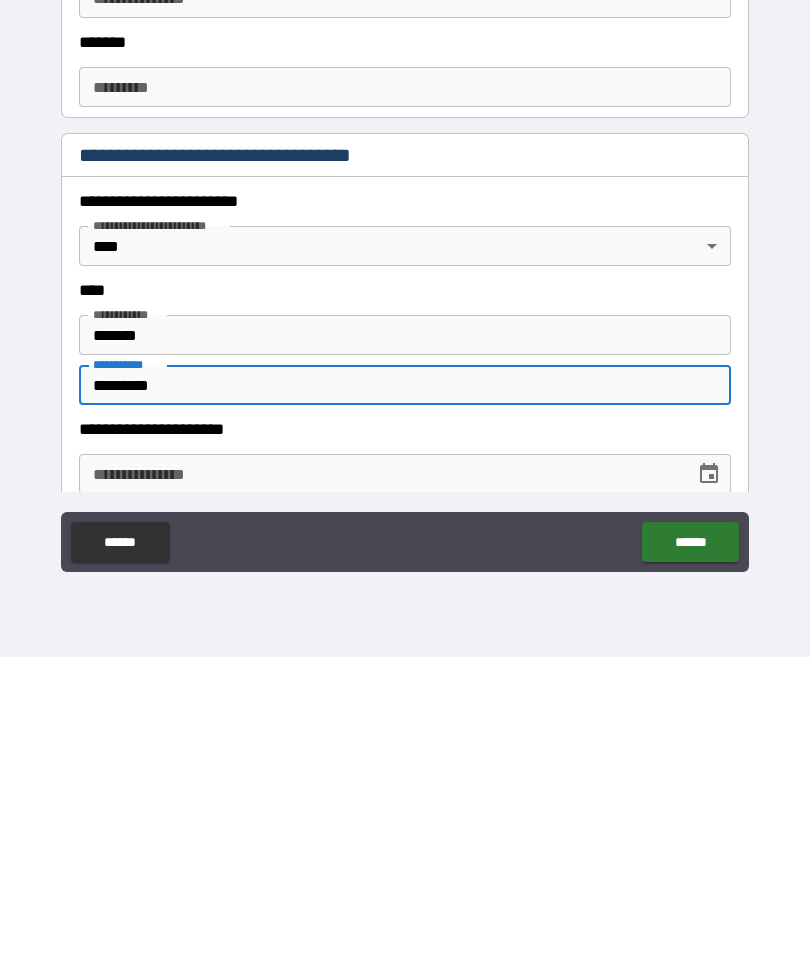 type on "*********" 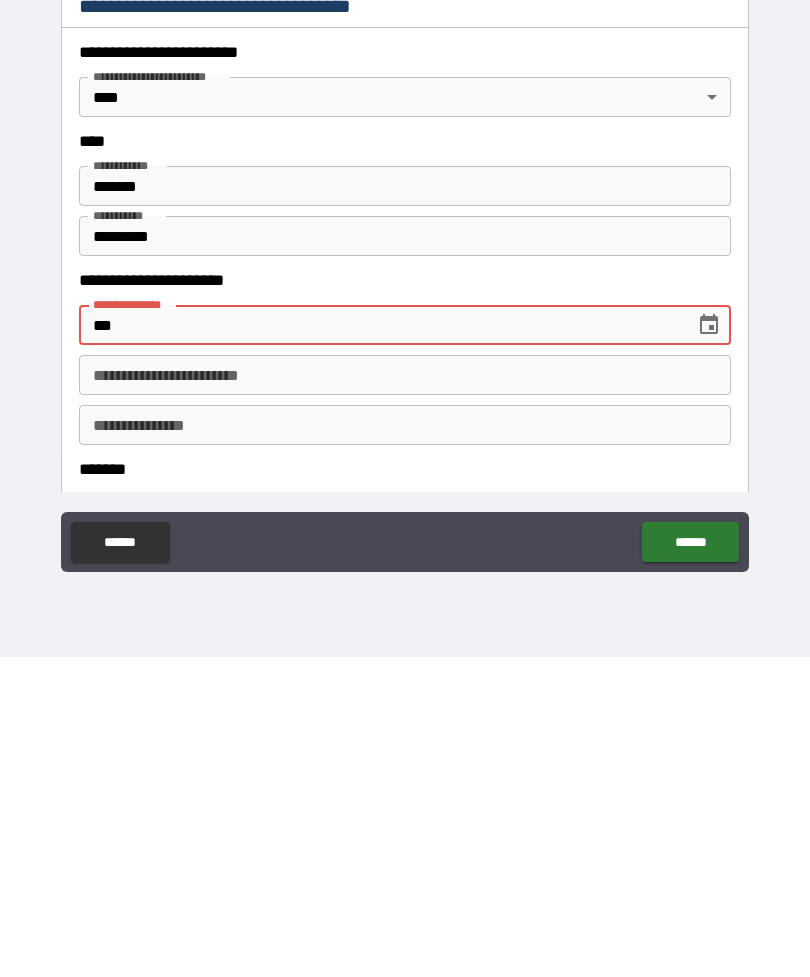 scroll, scrollTop: 635, scrollLeft: 0, axis: vertical 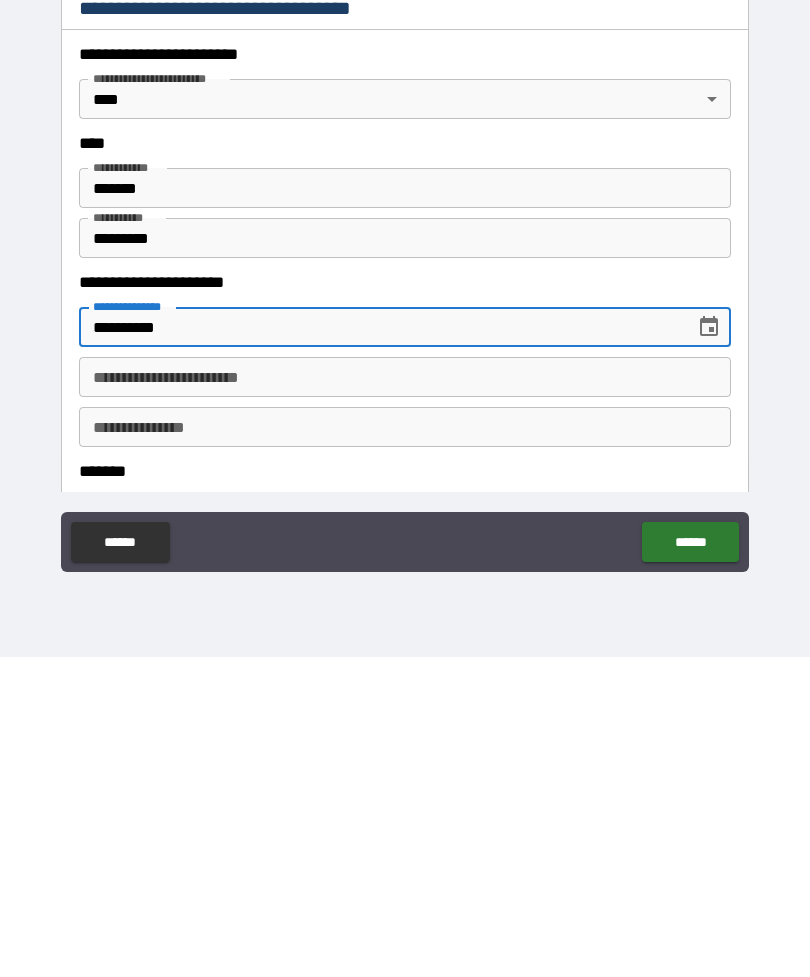 type on "**********" 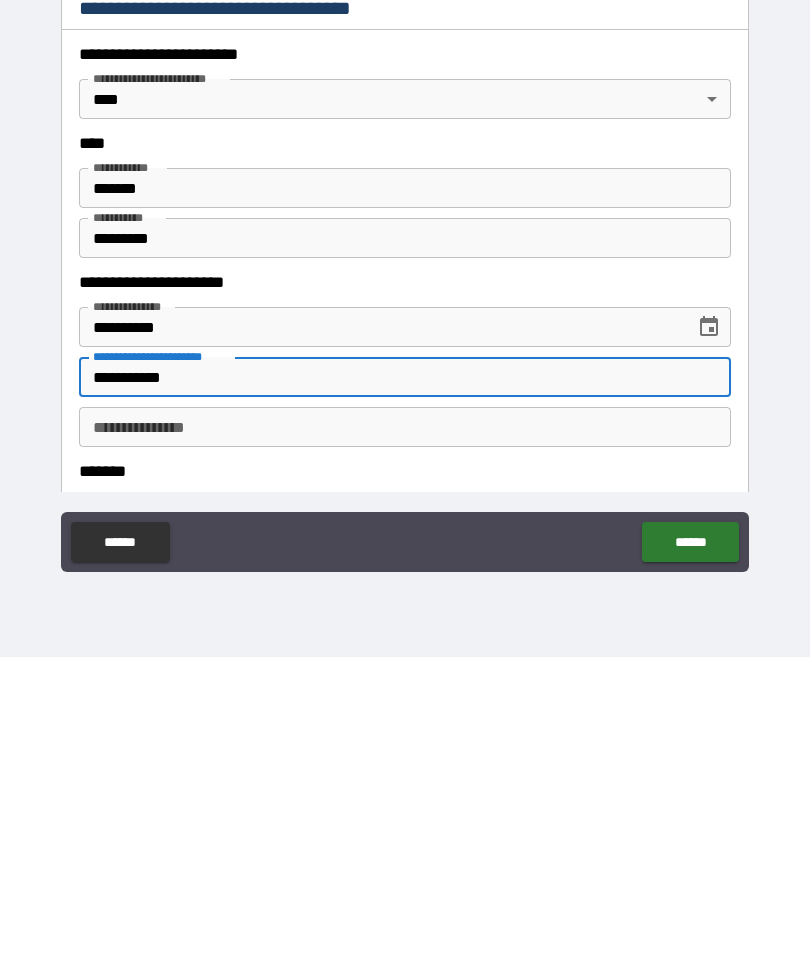 type on "**********" 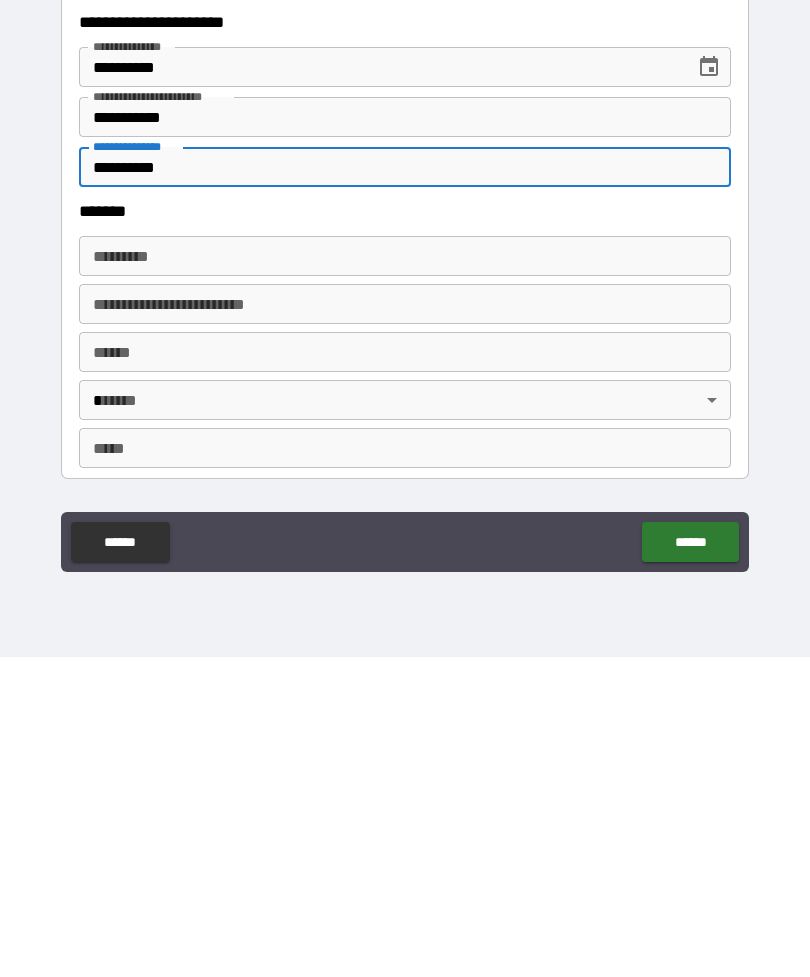scroll, scrollTop: 894, scrollLeft: 0, axis: vertical 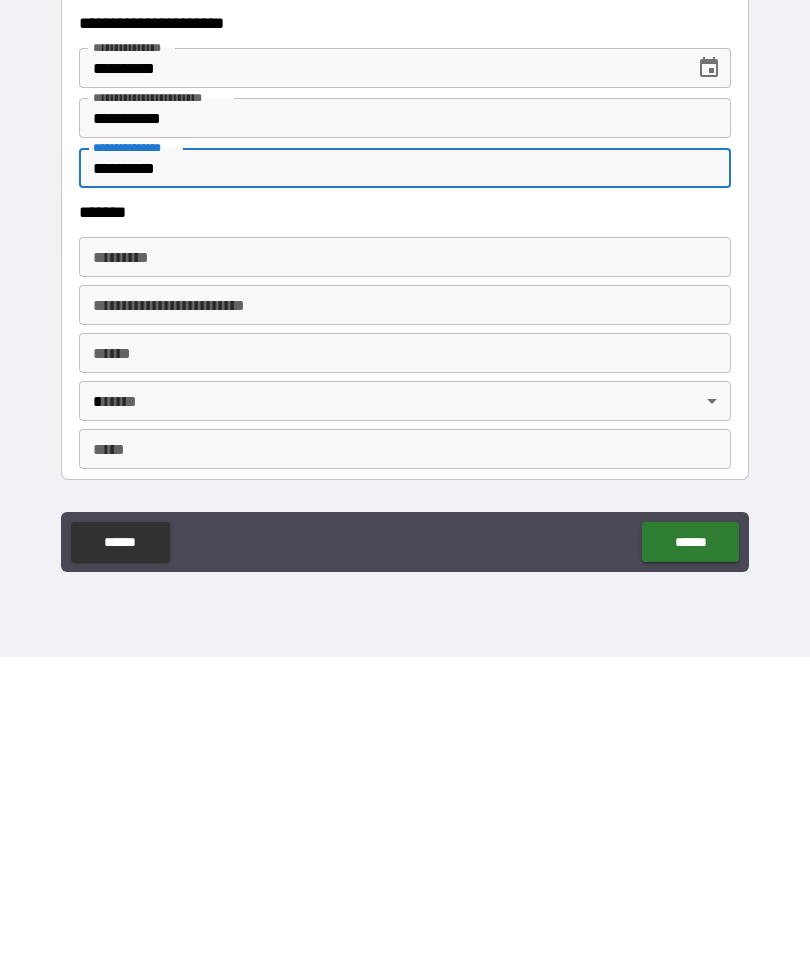 type on "**********" 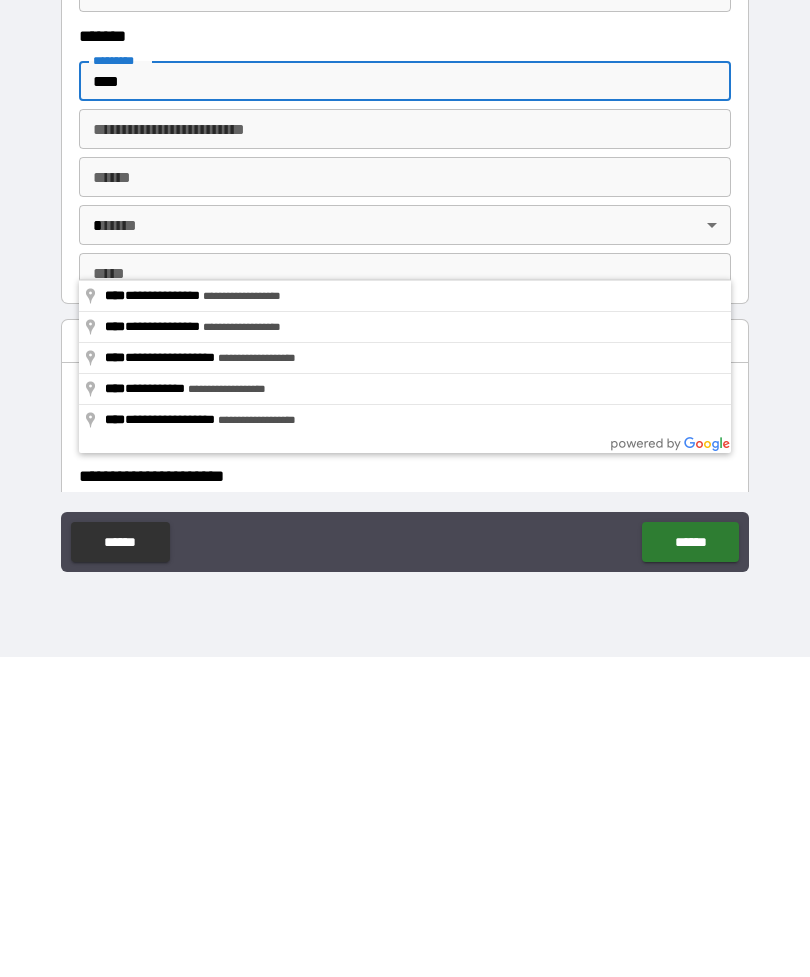 scroll, scrollTop: 1075, scrollLeft: 0, axis: vertical 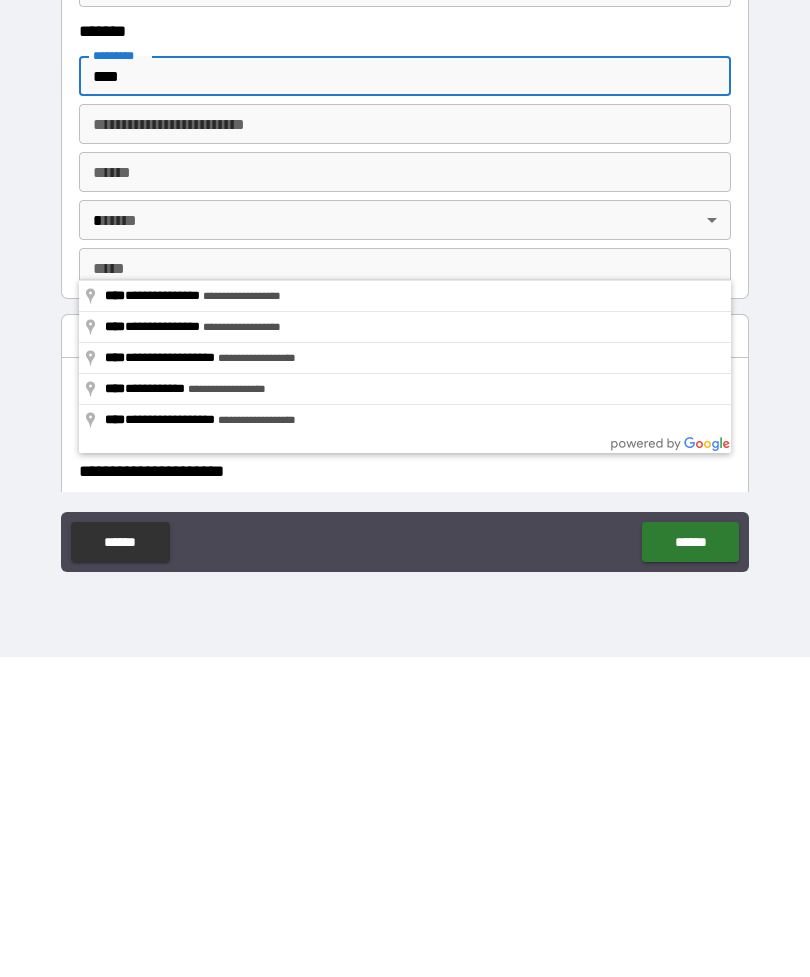 click on "****" at bounding box center [405, 396] 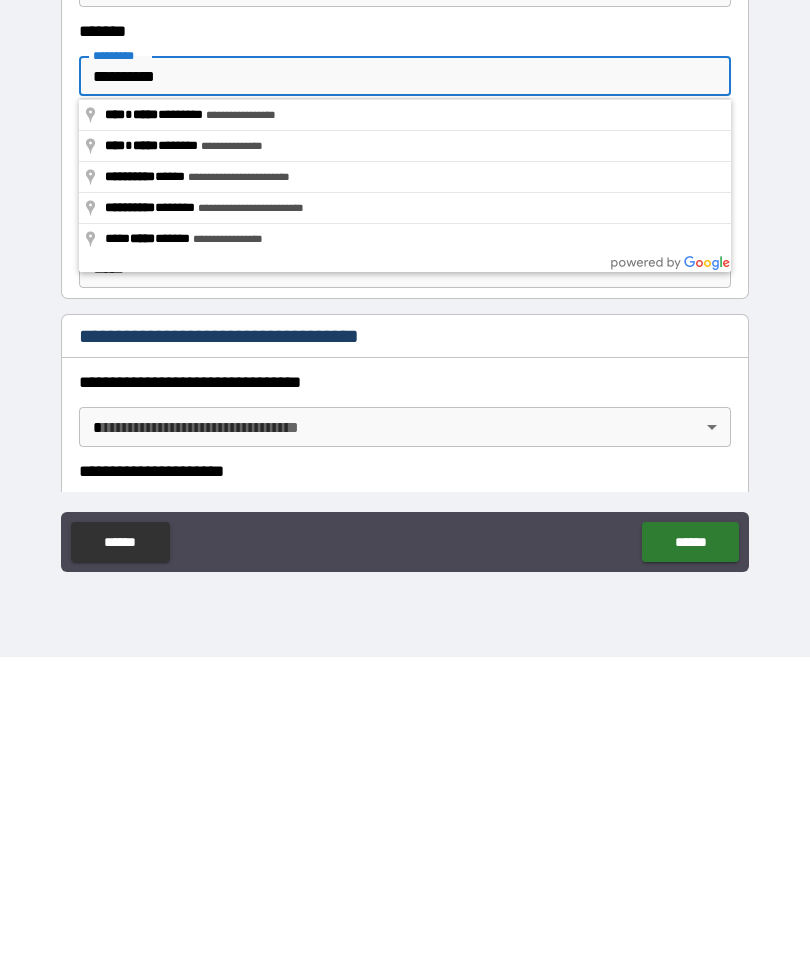 type on "**********" 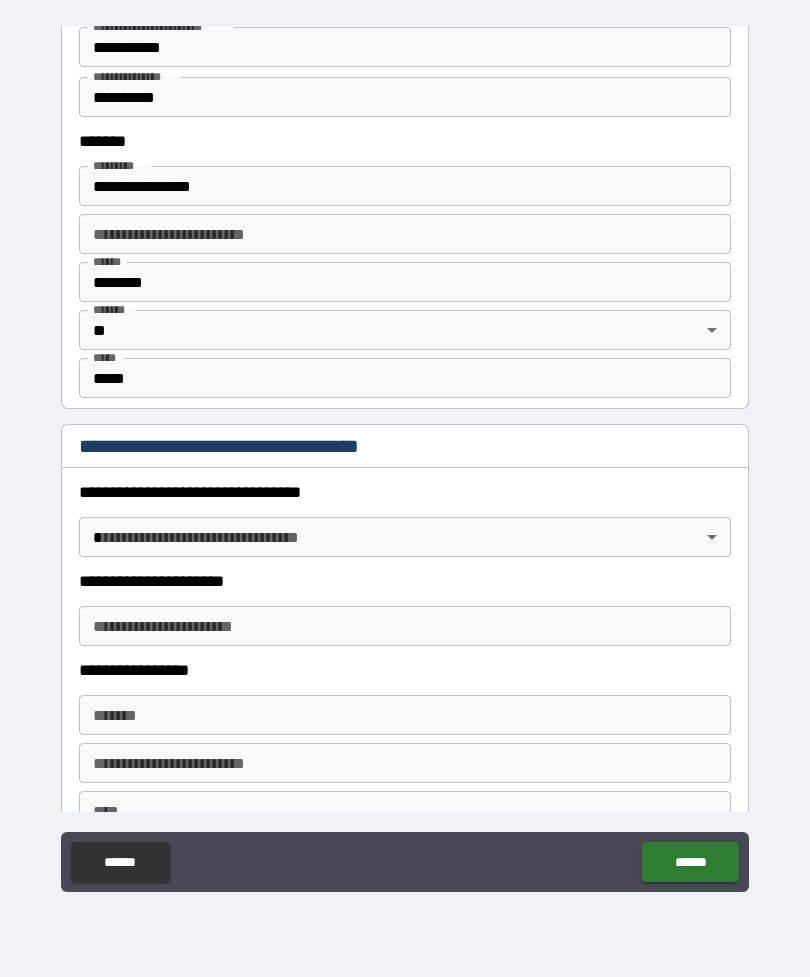 scroll, scrollTop: 1290, scrollLeft: 0, axis: vertical 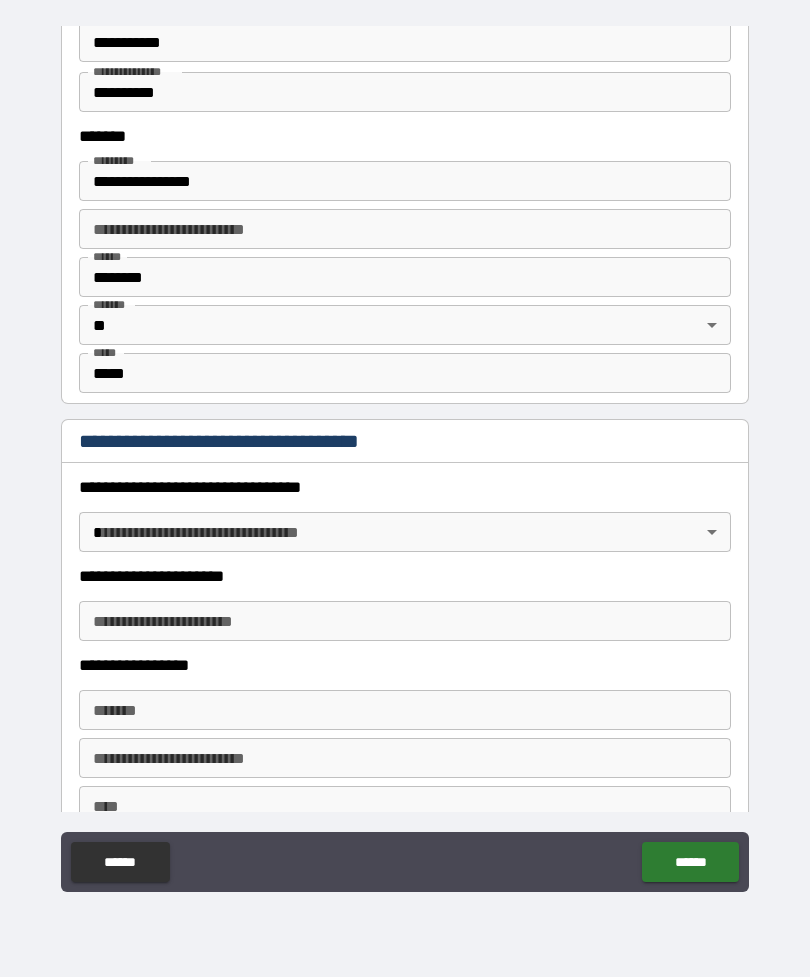 click on "**********" at bounding box center [405, 456] 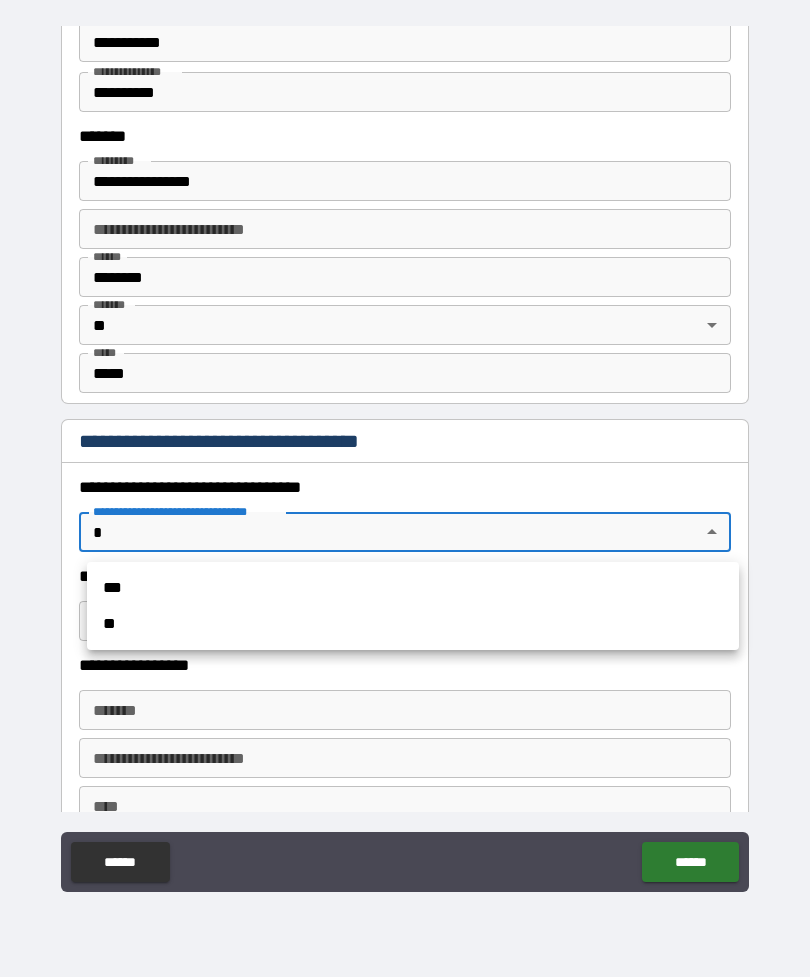 click on "***" at bounding box center (413, 588) 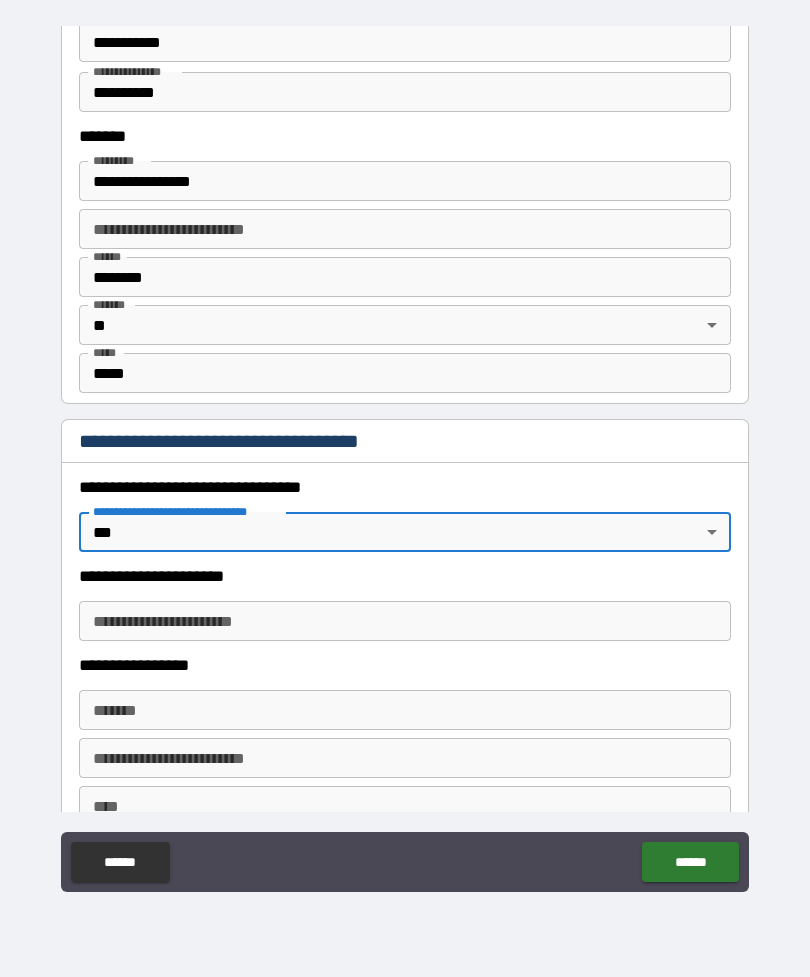 click on "**********" at bounding box center (405, 621) 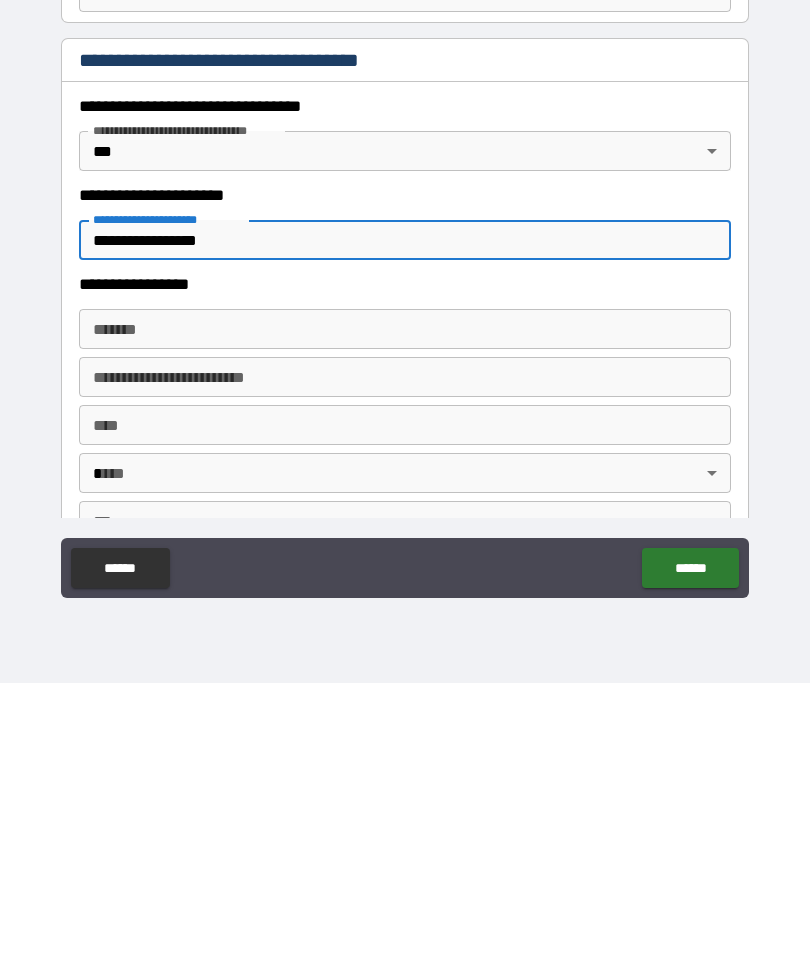 scroll, scrollTop: 1376, scrollLeft: 0, axis: vertical 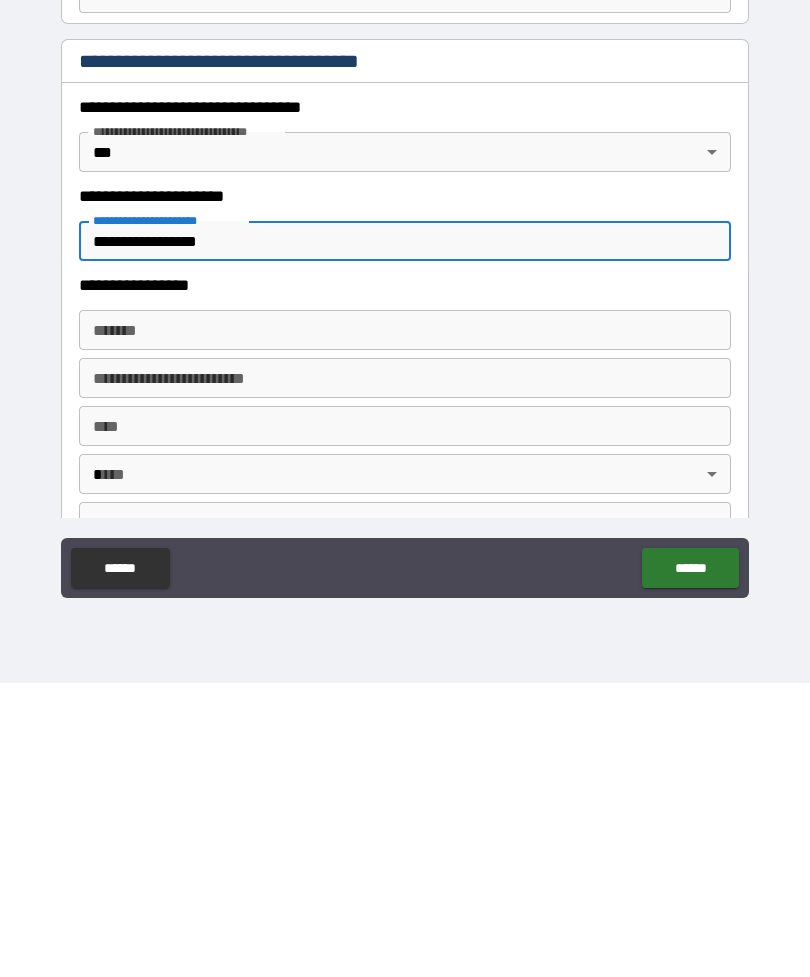 type on "**********" 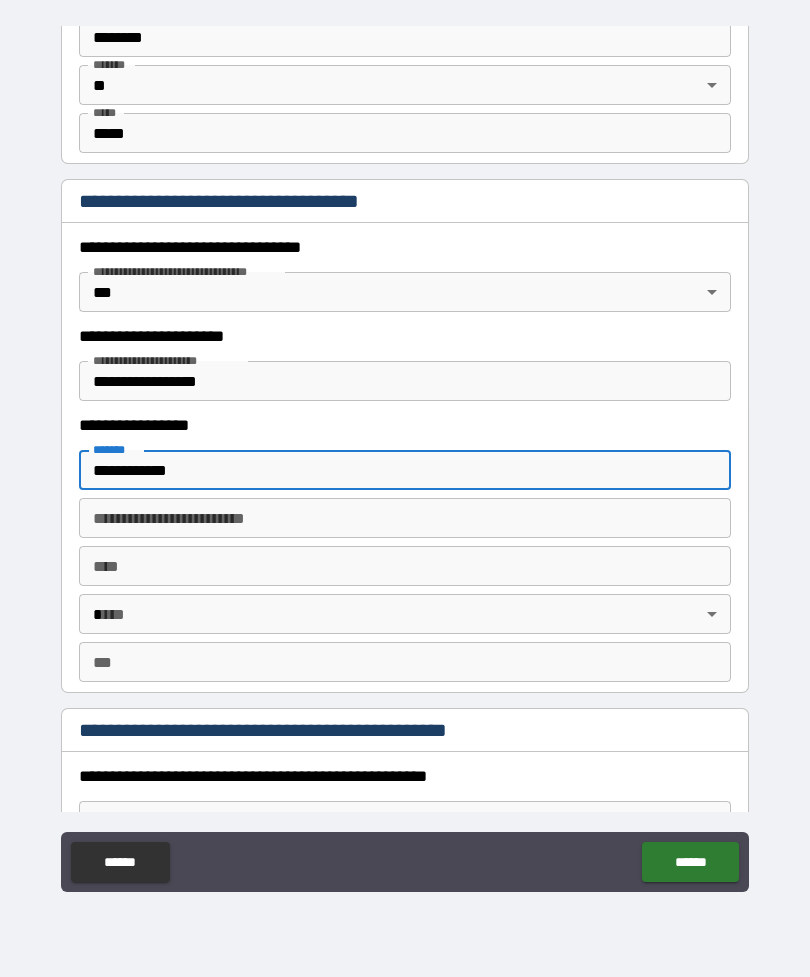 scroll, scrollTop: 1534, scrollLeft: 0, axis: vertical 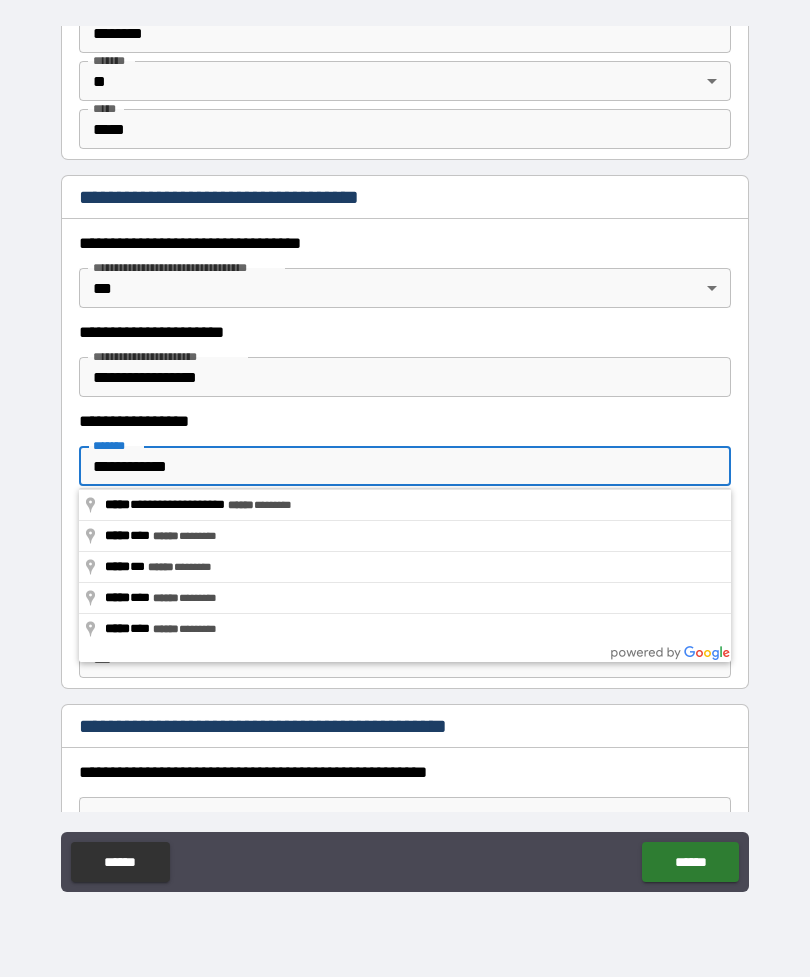 click on "**********" at bounding box center (405, 459) 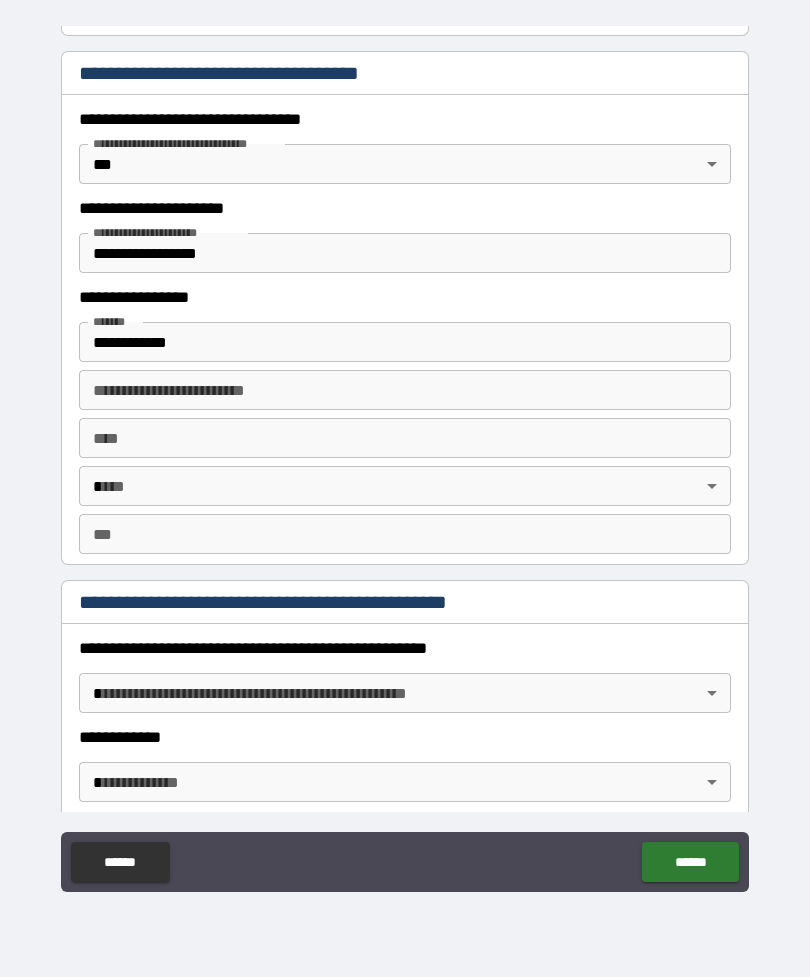 scroll, scrollTop: 1658, scrollLeft: 0, axis: vertical 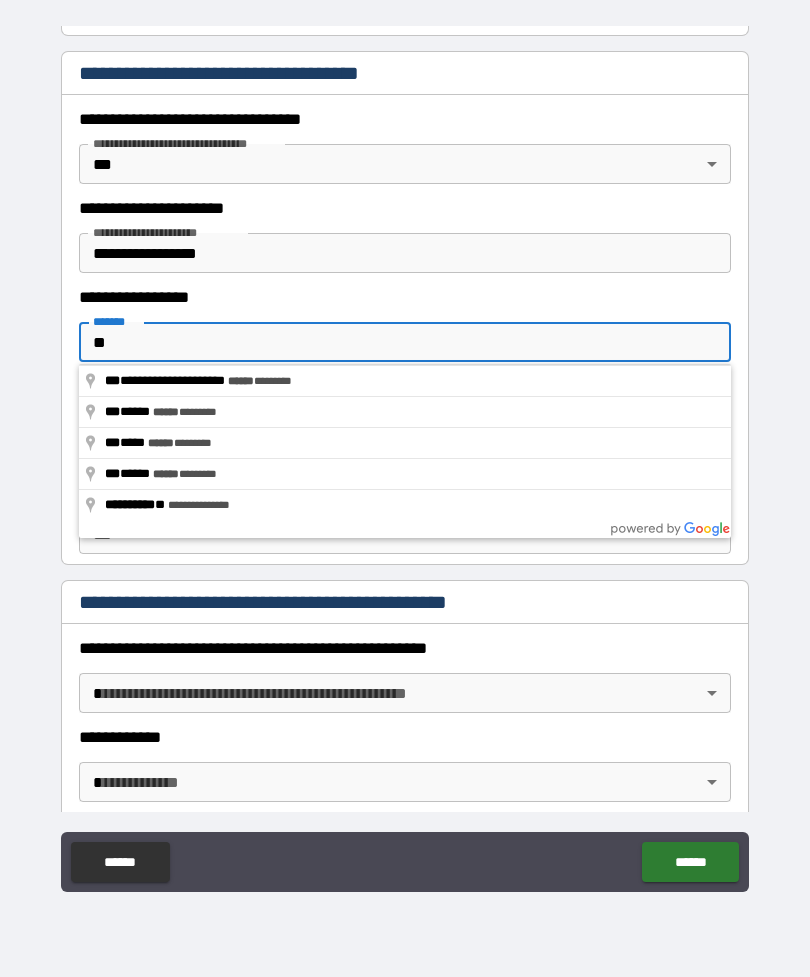 type on "*" 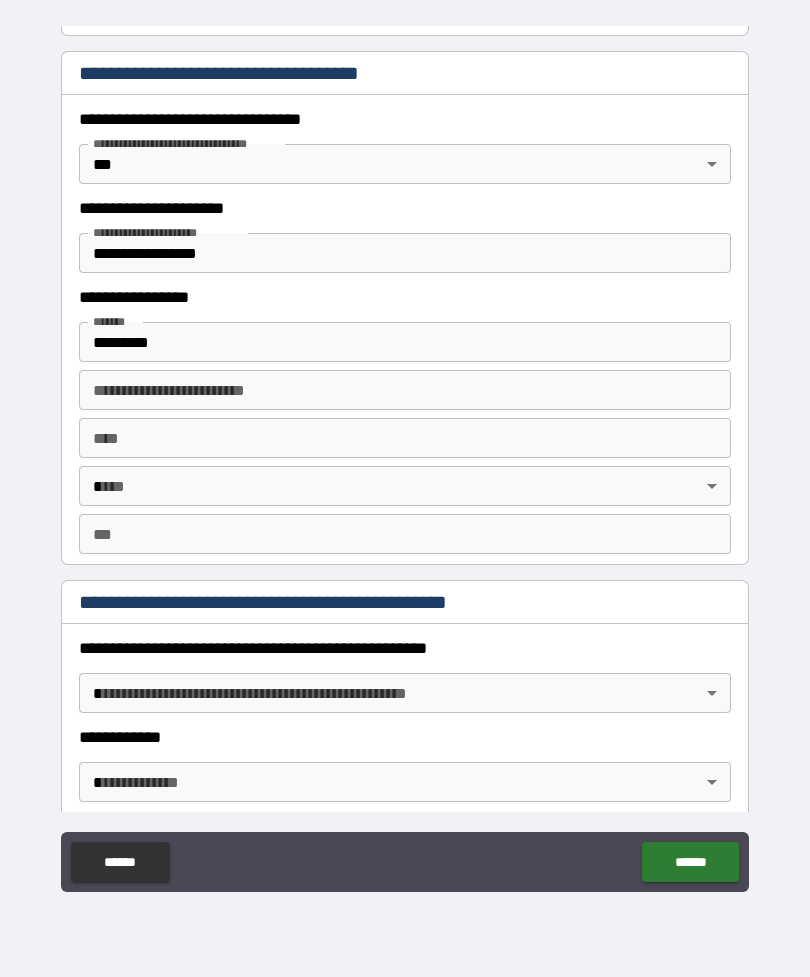 type on "**********" 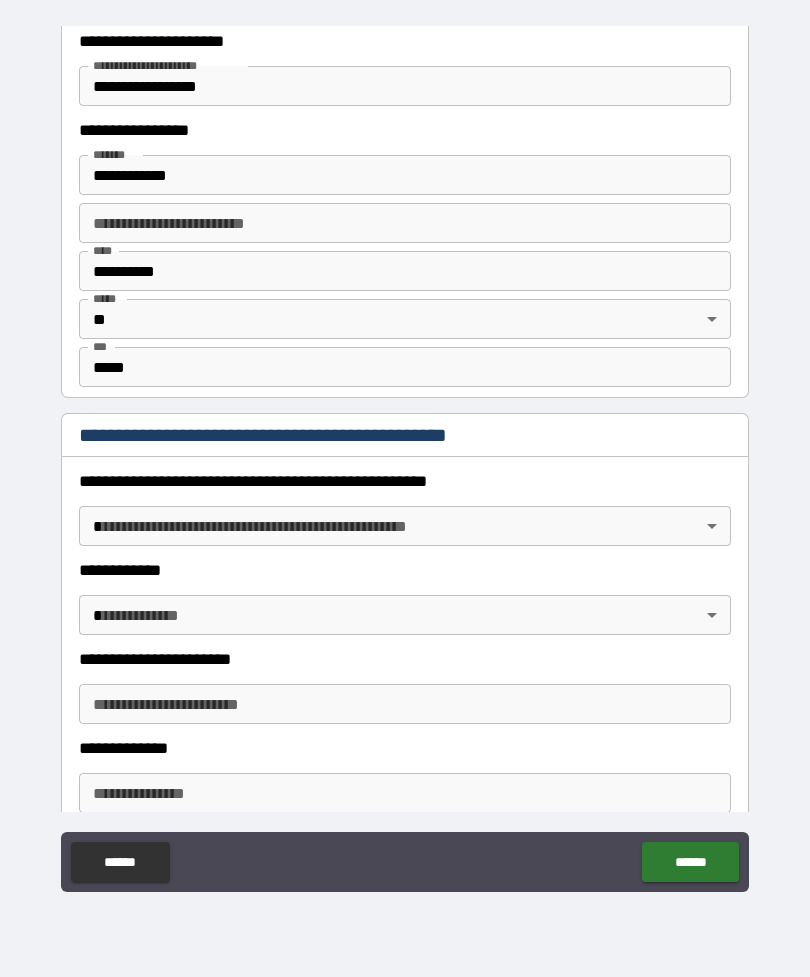 scroll, scrollTop: 1830, scrollLeft: 0, axis: vertical 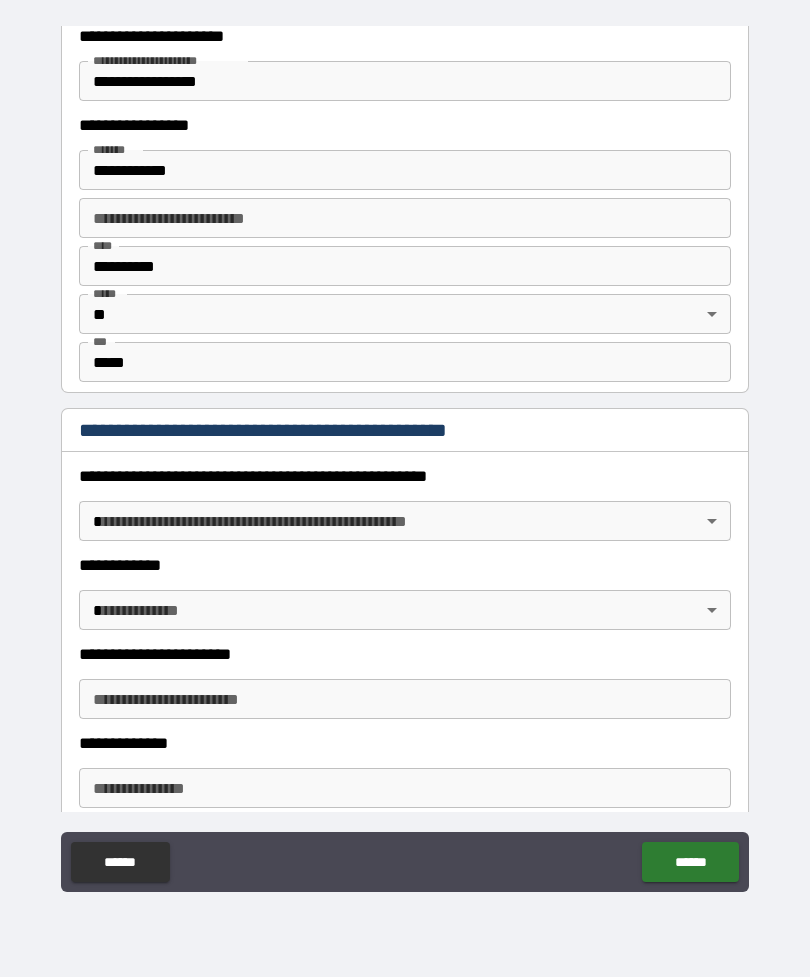 click on "**********" at bounding box center (405, 456) 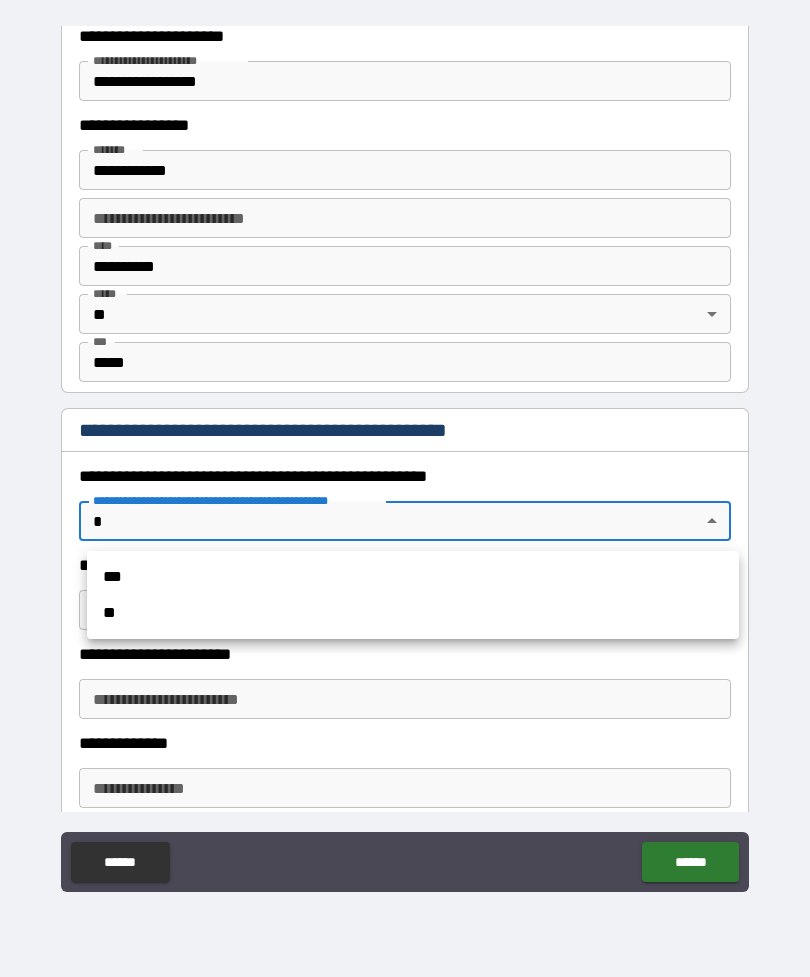 click on "**" at bounding box center [413, 613] 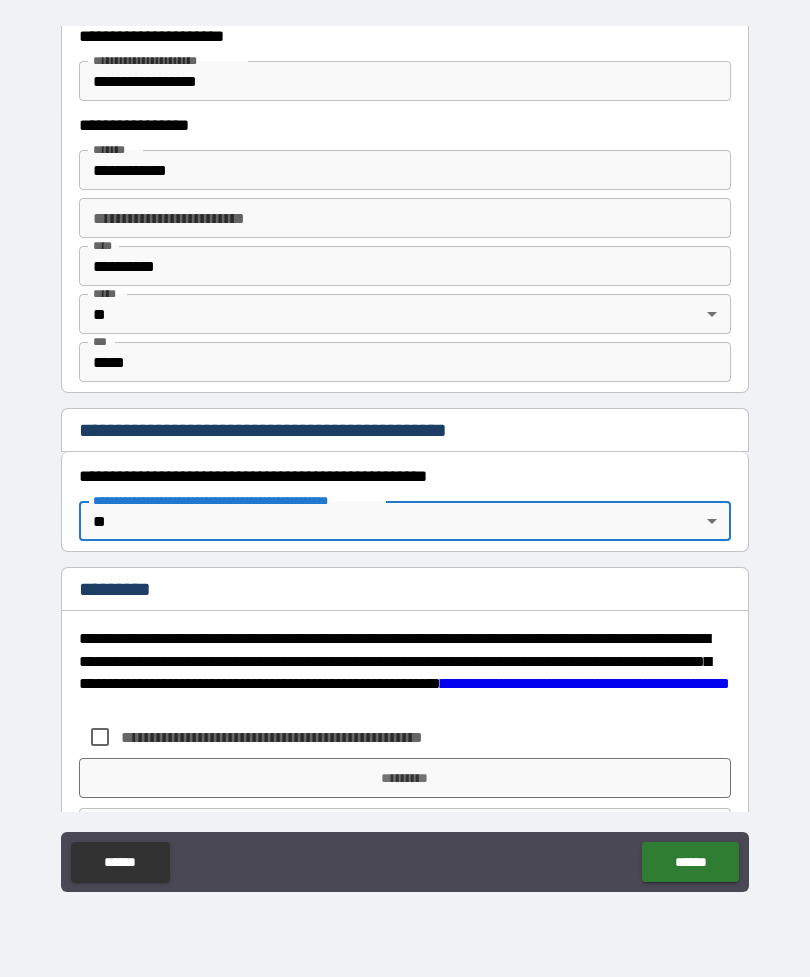 type on "*" 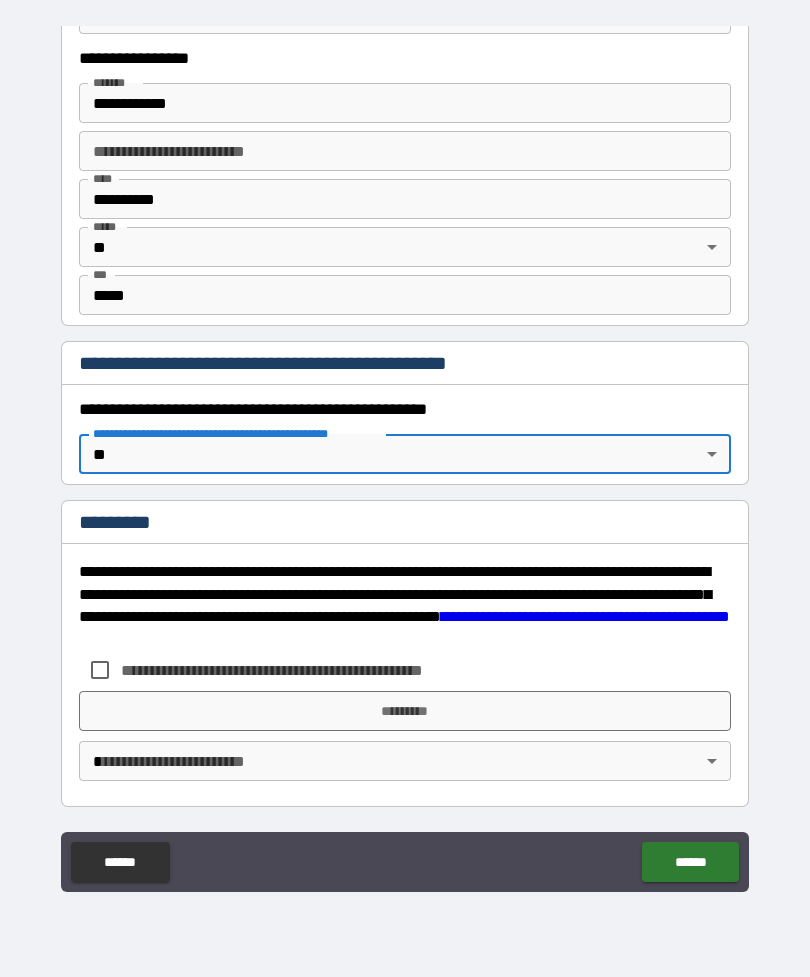 scroll, scrollTop: 1897, scrollLeft: 0, axis: vertical 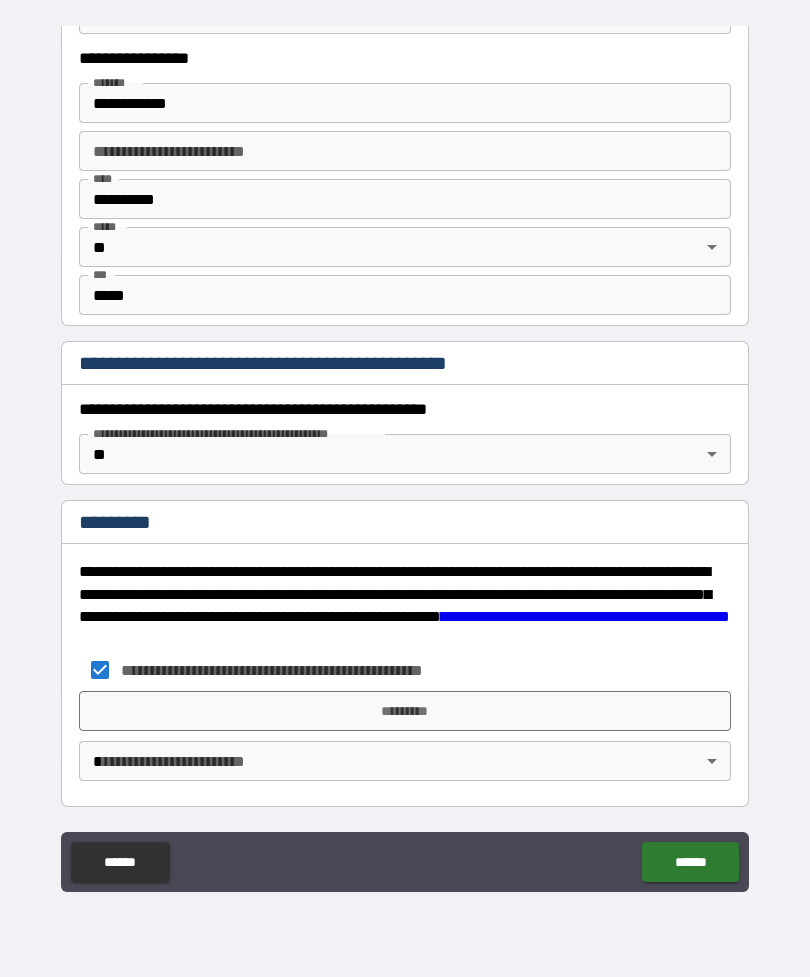 click on "*********" at bounding box center (405, 711) 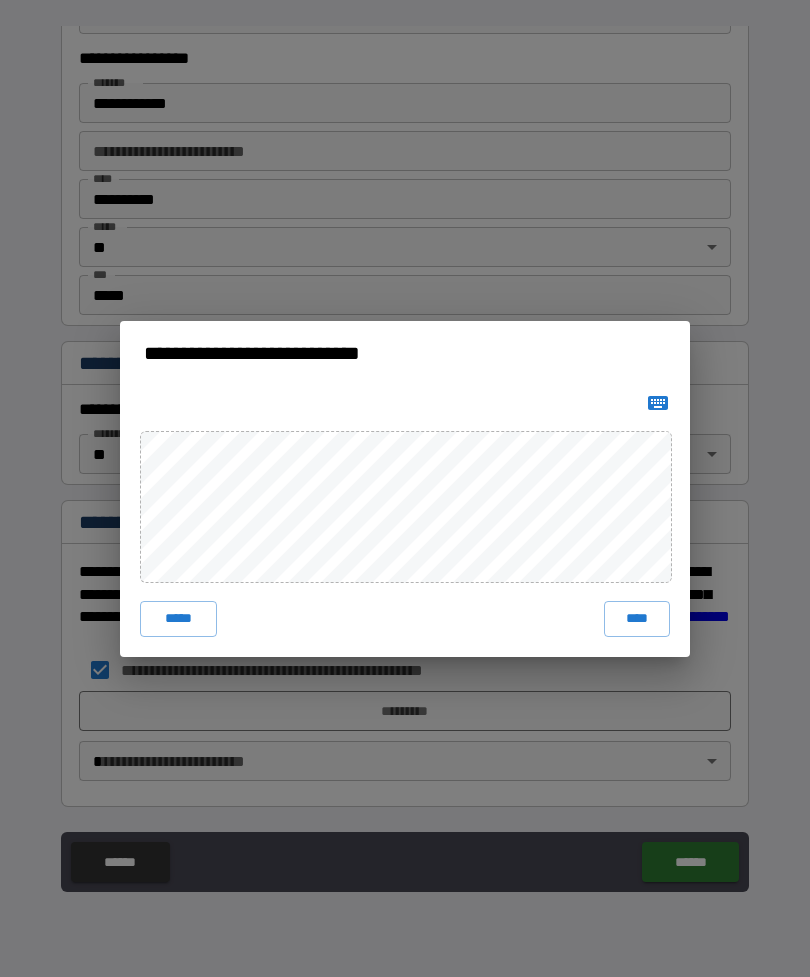 click on "****" at bounding box center [637, 619] 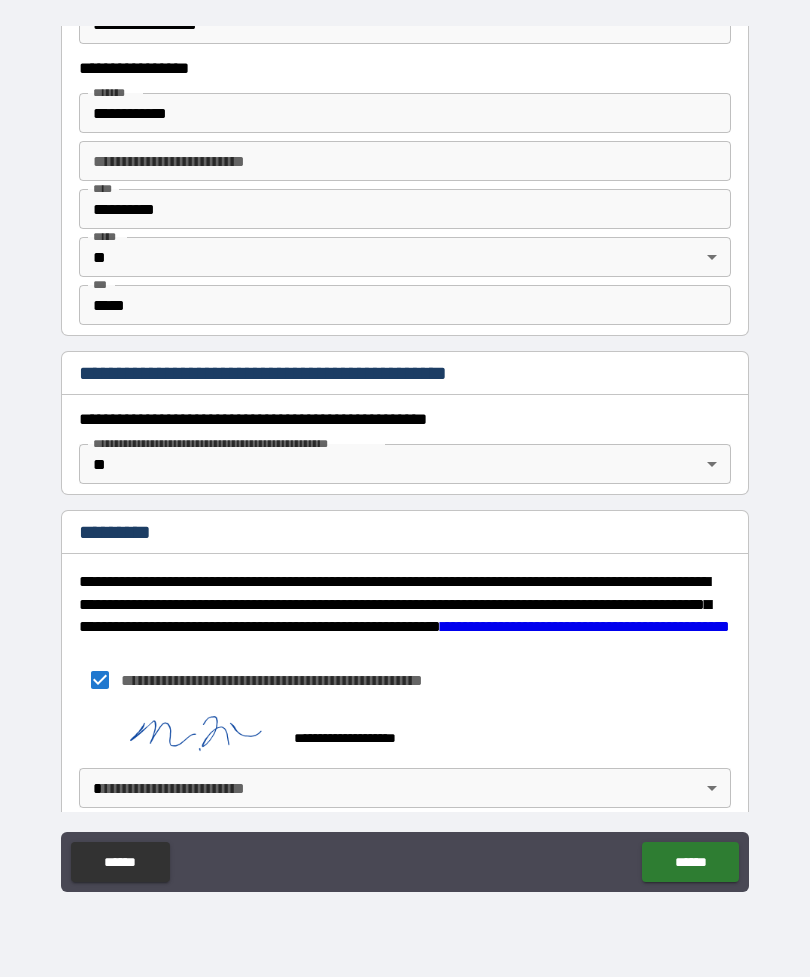 click on "******" at bounding box center (690, 862) 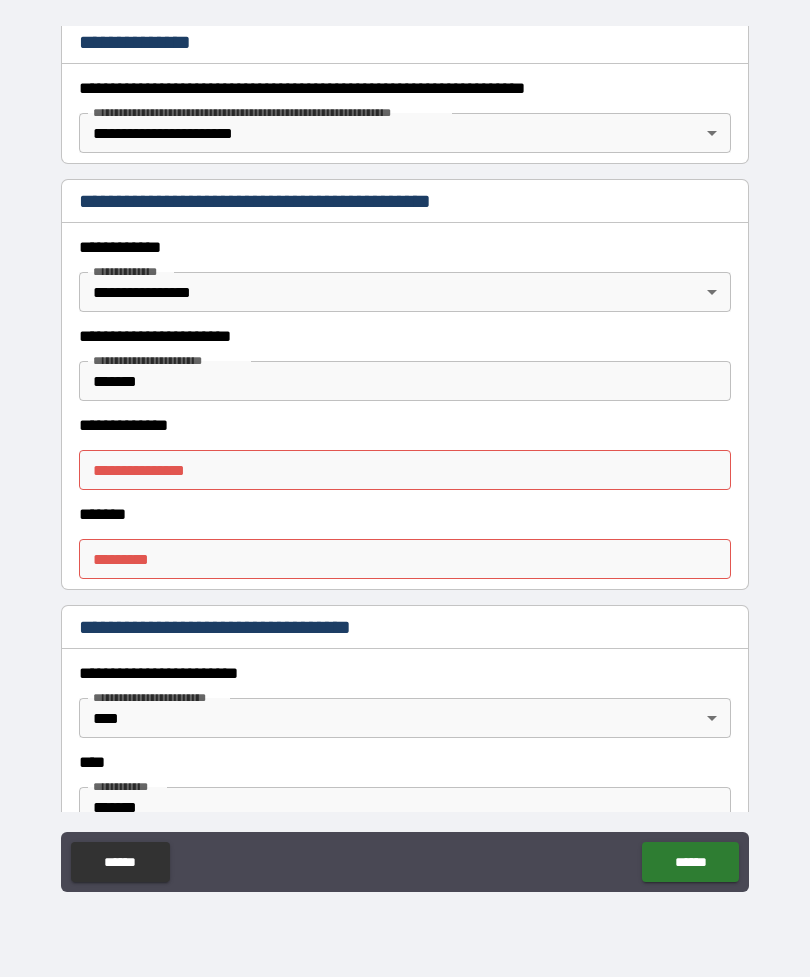 scroll, scrollTop: 335, scrollLeft: 0, axis: vertical 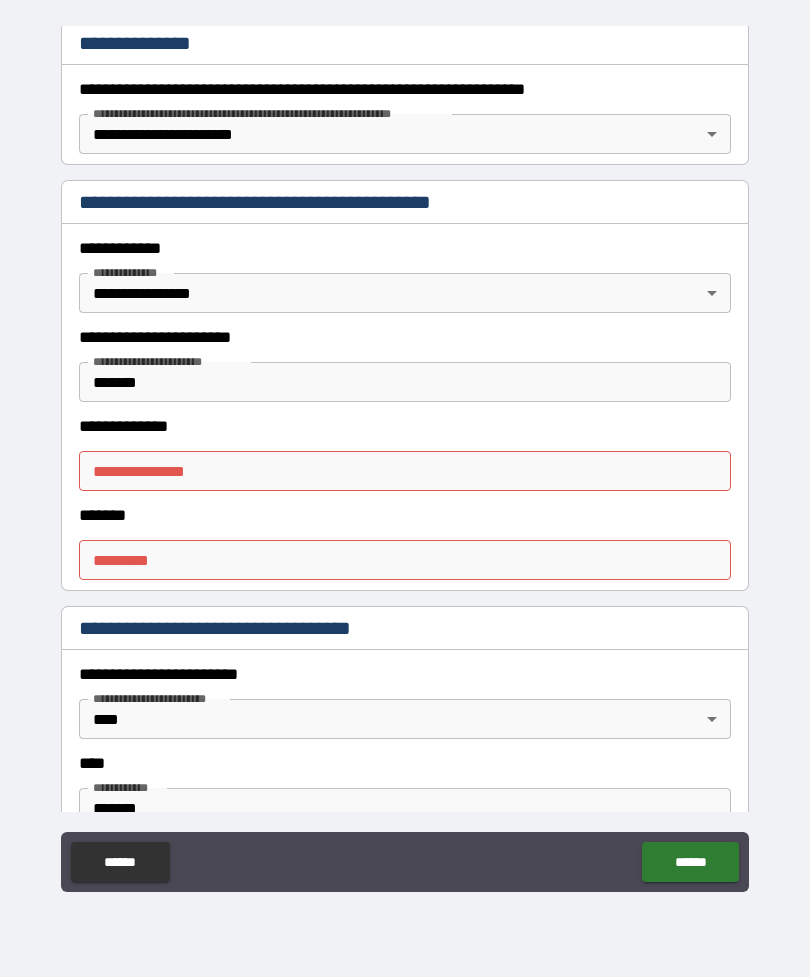 click on "**********" at bounding box center (405, 471) 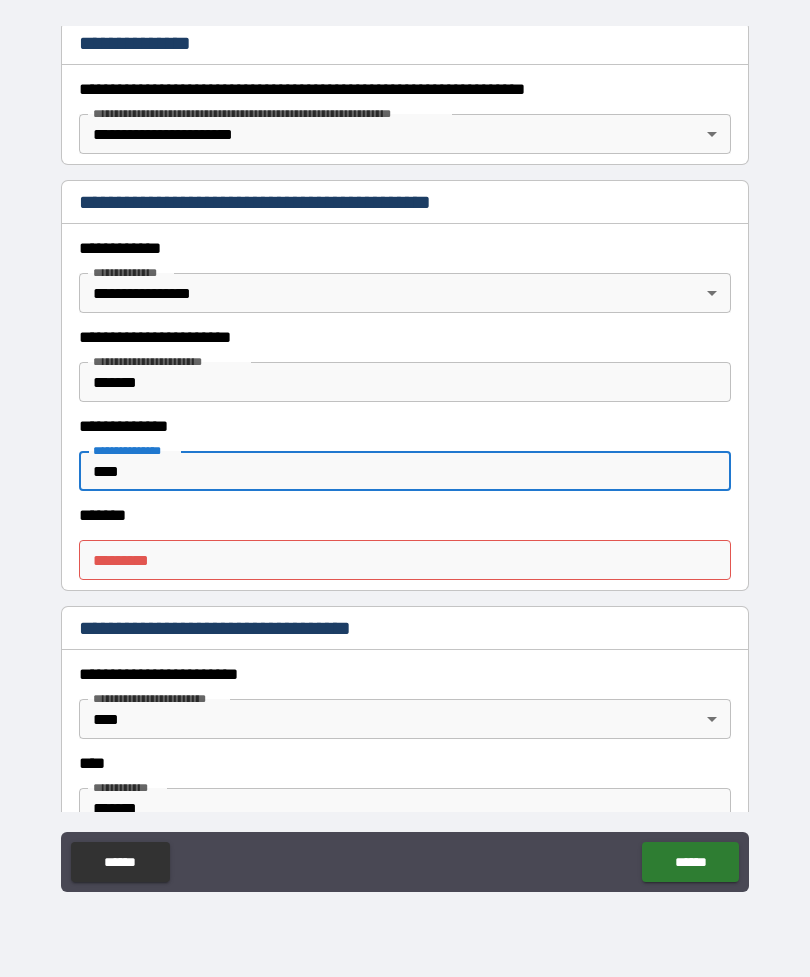 type on "****" 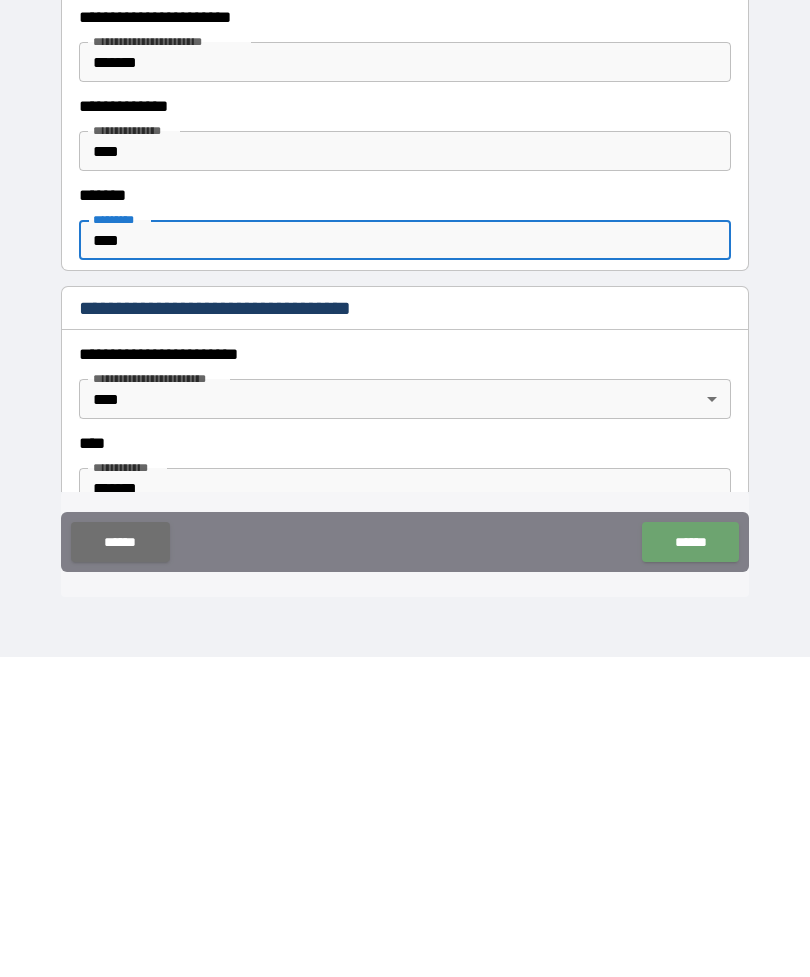 type on "****" 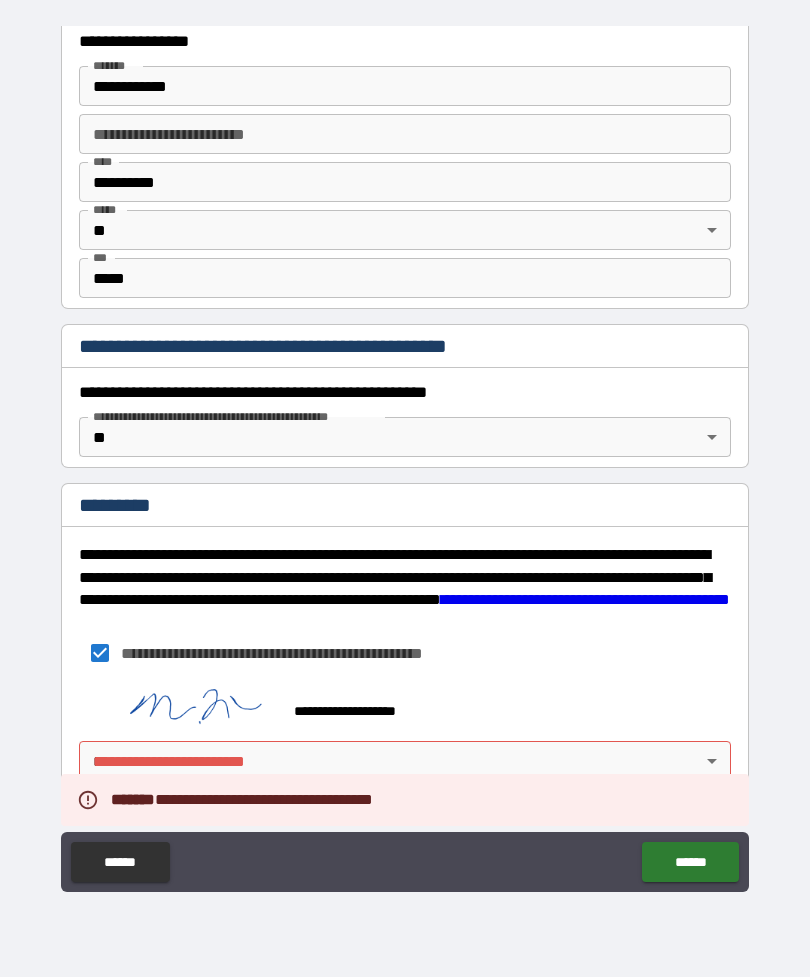 scroll, scrollTop: 1914, scrollLeft: 0, axis: vertical 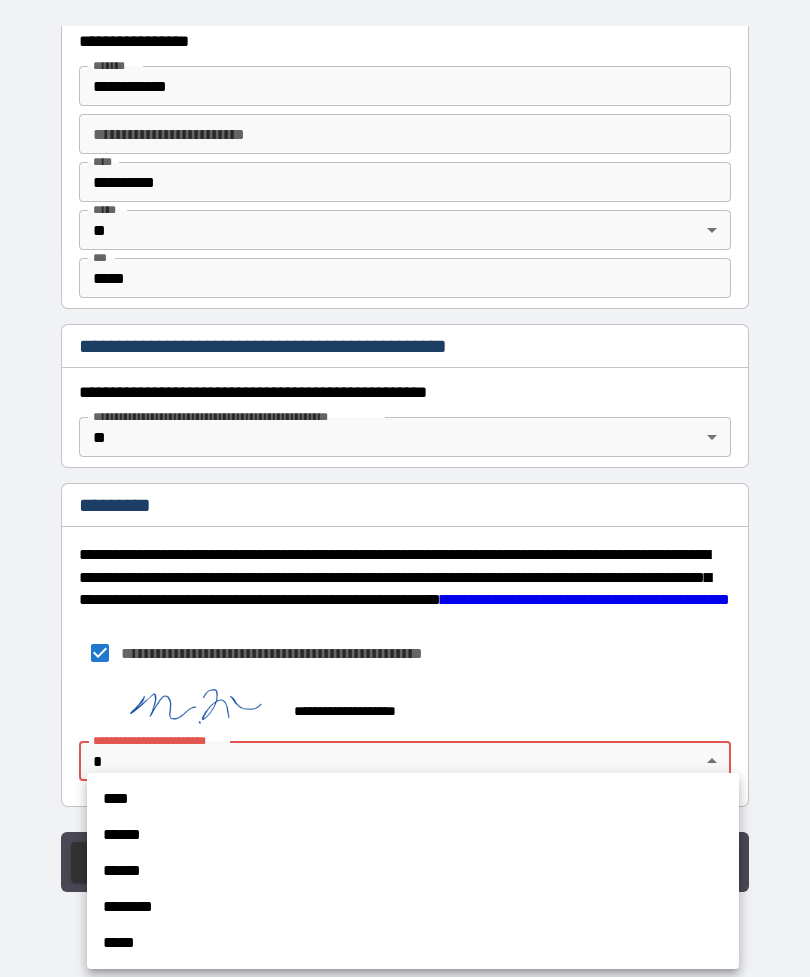 click on "****" at bounding box center [413, 799] 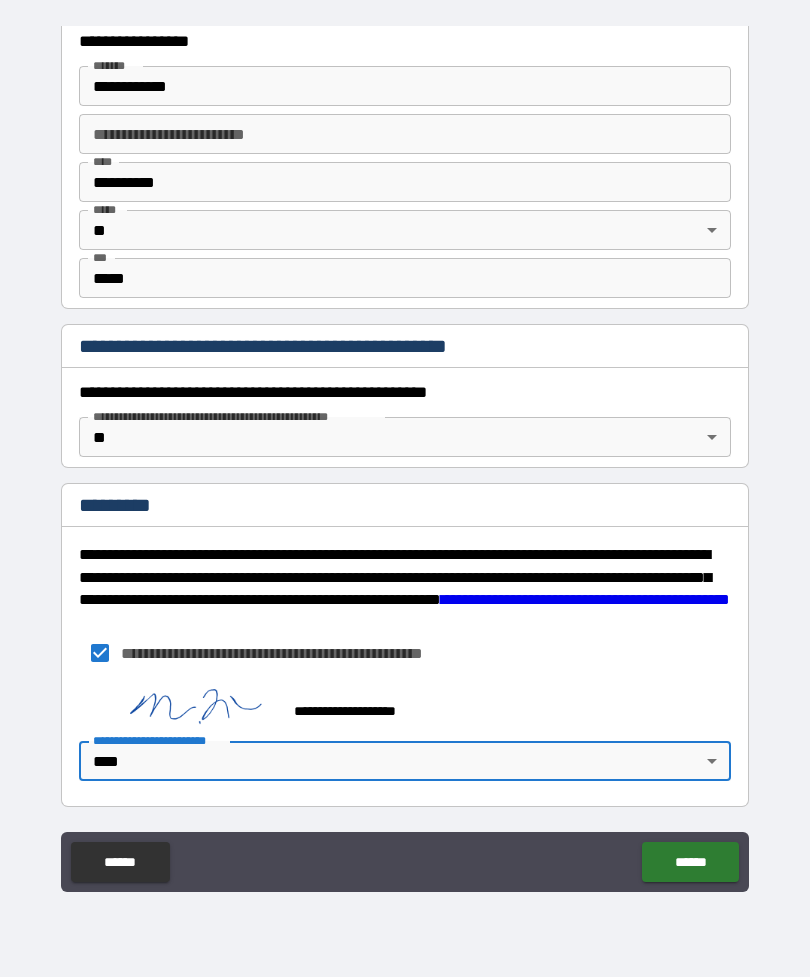 click on "******" at bounding box center (690, 862) 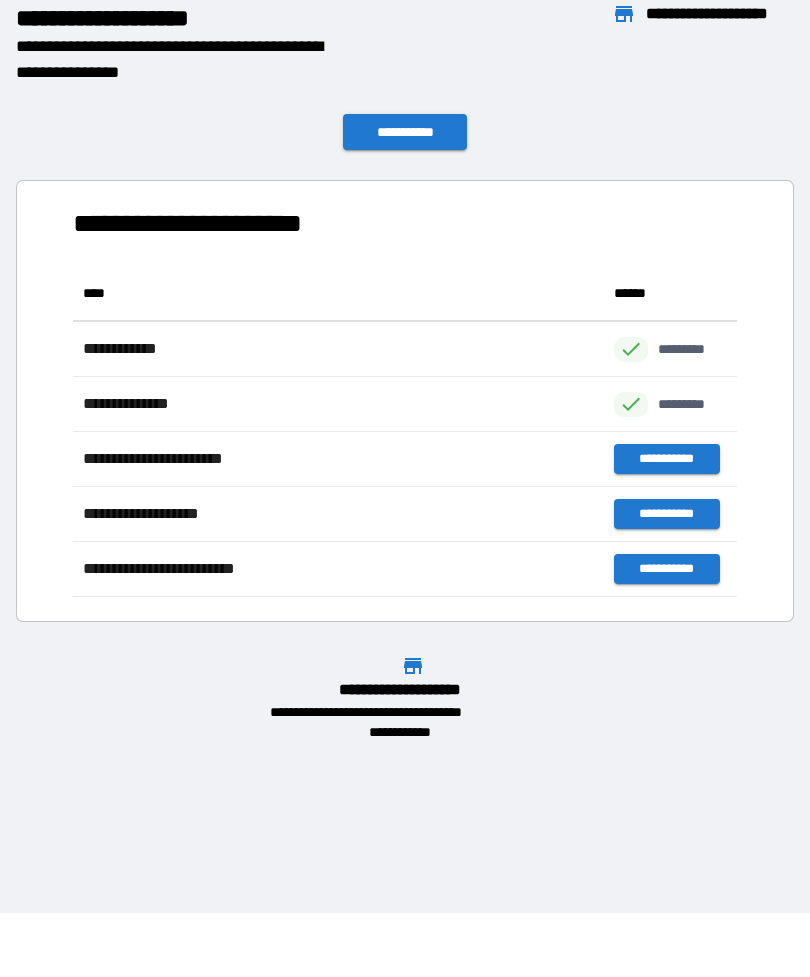 scroll, scrollTop: 1, scrollLeft: 1, axis: both 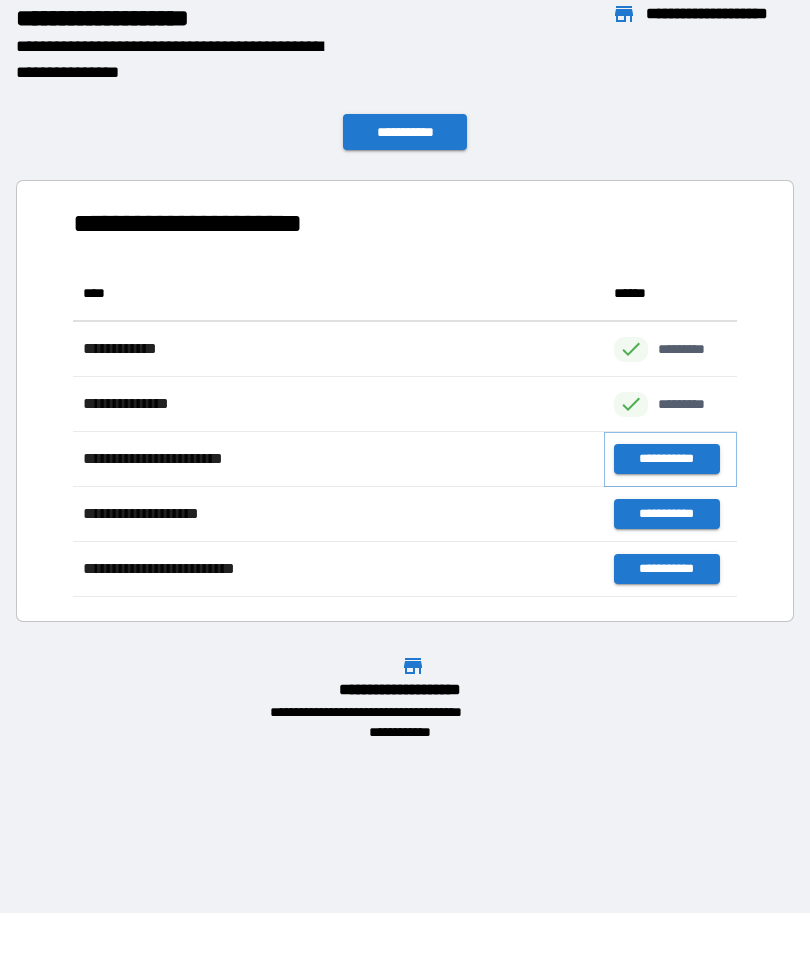 click on "**********" at bounding box center [666, 459] 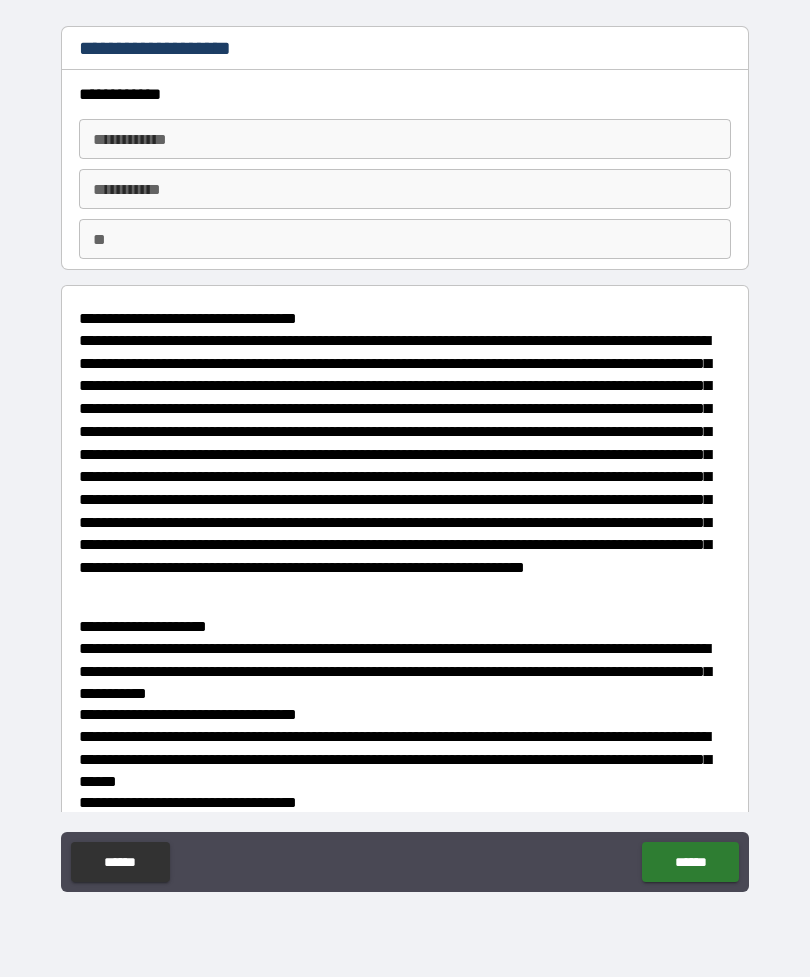 scroll, scrollTop: 0, scrollLeft: 0, axis: both 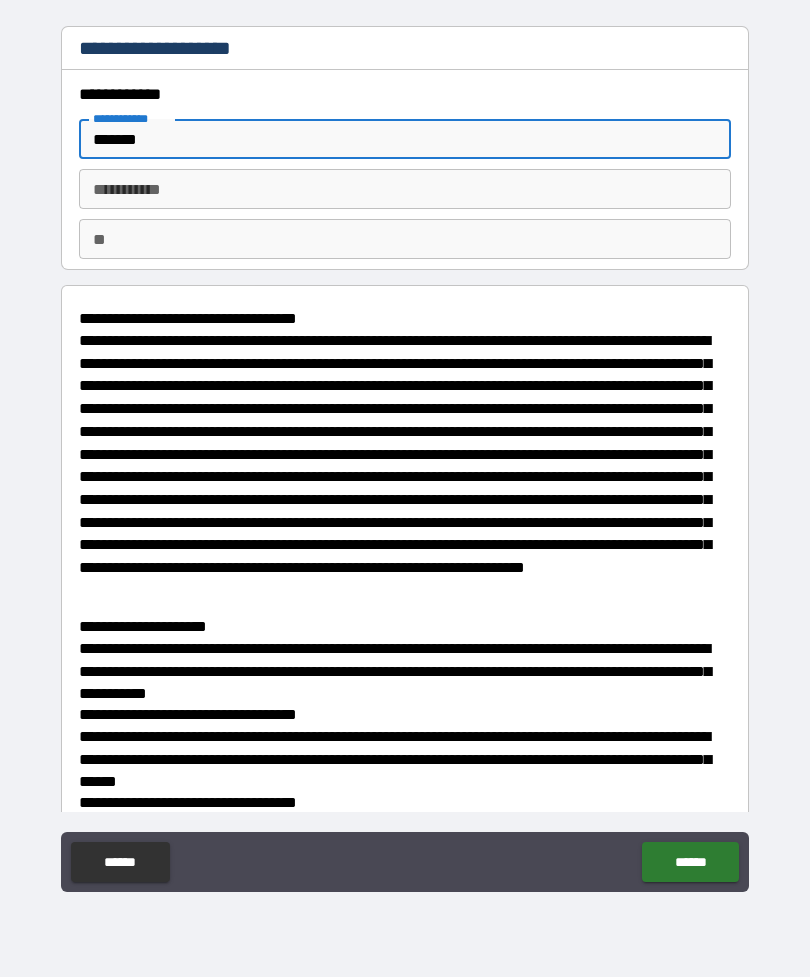type on "*******" 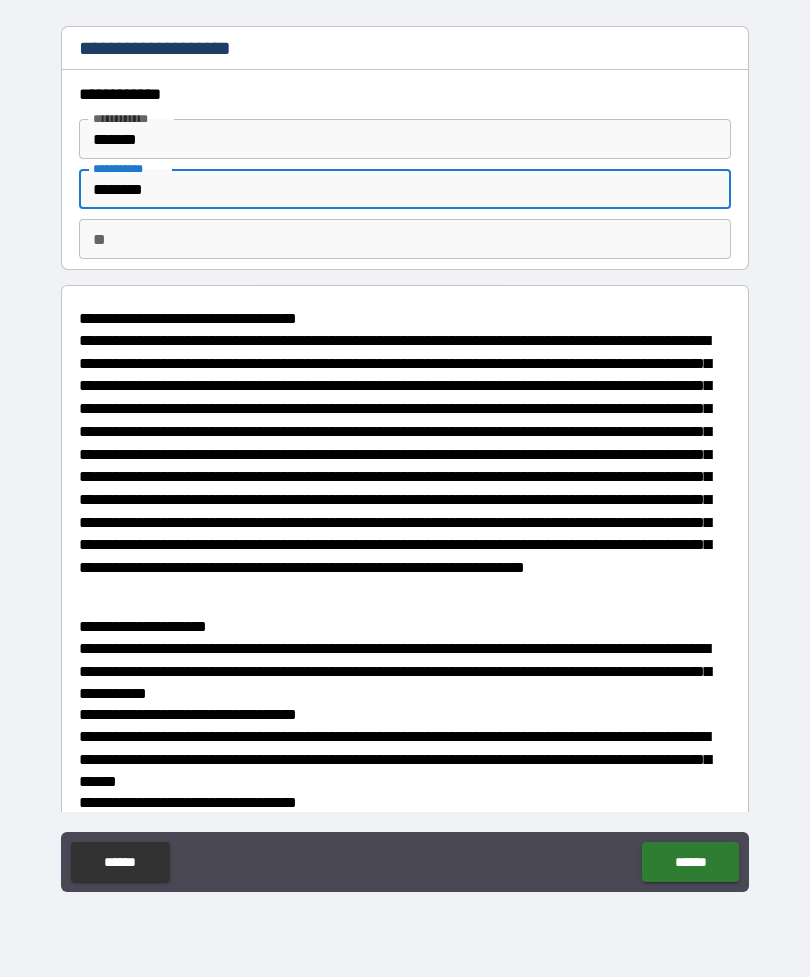 click on "**" at bounding box center (405, 239) 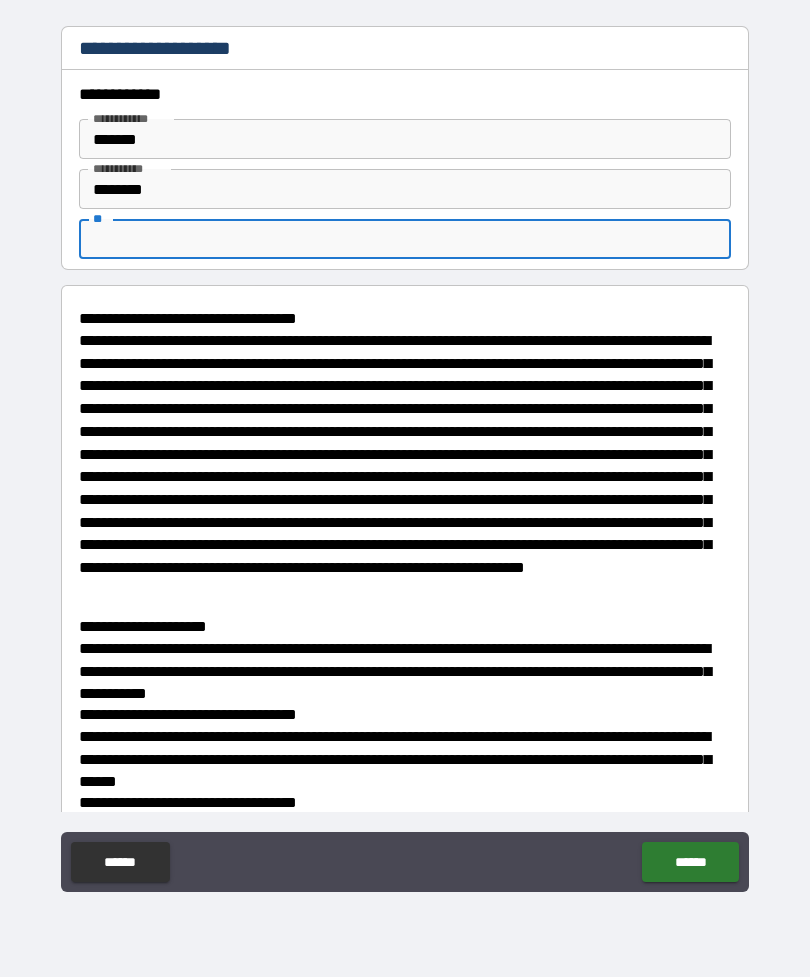 click on "********" at bounding box center [405, 189] 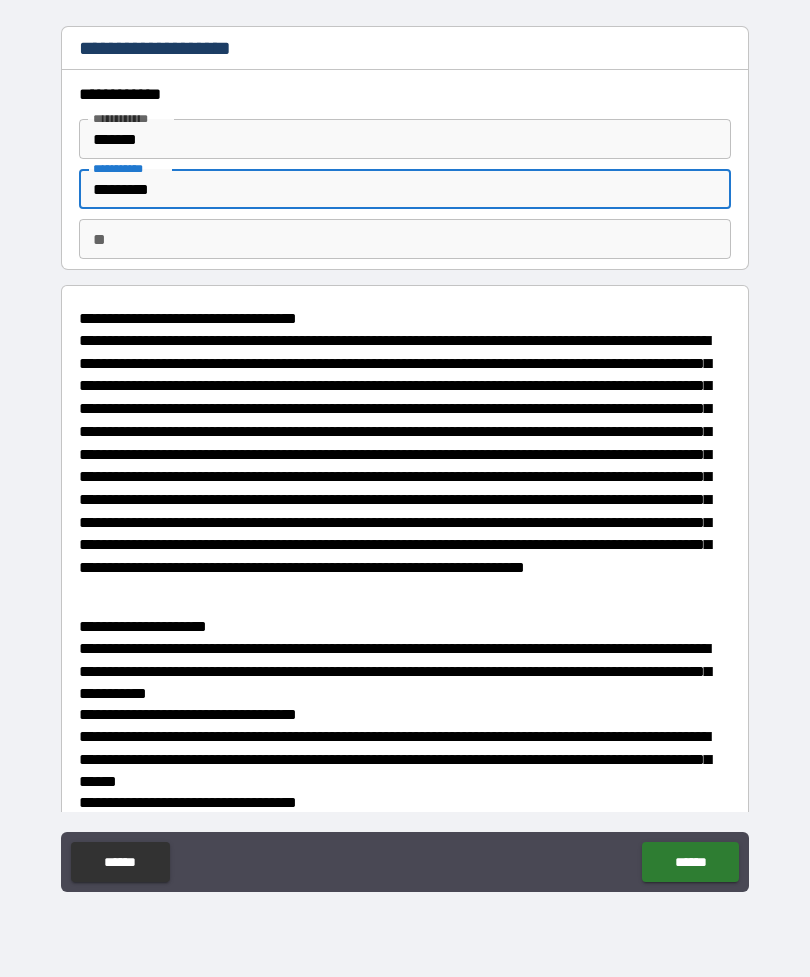 type on "*********" 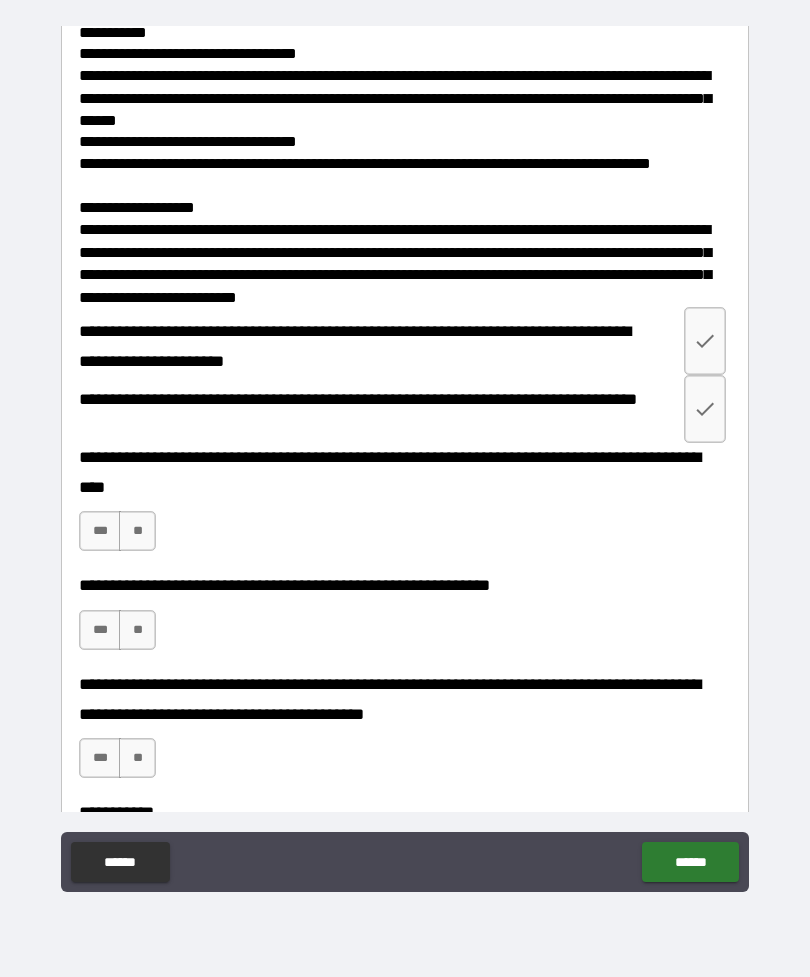 scroll, scrollTop: 723, scrollLeft: 0, axis: vertical 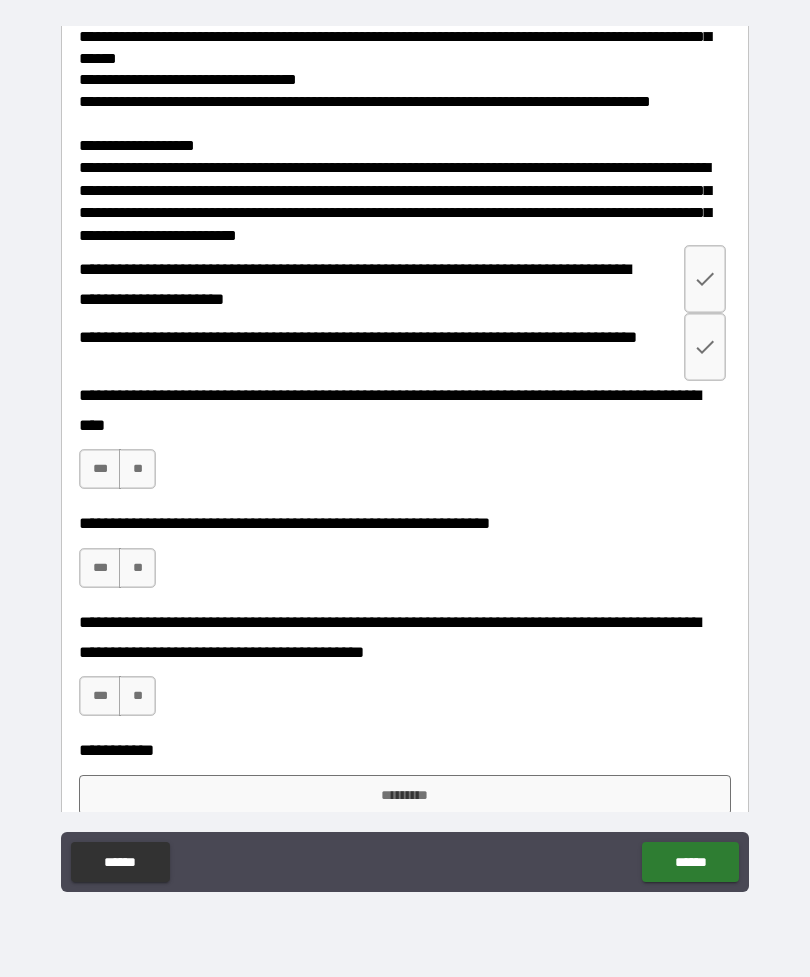 type on "*****" 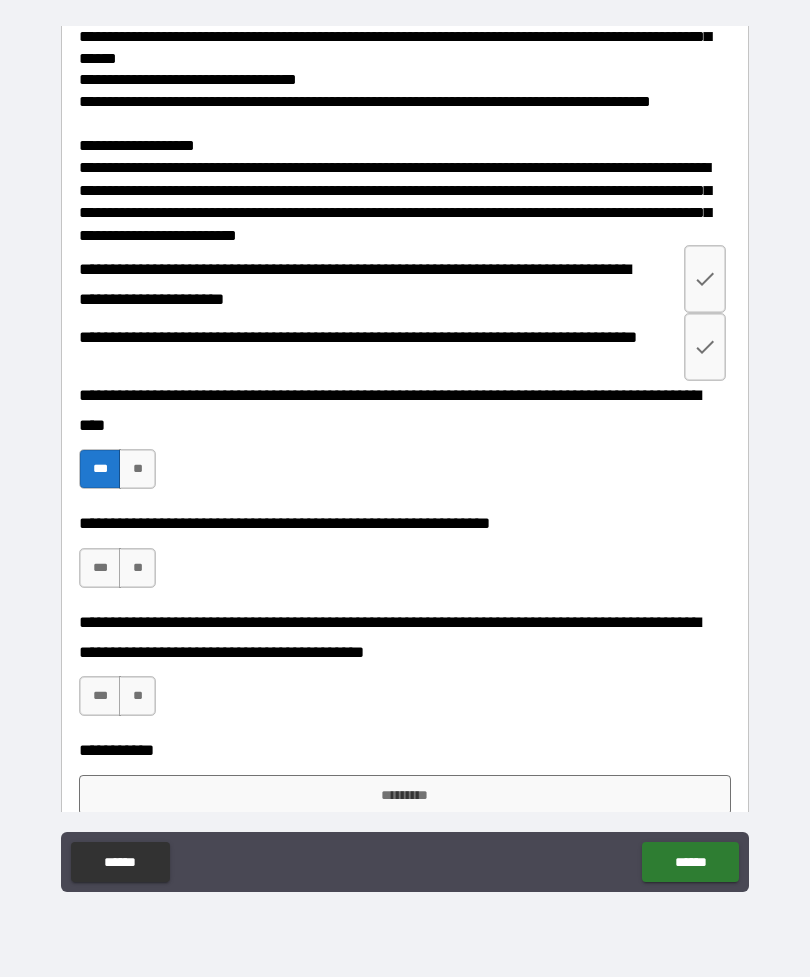click on "***" at bounding box center (100, 568) 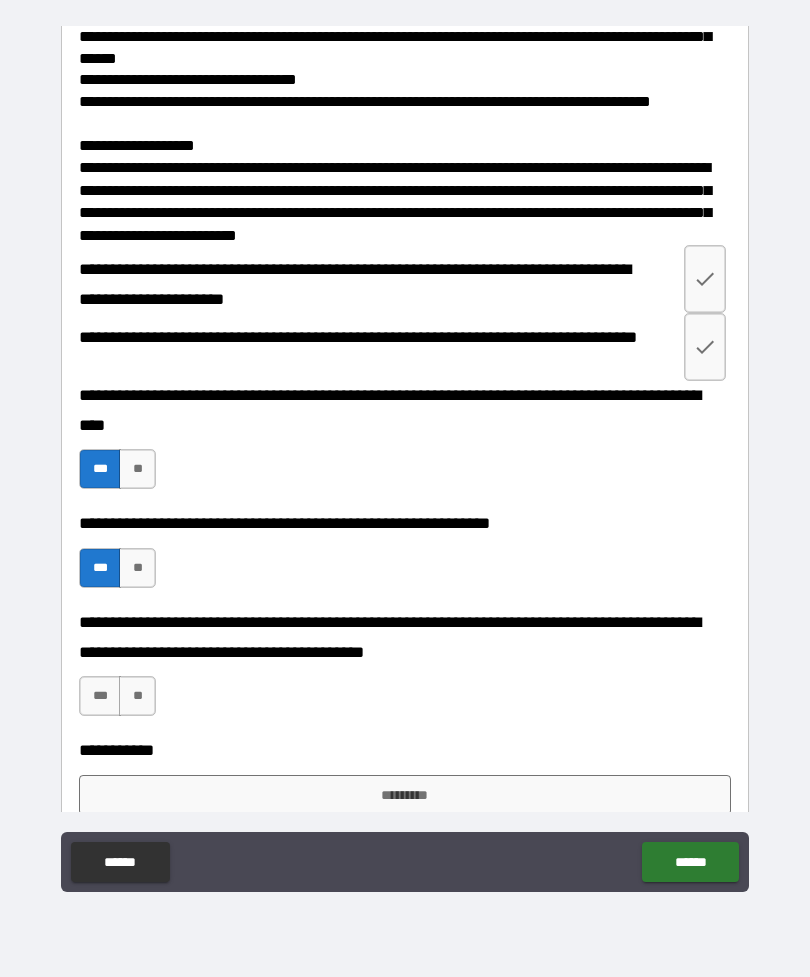click on "***" at bounding box center (100, 696) 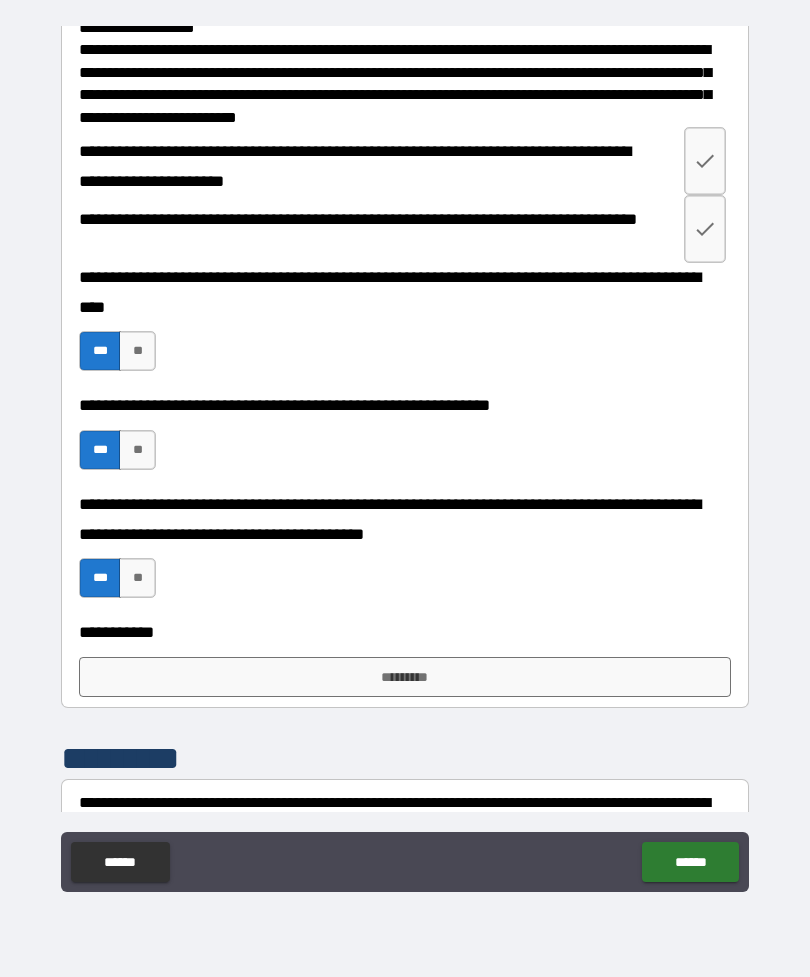 scroll, scrollTop: 917, scrollLeft: 0, axis: vertical 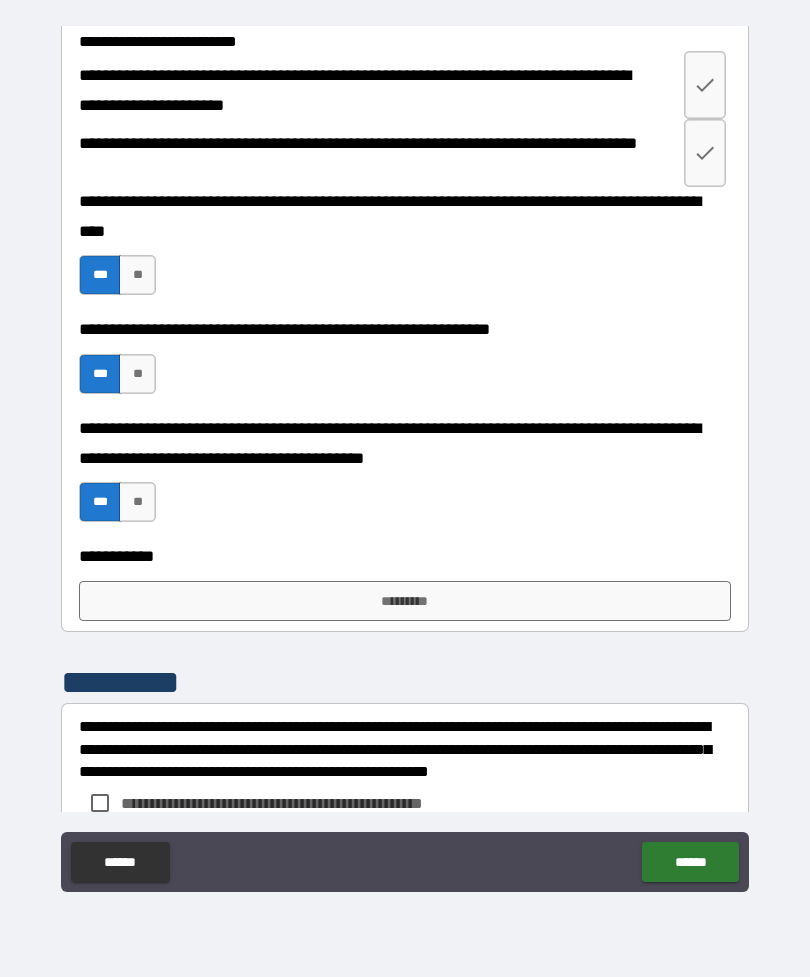 click on "*********" at bounding box center [405, 601] 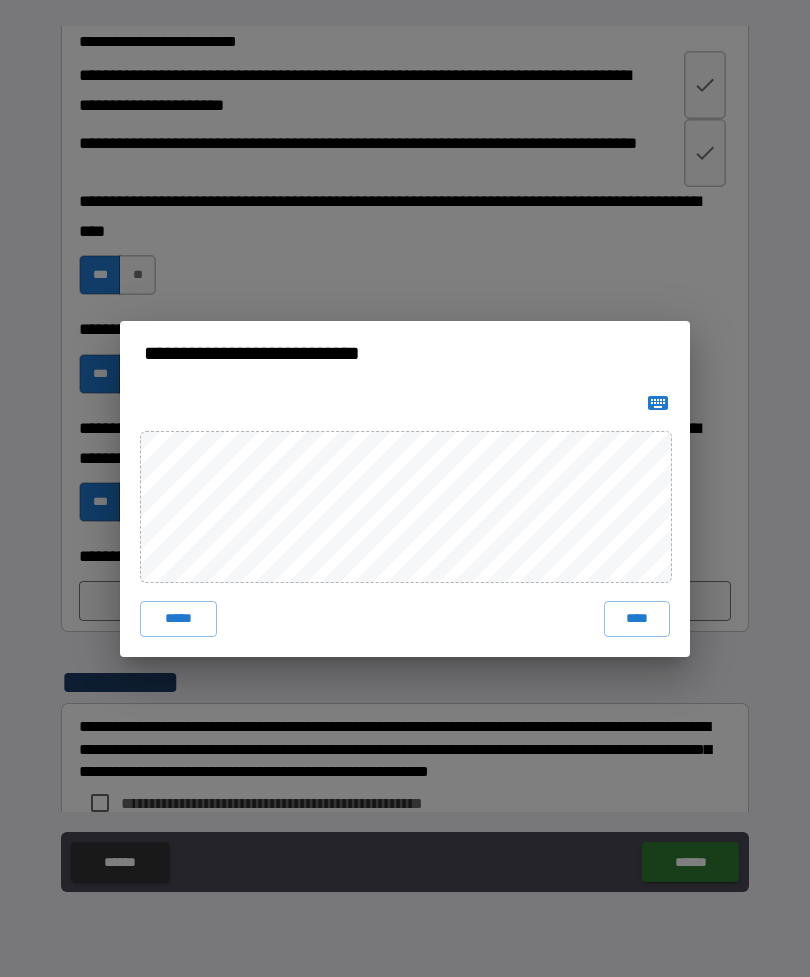 click on "****" at bounding box center [637, 619] 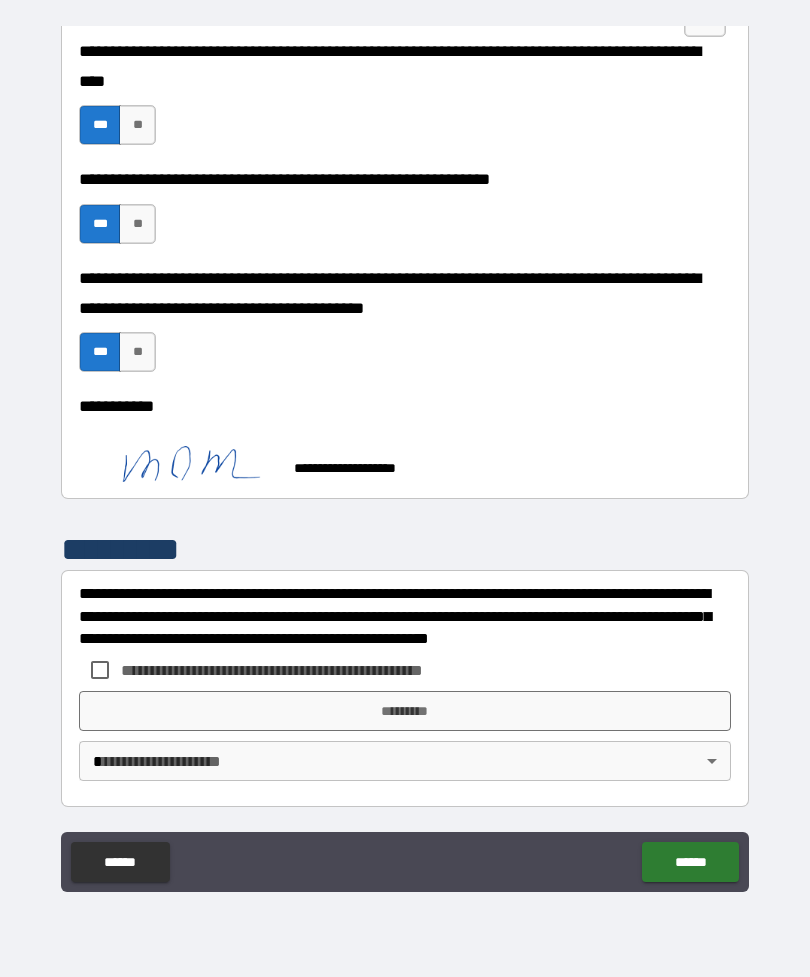 scroll, scrollTop: 1067, scrollLeft: 0, axis: vertical 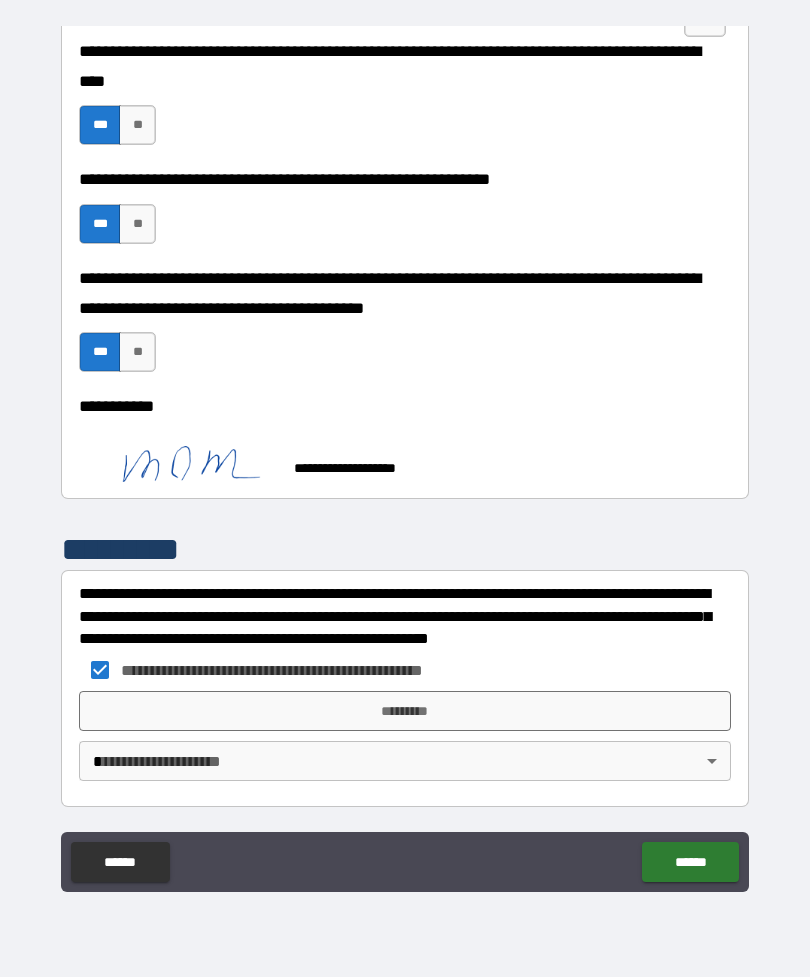 click on "*********" at bounding box center [405, 711] 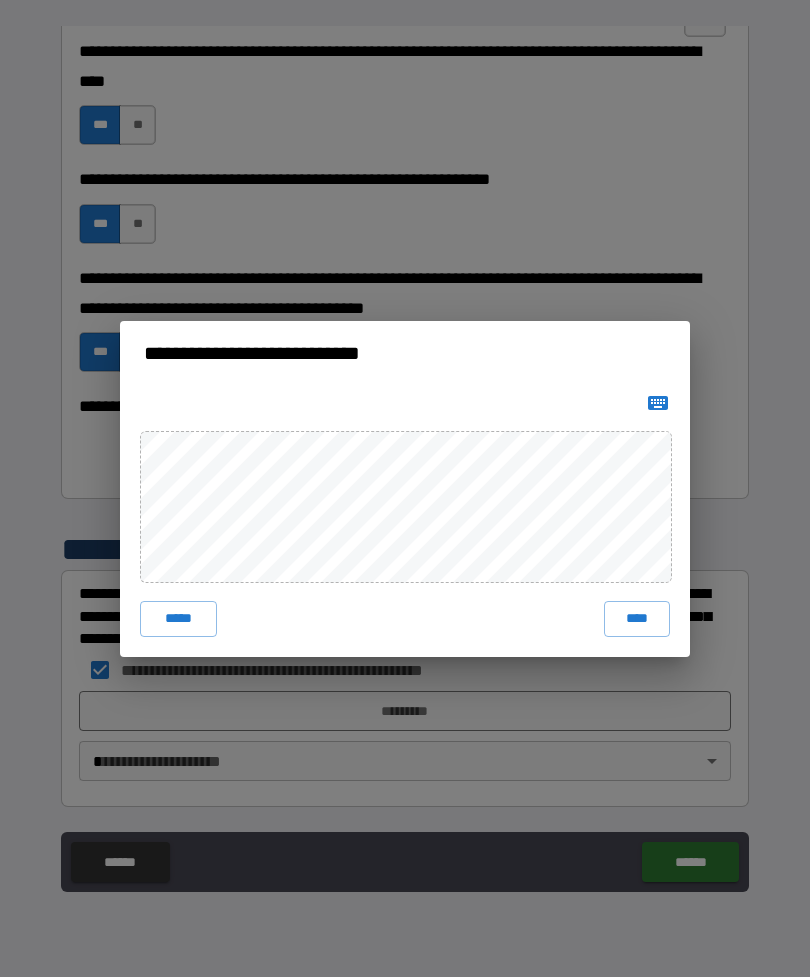 click on "****" at bounding box center [637, 619] 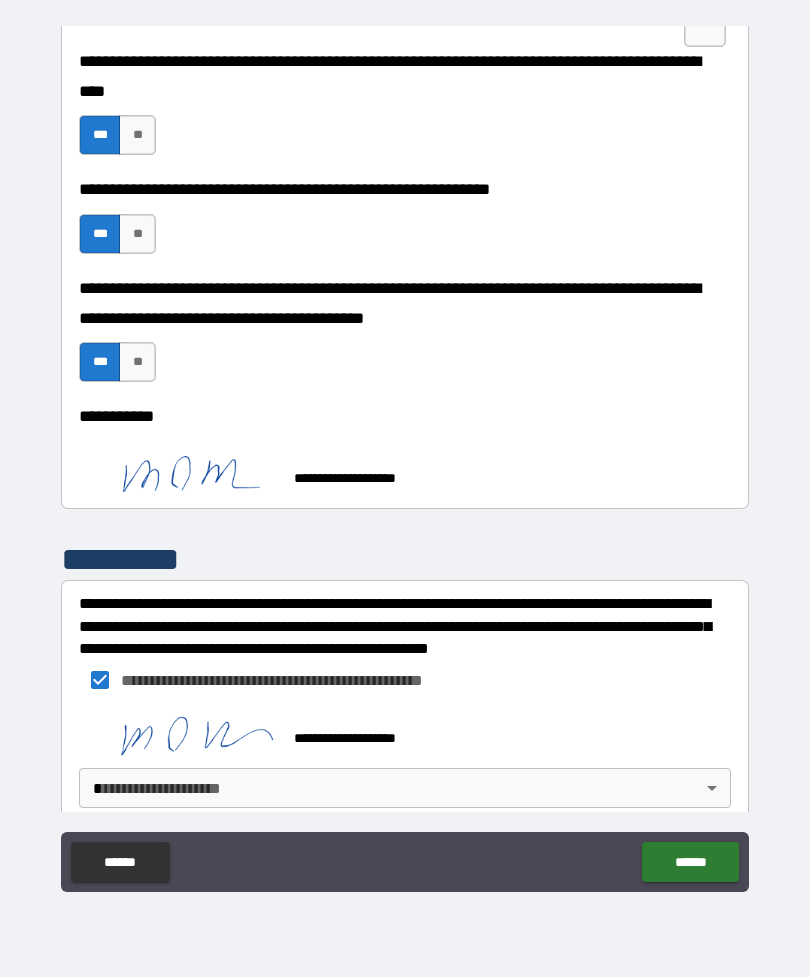 click on "**********" at bounding box center [405, 456] 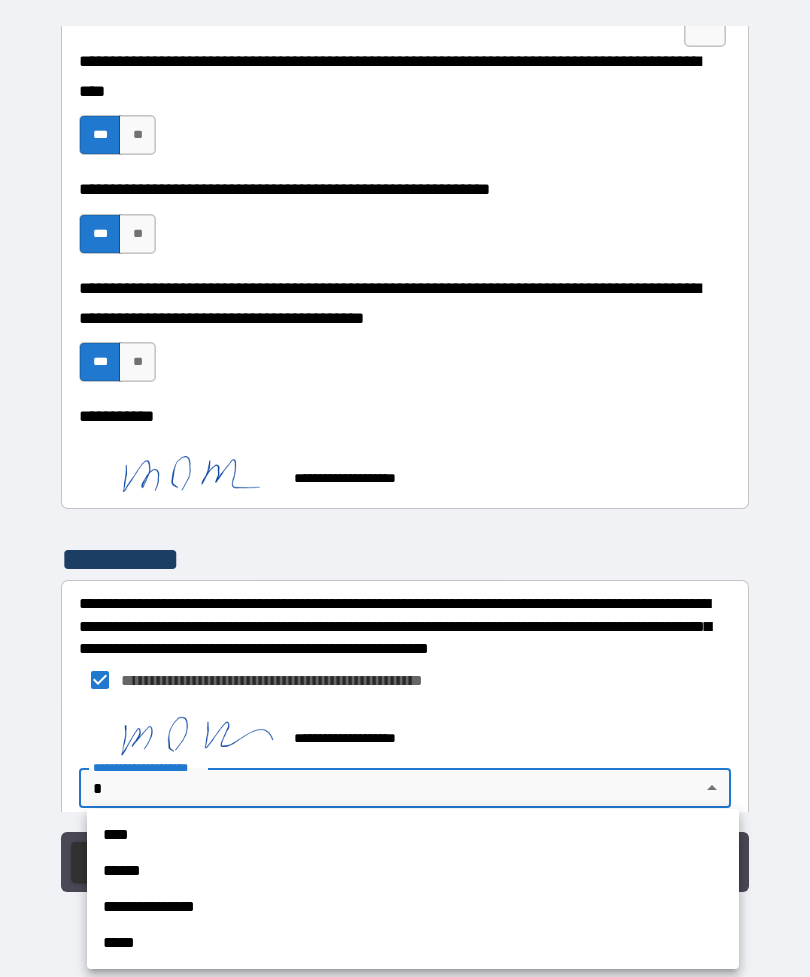 click on "****" at bounding box center [413, 835] 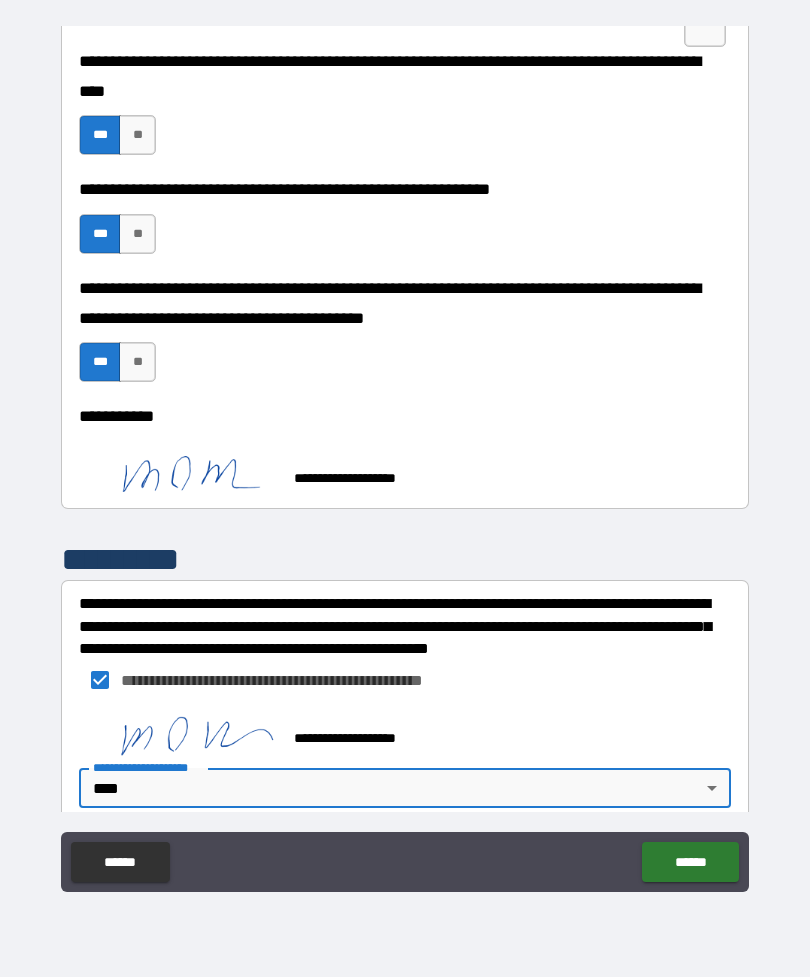 type on "****" 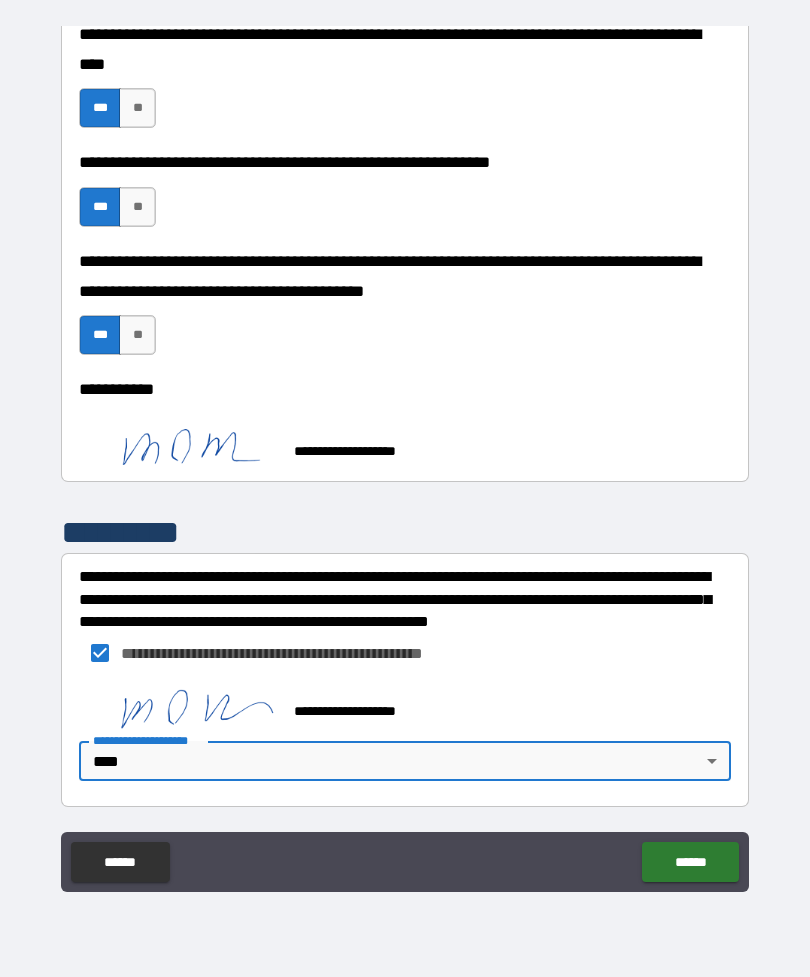 scroll, scrollTop: 1084, scrollLeft: 0, axis: vertical 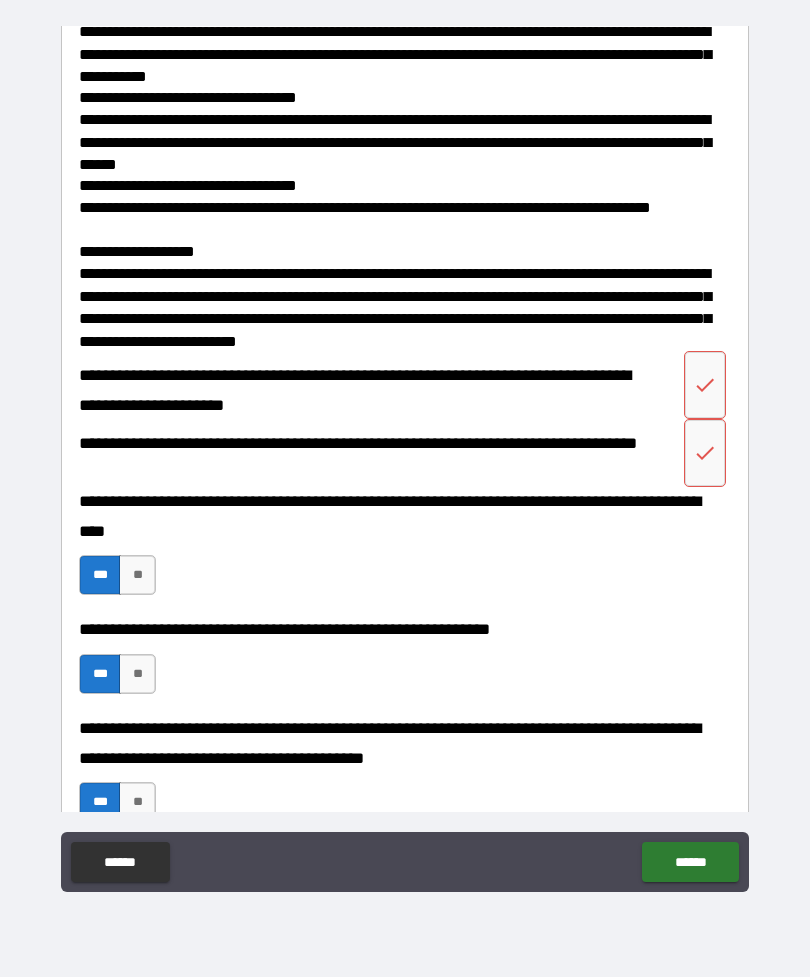 click 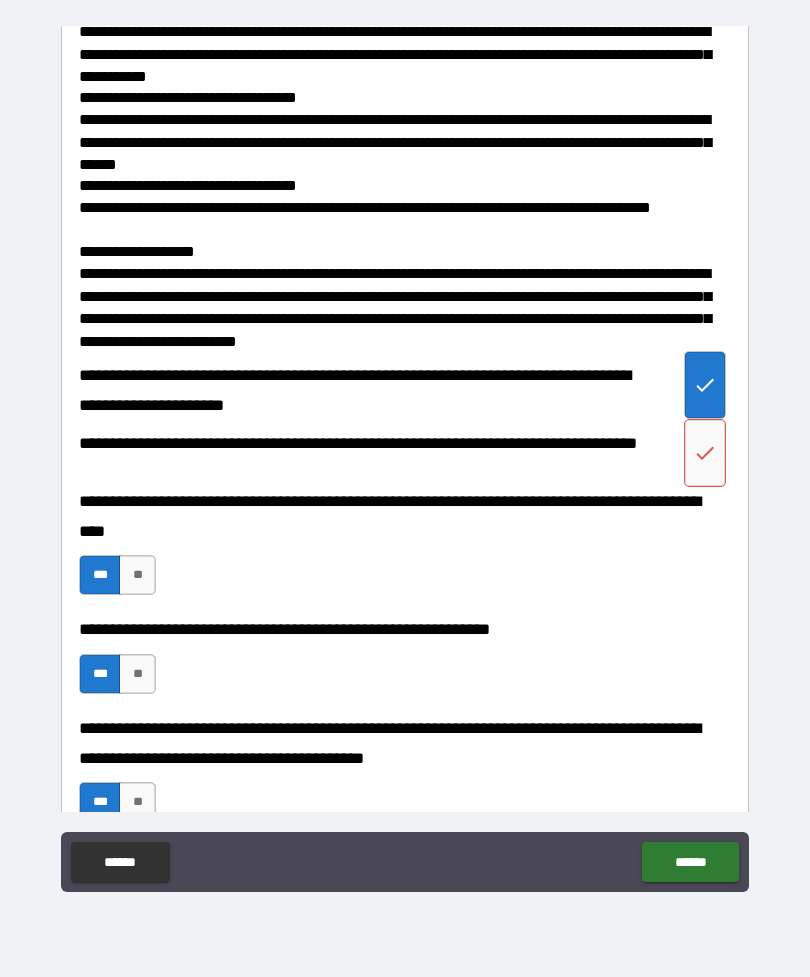 click 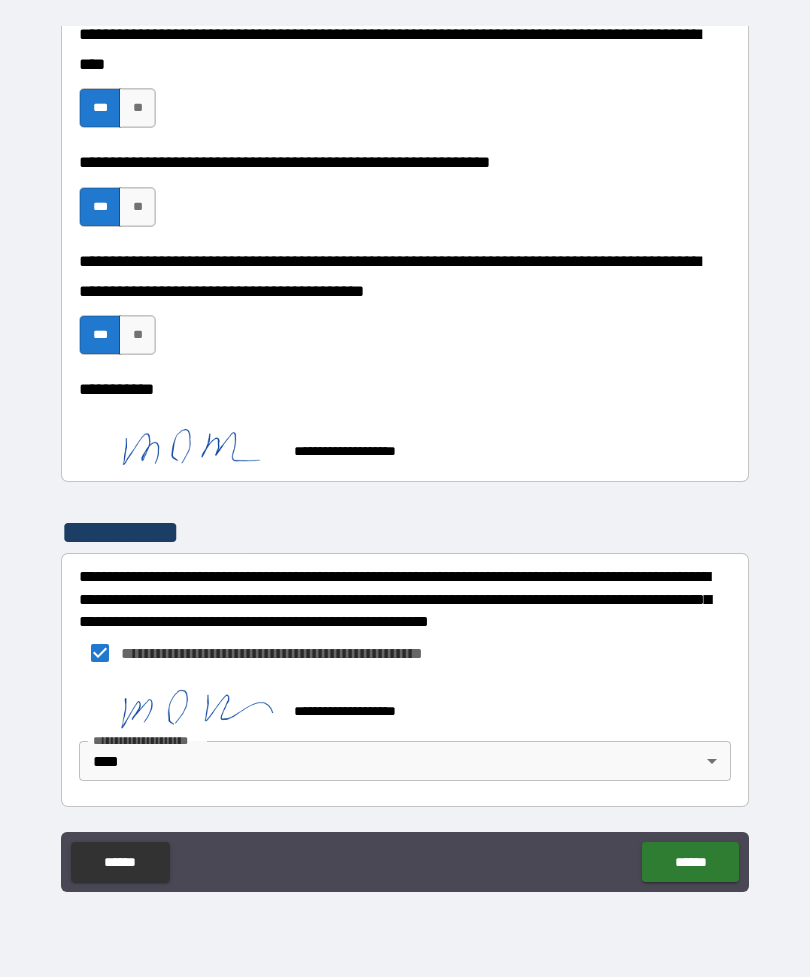 scroll, scrollTop: 1084, scrollLeft: 0, axis: vertical 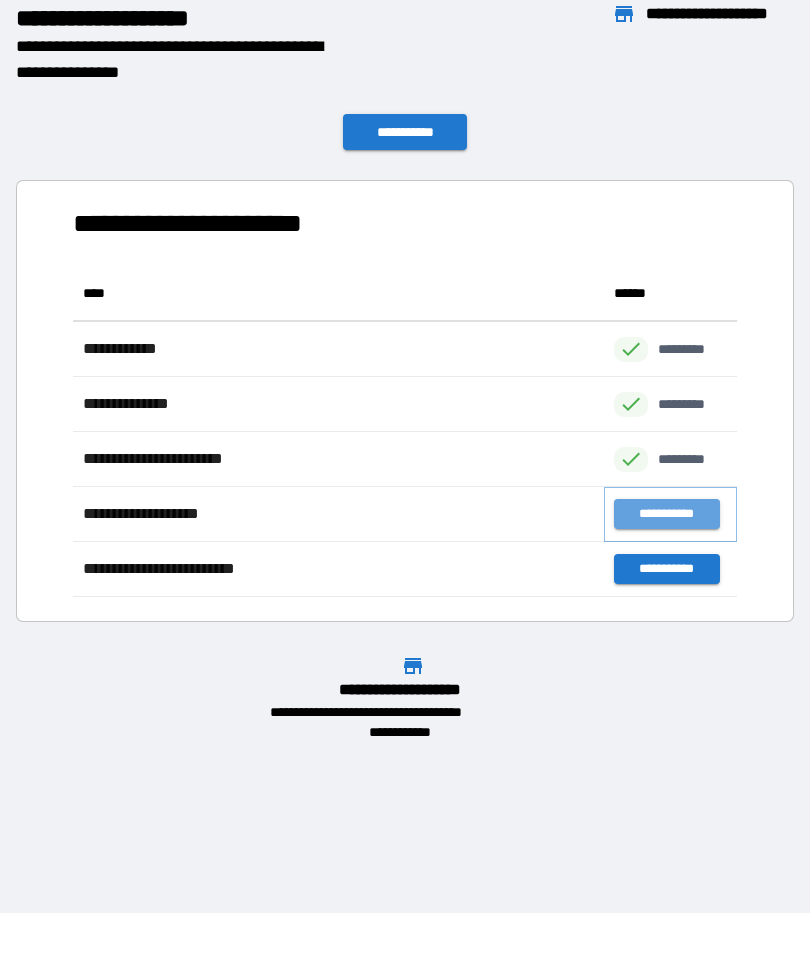 click on "**********" at bounding box center [666, 514] 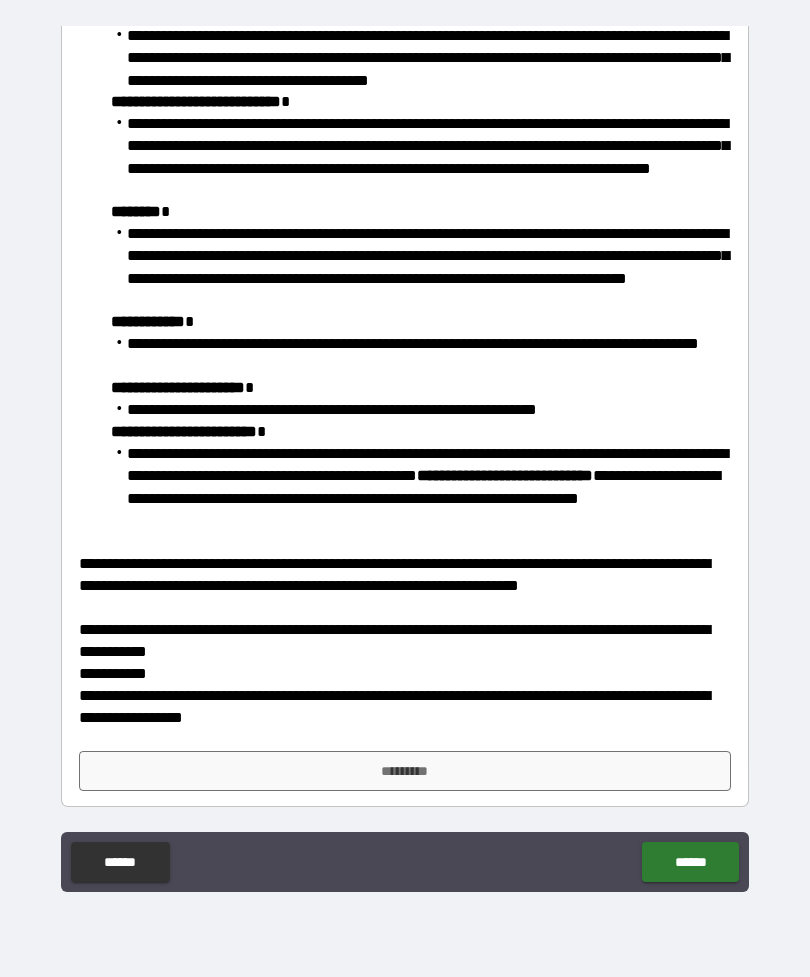 scroll, scrollTop: 187, scrollLeft: 0, axis: vertical 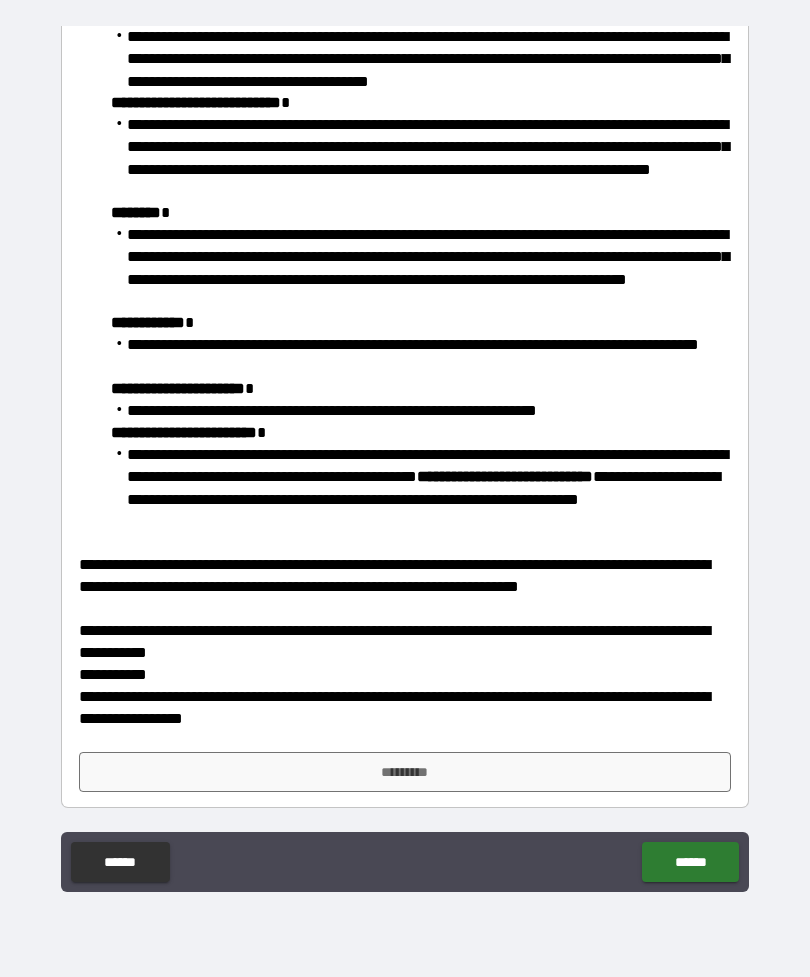 click on "*********" at bounding box center [405, 772] 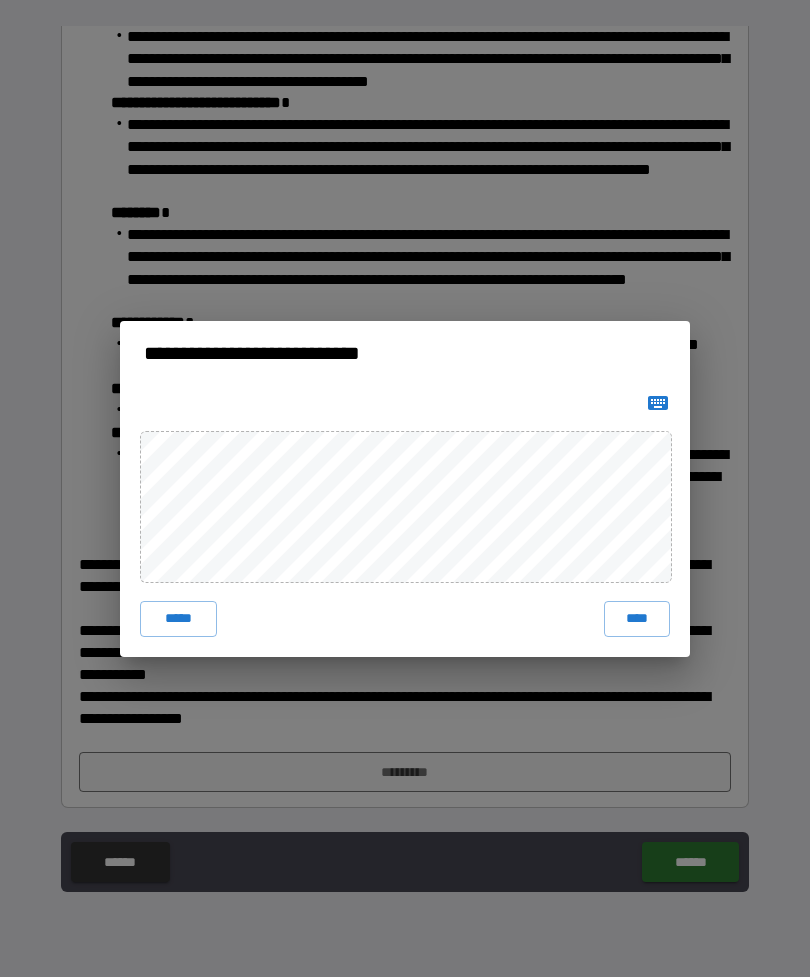click on "****" at bounding box center [637, 619] 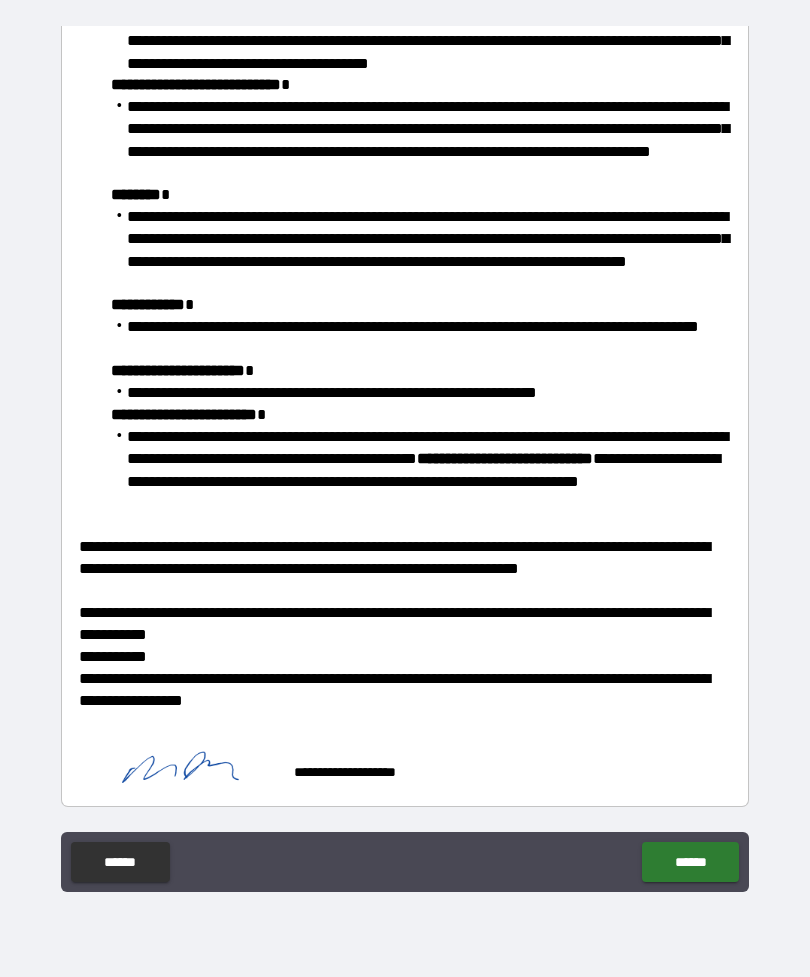 scroll, scrollTop: 204, scrollLeft: 0, axis: vertical 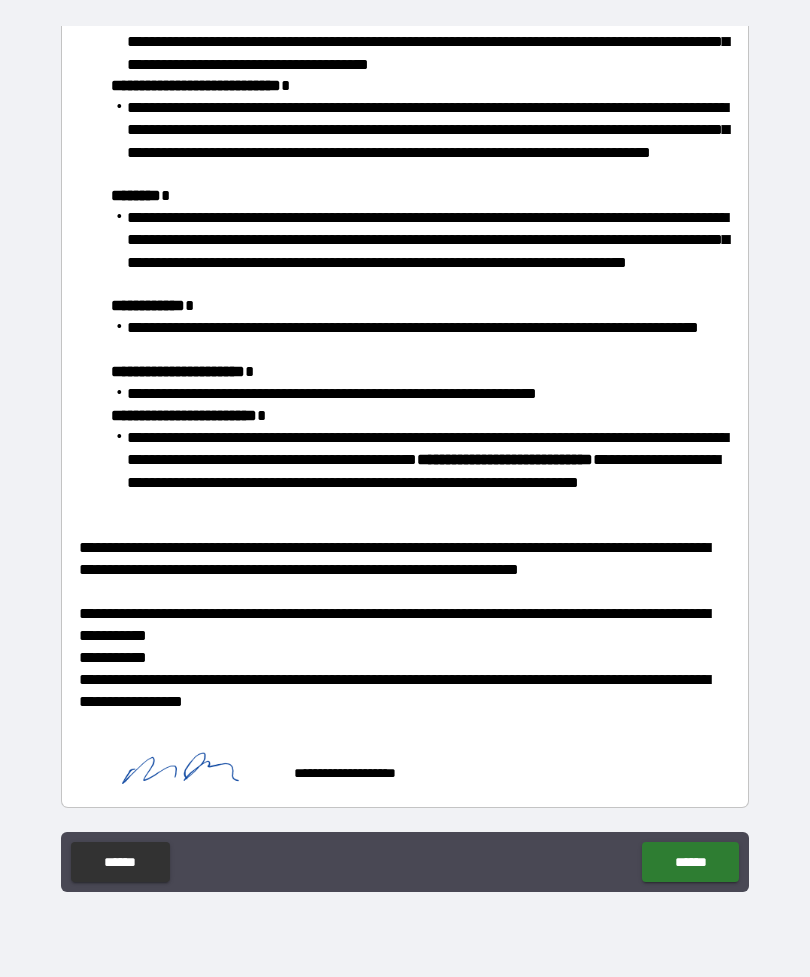 click on "******" at bounding box center [690, 862] 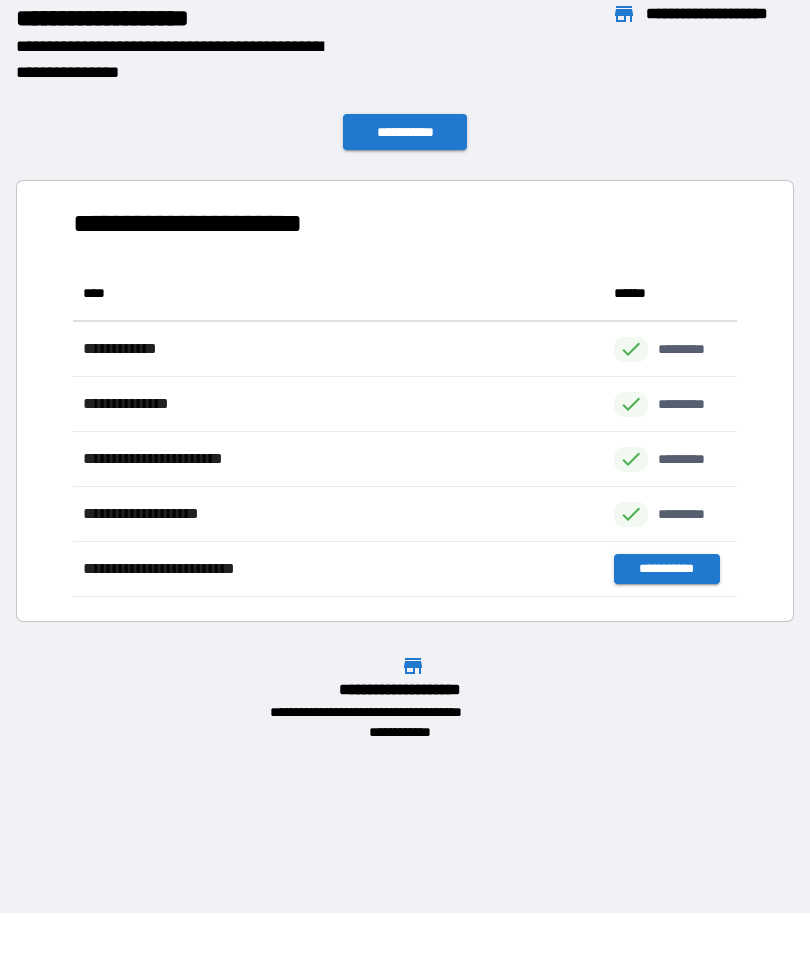 scroll, scrollTop: 1, scrollLeft: 1, axis: both 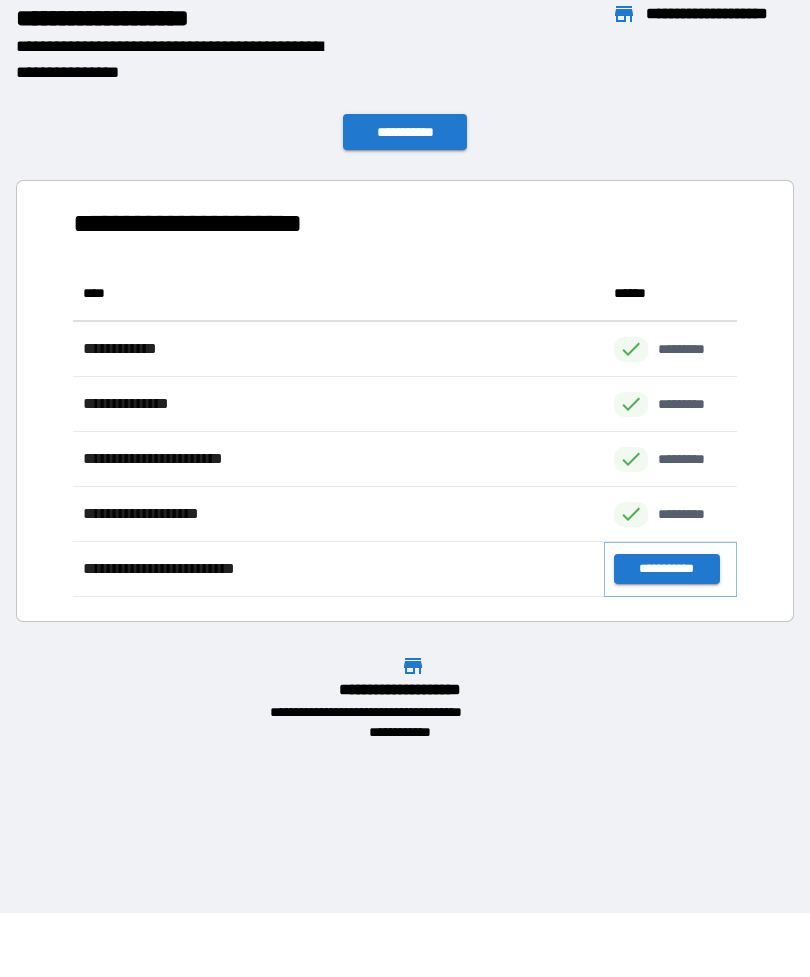 click on "**********" at bounding box center (666, 569) 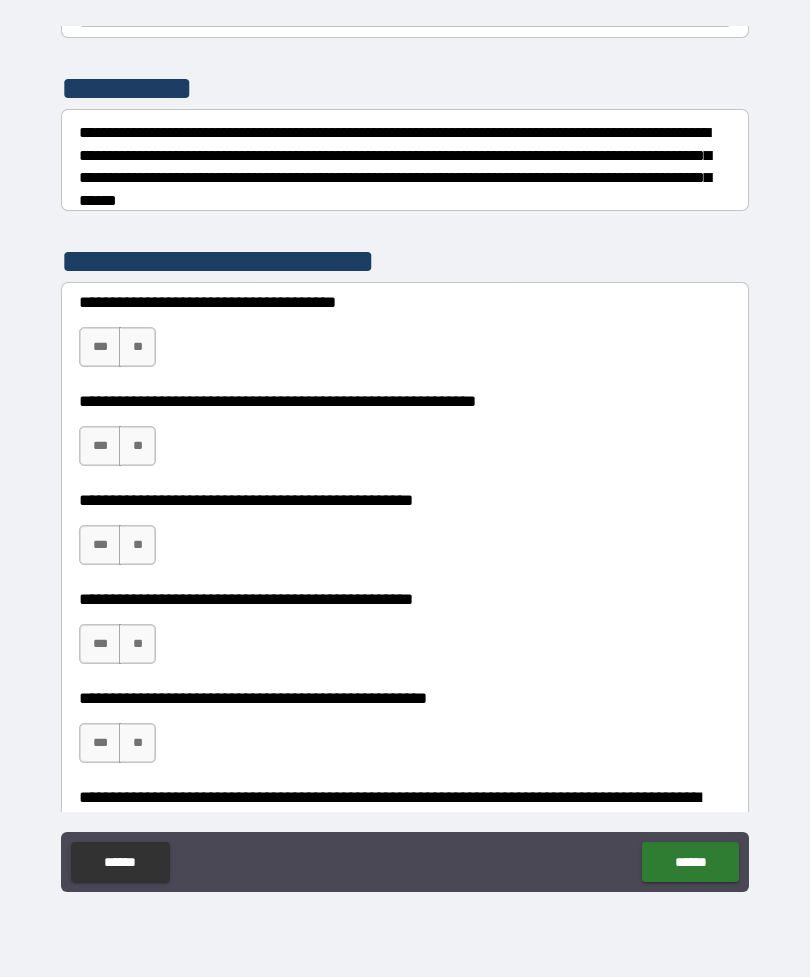 scroll, scrollTop: 217, scrollLeft: 0, axis: vertical 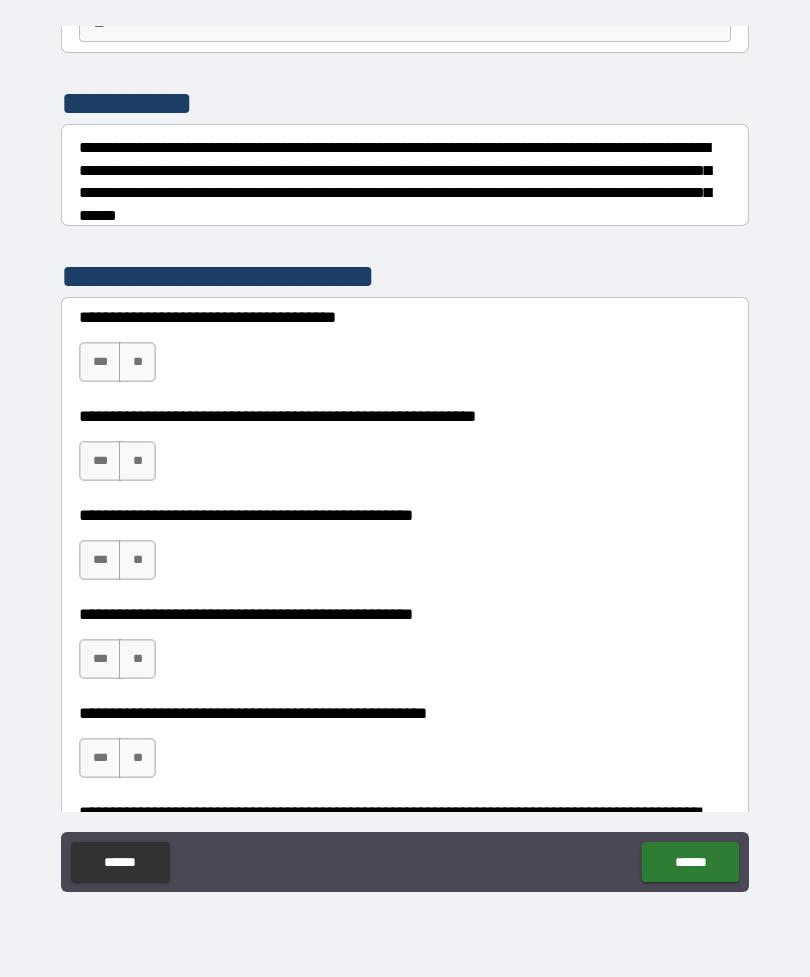 click on "**" at bounding box center [137, 659] 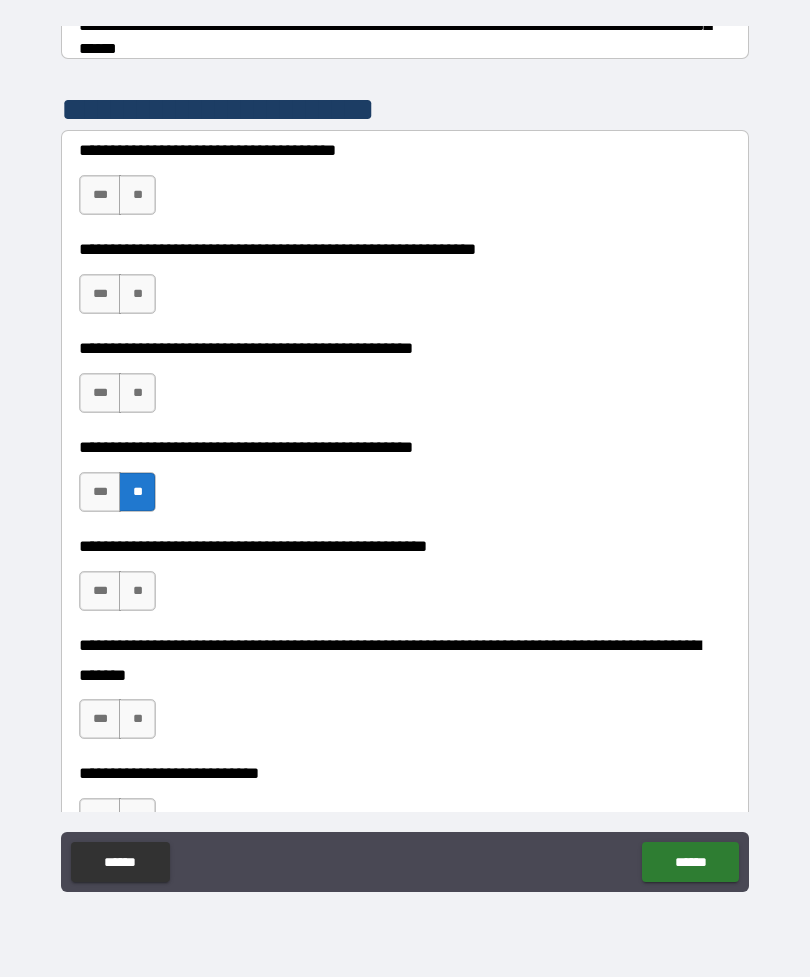 scroll, scrollTop: 385, scrollLeft: 0, axis: vertical 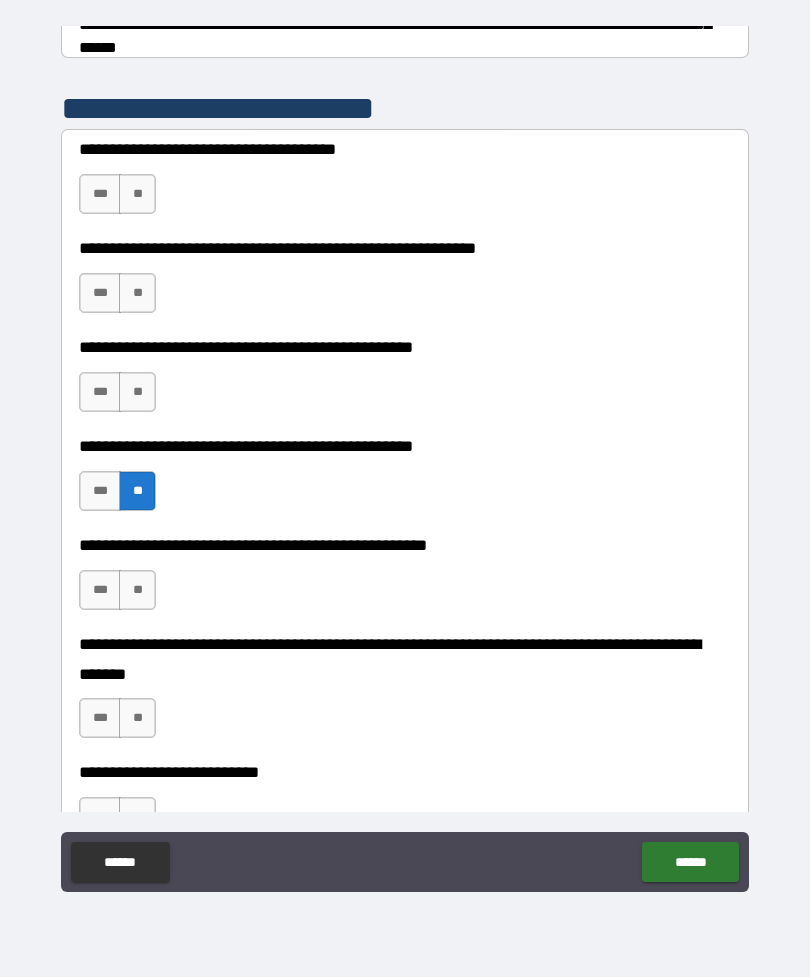click on "**" at bounding box center [137, 590] 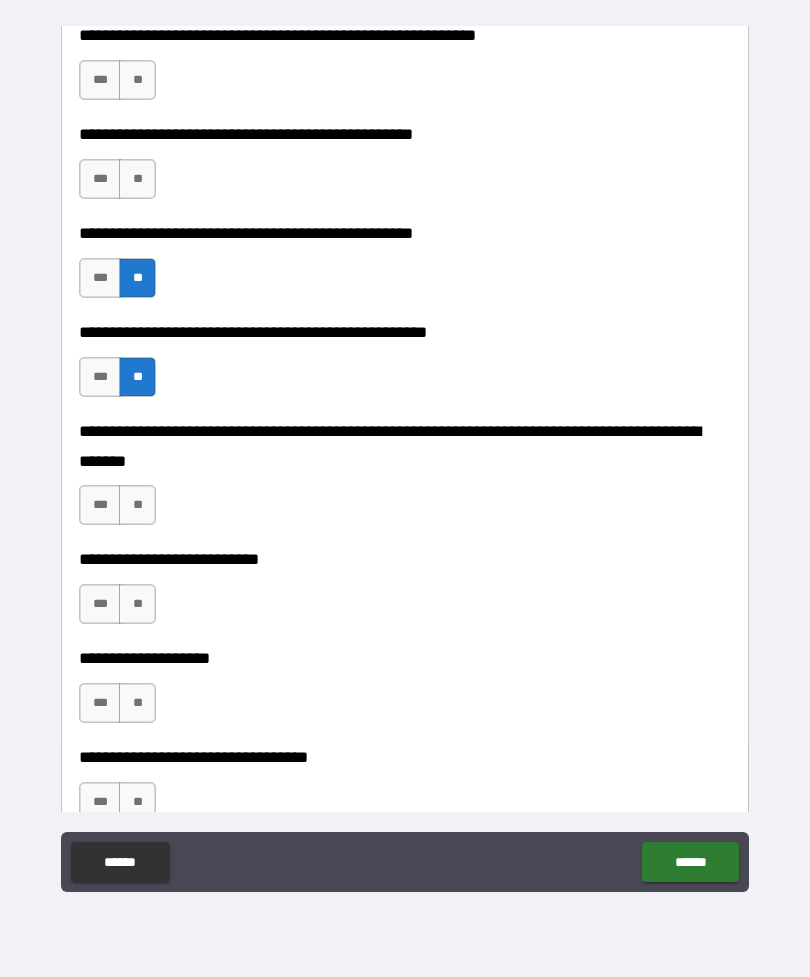 scroll, scrollTop: 599, scrollLeft: 0, axis: vertical 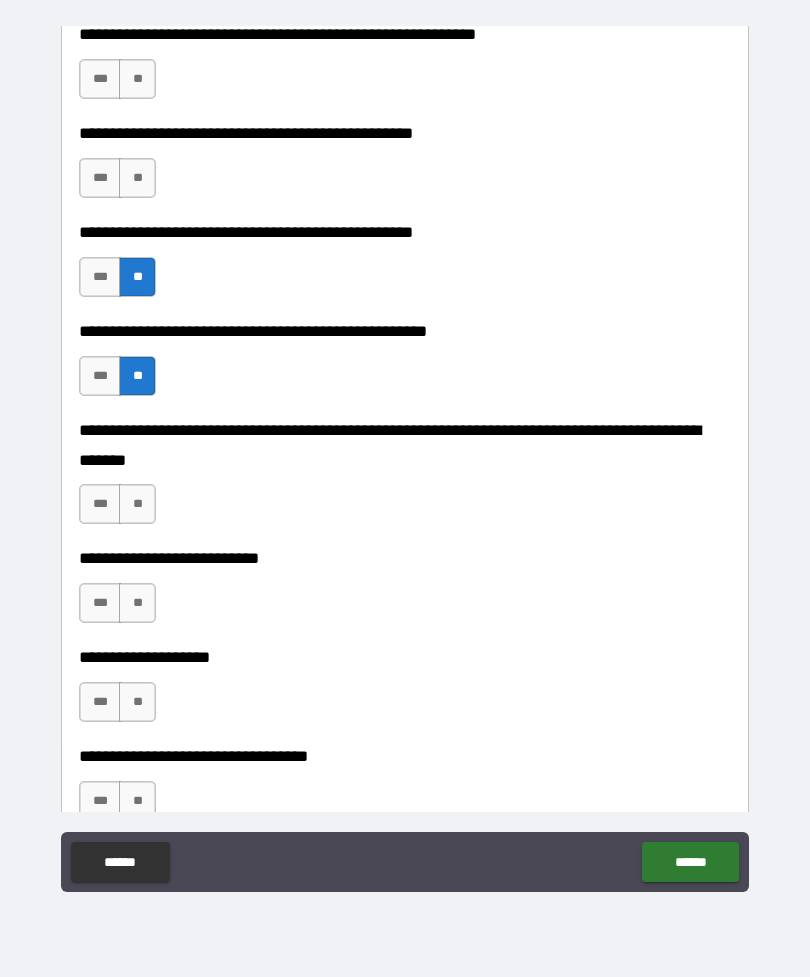 click on "**" at bounding box center [137, 504] 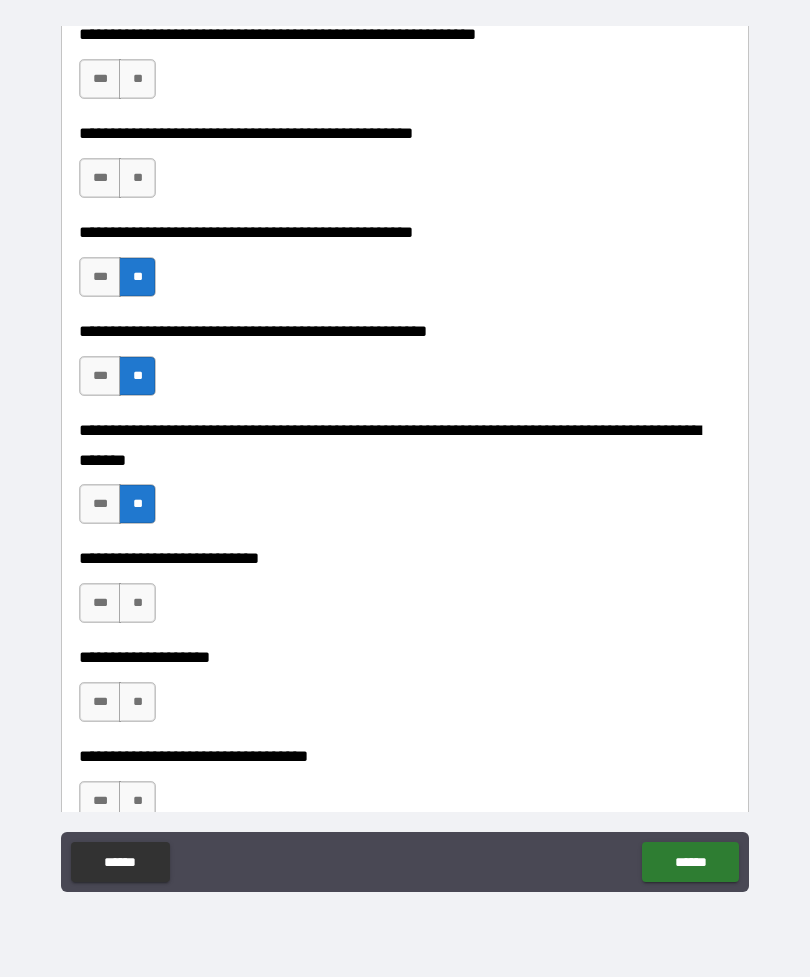 click on "**" at bounding box center [137, 603] 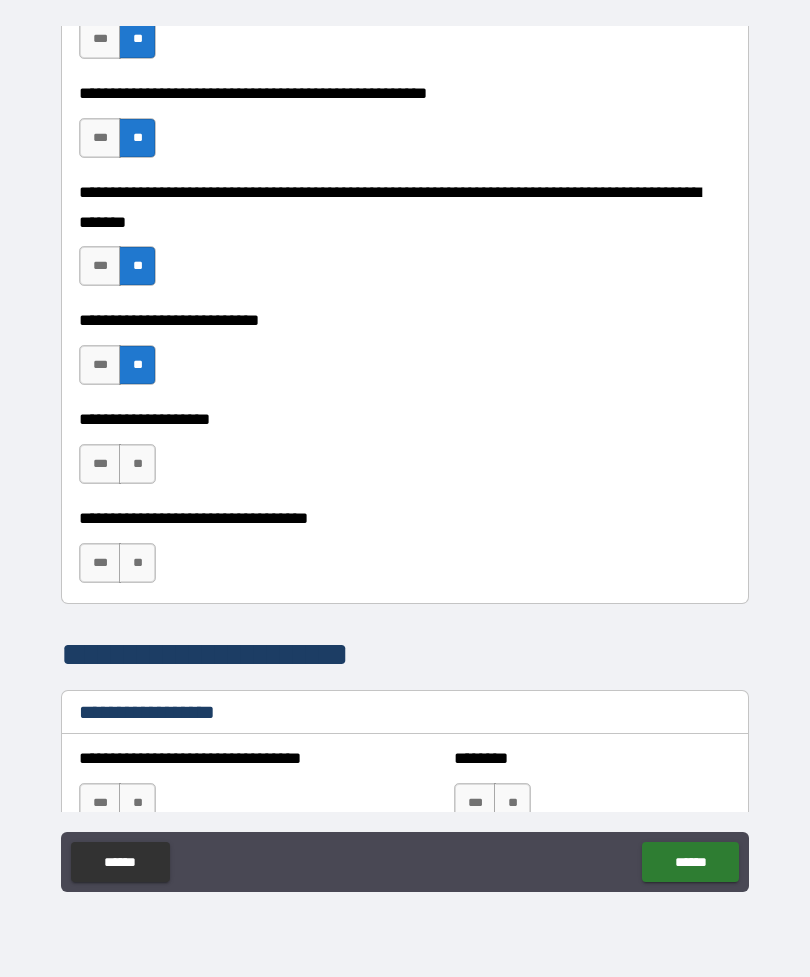 scroll, scrollTop: 831, scrollLeft: 0, axis: vertical 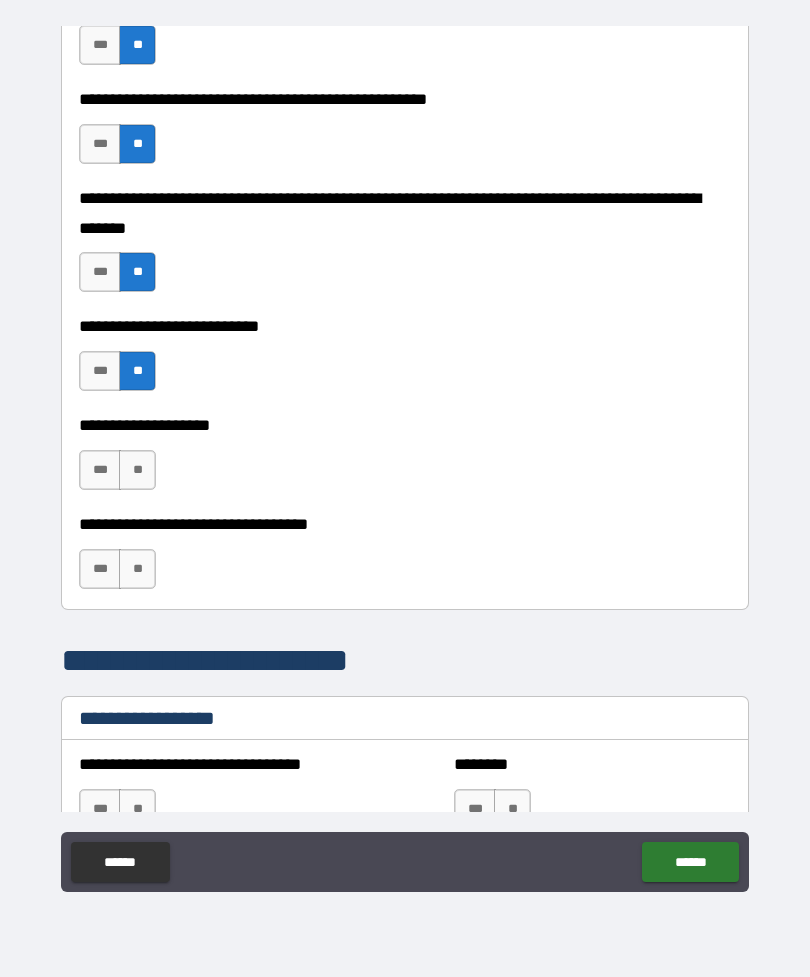 click on "**" at bounding box center [137, 470] 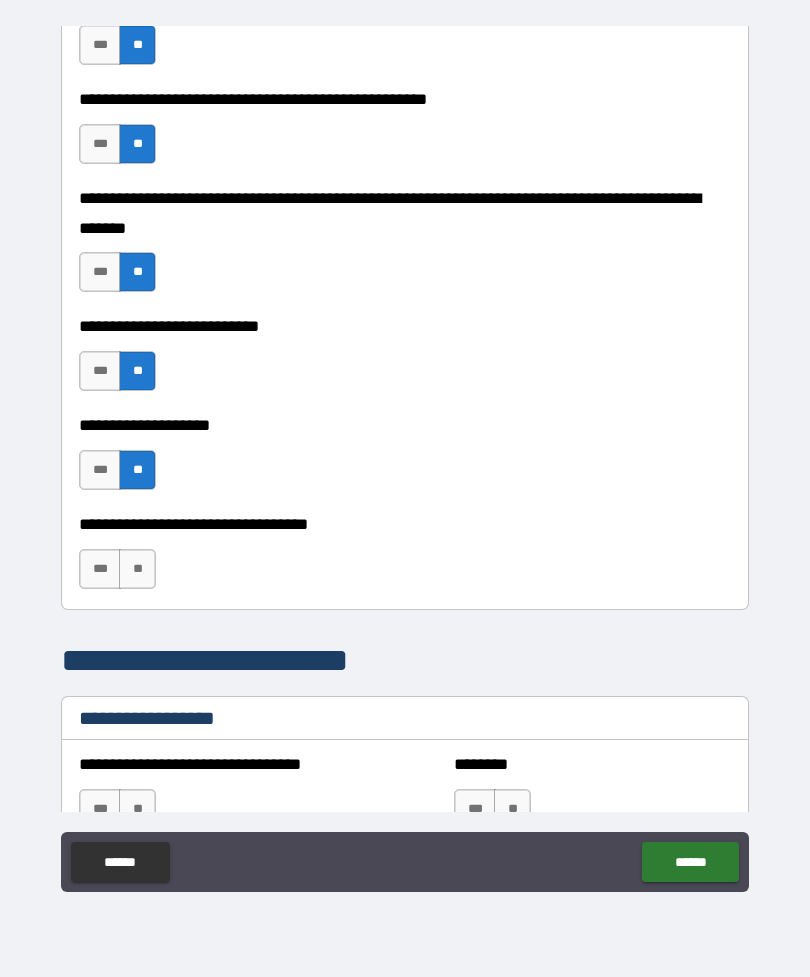 click on "**" at bounding box center [137, 569] 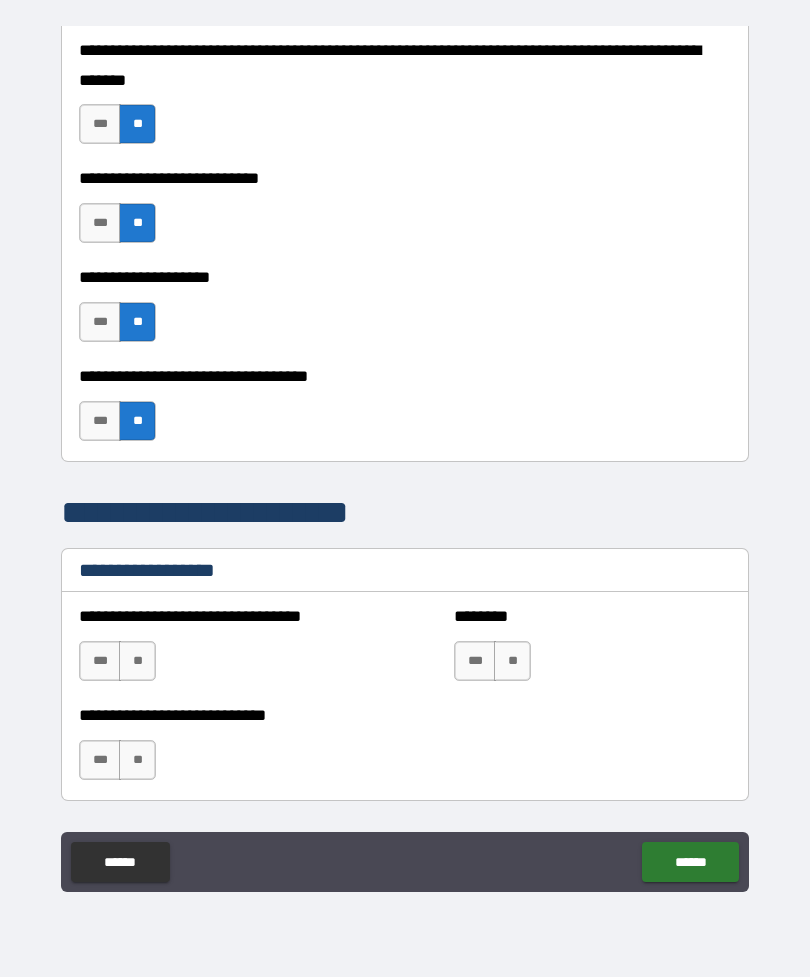 scroll, scrollTop: 1007, scrollLeft: 0, axis: vertical 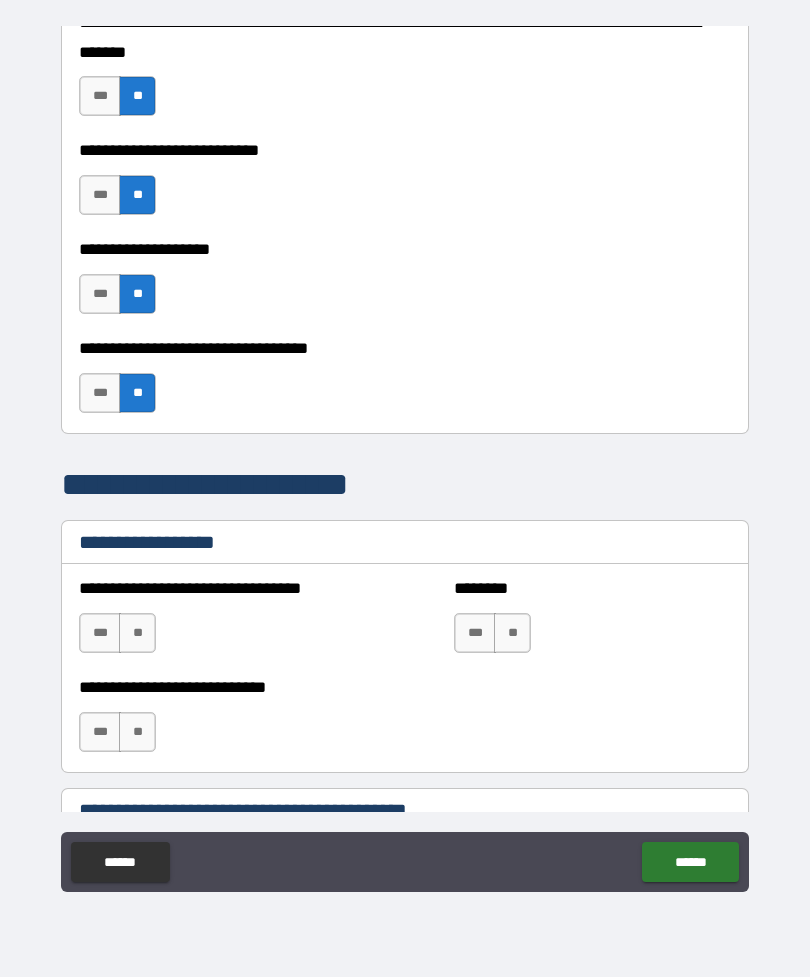 click on "**" at bounding box center [137, 633] 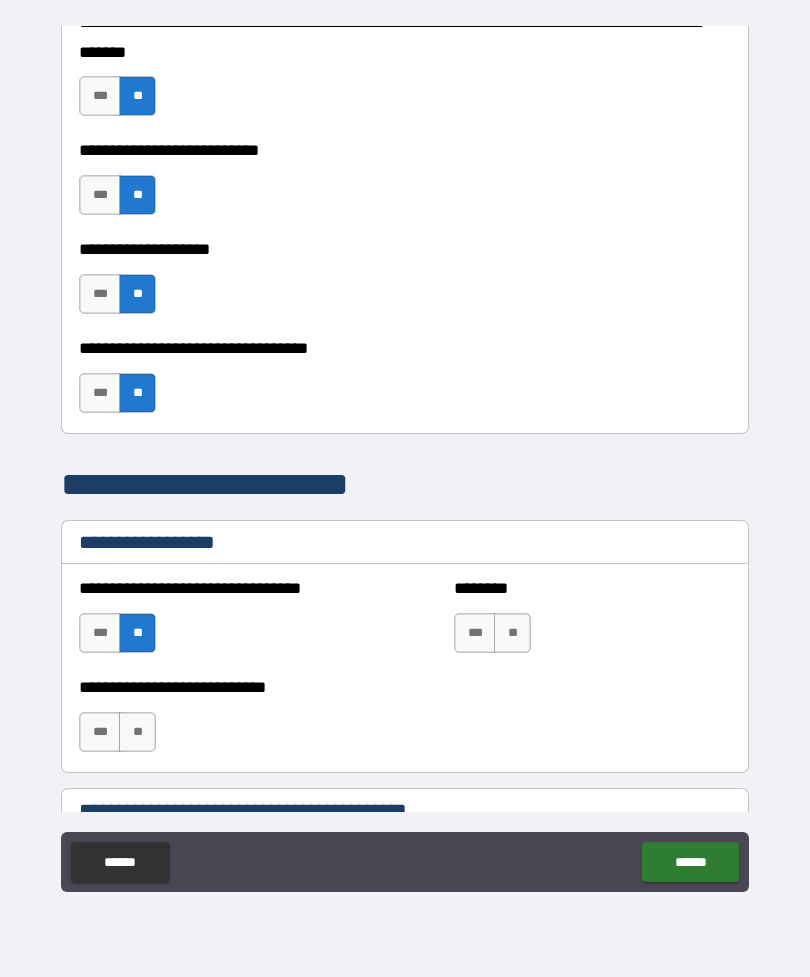 click on "**" at bounding box center [137, 732] 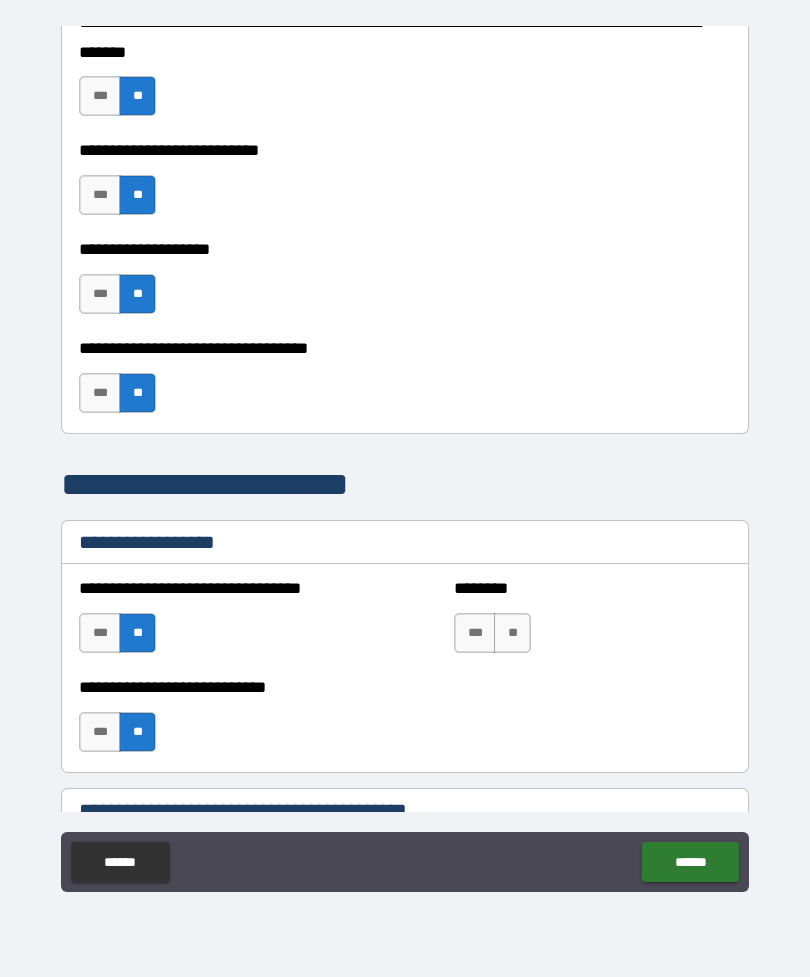 click on "**" at bounding box center (512, 633) 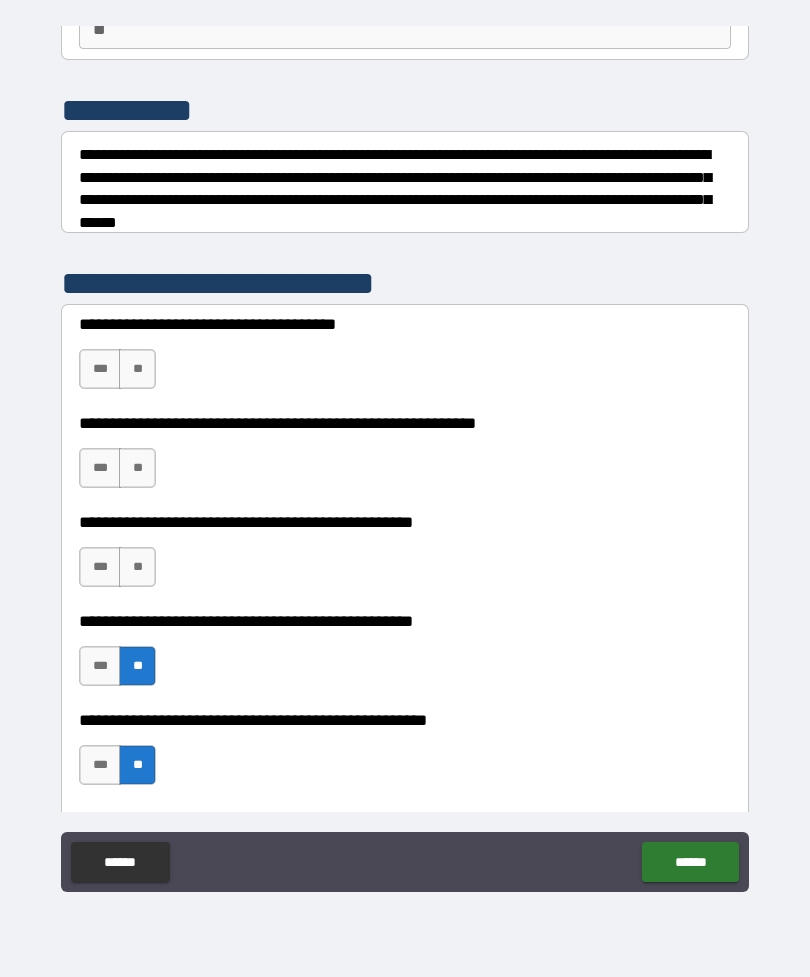 scroll, scrollTop: 208, scrollLeft: 0, axis: vertical 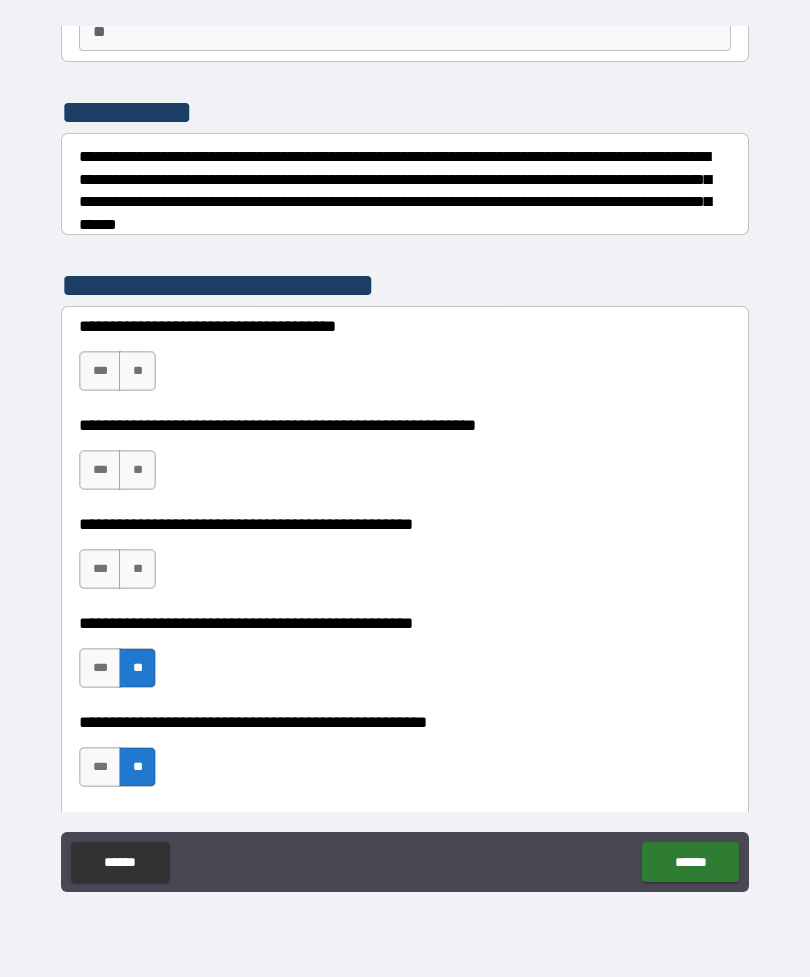 click on "**" at bounding box center [137, 371] 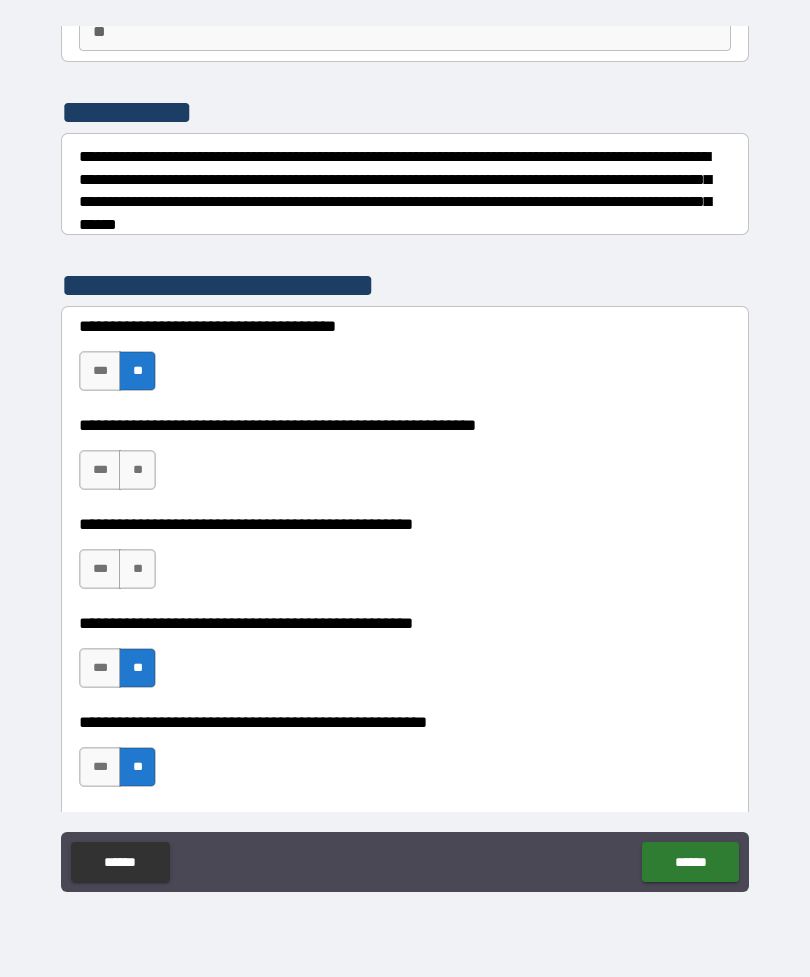 click on "***" at bounding box center (100, 470) 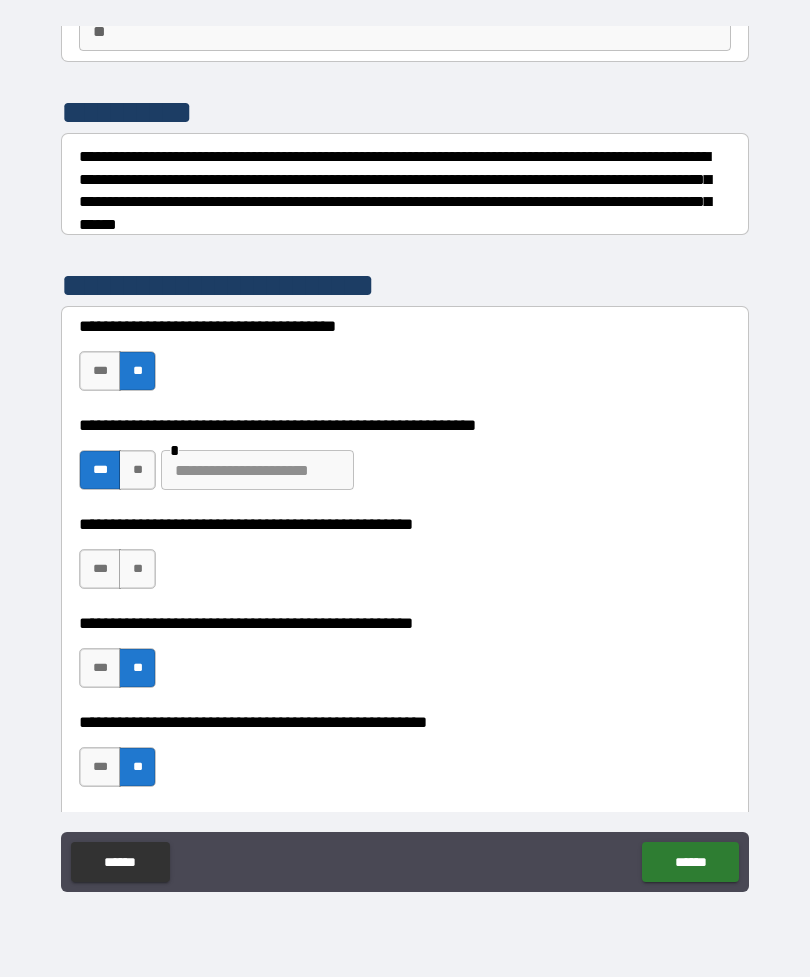 click at bounding box center (257, 470) 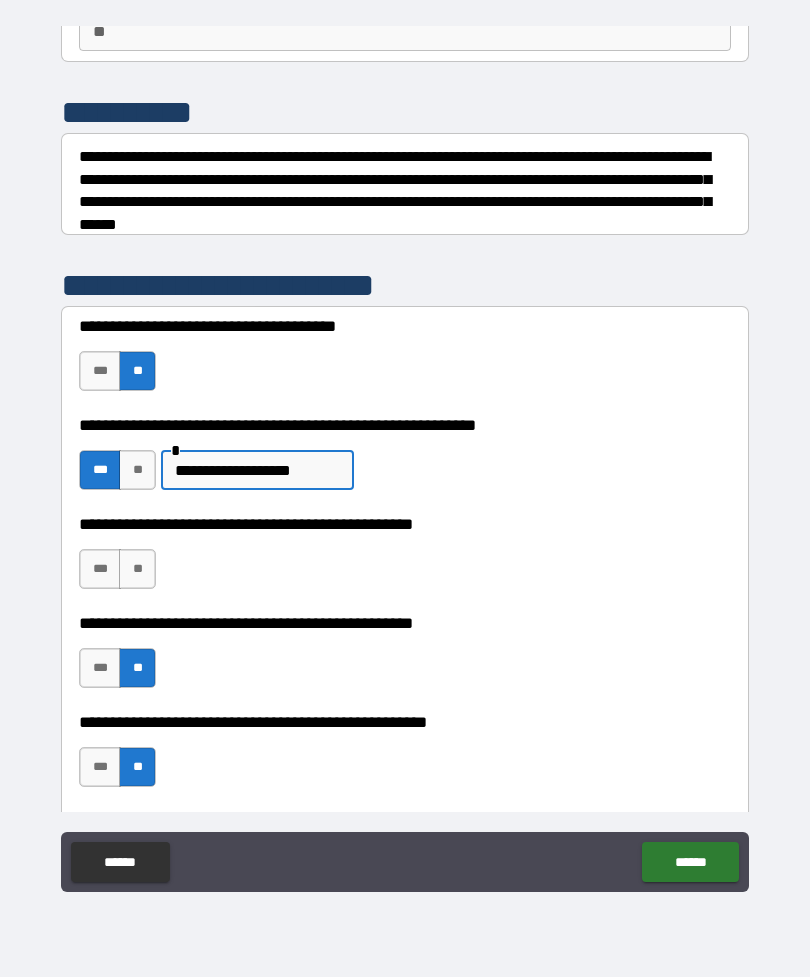type on "**********" 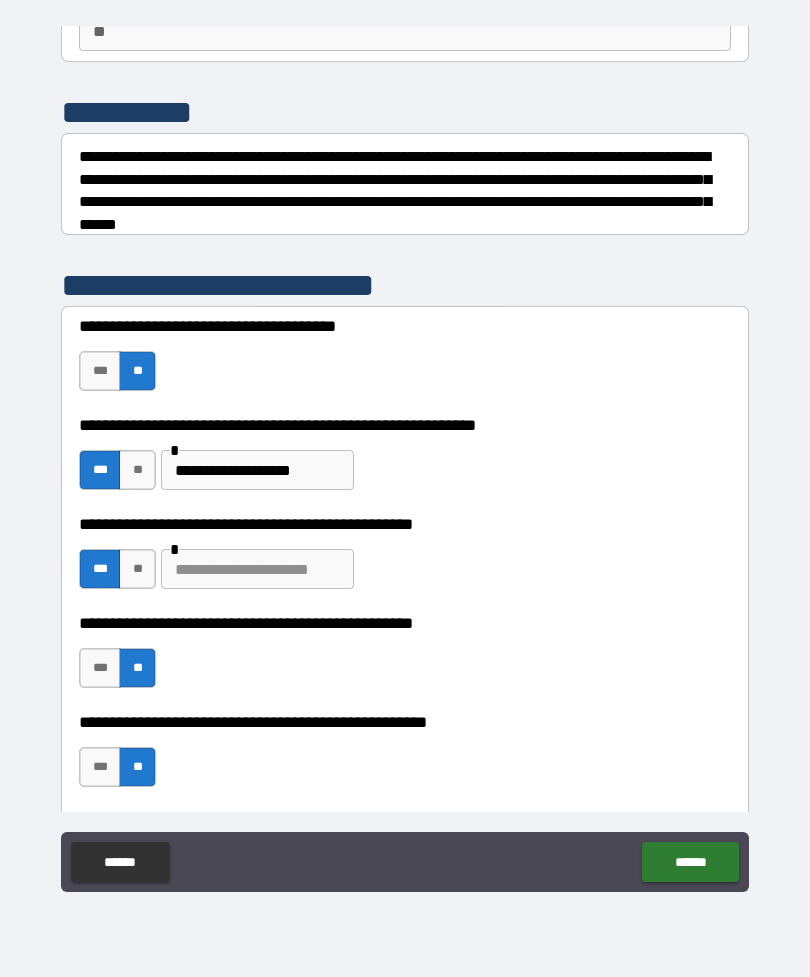 click at bounding box center (257, 569) 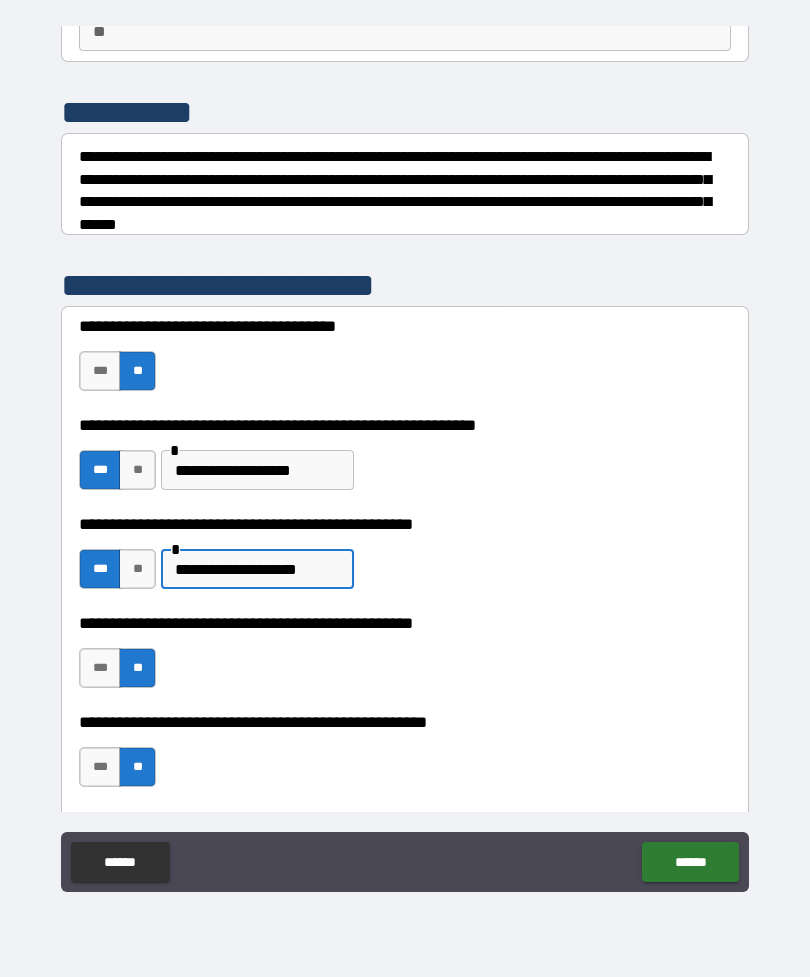type on "**********" 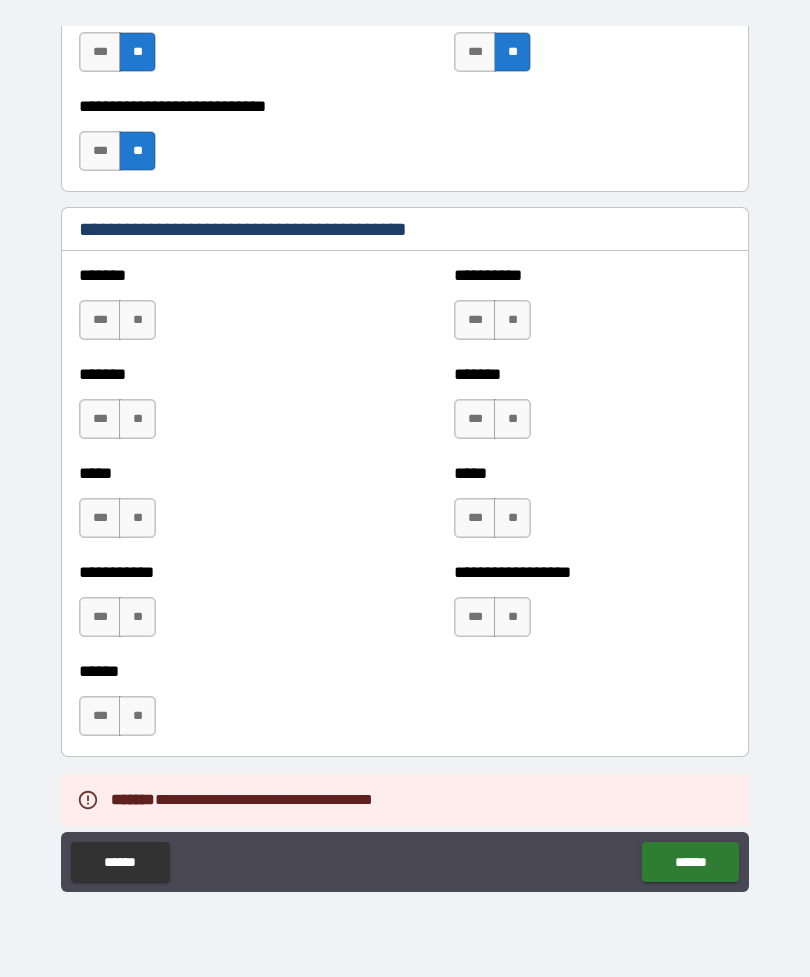 scroll, scrollTop: 1649, scrollLeft: 0, axis: vertical 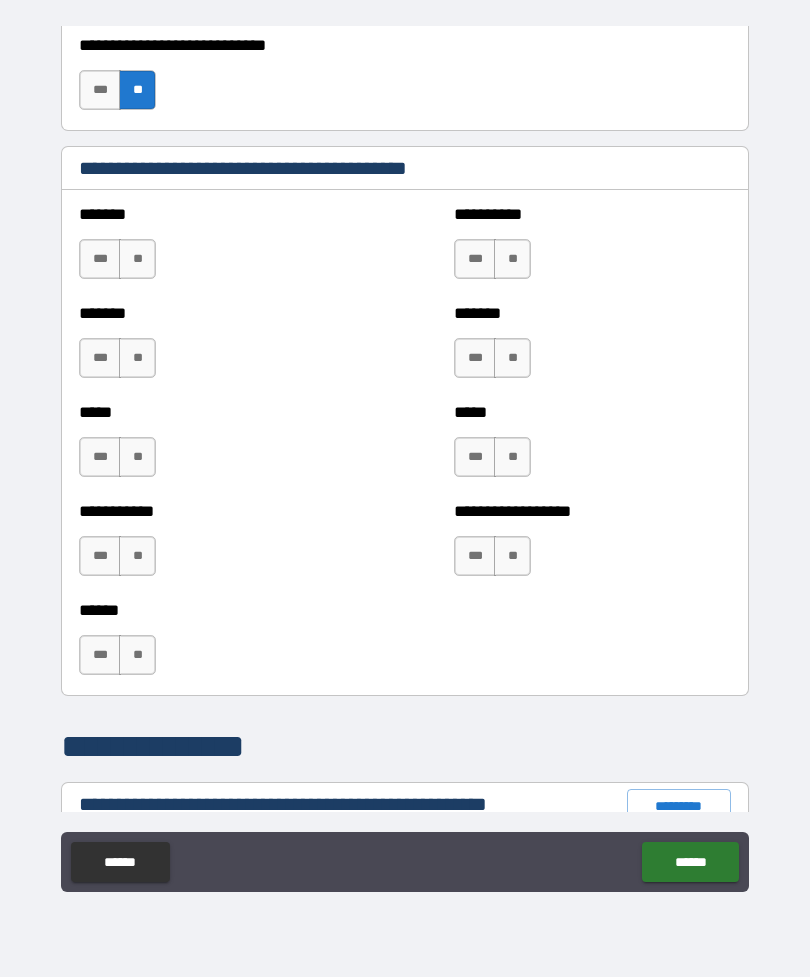 click on "**" at bounding box center (137, 259) 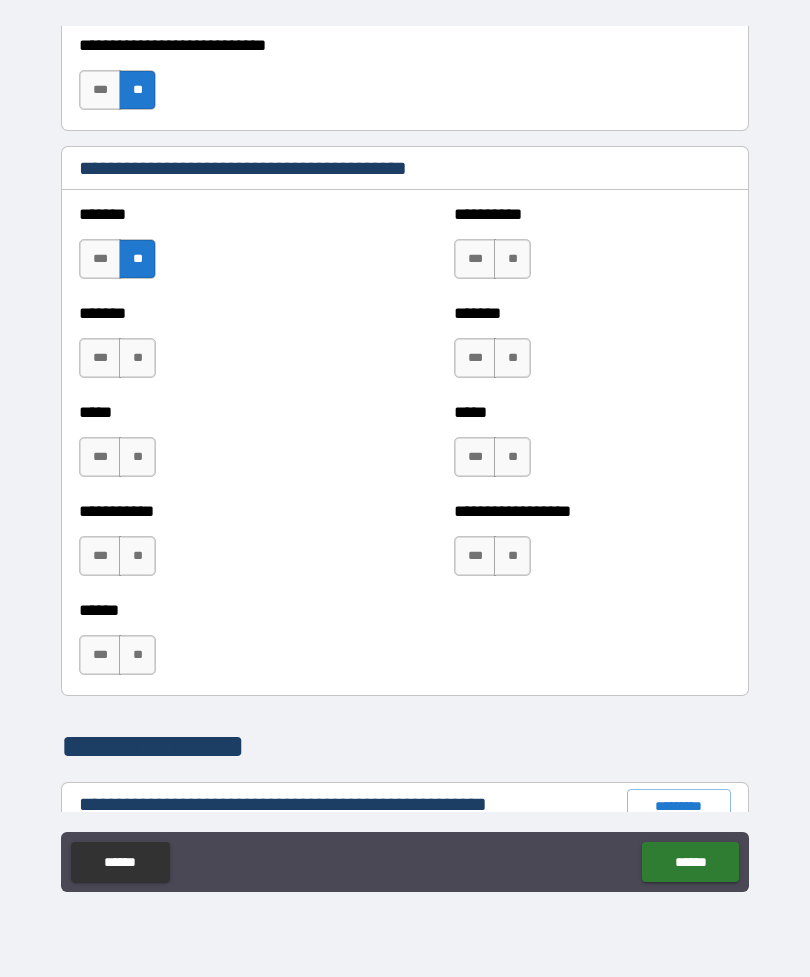 click on "**" at bounding box center (137, 358) 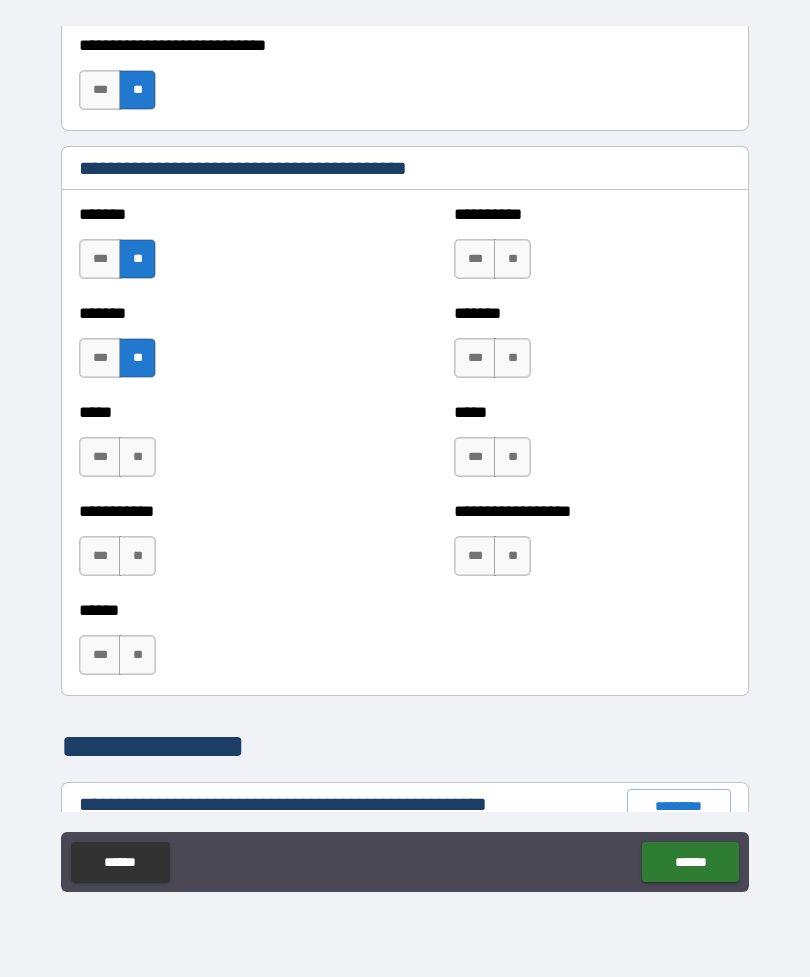 click on "**" at bounding box center (137, 457) 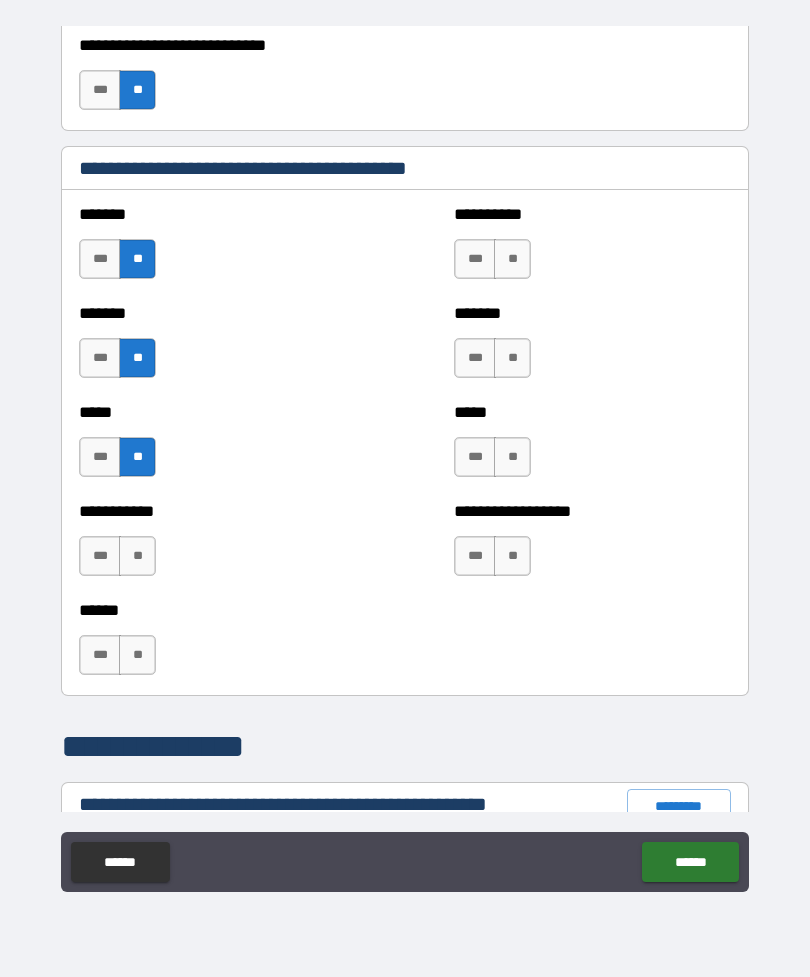 click on "**" at bounding box center [137, 556] 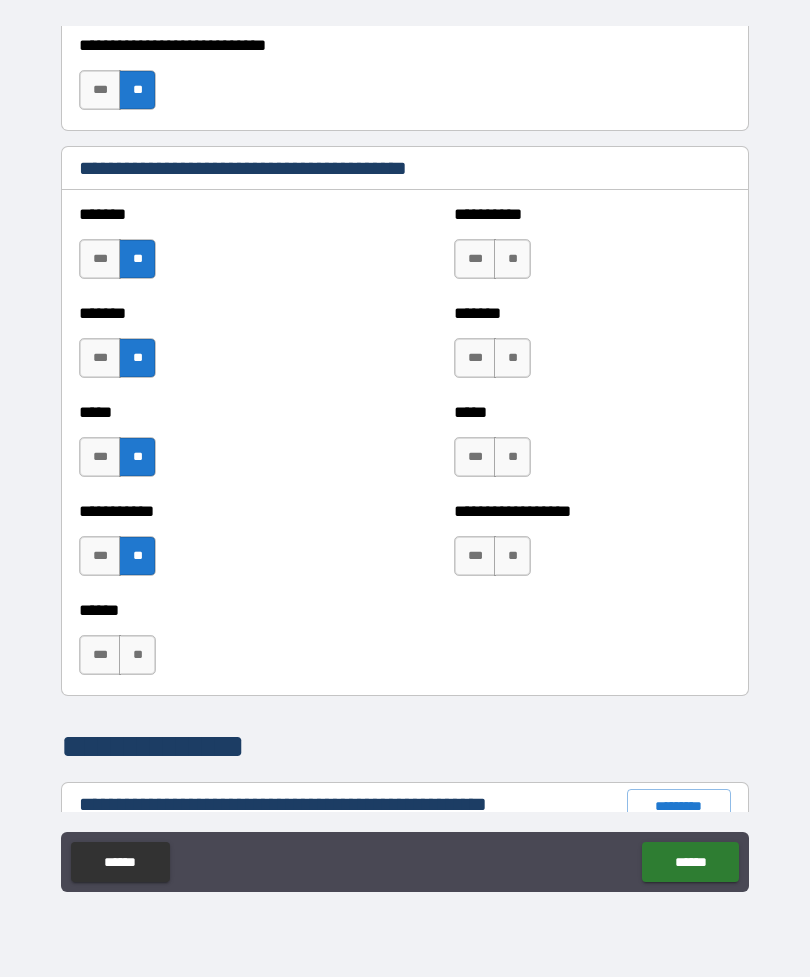click on "**" at bounding box center (137, 655) 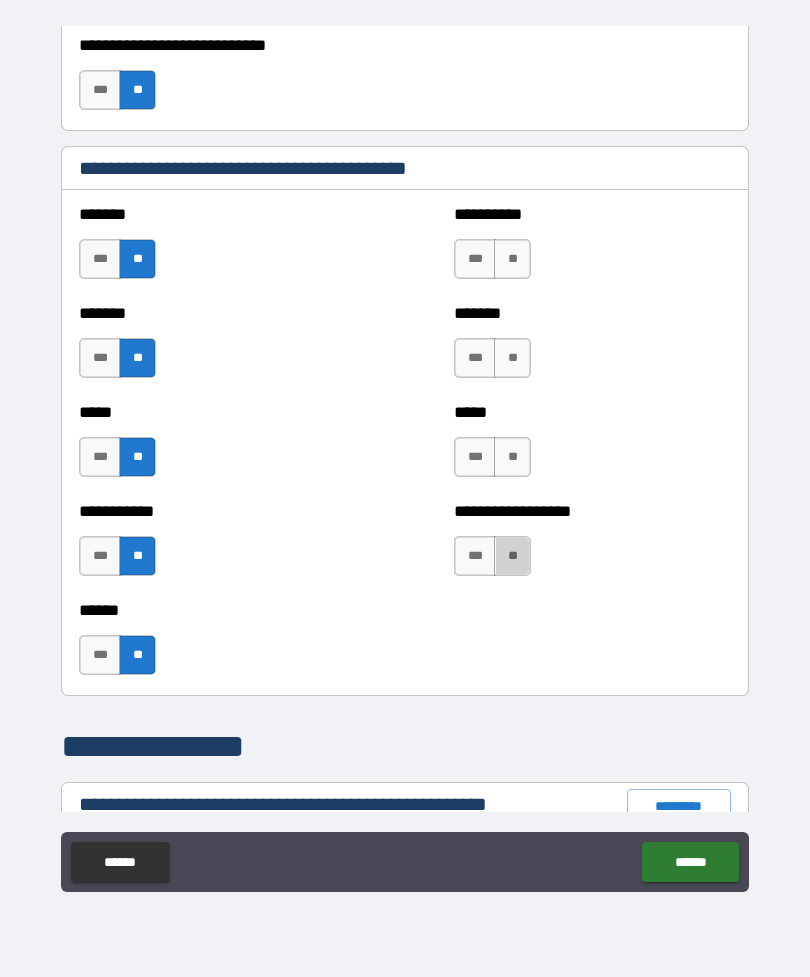 click on "**" at bounding box center (512, 556) 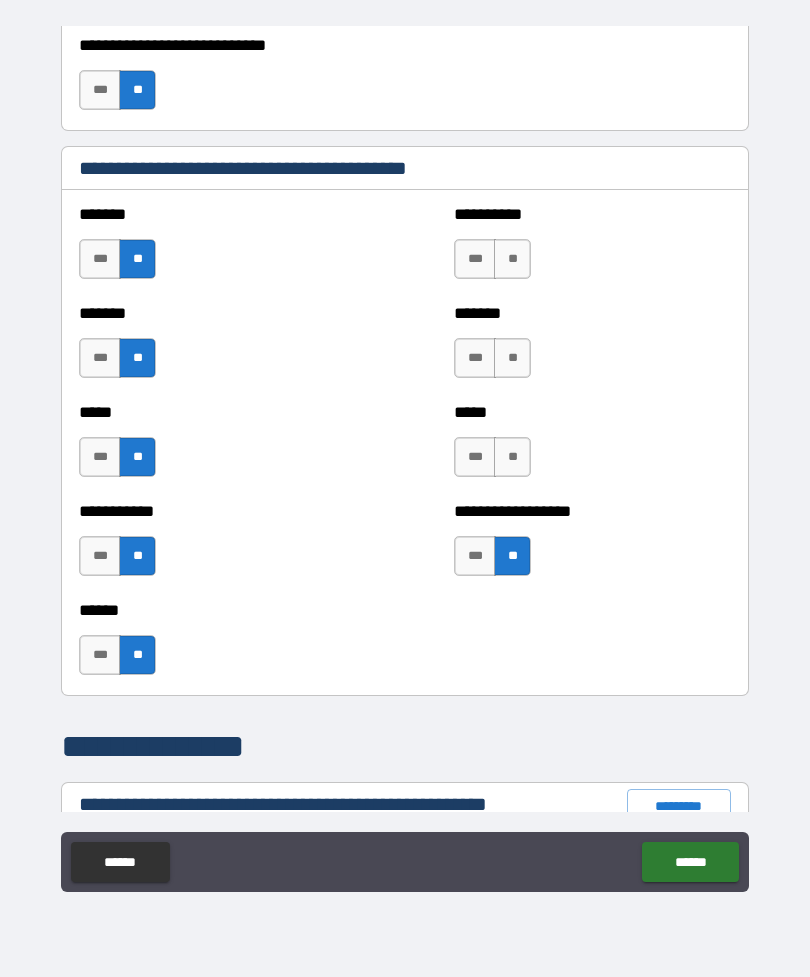 click on "**" at bounding box center [512, 457] 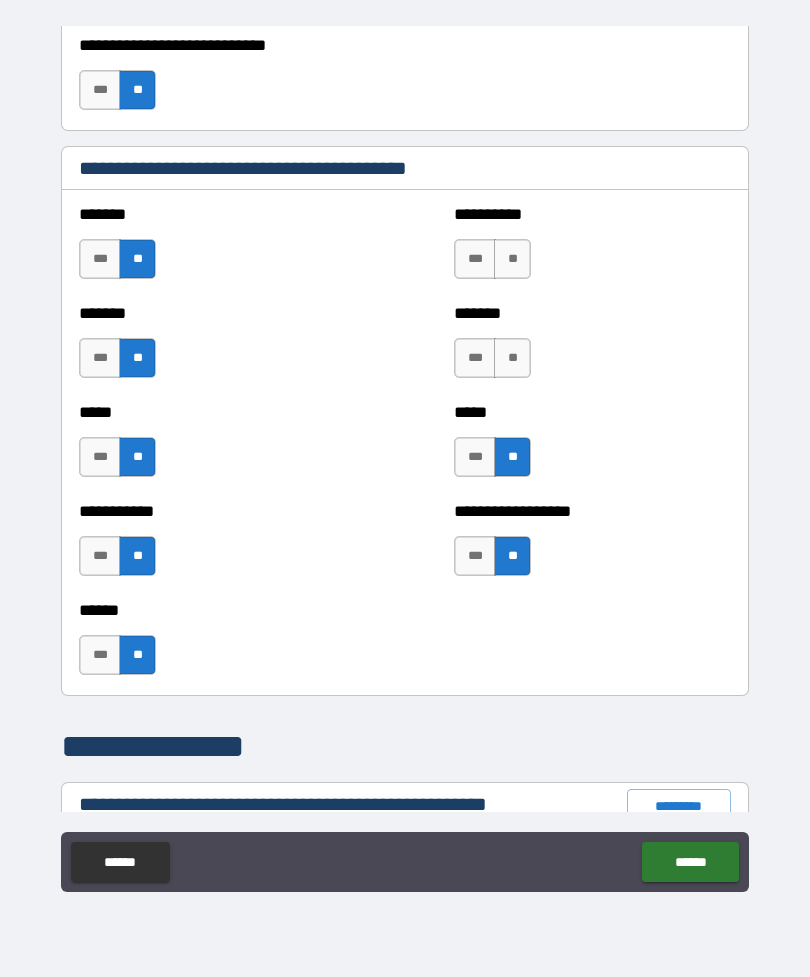 click on "**" at bounding box center (512, 358) 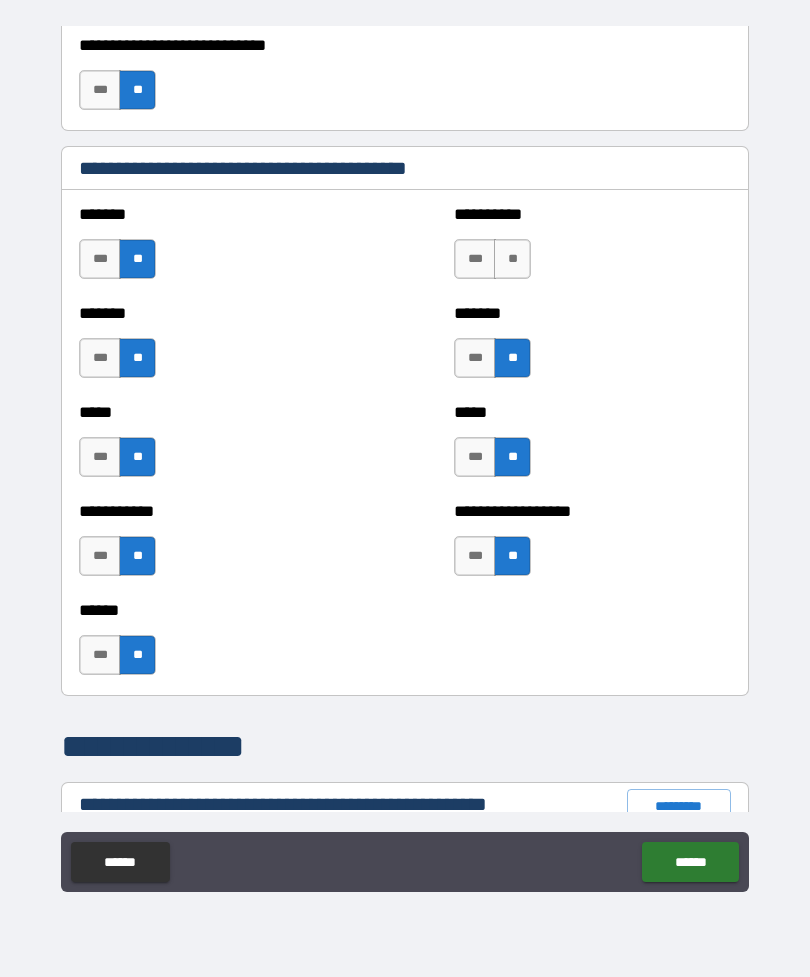 click on "**" at bounding box center (512, 259) 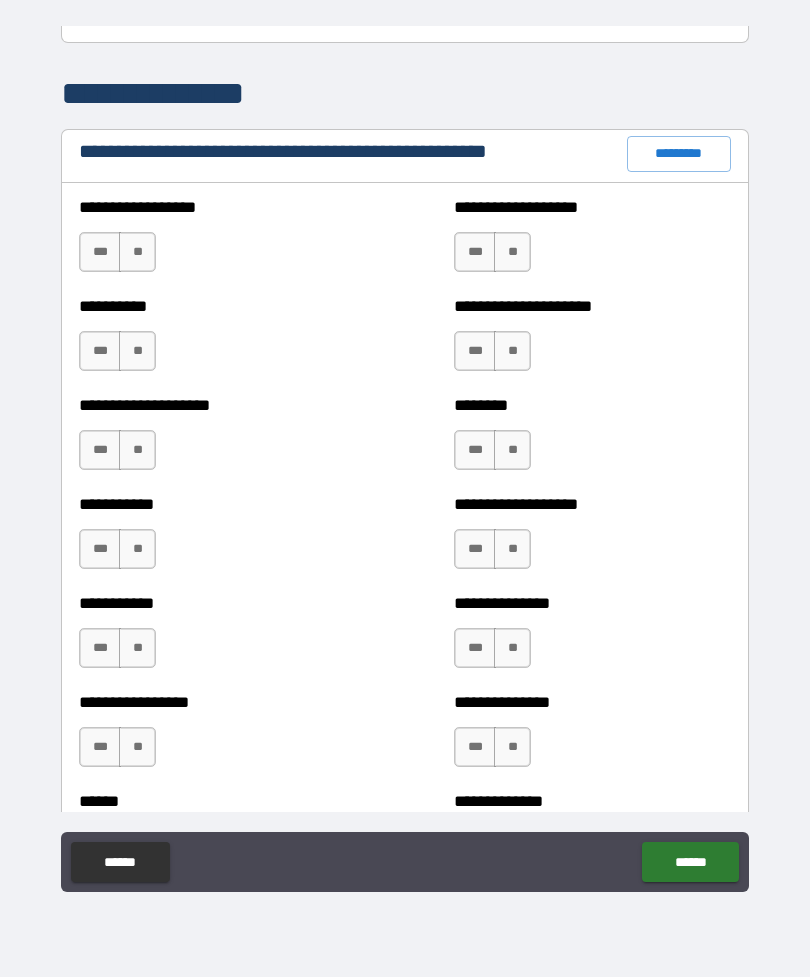 scroll, scrollTop: 2307, scrollLeft: 0, axis: vertical 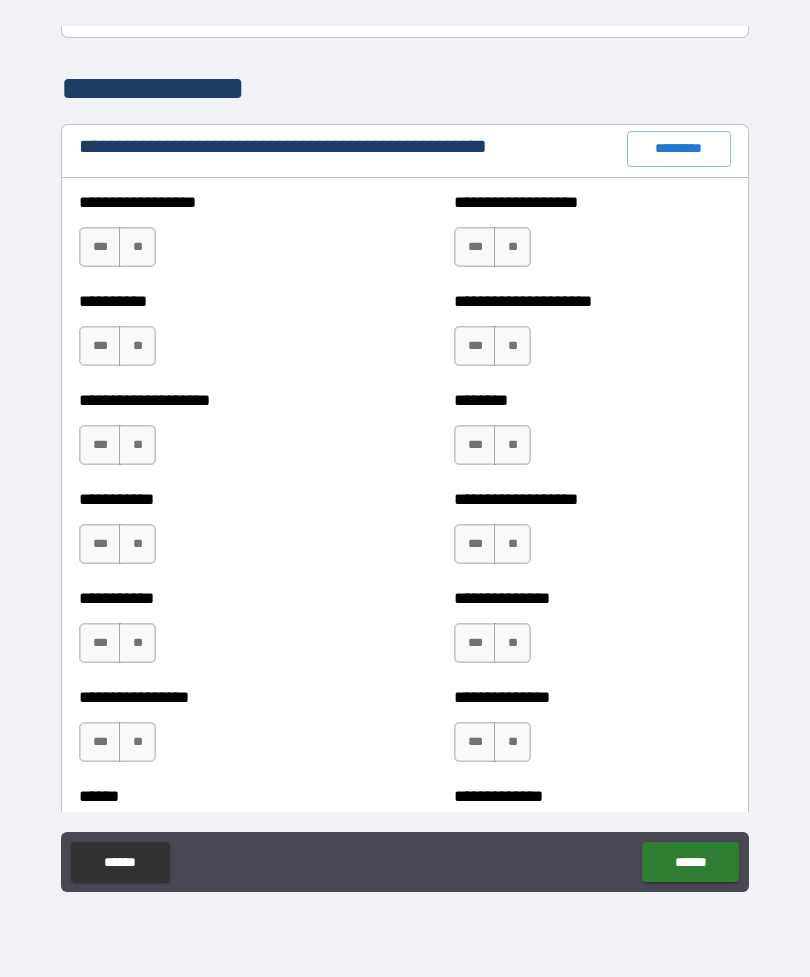 click on "**" at bounding box center (137, 247) 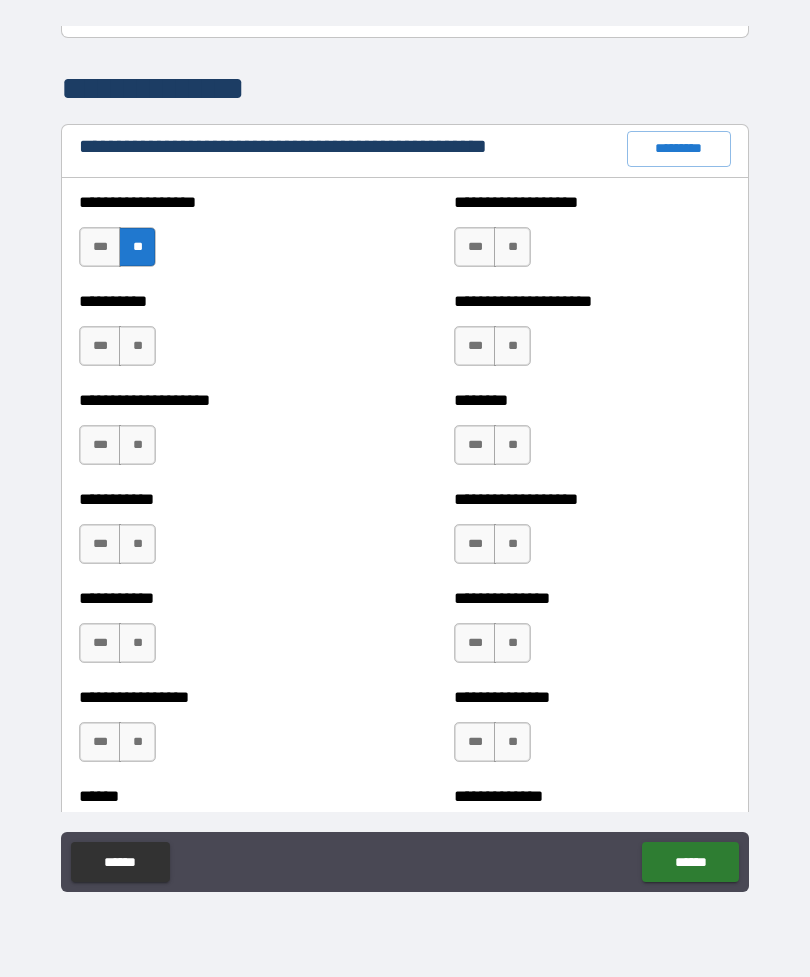click on "**" at bounding box center (137, 346) 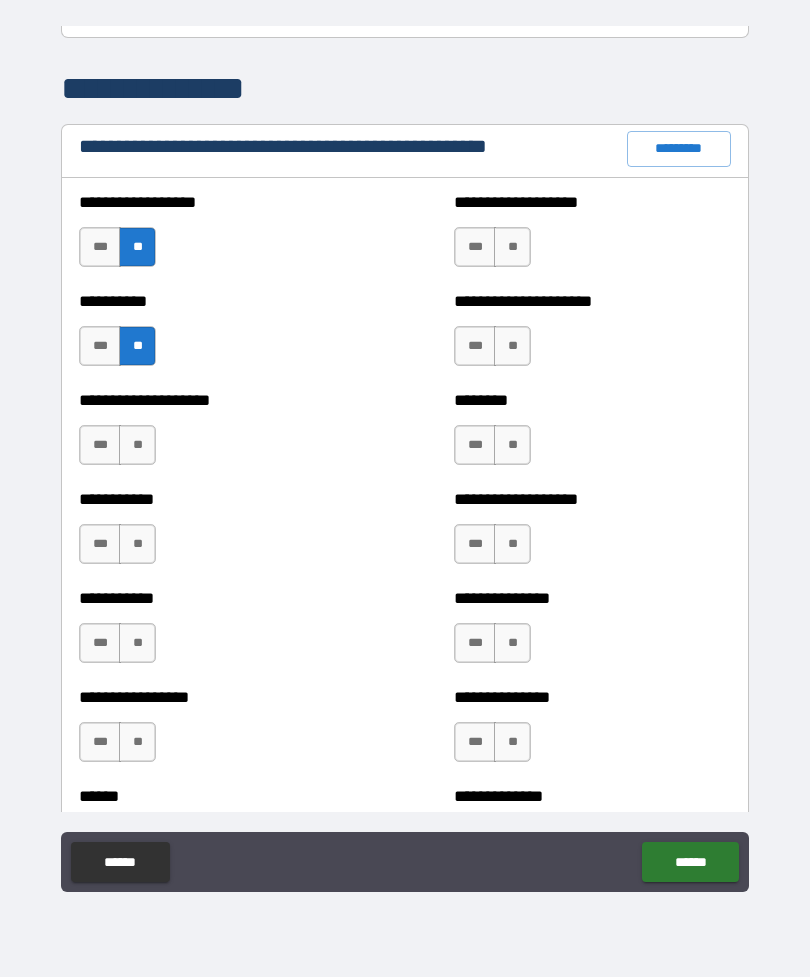 click on "**" at bounding box center [137, 445] 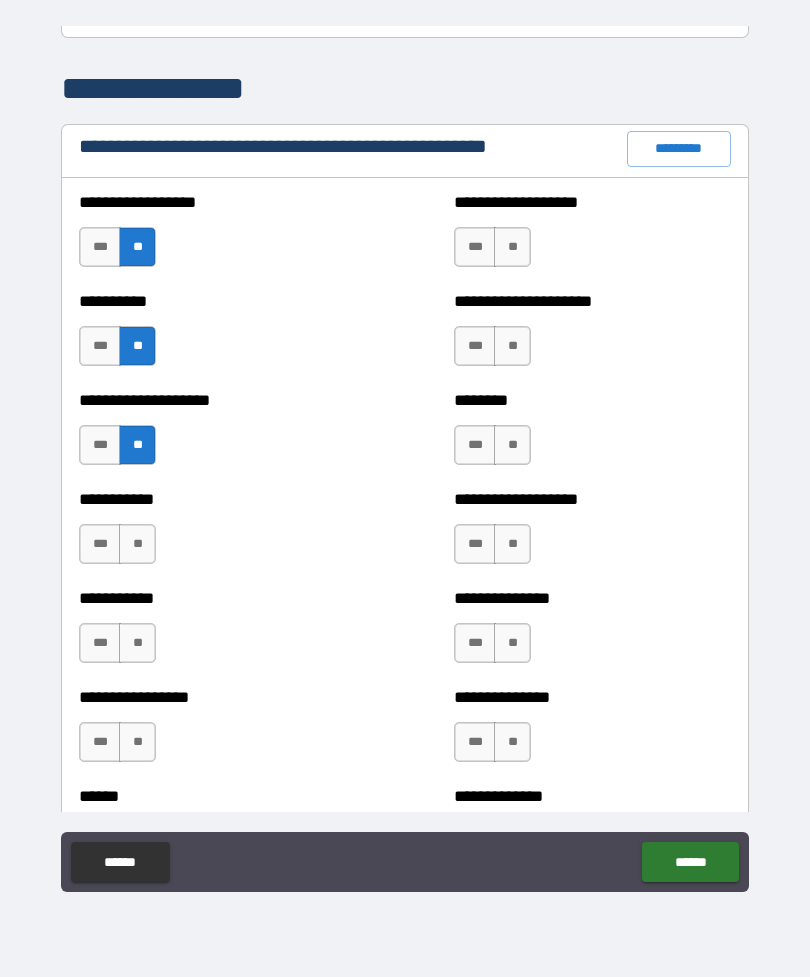 click on "**" at bounding box center (137, 544) 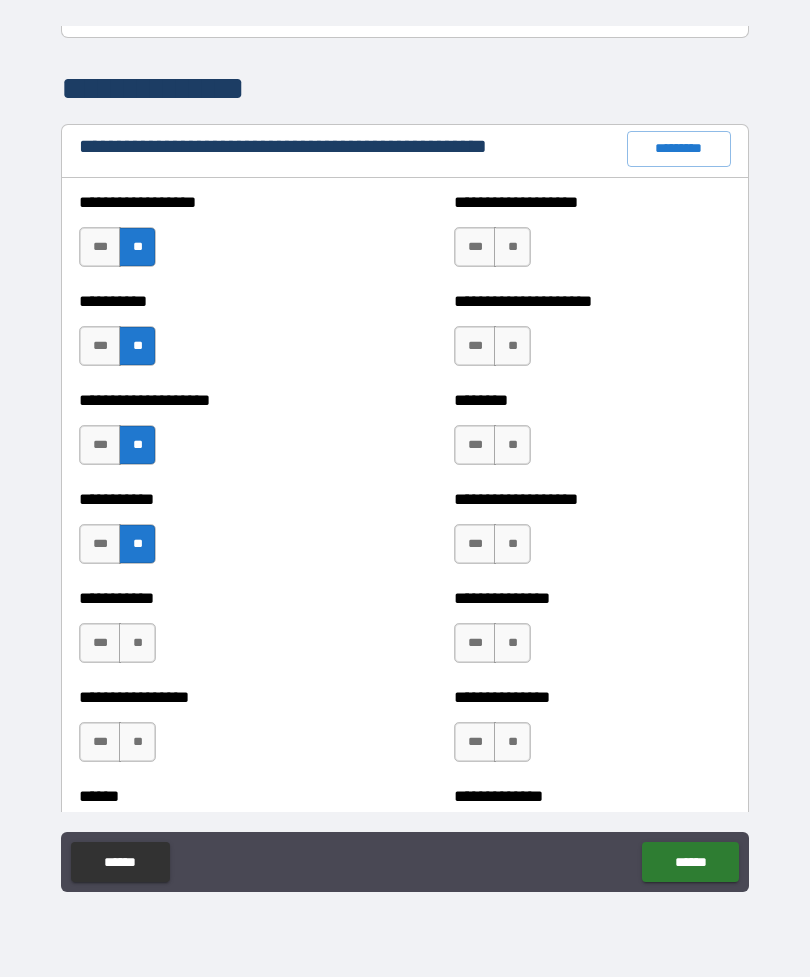 click on "**" at bounding box center (137, 643) 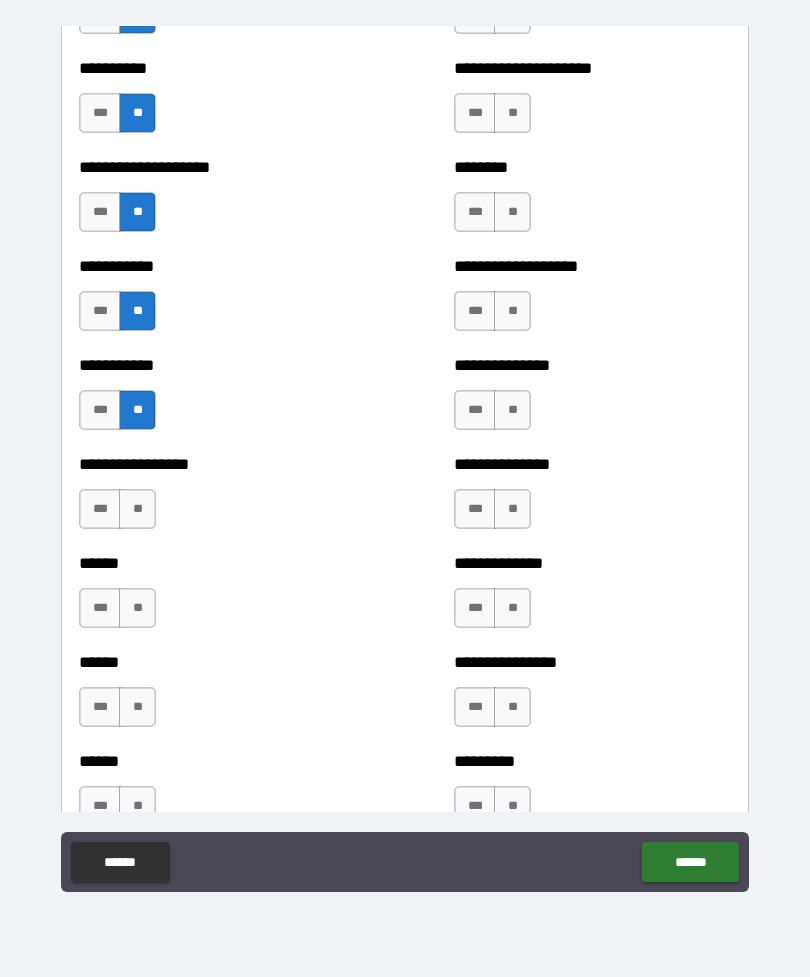 scroll, scrollTop: 2542, scrollLeft: 0, axis: vertical 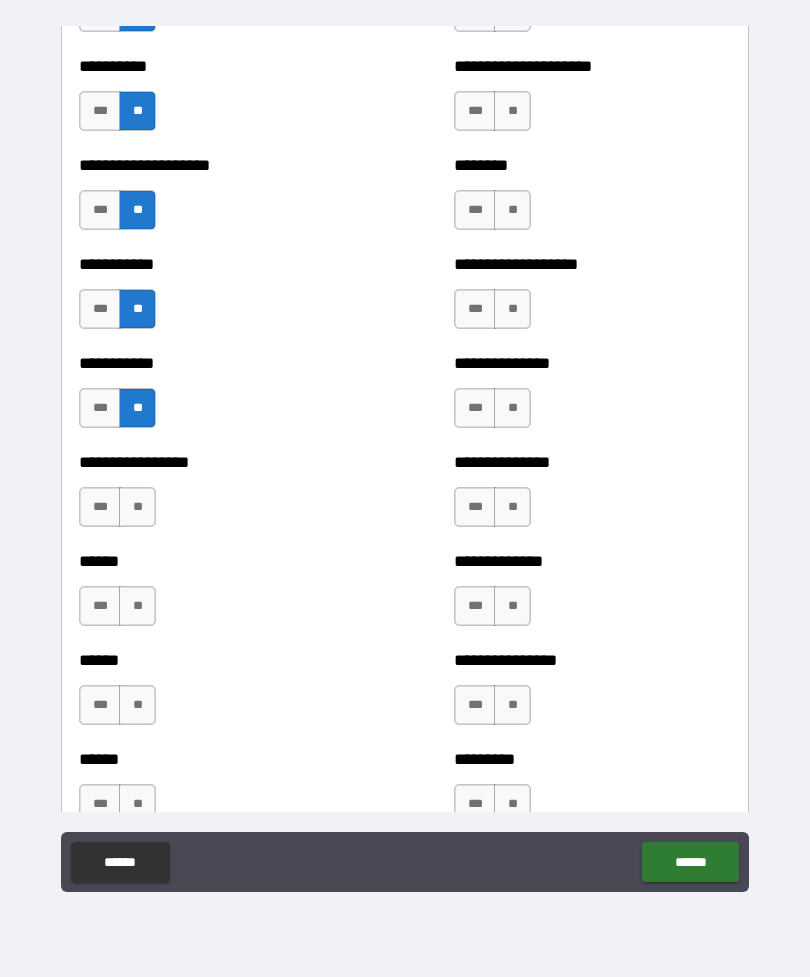 click on "**" at bounding box center (137, 507) 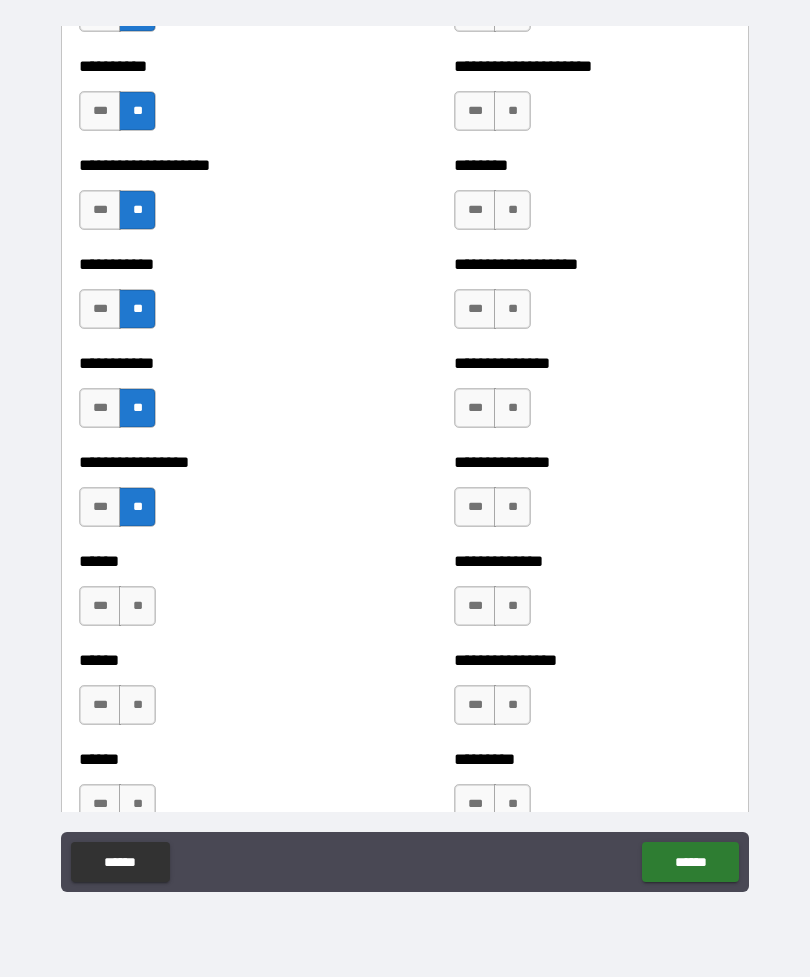 click on "**" at bounding box center [137, 606] 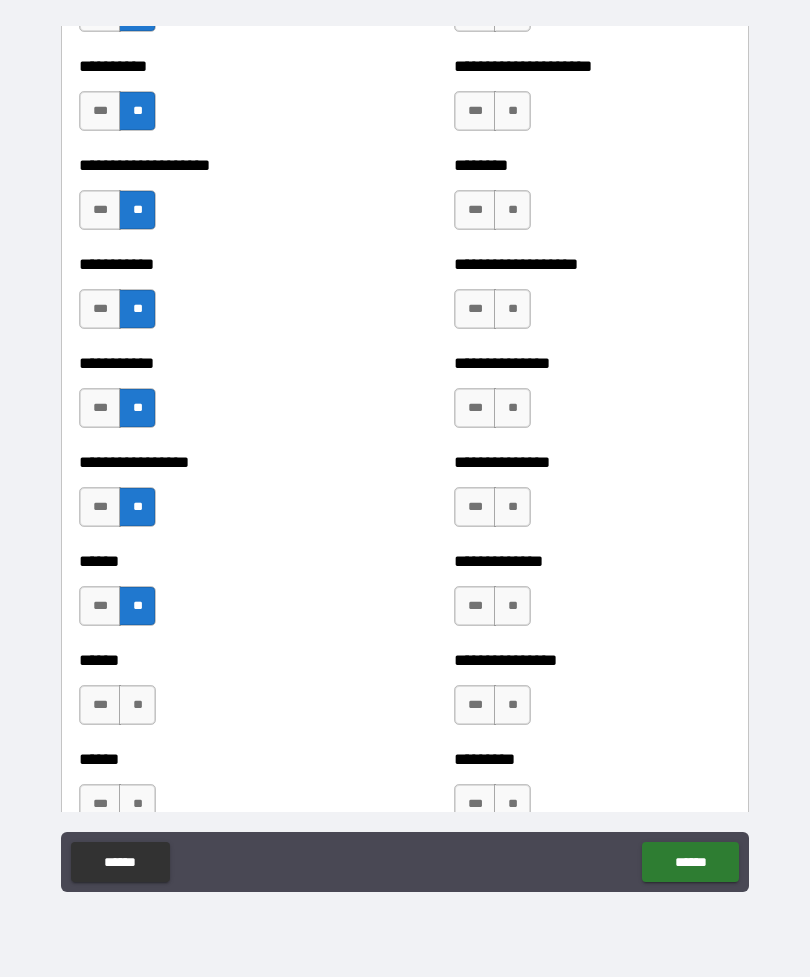 click on "**" at bounding box center (137, 705) 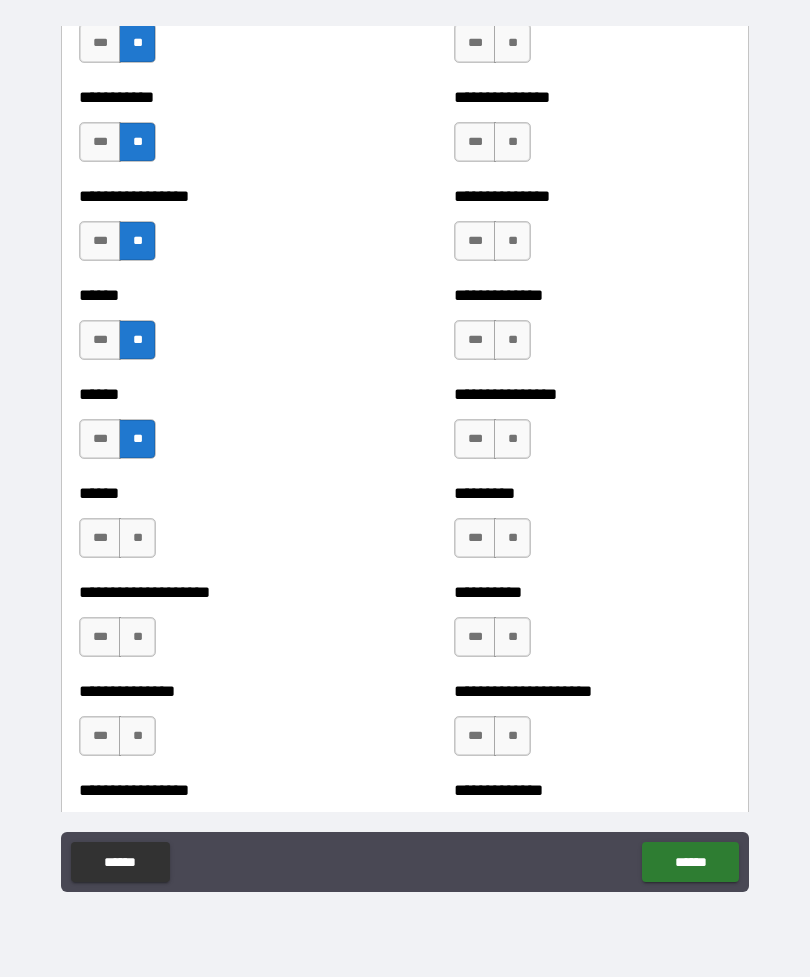 scroll, scrollTop: 2818, scrollLeft: 0, axis: vertical 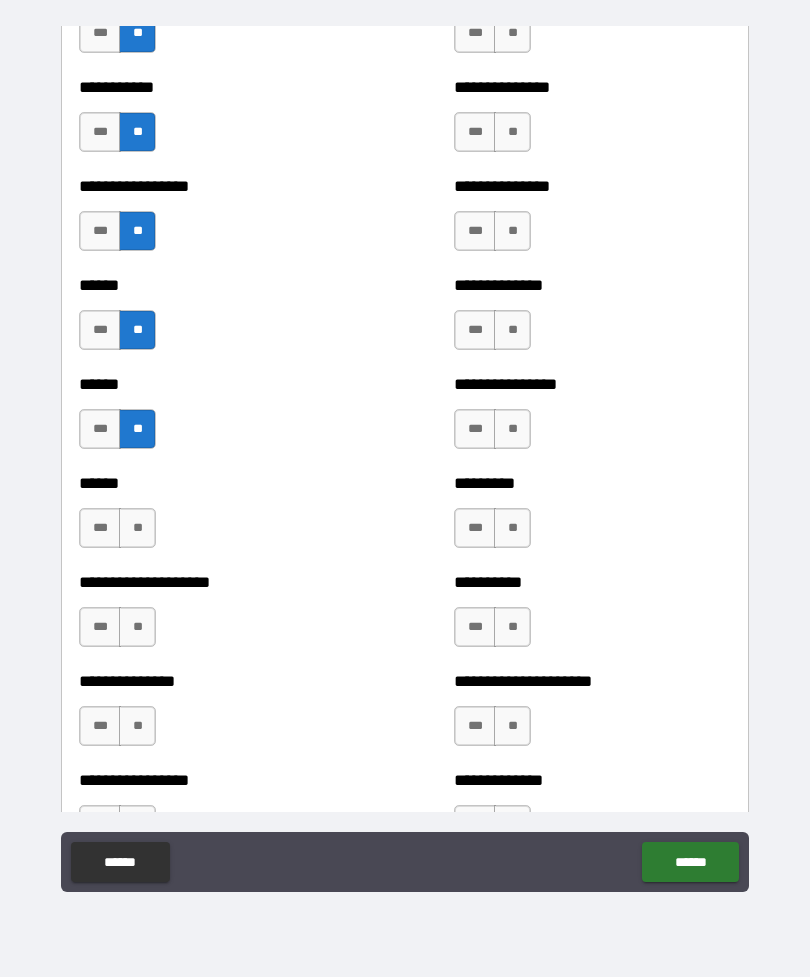 click on "**" at bounding box center (137, 528) 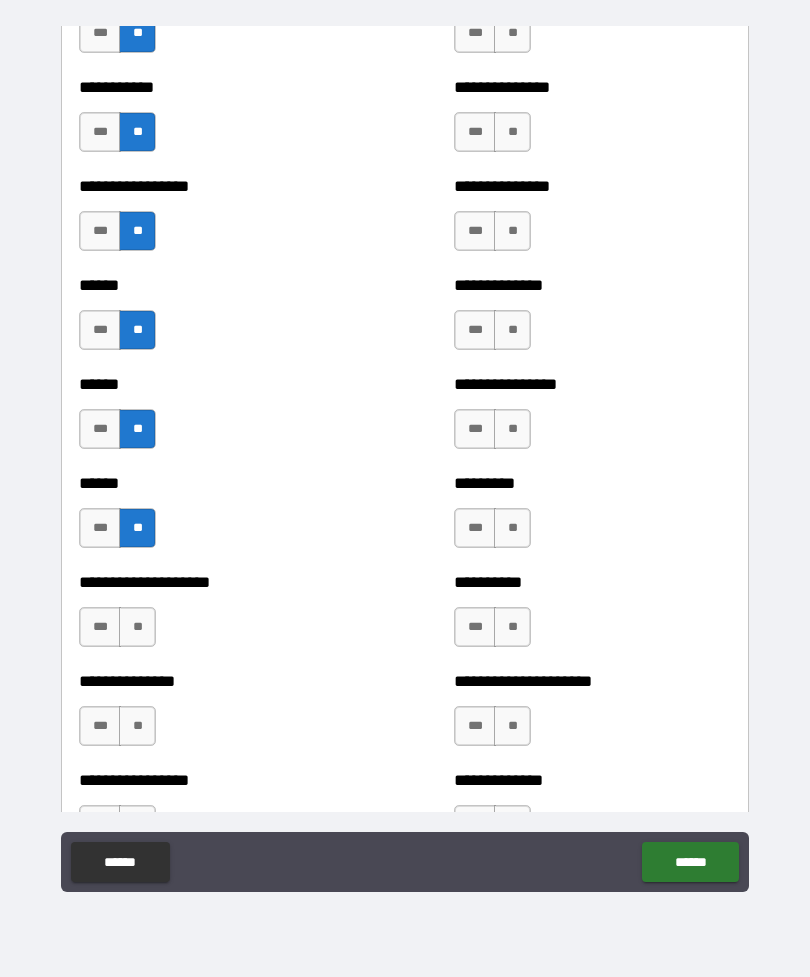 click on "**" at bounding box center (137, 627) 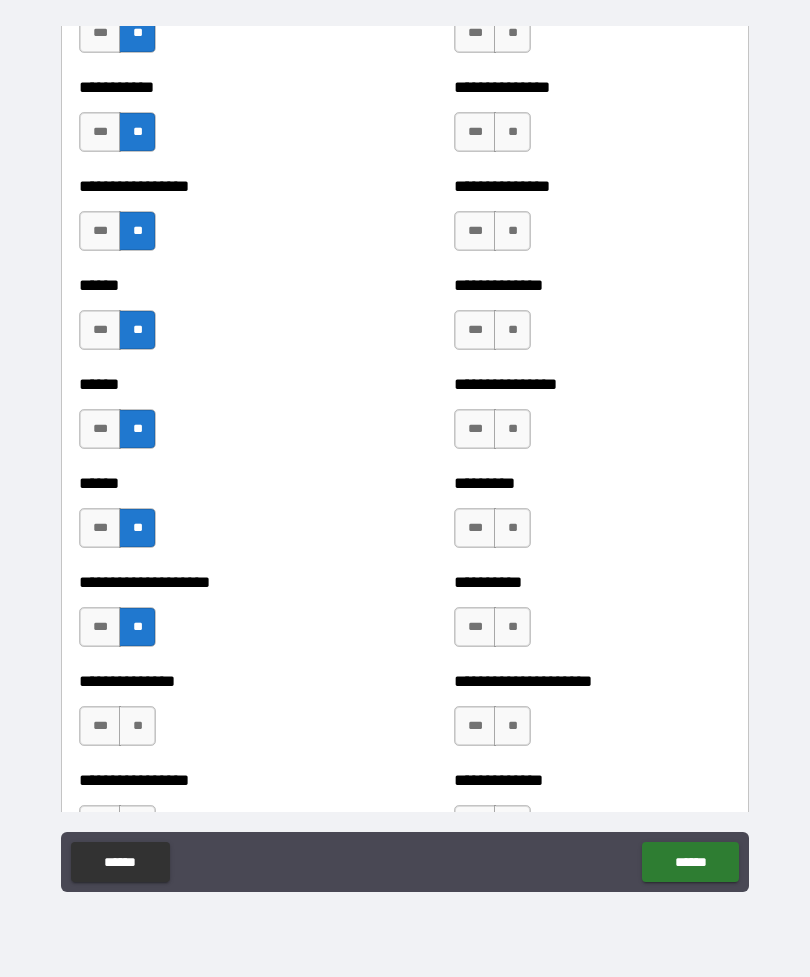 click on "**" at bounding box center (137, 726) 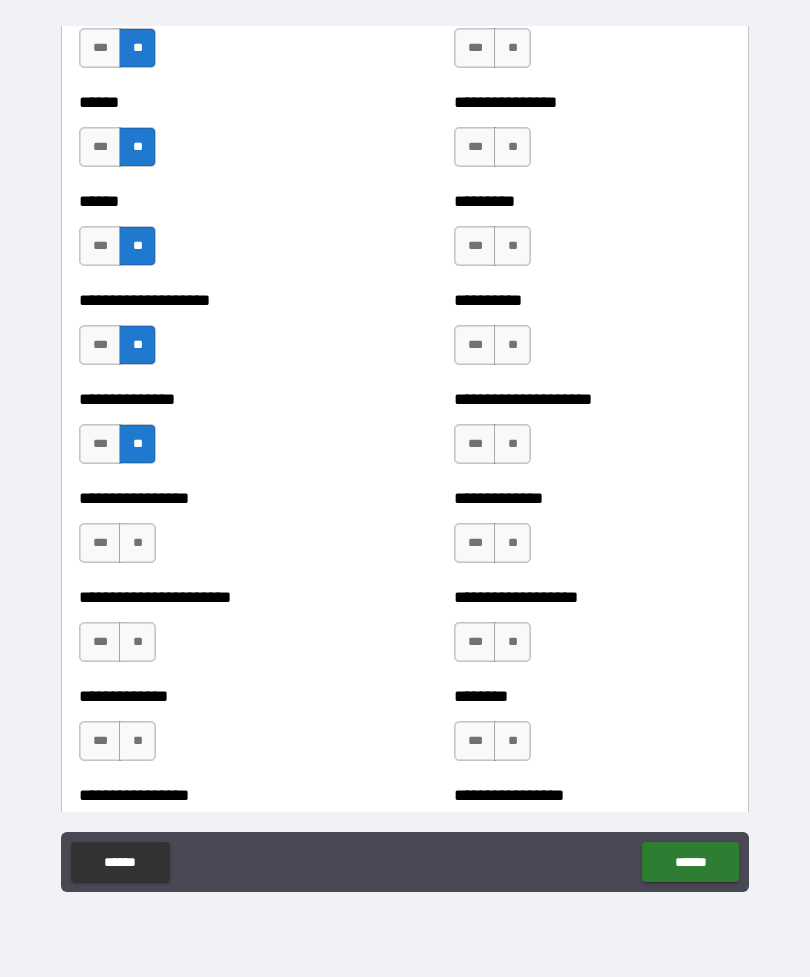 scroll, scrollTop: 3098, scrollLeft: 0, axis: vertical 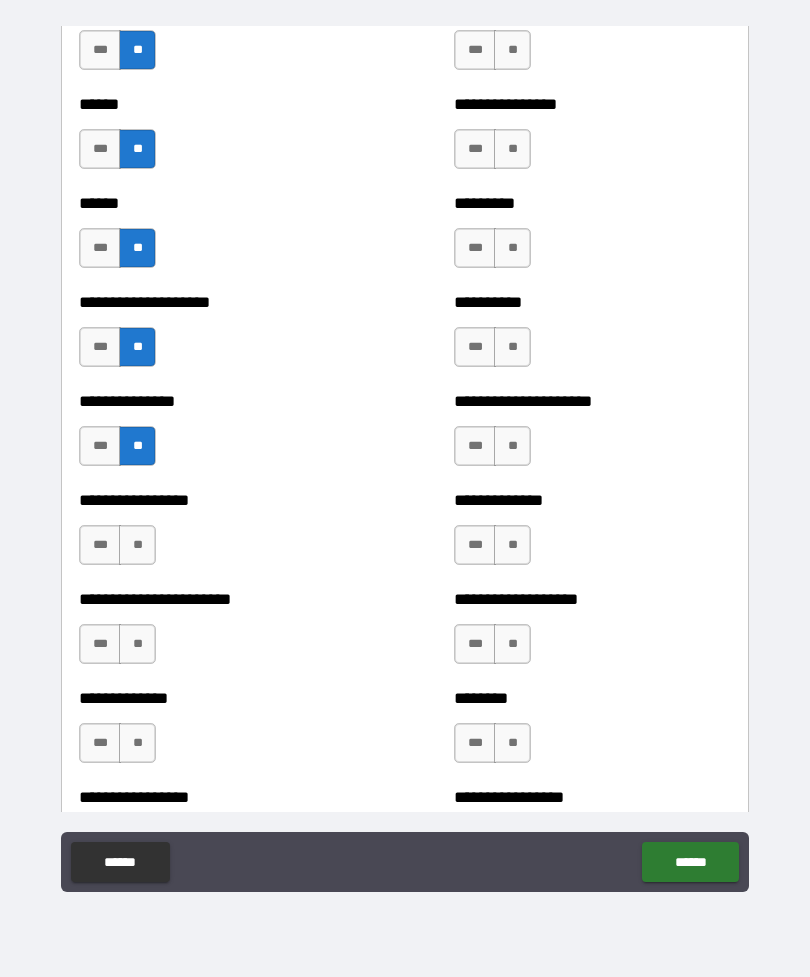 click on "**" at bounding box center [137, 545] 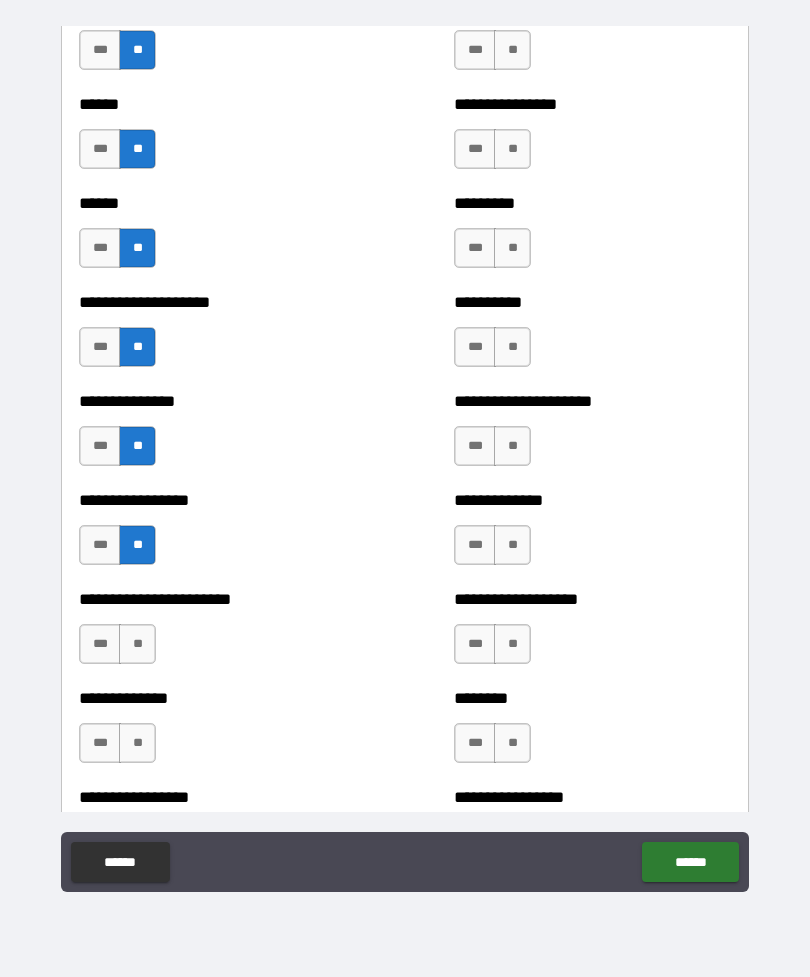 click on "**" at bounding box center (137, 644) 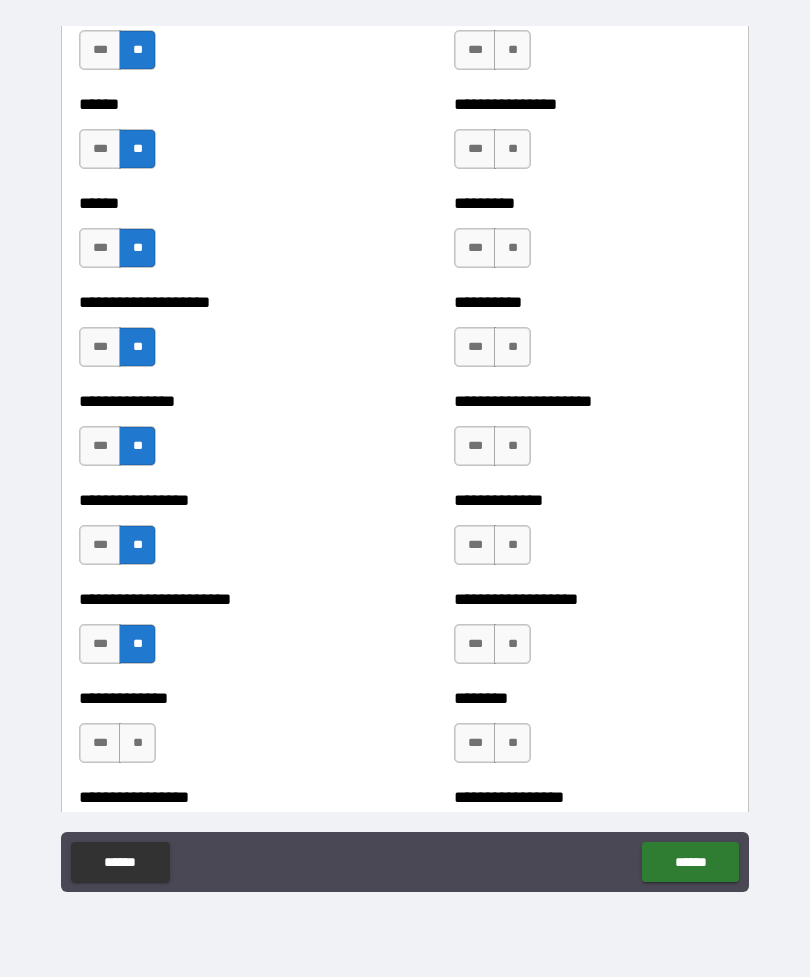 click on "**" at bounding box center [137, 743] 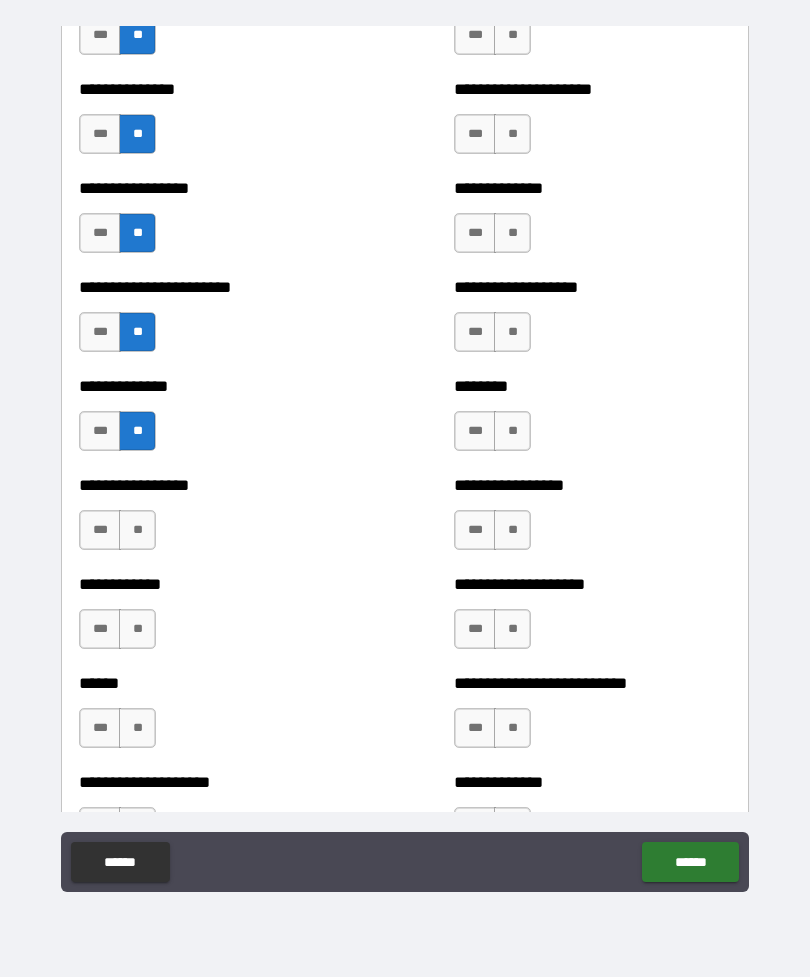 scroll, scrollTop: 3412, scrollLeft: 0, axis: vertical 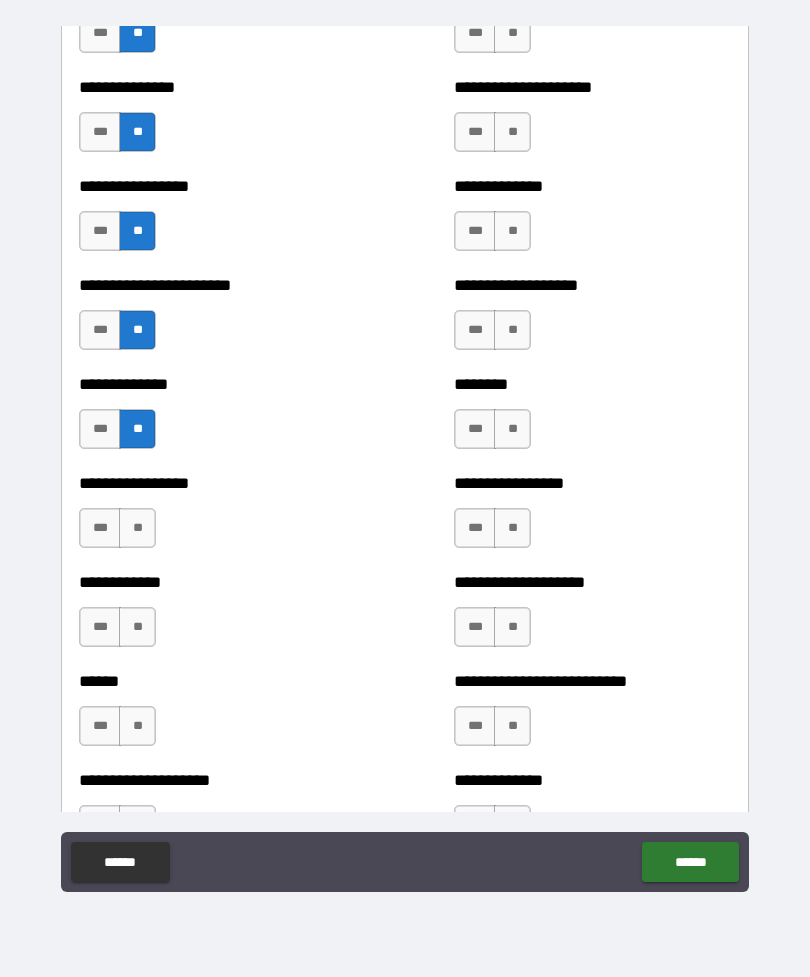 click on "**" at bounding box center [137, 528] 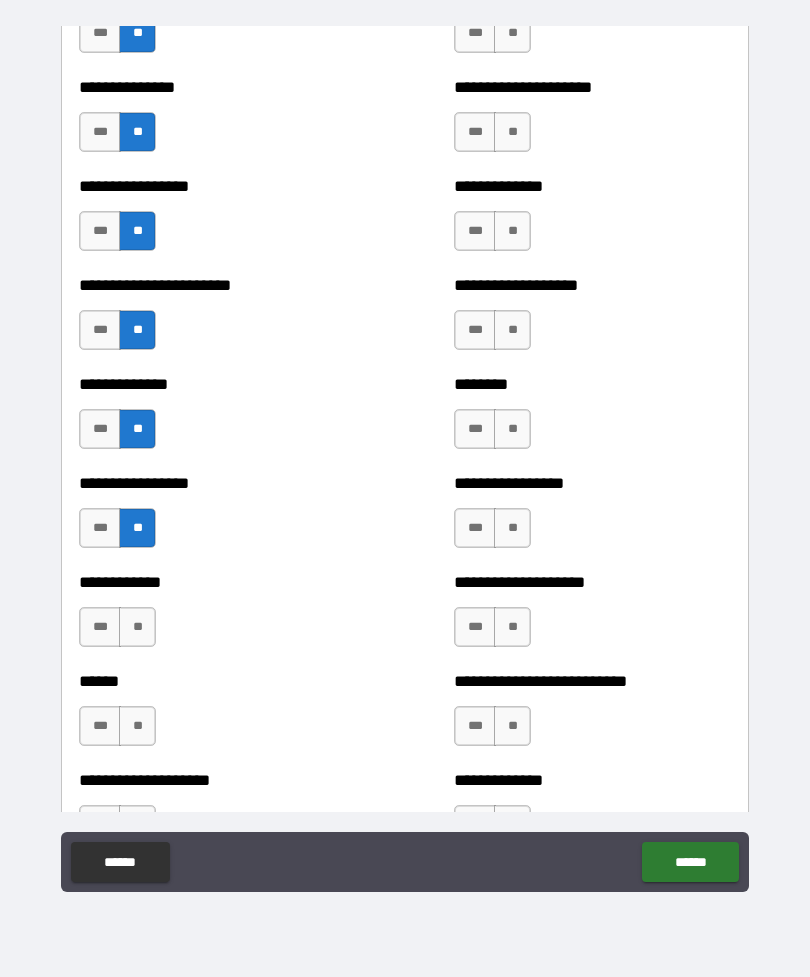 click on "**" at bounding box center [137, 627] 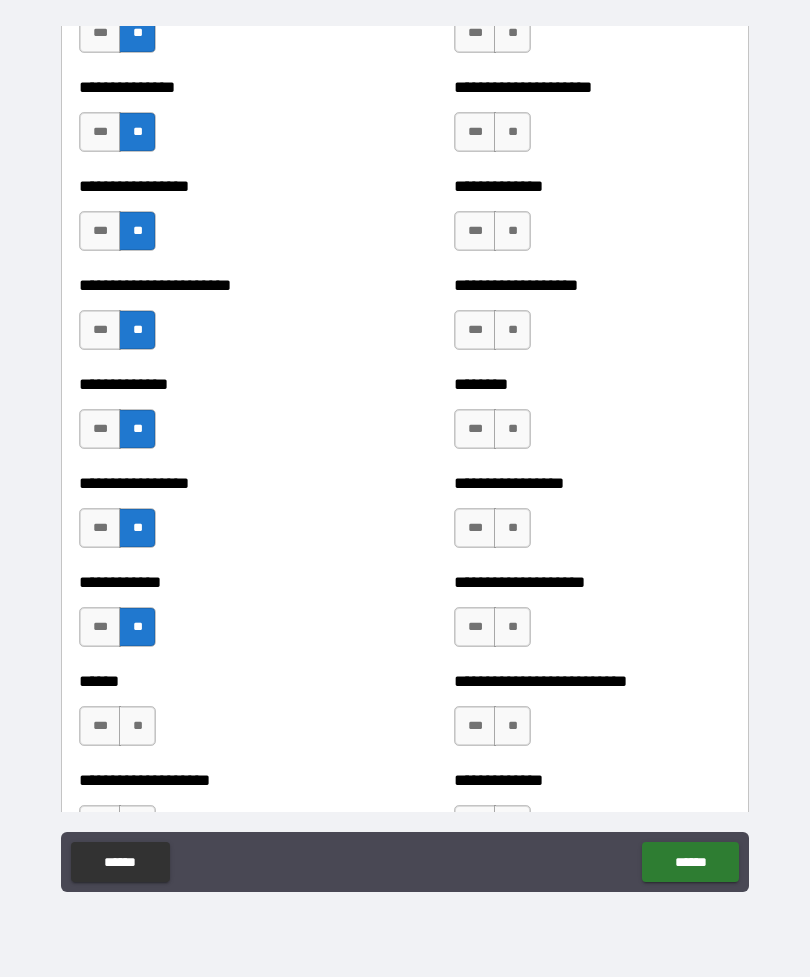 click on "**" at bounding box center (137, 726) 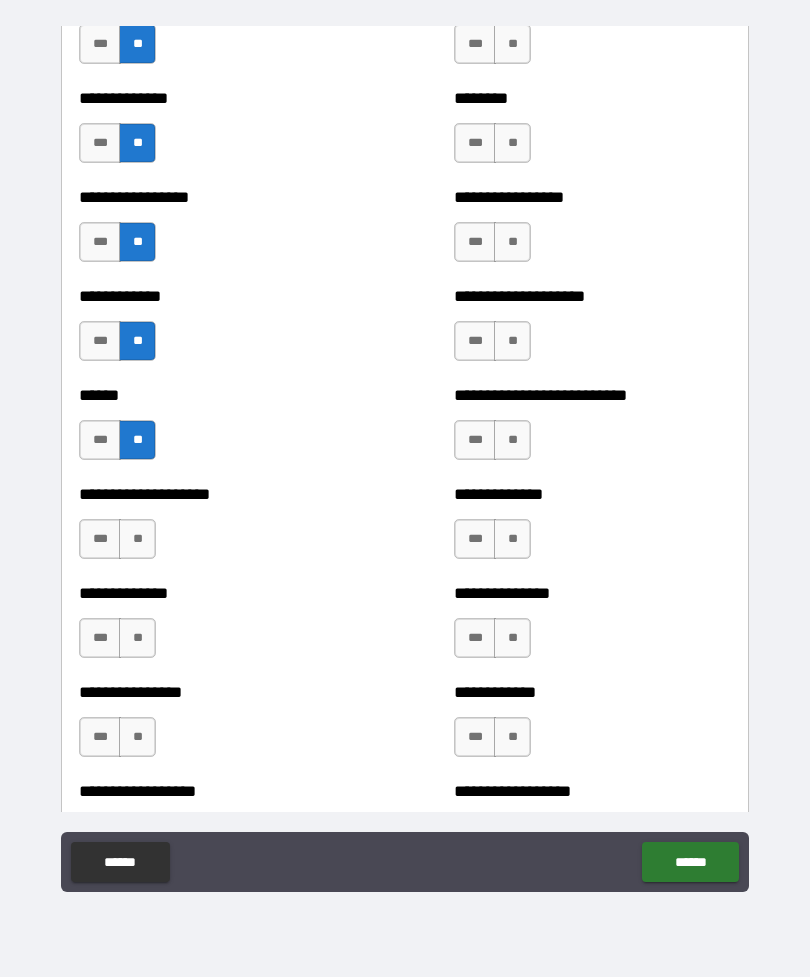 scroll, scrollTop: 3720, scrollLeft: 0, axis: vertical 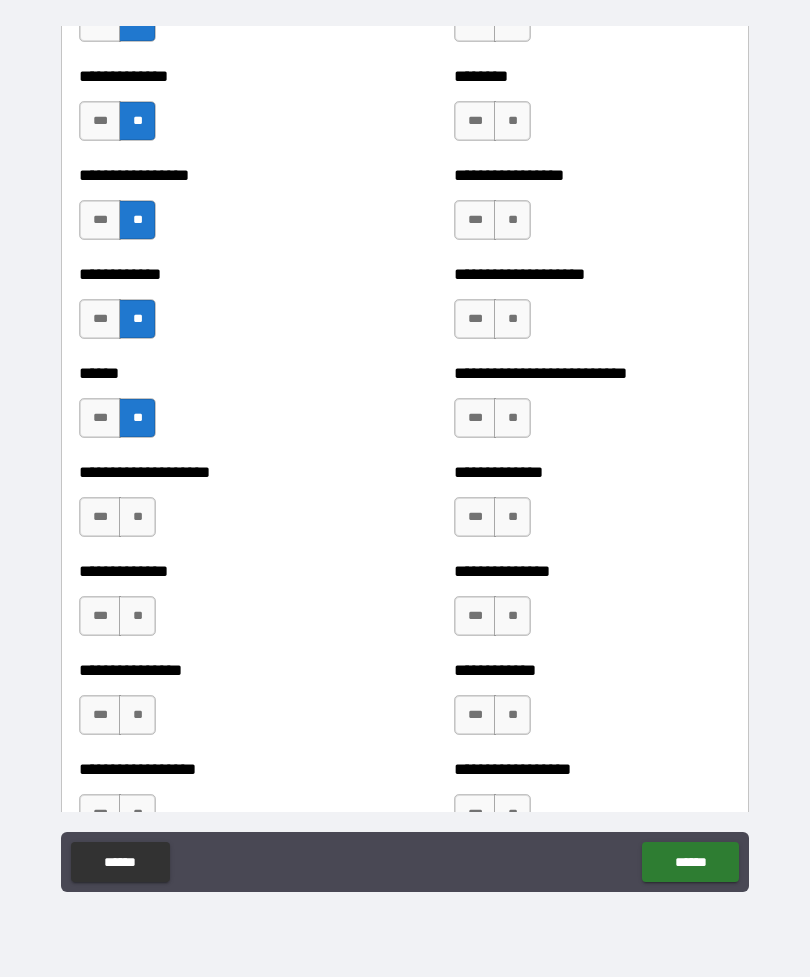 click on "**" at bounding box center (137, 517) 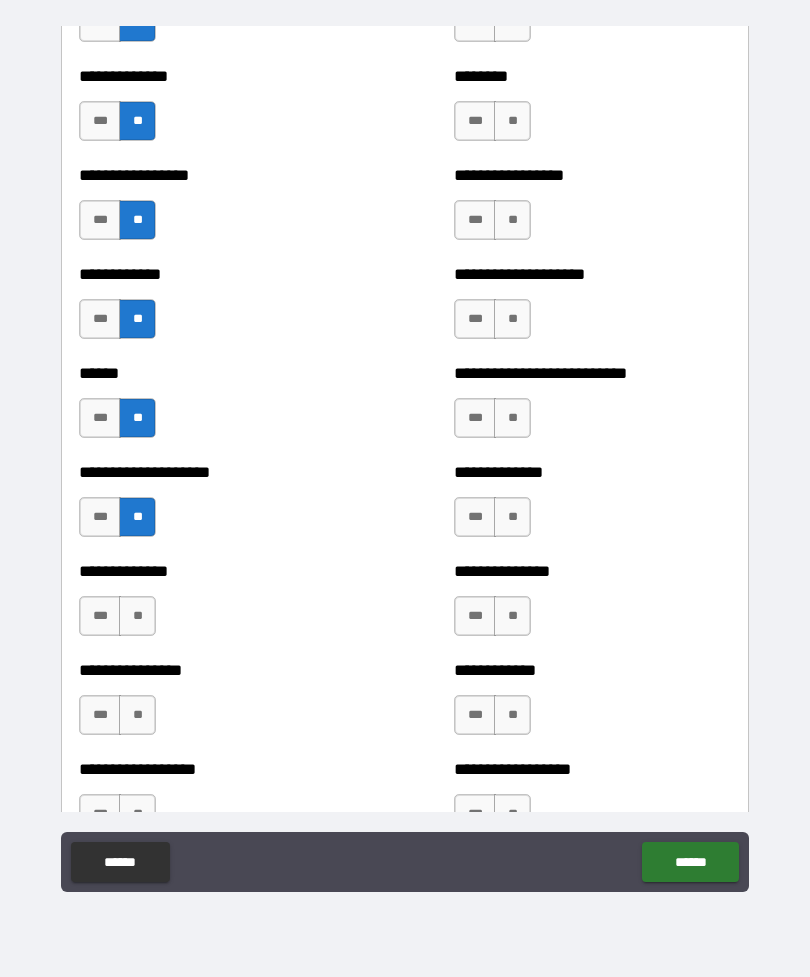 click on "**" at bounding box center [137, 616] 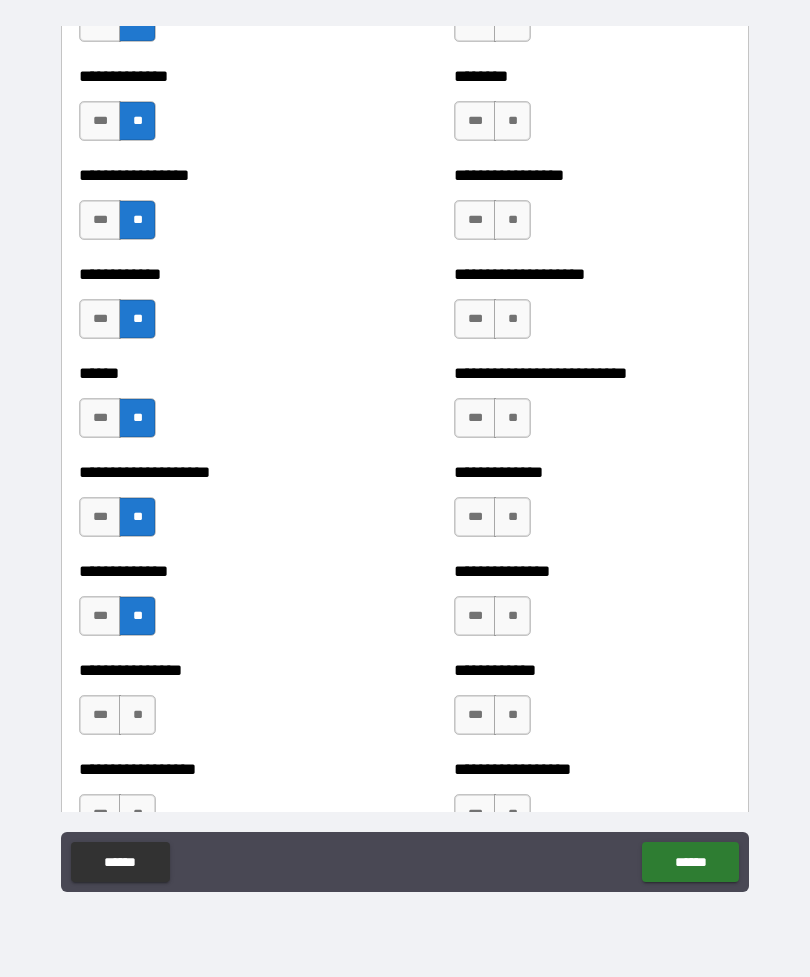 click on "**" at bounding box center [137, 715] 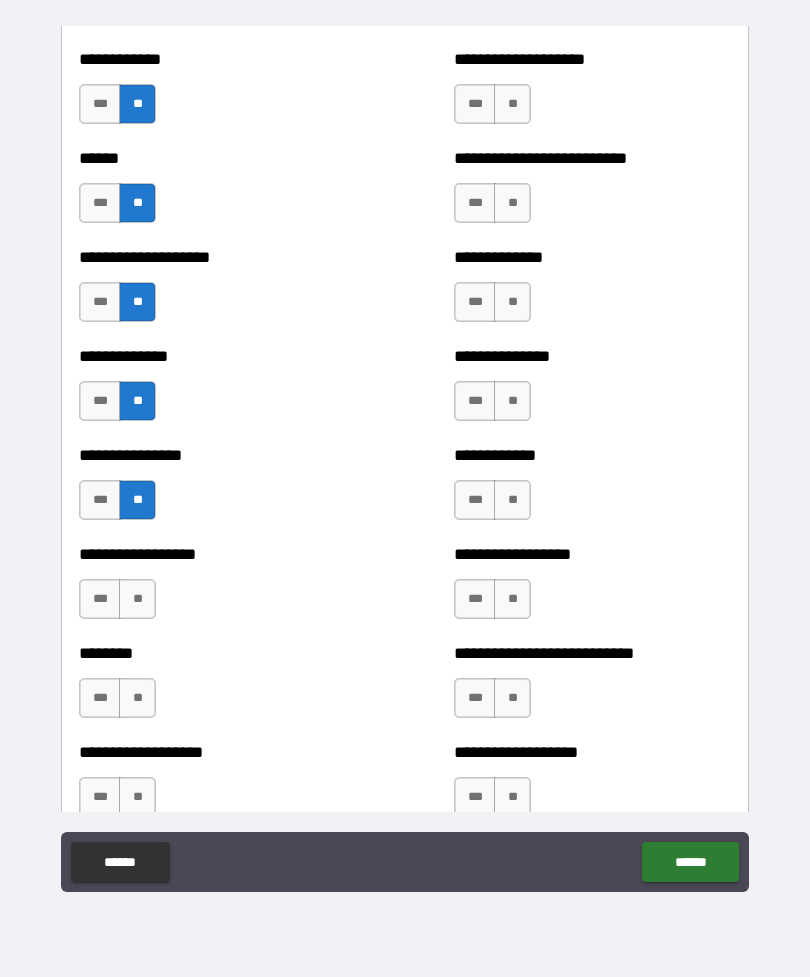 scroll, scrollTop: 3944, scrollLeft: 0, axis: vertical 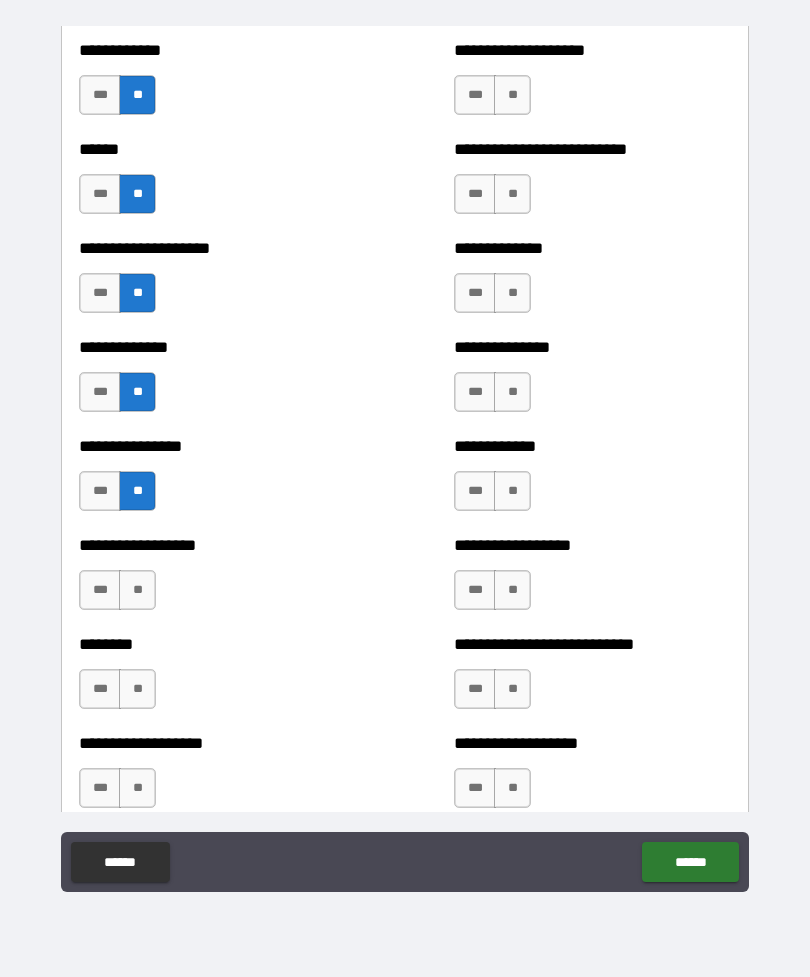 click on "**********" at bounding box center (217, 580) 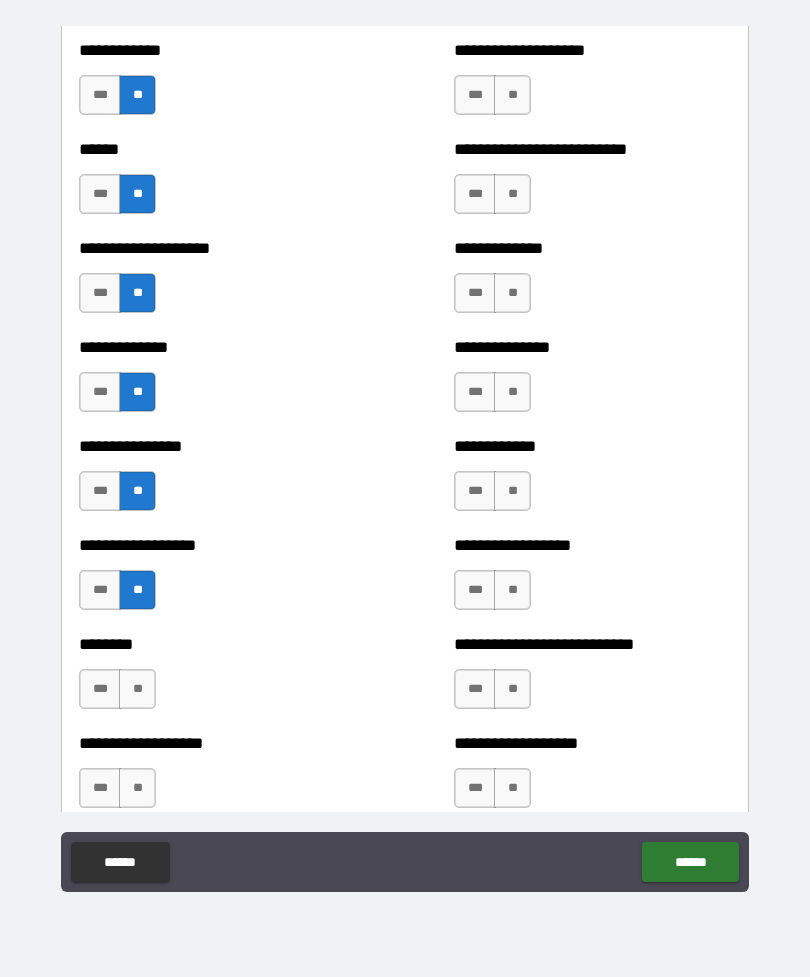 click on "**" at bounding box center (137, 689) 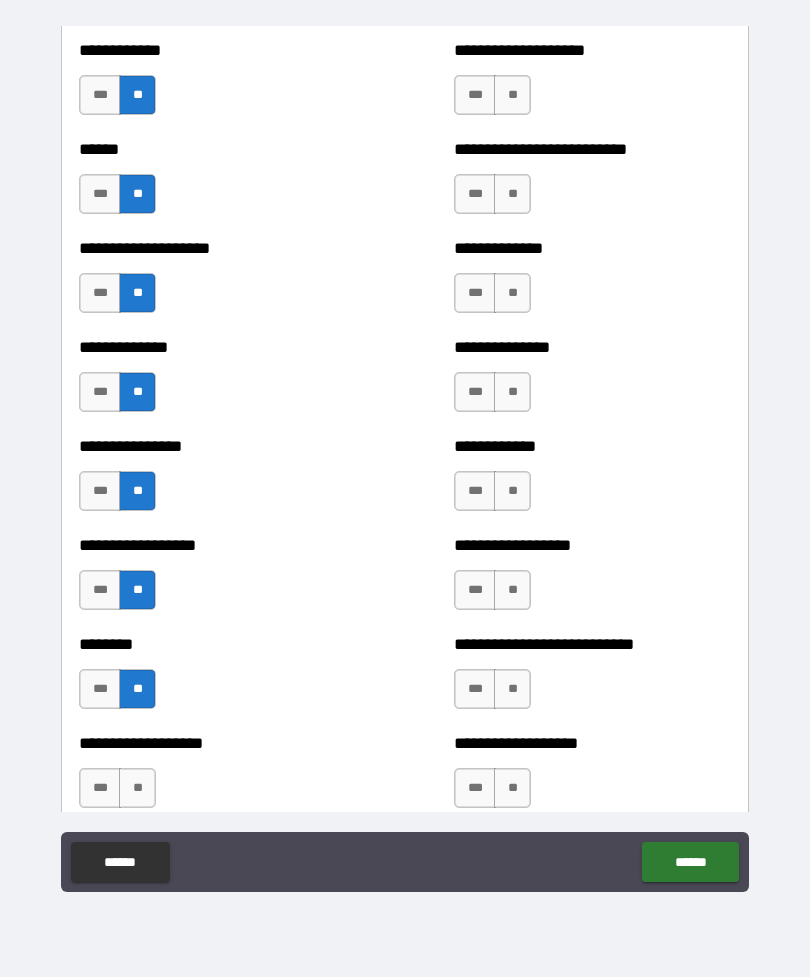 click on "**" at bounding box center (137, 788) 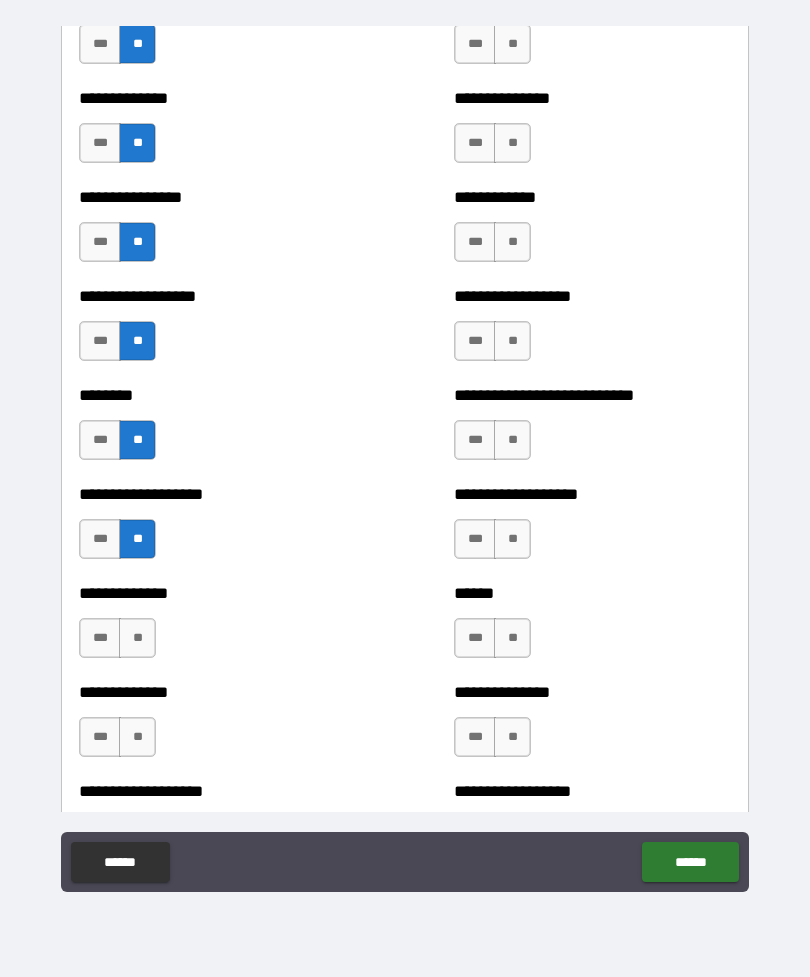 scroll, scrollTop: 4243, scrollLeft: 0, axis: vertical 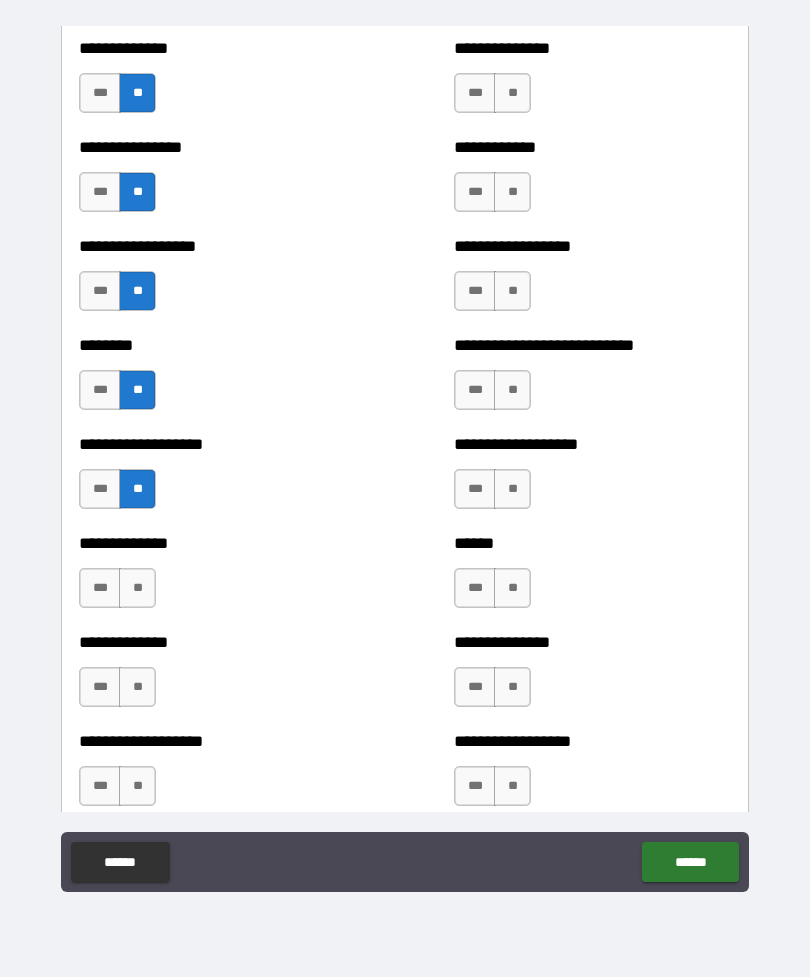 click on "**" at bounding box center (137, 588) 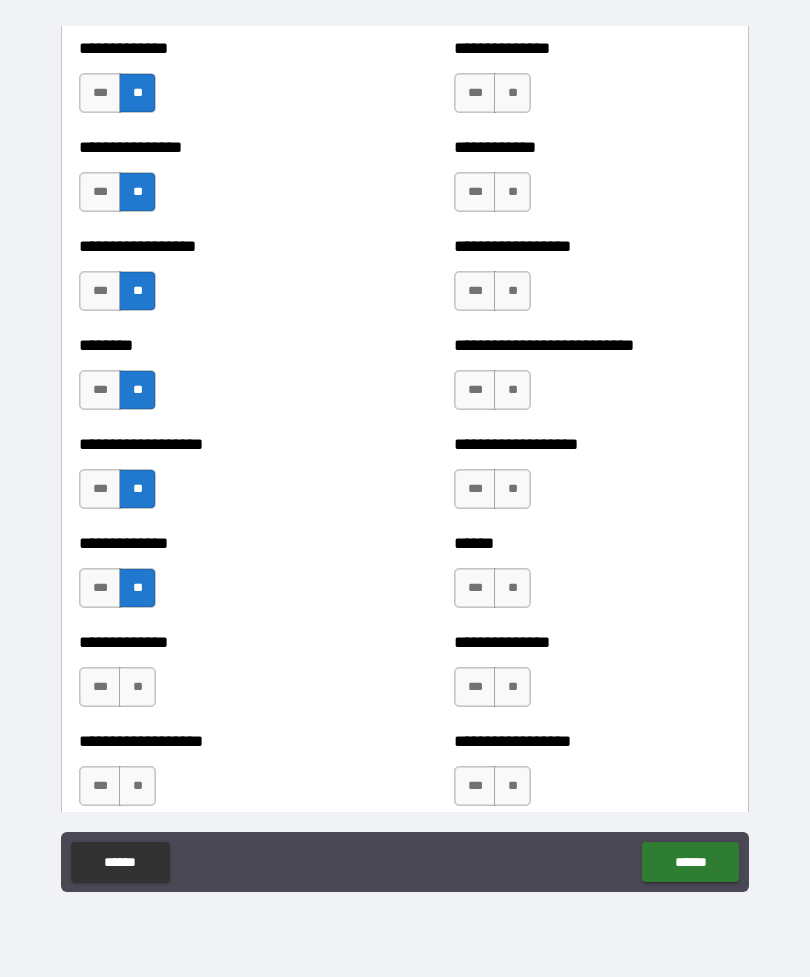click on "**" at bounding box center (137, 687) 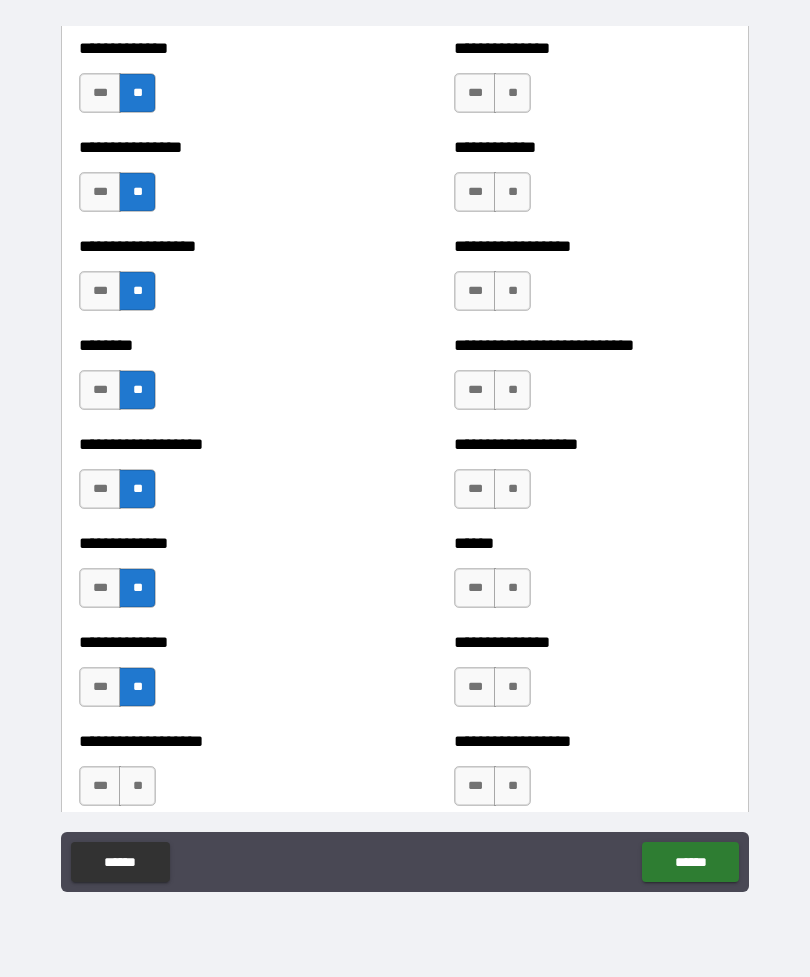 click on "**" at bounding box center (137, 786) 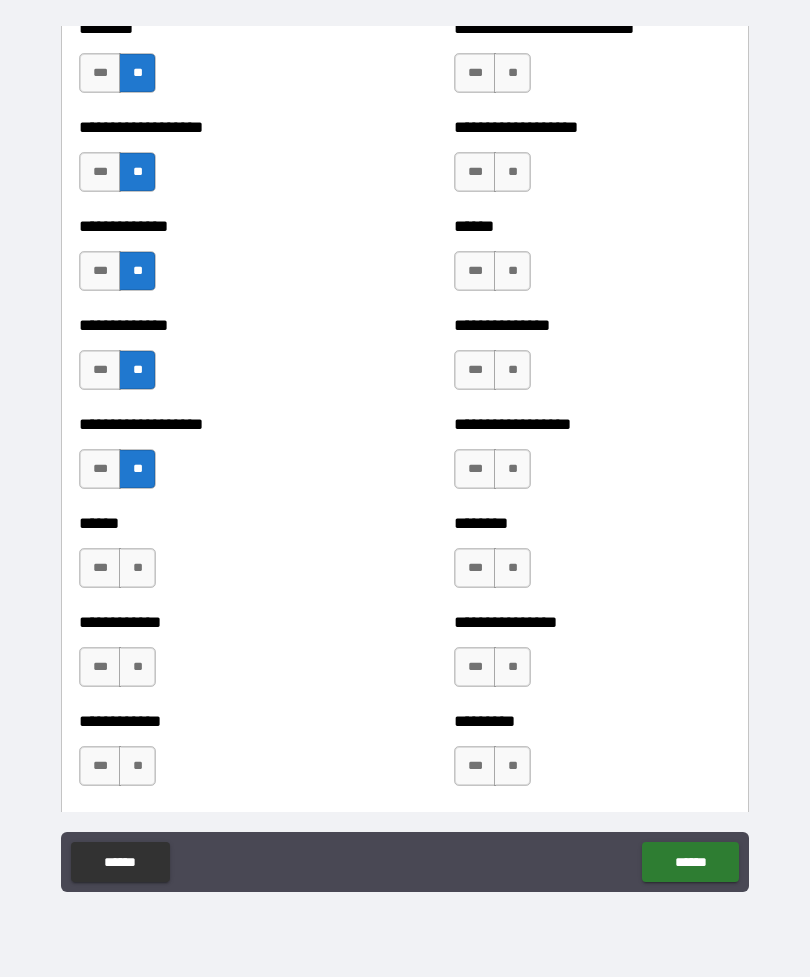 scroll, scrollTop: 4590, scrollLeft: 0, axis: vertical 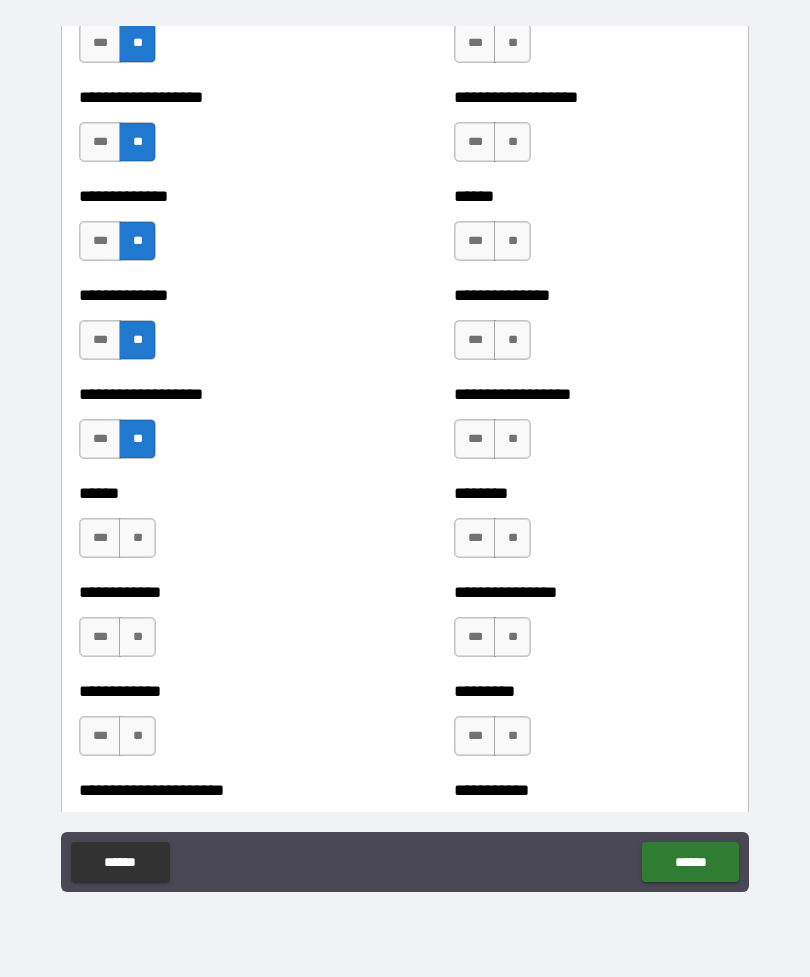 click on "**" at bounding box center (137, 538) 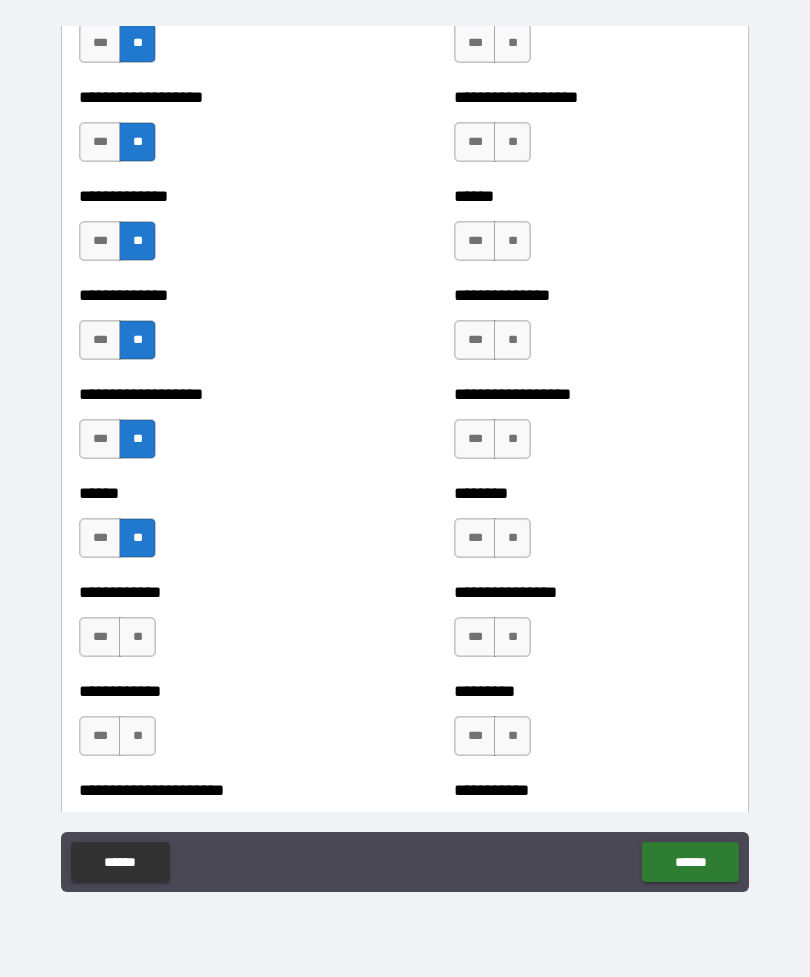 click on "**" at bounding box center (137, 637) 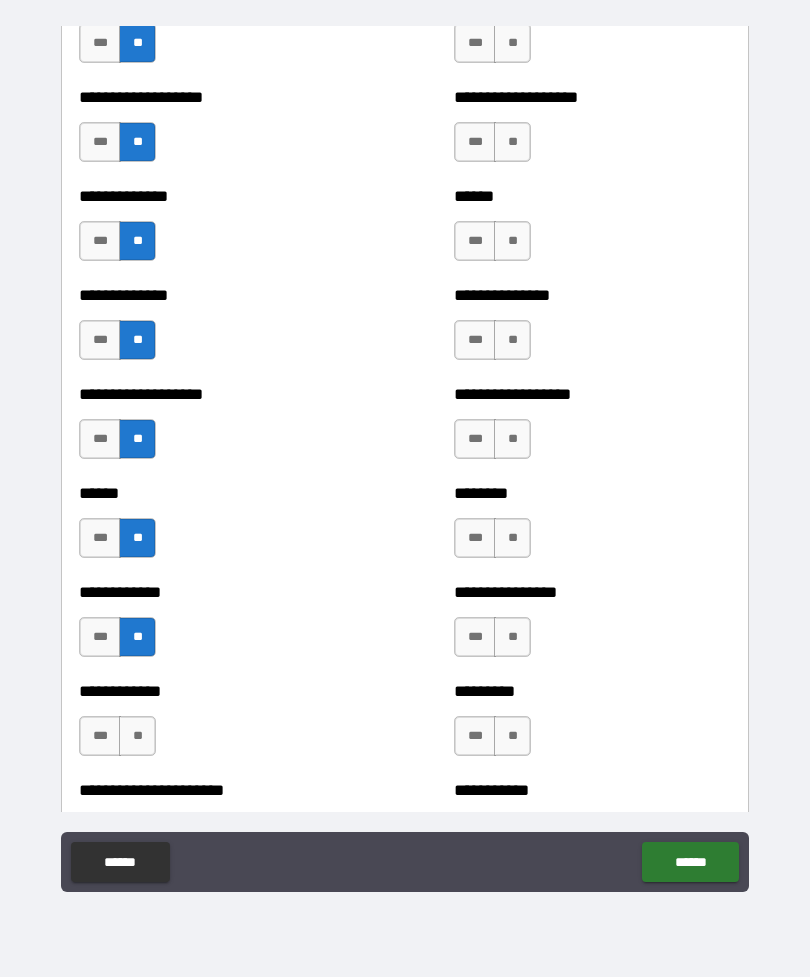 click on "**" at bounding box center [137, 736] 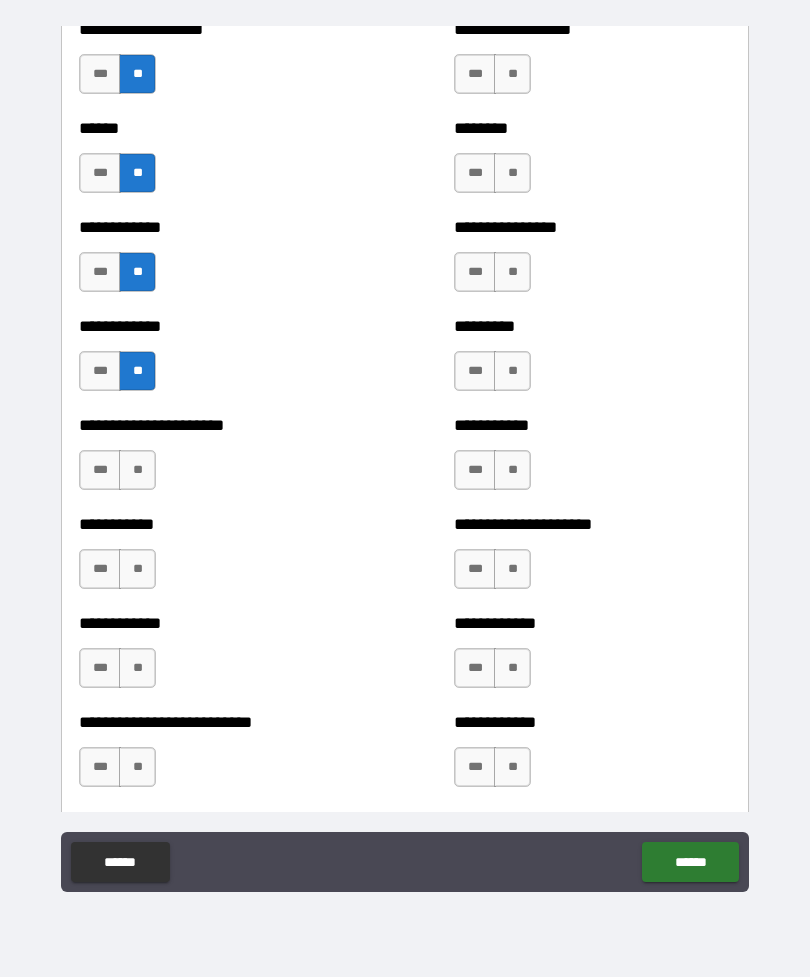 scroll, scrollTop: 4965, scrollLeft: 0, axis: vertical 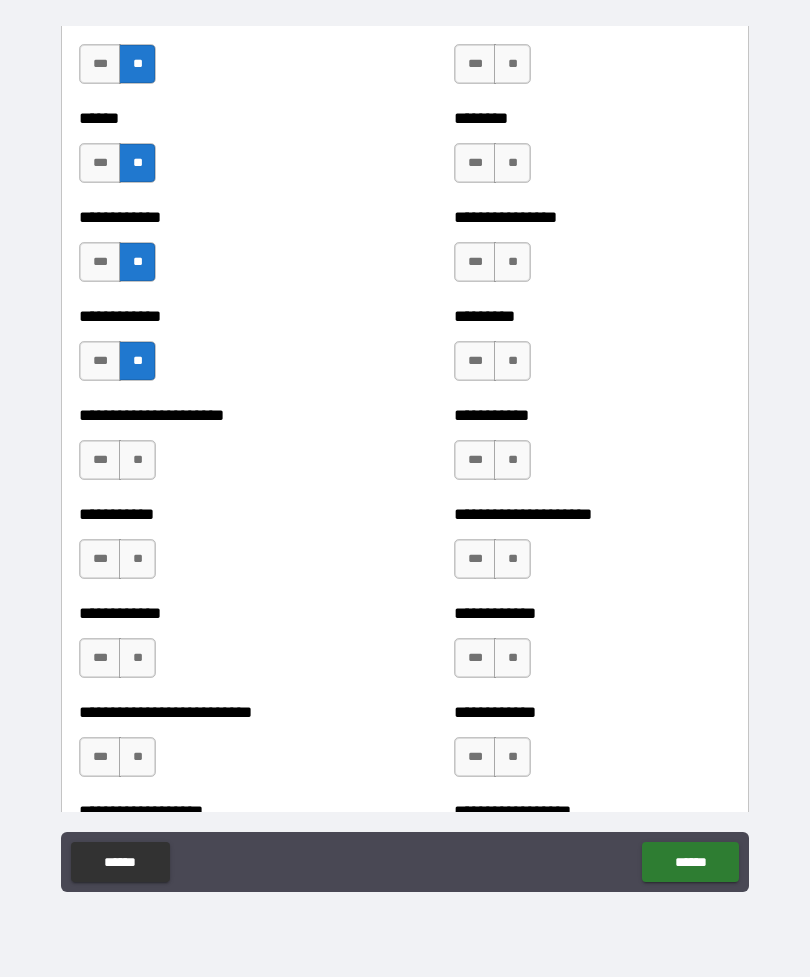 click on "**" at bounding box center [137, 460] 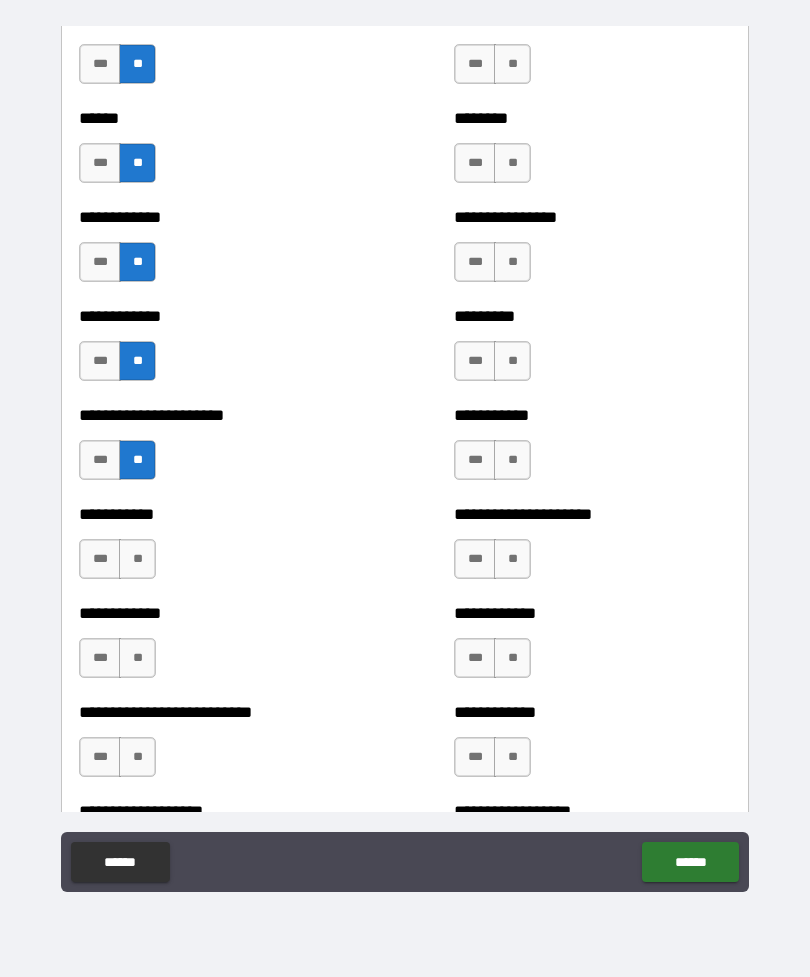 click on "**" at bounding box center [137, 559] 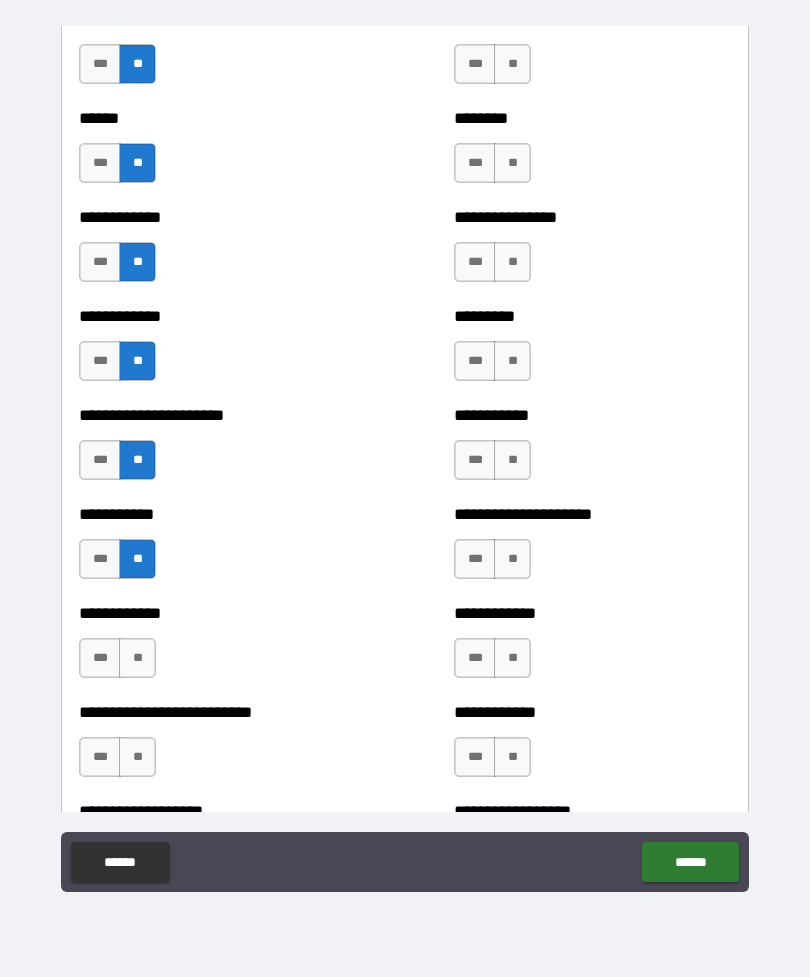 click on "**" at bounding box center [137, 658] 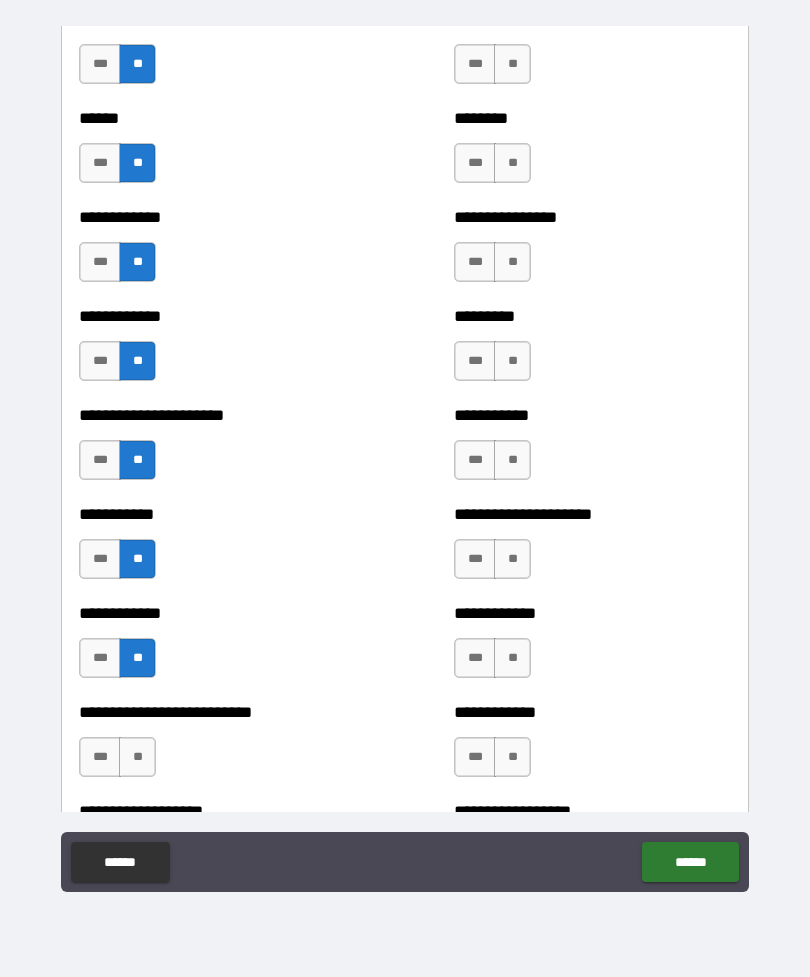 click on "**" at bounding box center (137, 757) 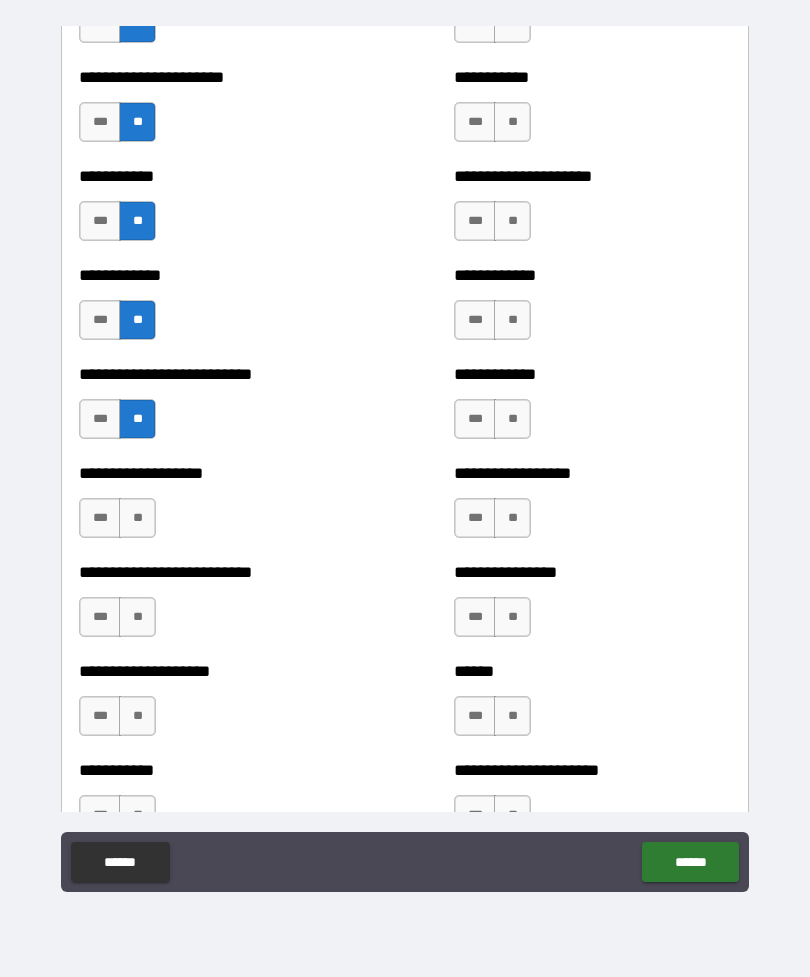 scroll, scrollTop: 5305, scrollLeft: 0, axis: vertical 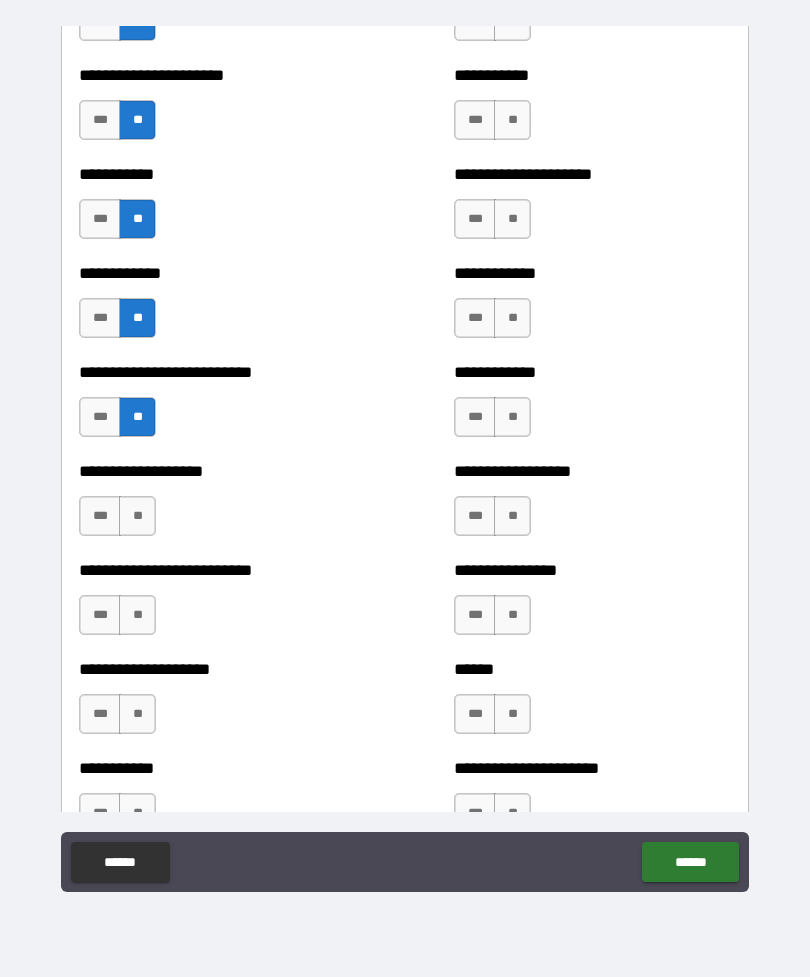 click on "**" at bounding box center [137, 516] 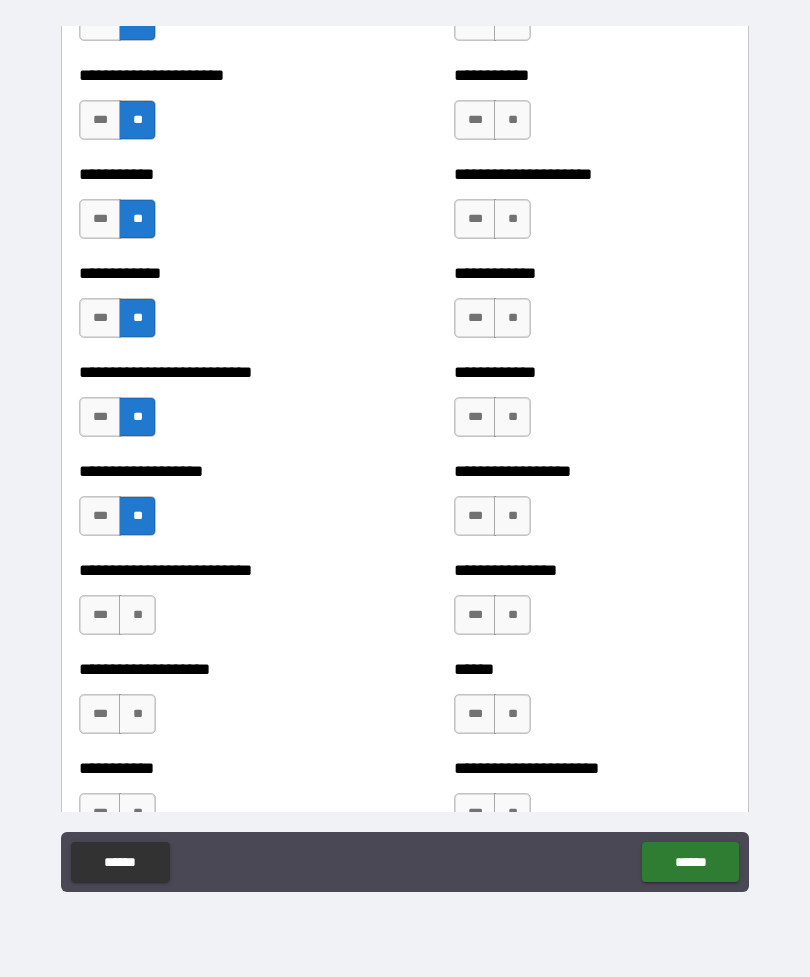 click on "**" at bounding box center [137, 615] 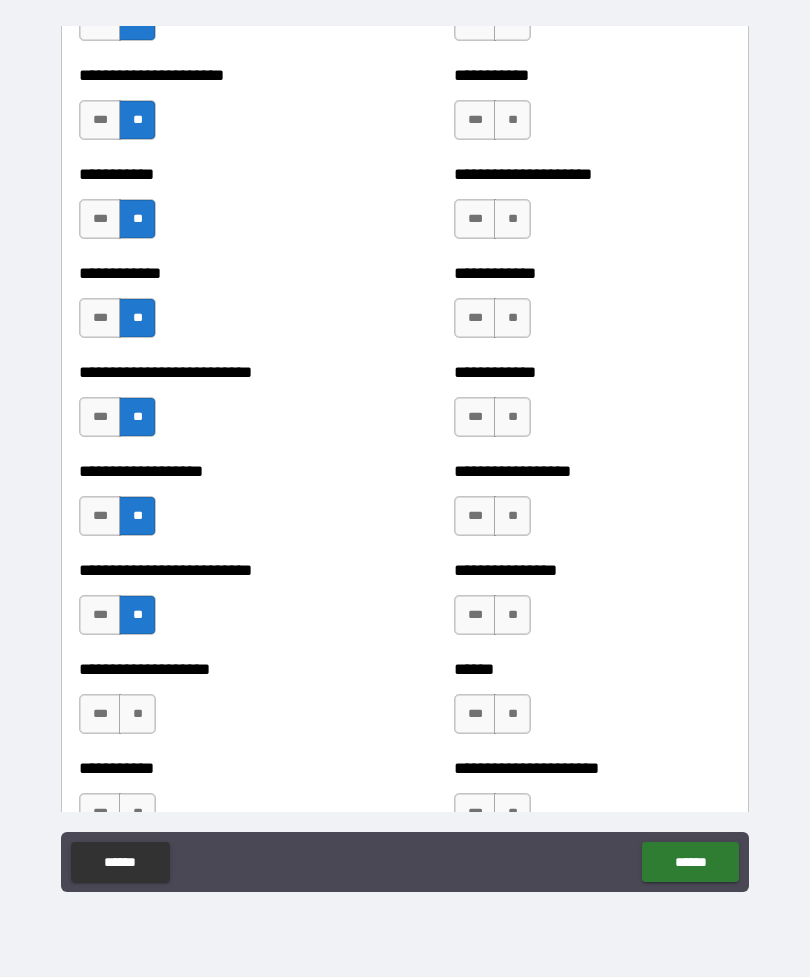 click on "**" at bounding box center [137, 714] 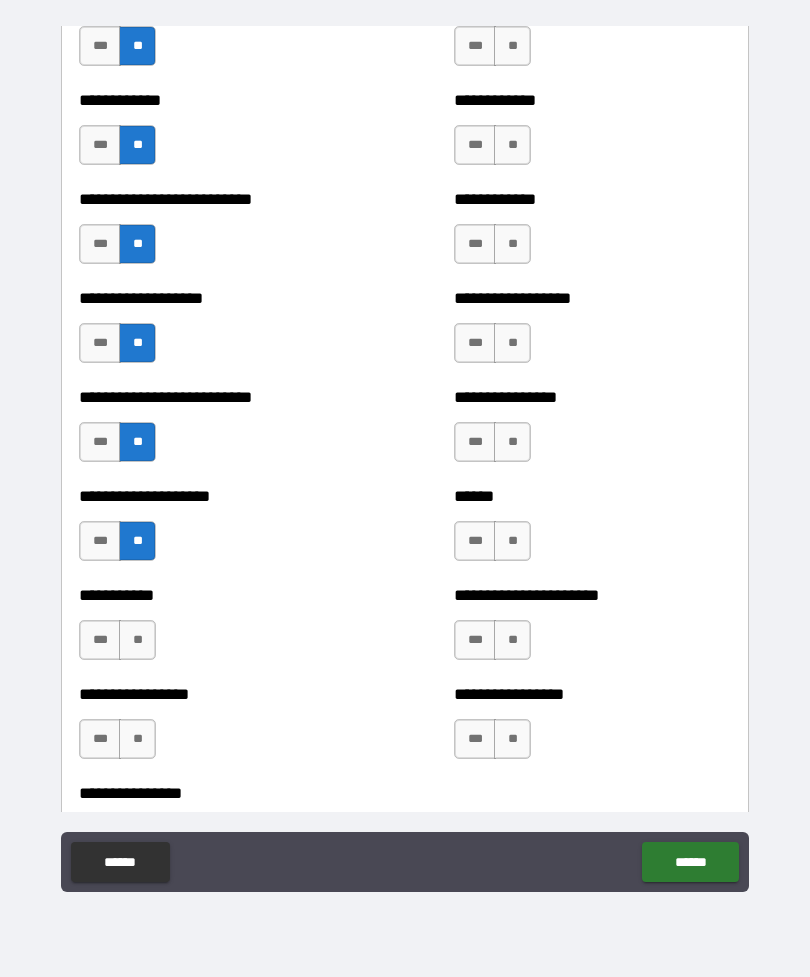 scroll, scrollTop: 5612, scrollLeft: 0, axis: vertical 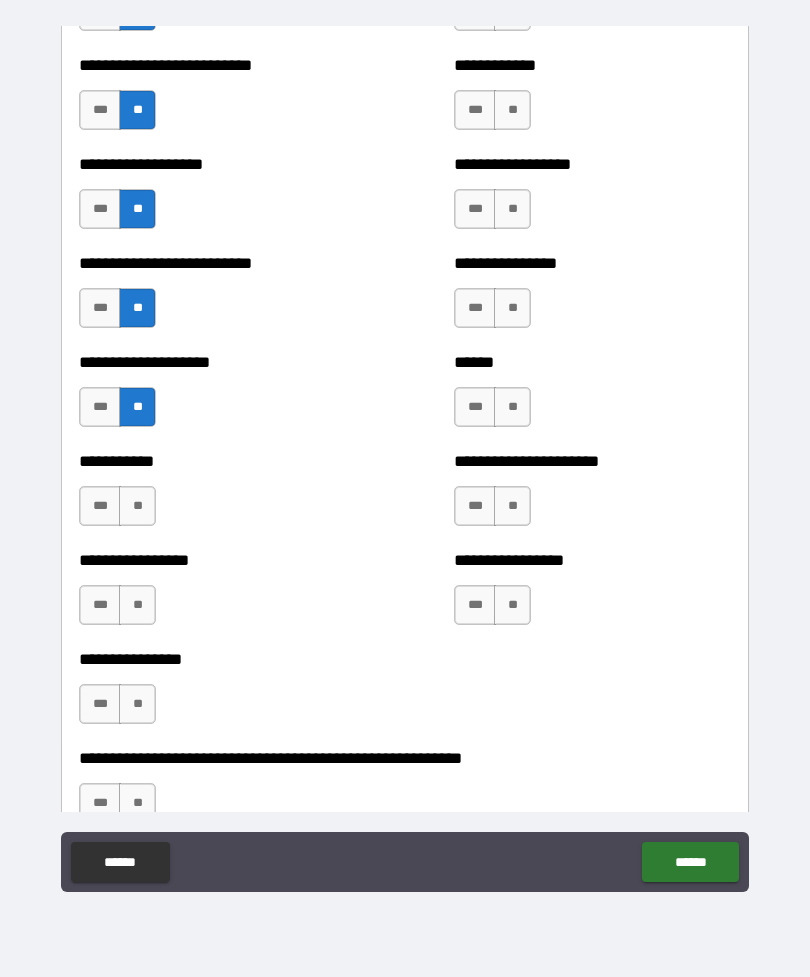 click on "**" at bounding box center (137, 506) 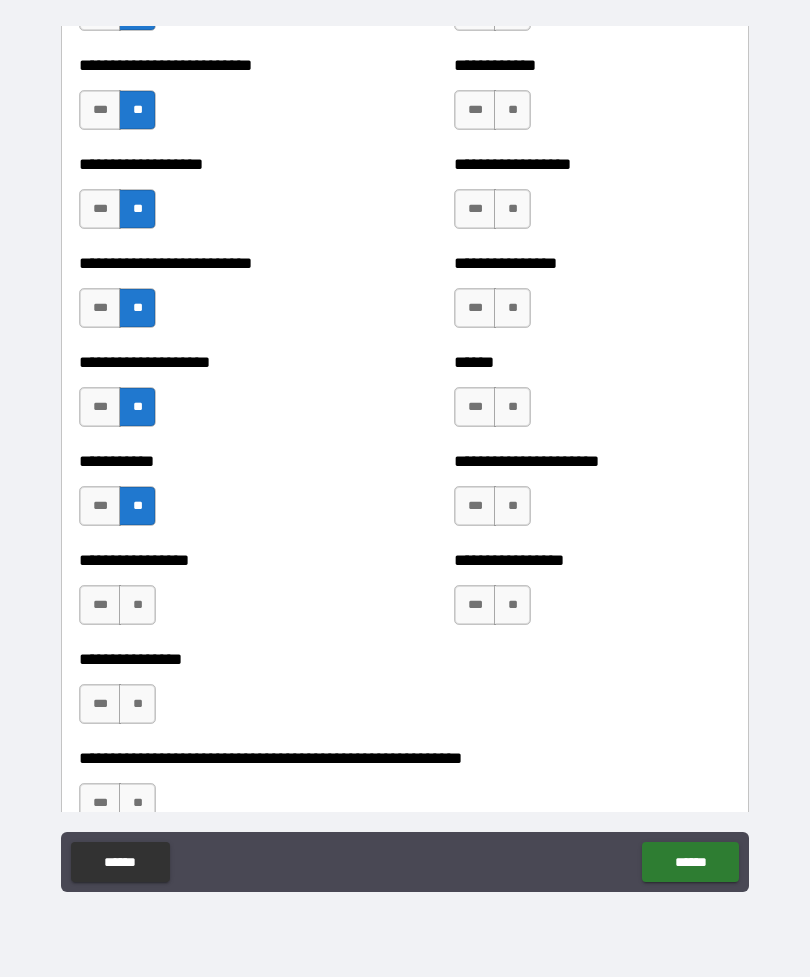 click on "**" at bounding box center [137, 605] 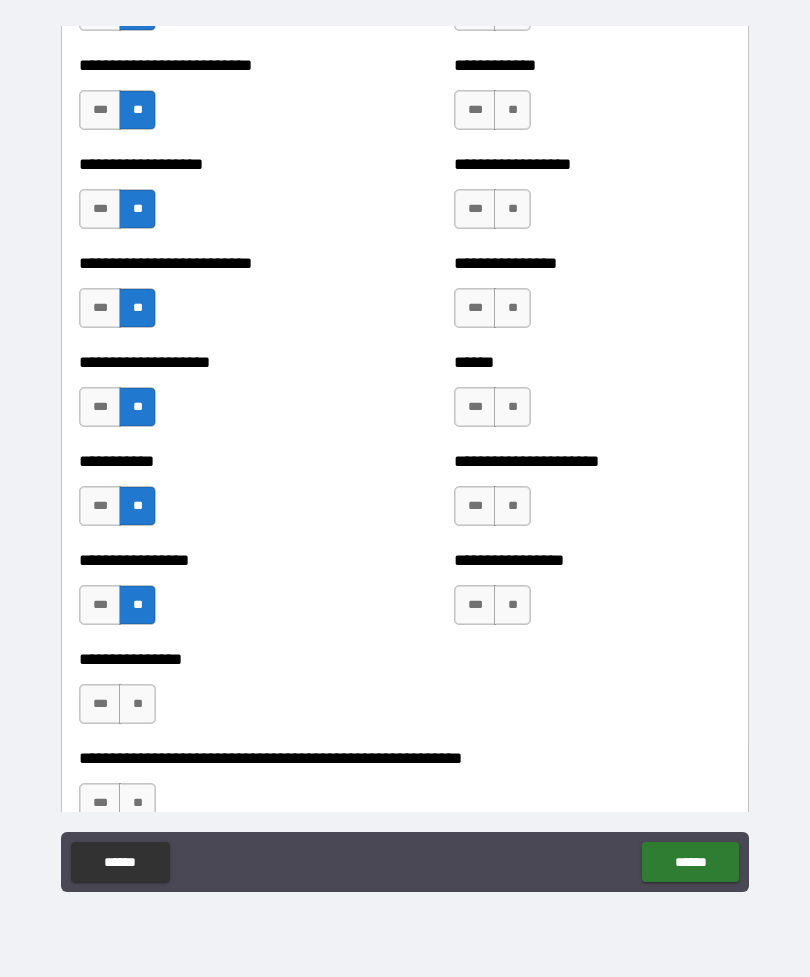 click on "**" at bounding box center [137, 704] 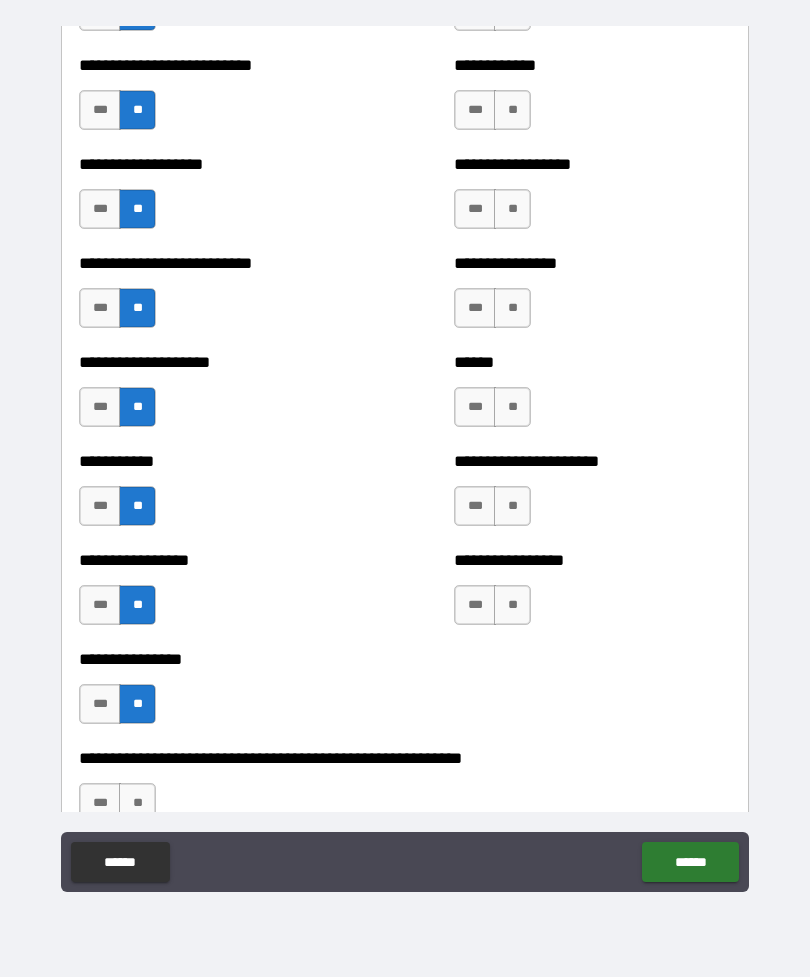 click on "**" at bounding box center [137, 803] 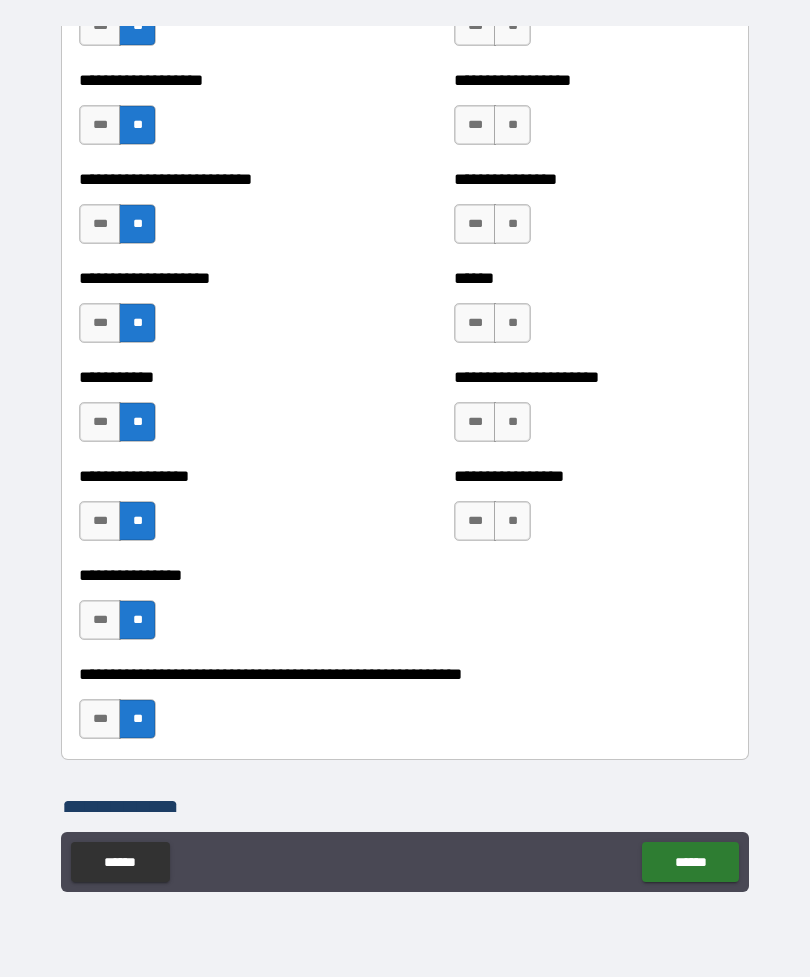 scroll, scrollTop: 5695, scrollLeft: 0, axis: vertical 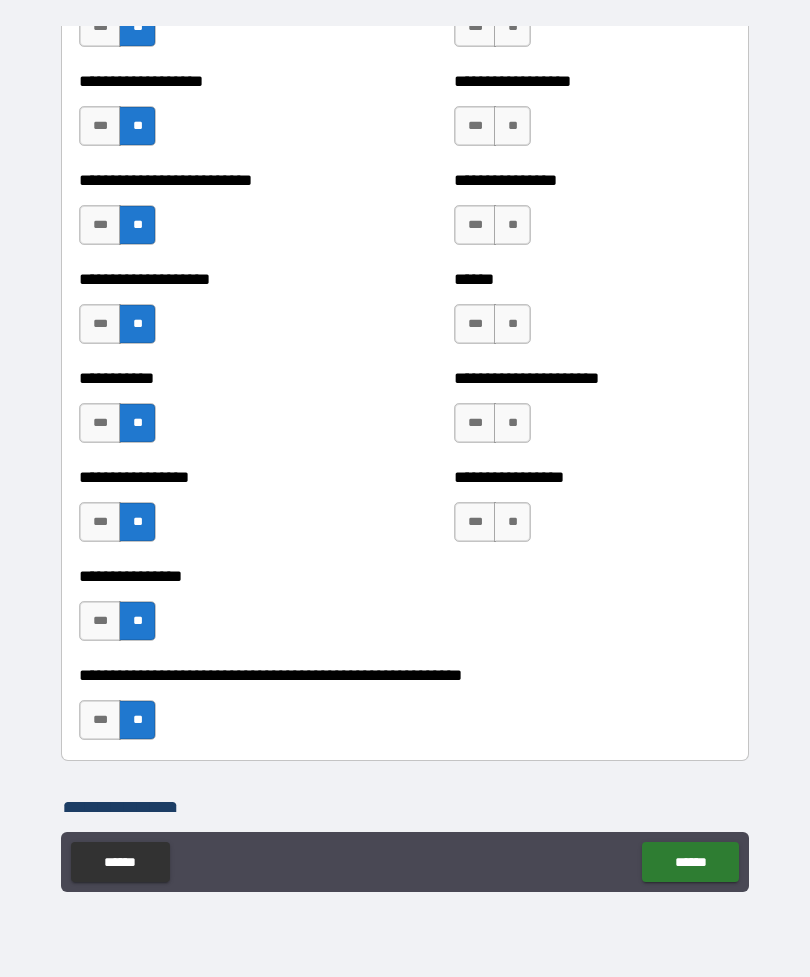 click on "**" at bounding box center (512, 522) 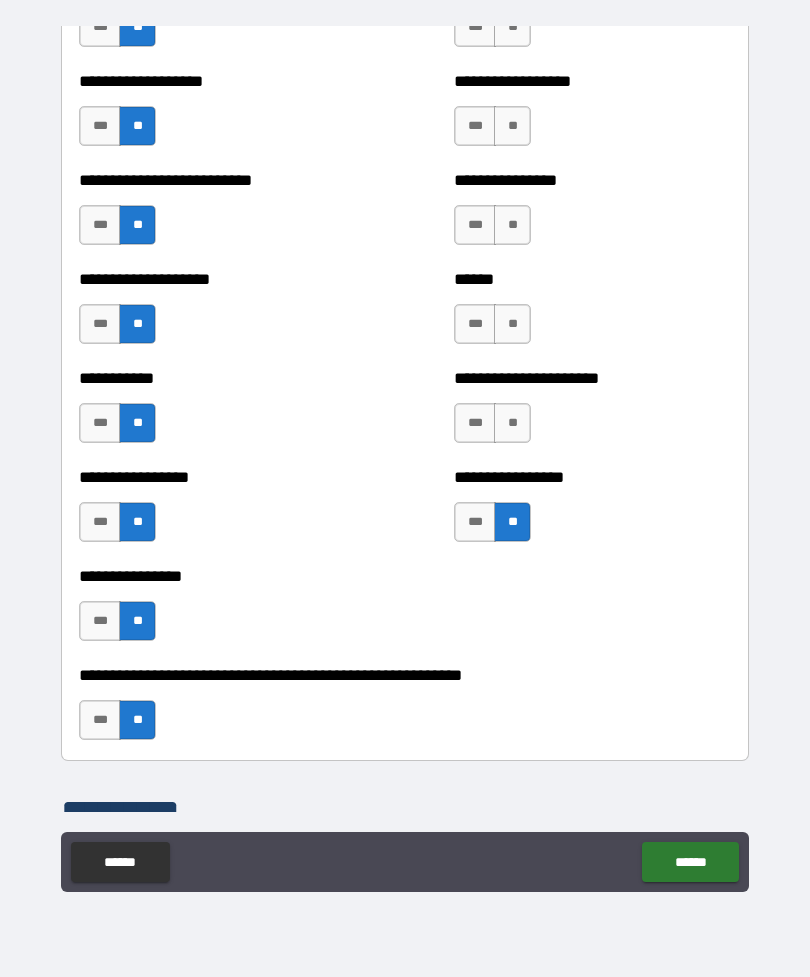 click on "**" at bounding box center [512, 423] 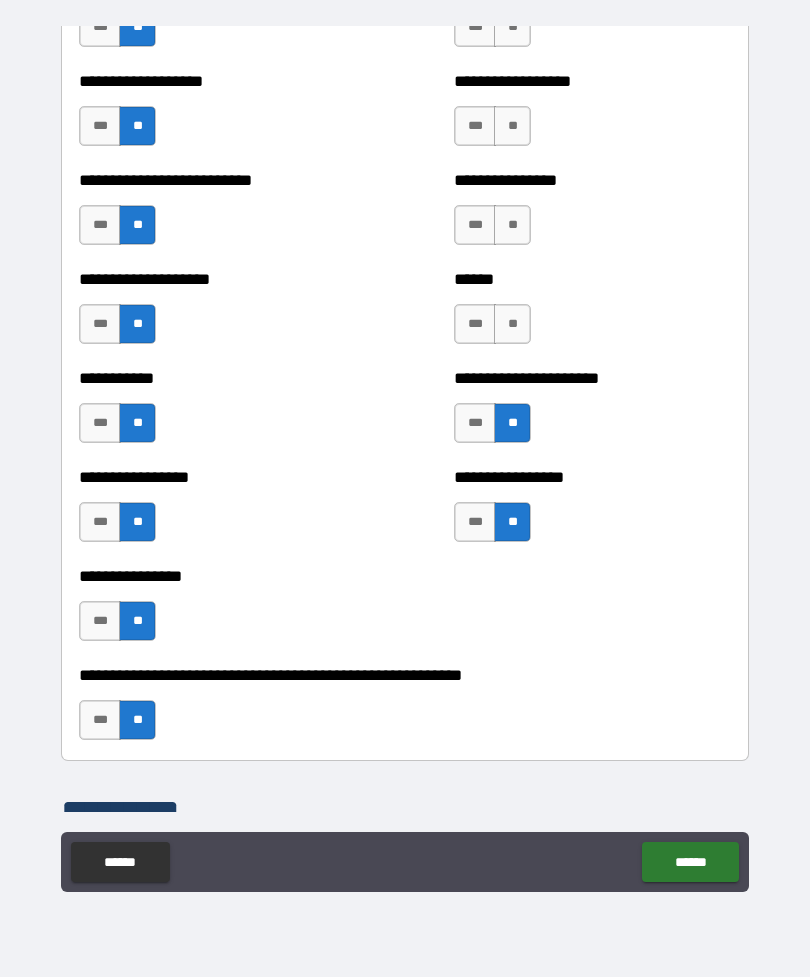 click on "**" at bounding box center (512, 324) 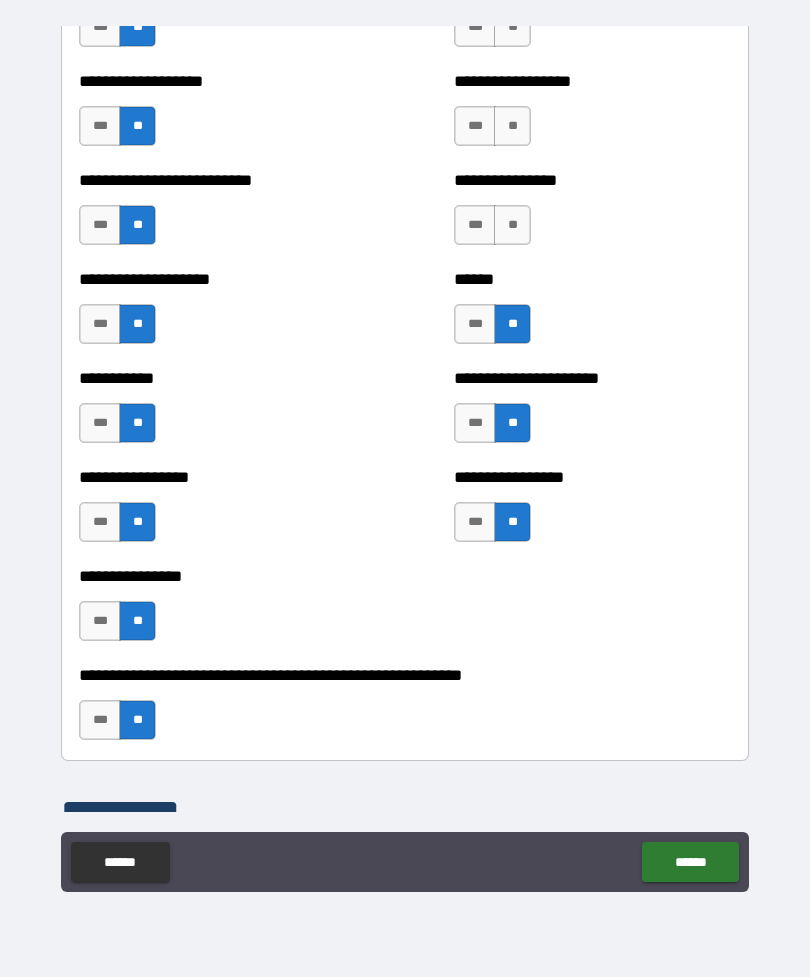 click on "**" at bounding box center [512, 225] 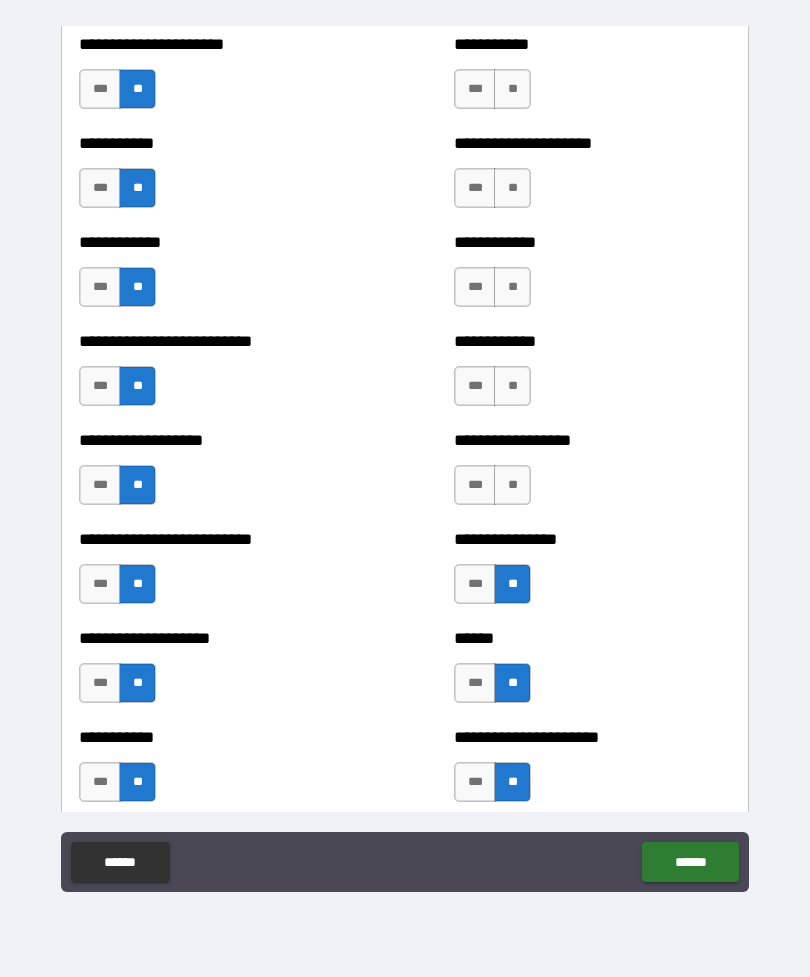 scroll, scrollTop: 5326, scrollLeft: 0, axis: vertical 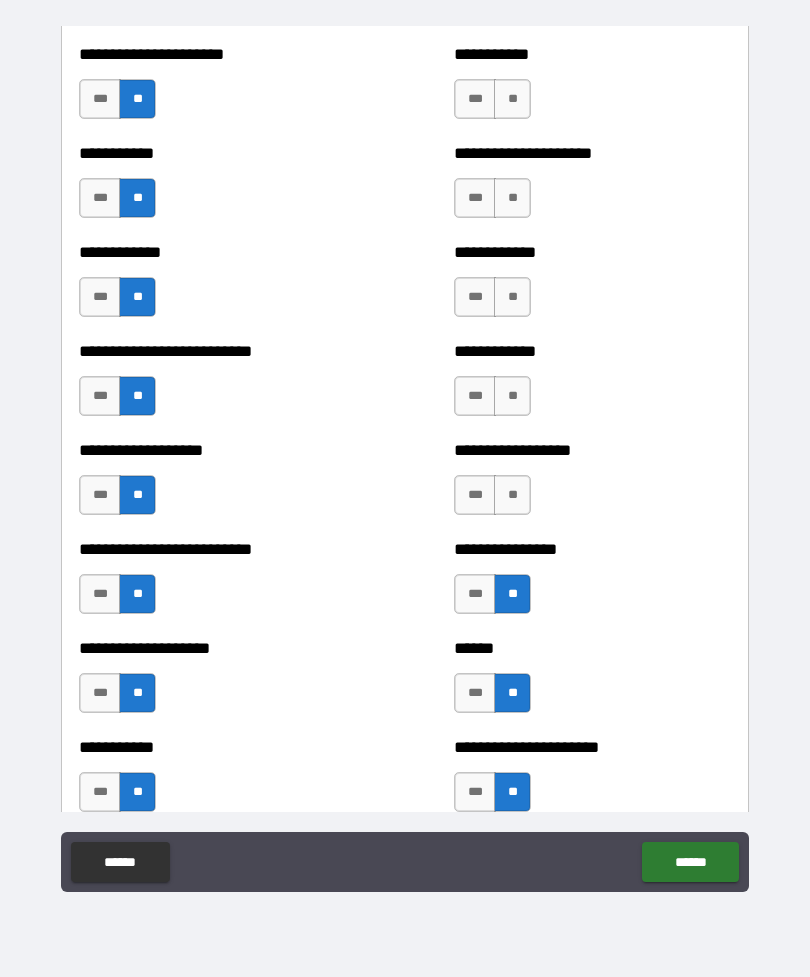 click on "**" at bounding box center [512, 495] 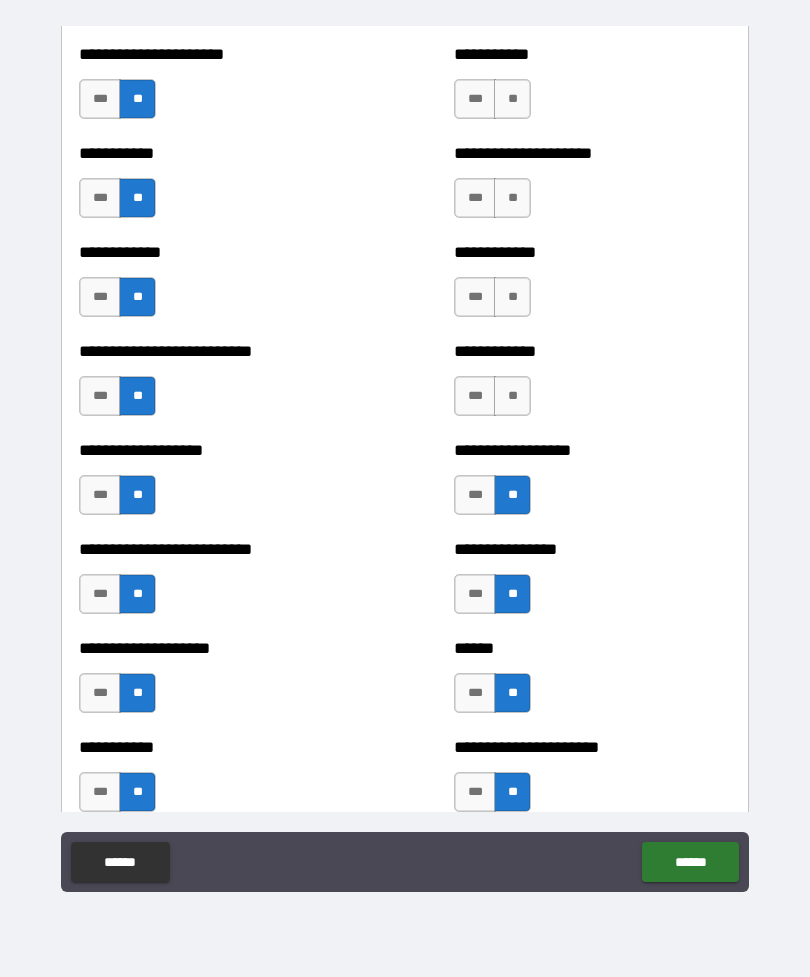 click on "**" at bounding box center [512, 396] 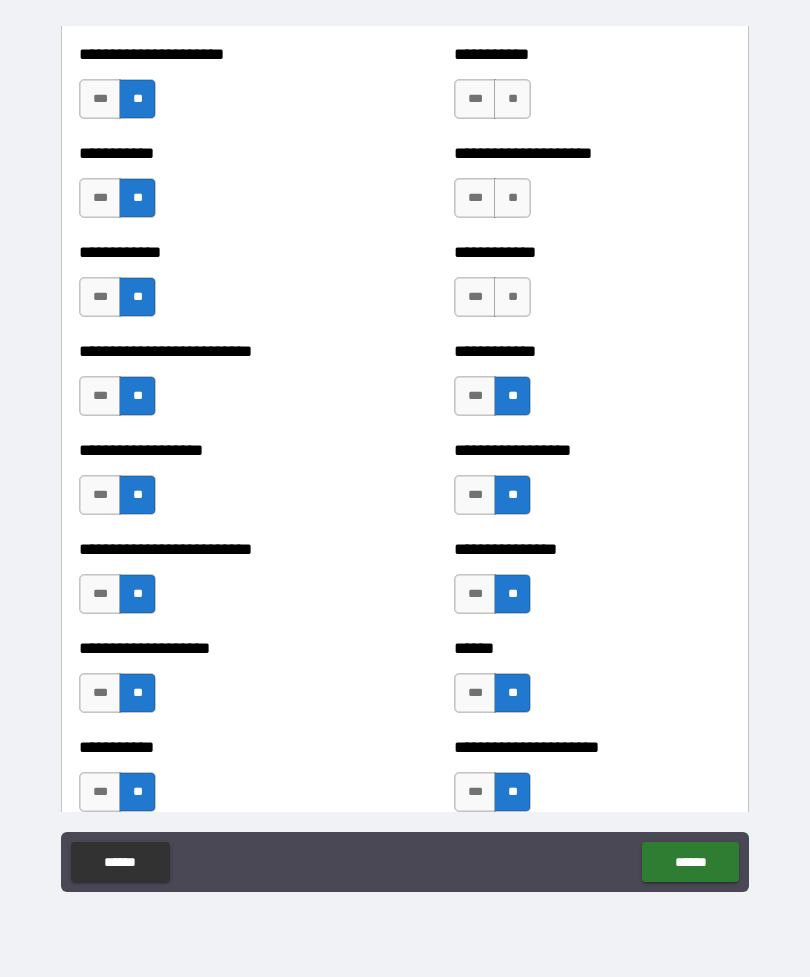 click on "**" at bounding box center (512, 297) 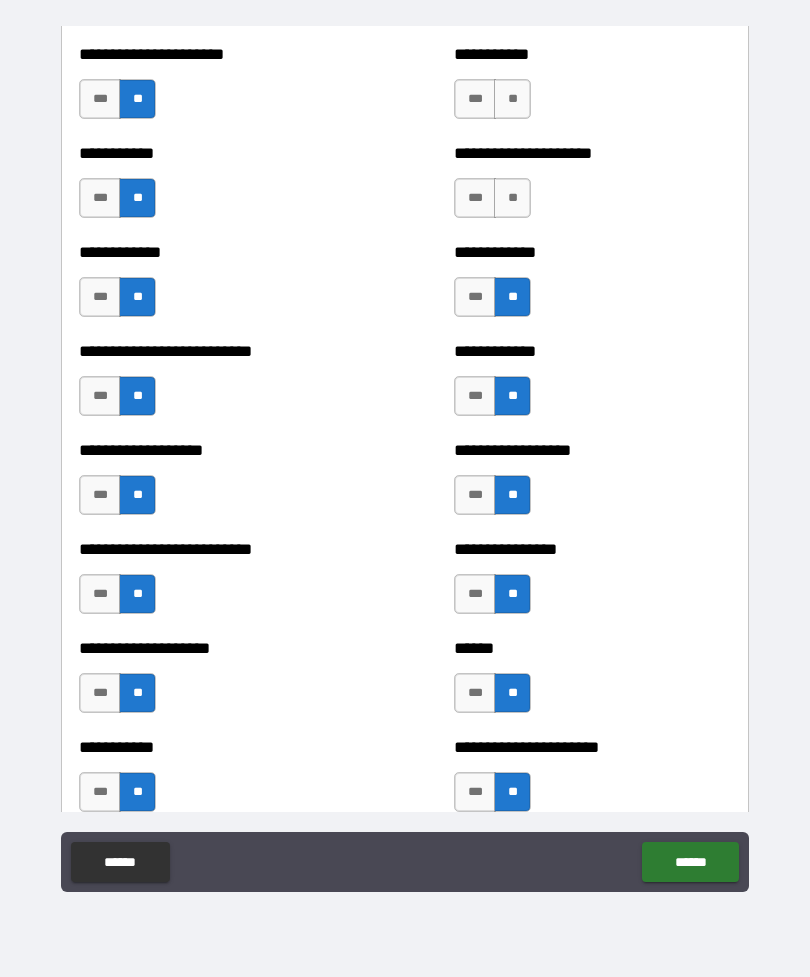click on "**" at bounding box center [512, 198] 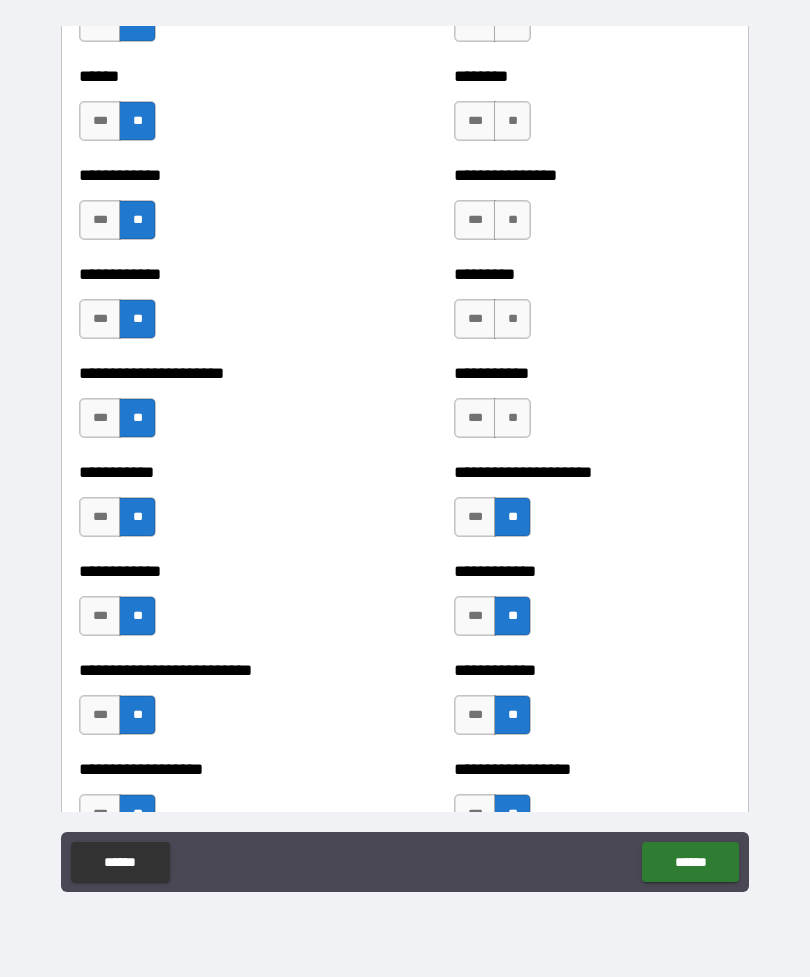 scroll, scrollTop: 4971, scrollLeft: 0, axis: vertical 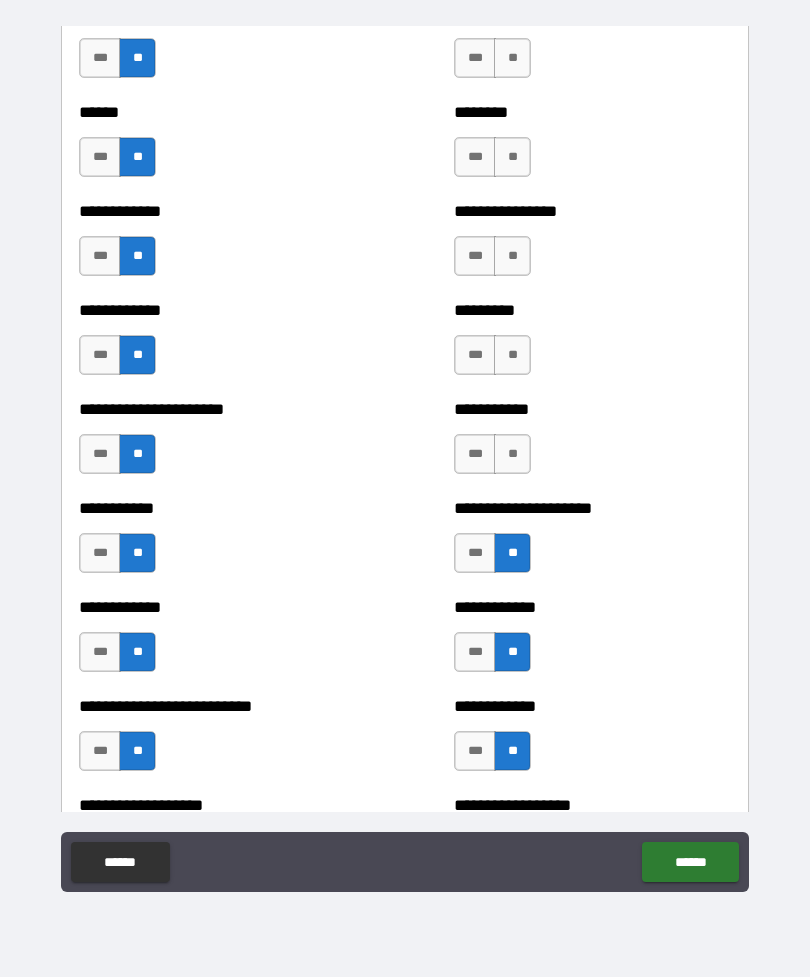 click on "**" at bounding box center [512, 454] 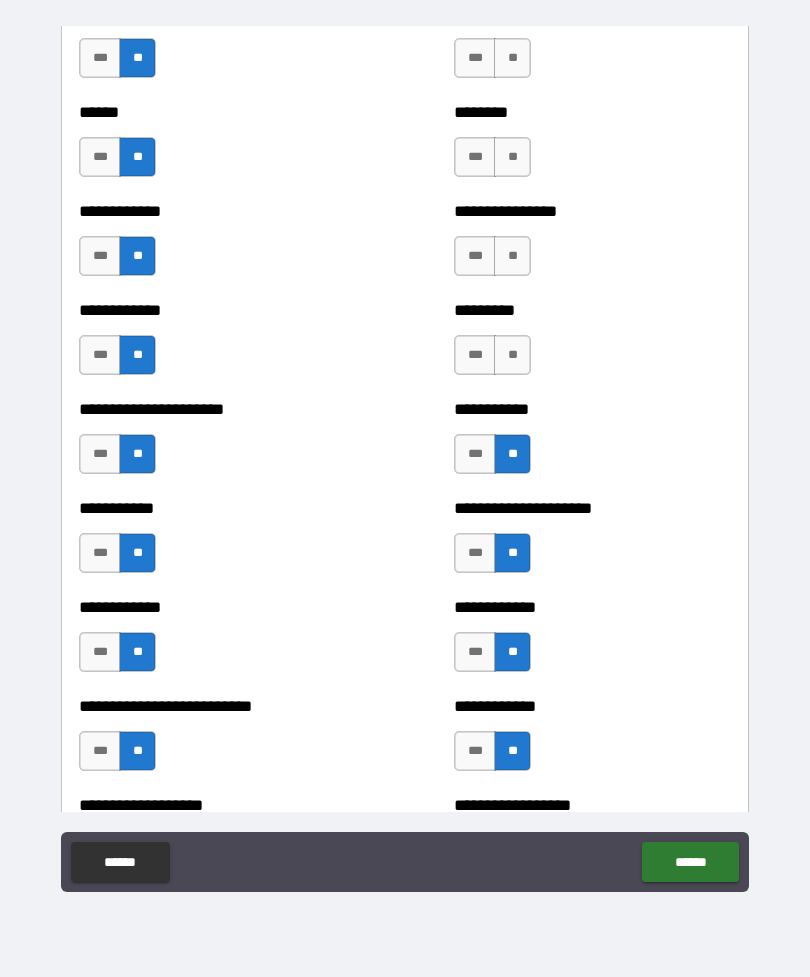 click on "**" at bounding box center (512, 355) 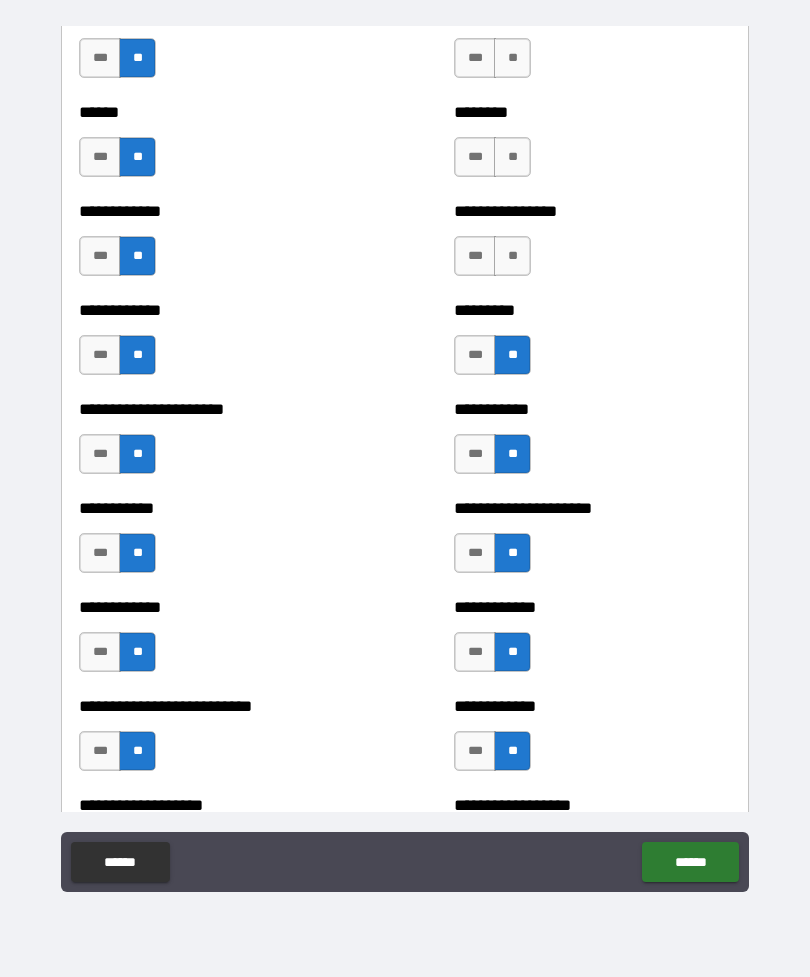 click on "**" at bounding box center (512, 256) 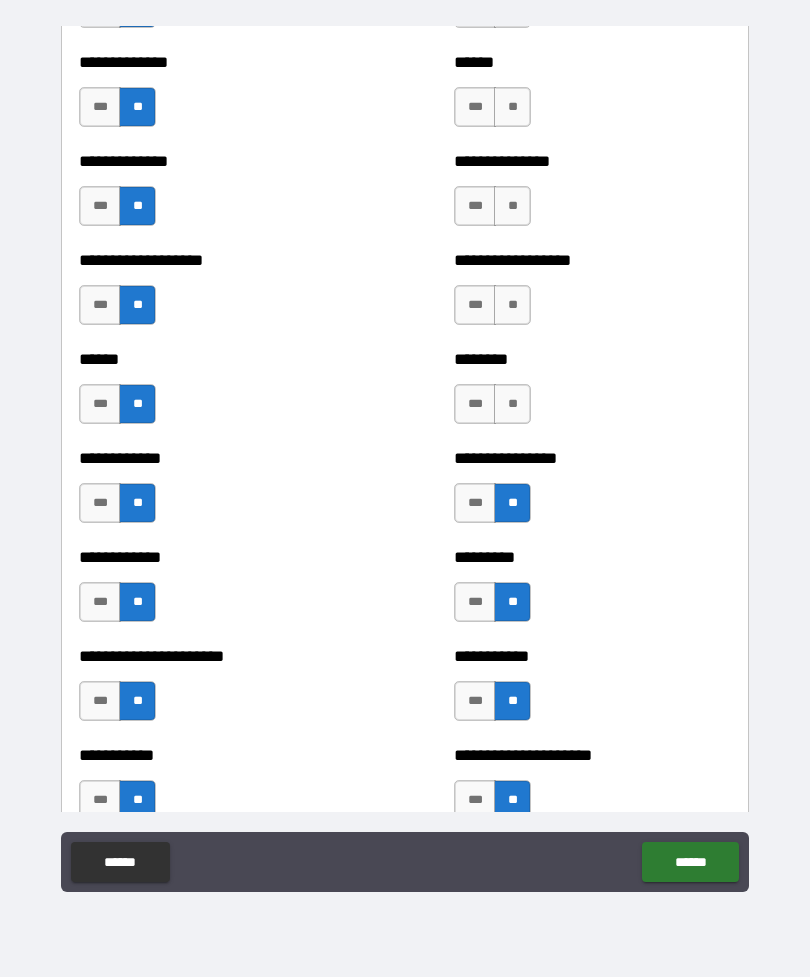 scroll, scrollTop: 4683, scrollLeft: 0, axis: vertical 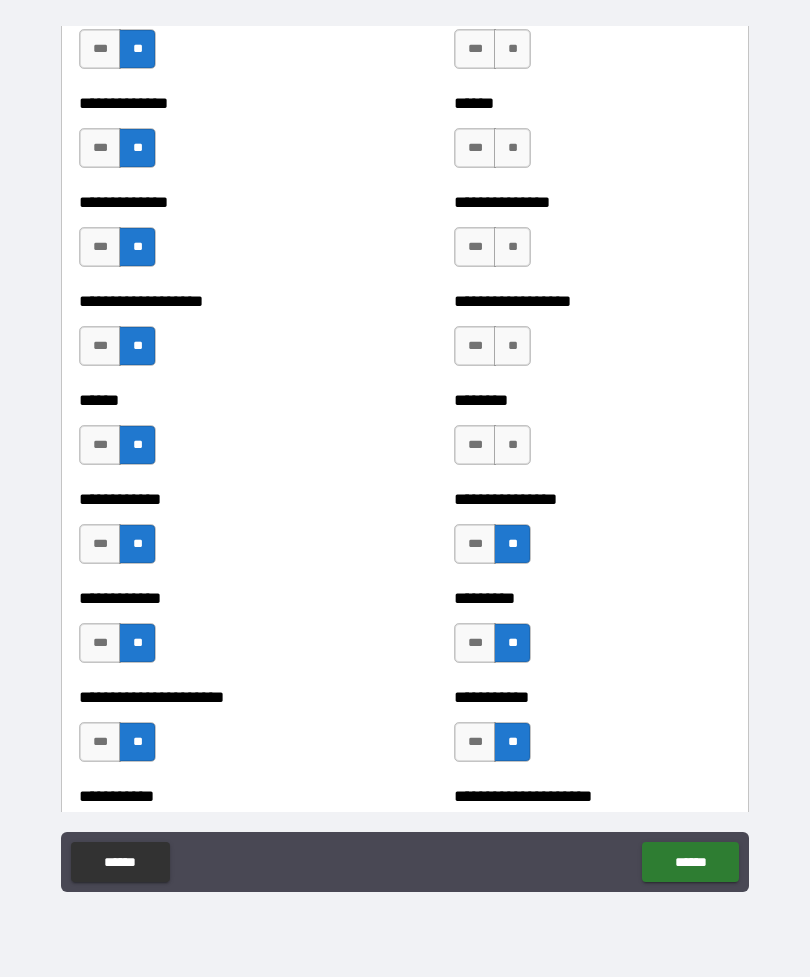 click on "**" at bounding box center [512, 445] 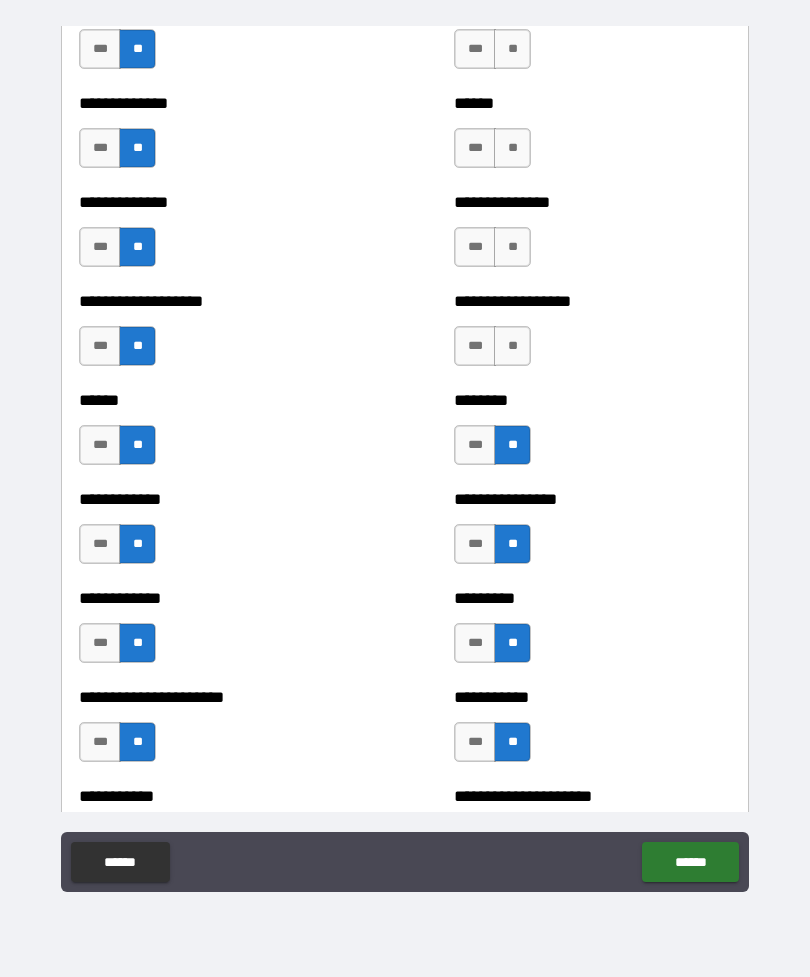 click on "**" at bounding box center (512, 346) 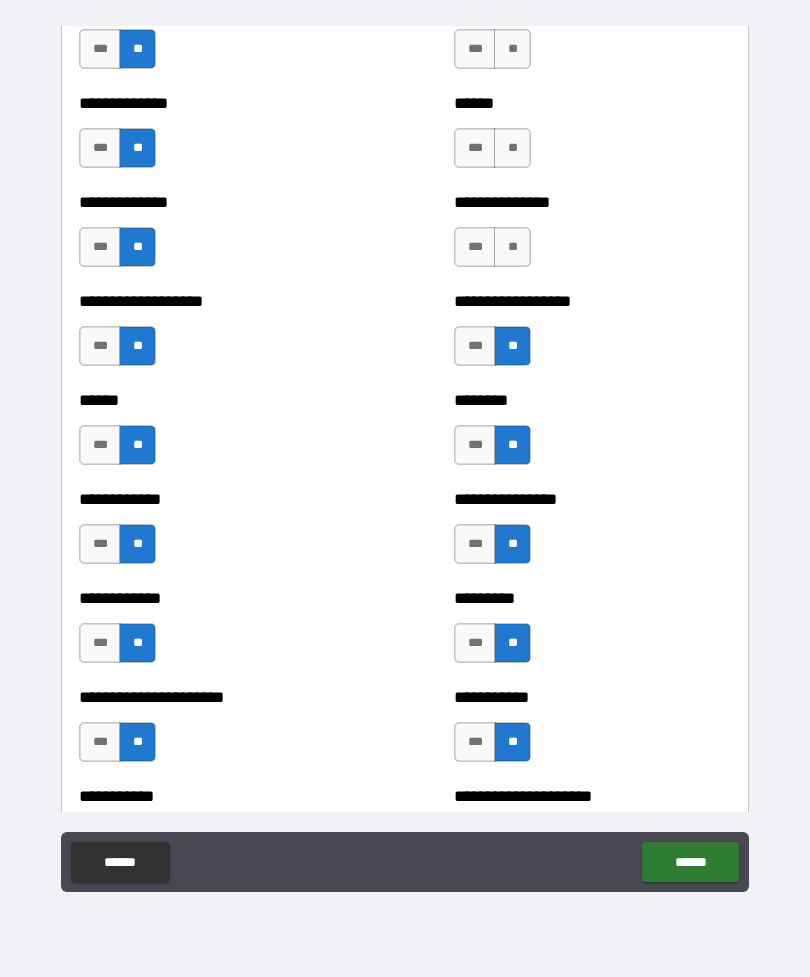 click on "**" at bounding box center (512, 247) 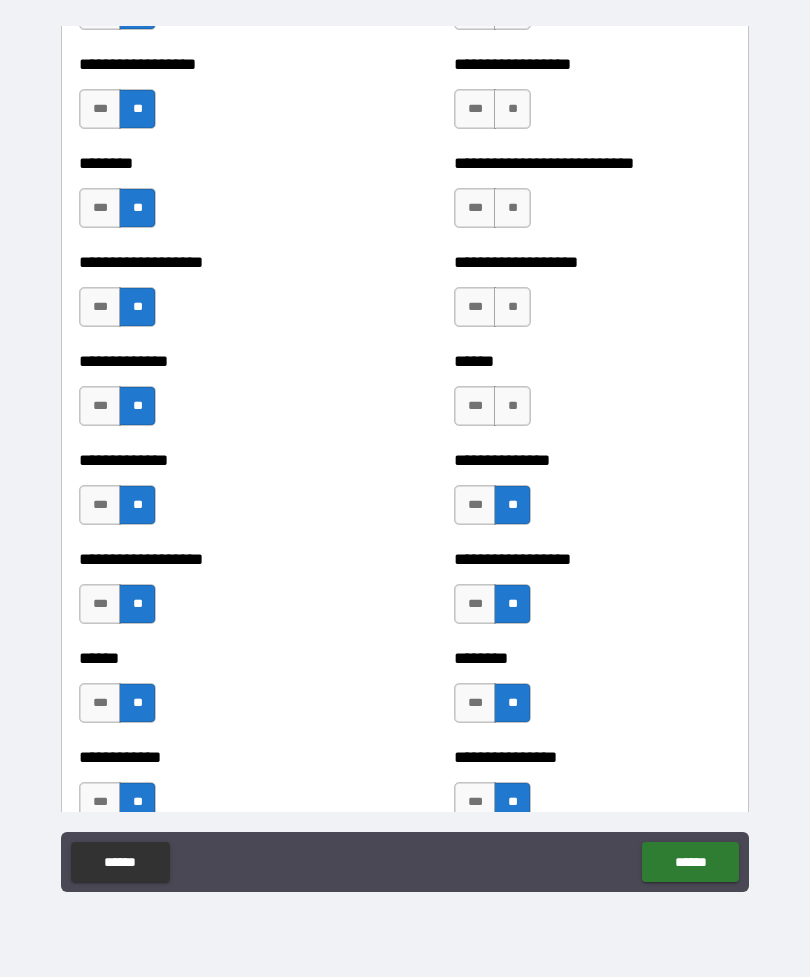 scroll, scrollTop: 4364, scrollLeft: 0, axis: vertical 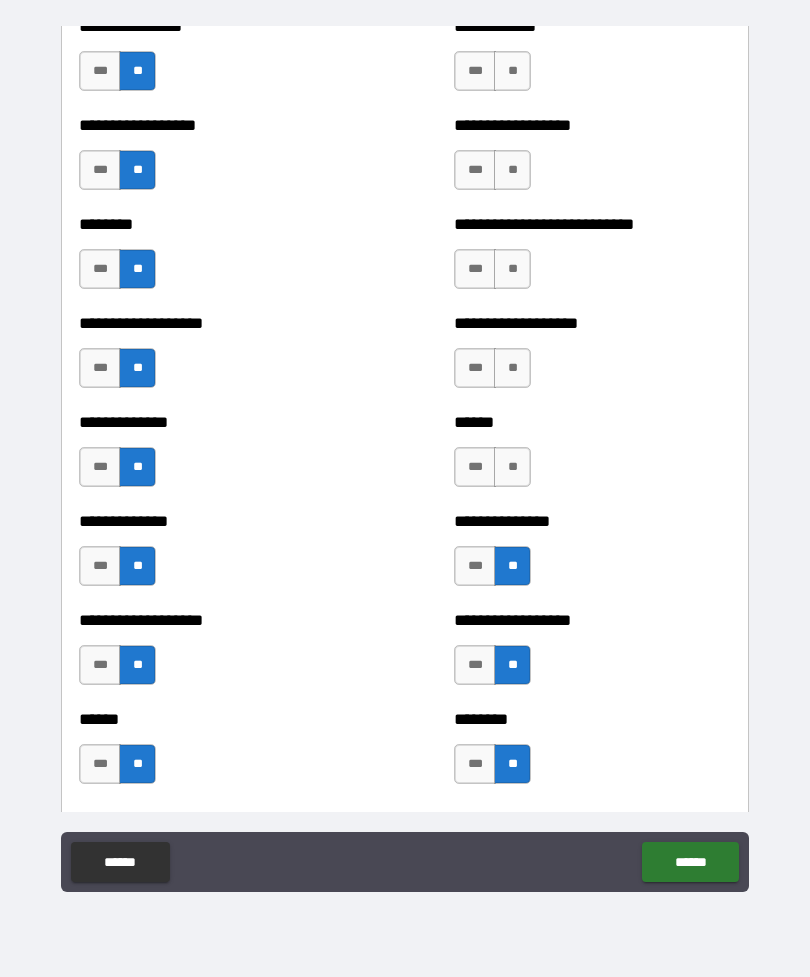 click on "**" at bounding box center (512, 467) 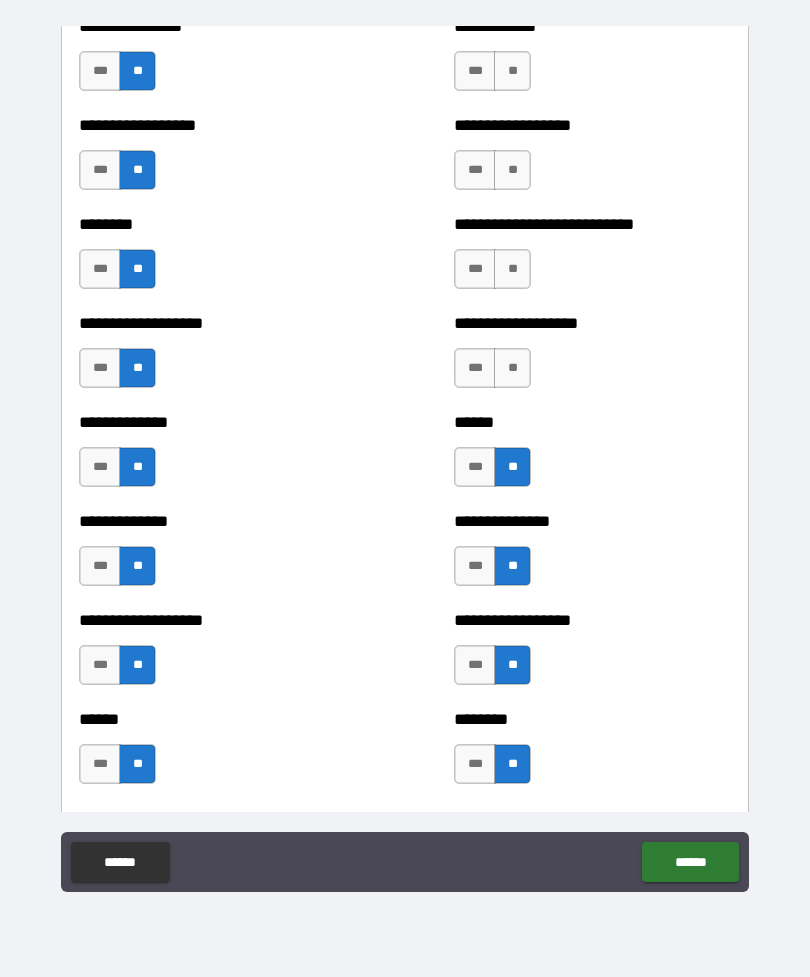 click on "**" at bounding box center (512, 368) 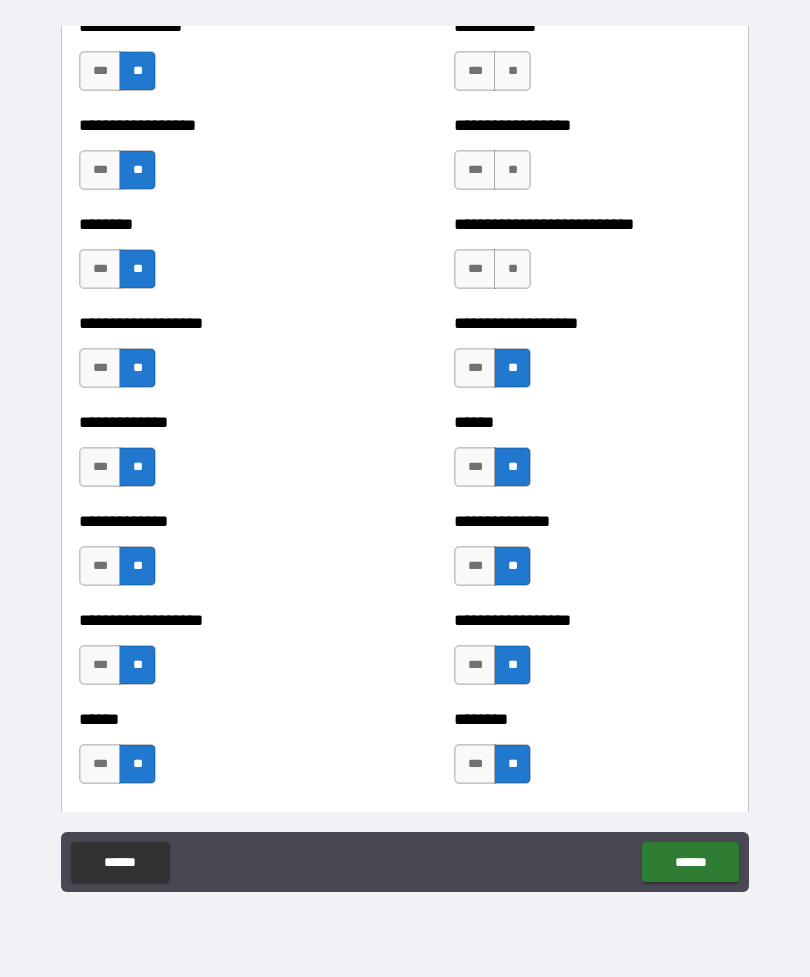click on "**" at bounding box center [512, 269] 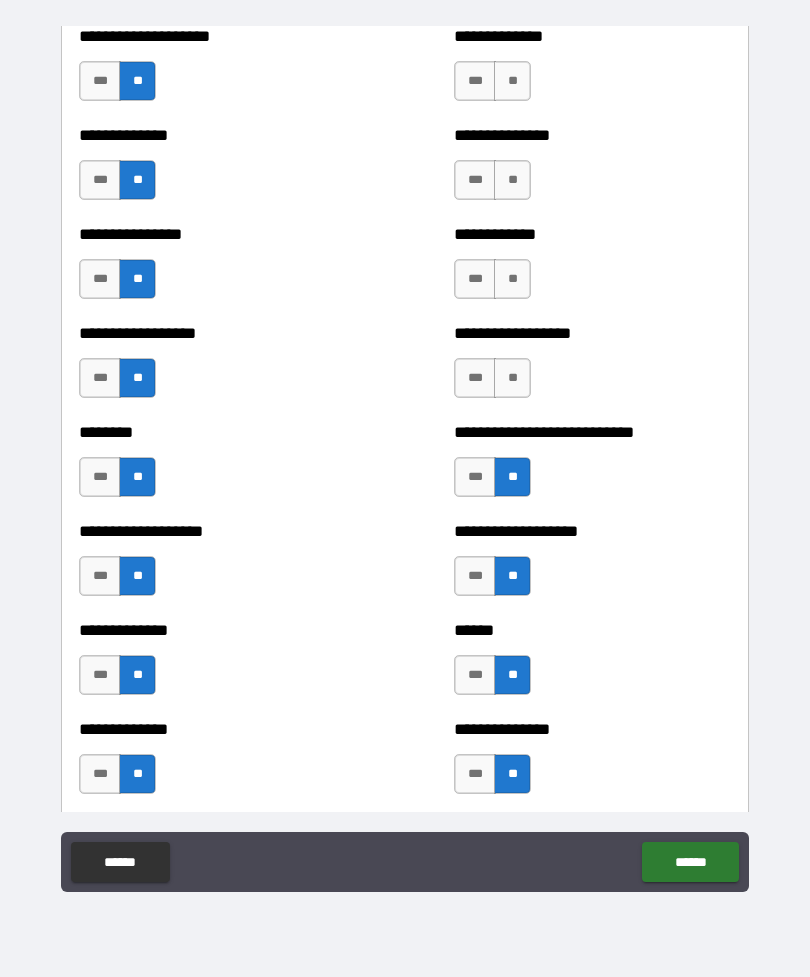 scroll, scrollTop: 4106, scrollLeft: 0, axis: vertical 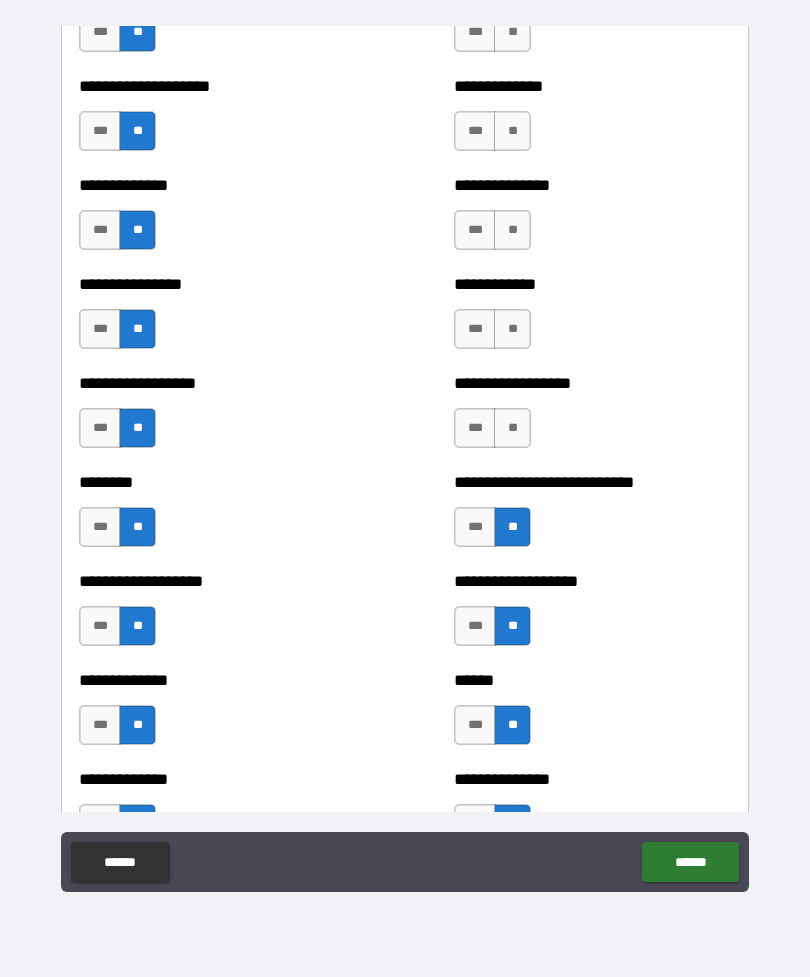 click on "**" at bounding box center [512, 428] 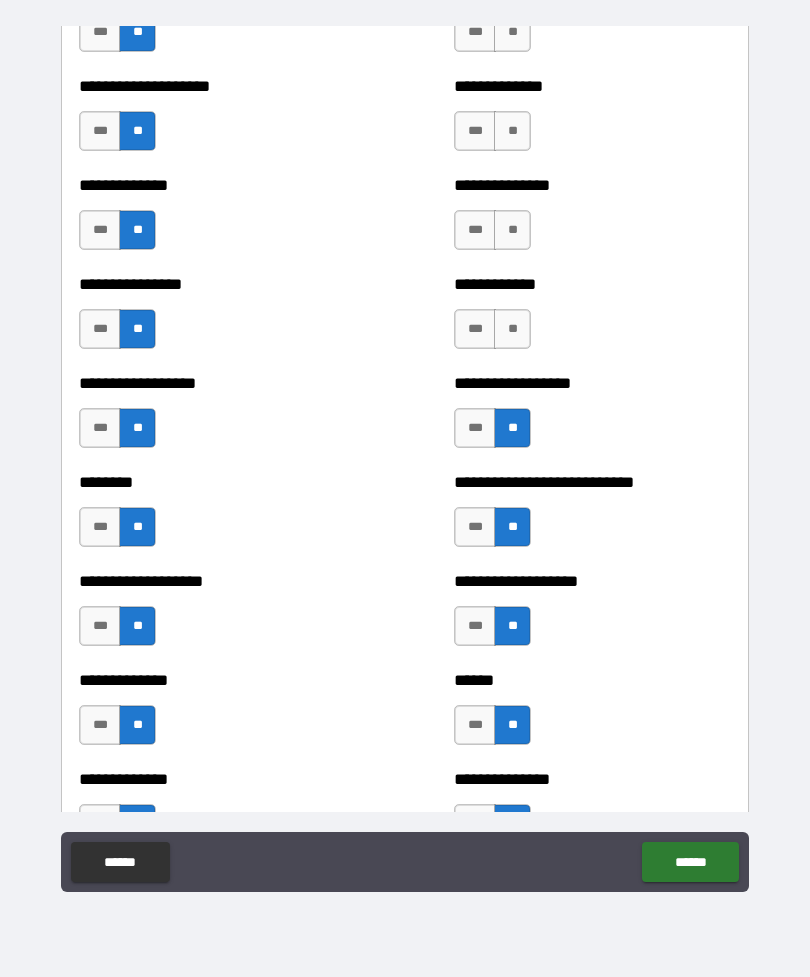 click on "**" at bounding box center (512, 329) 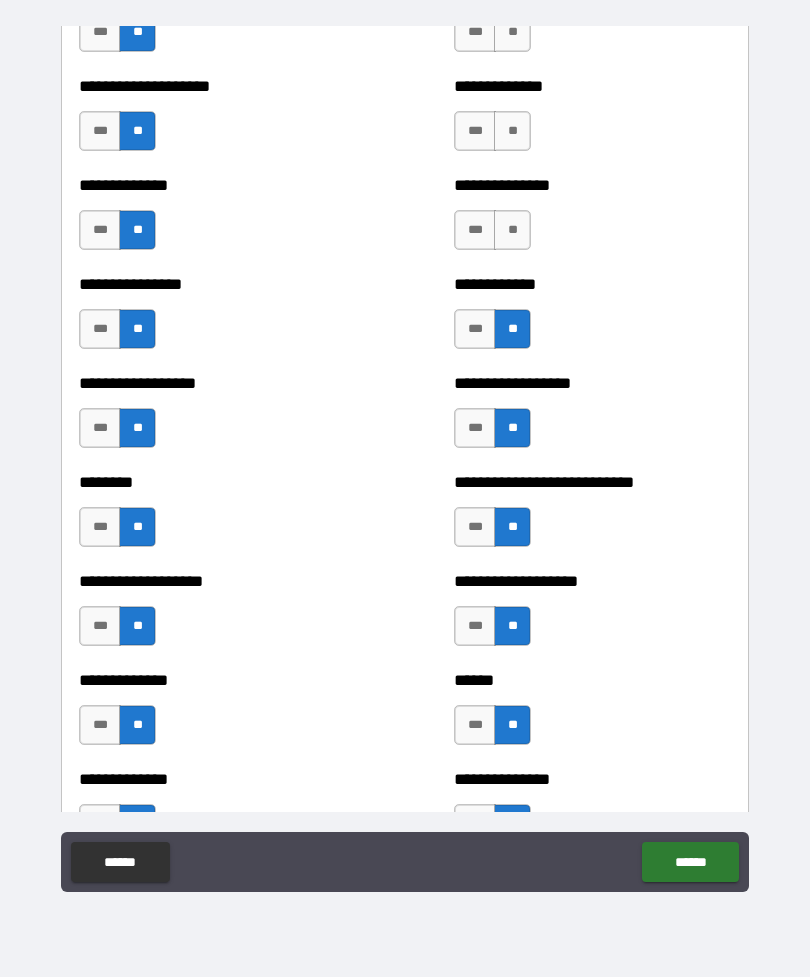 click on "**" at bounding box center [512, 230] 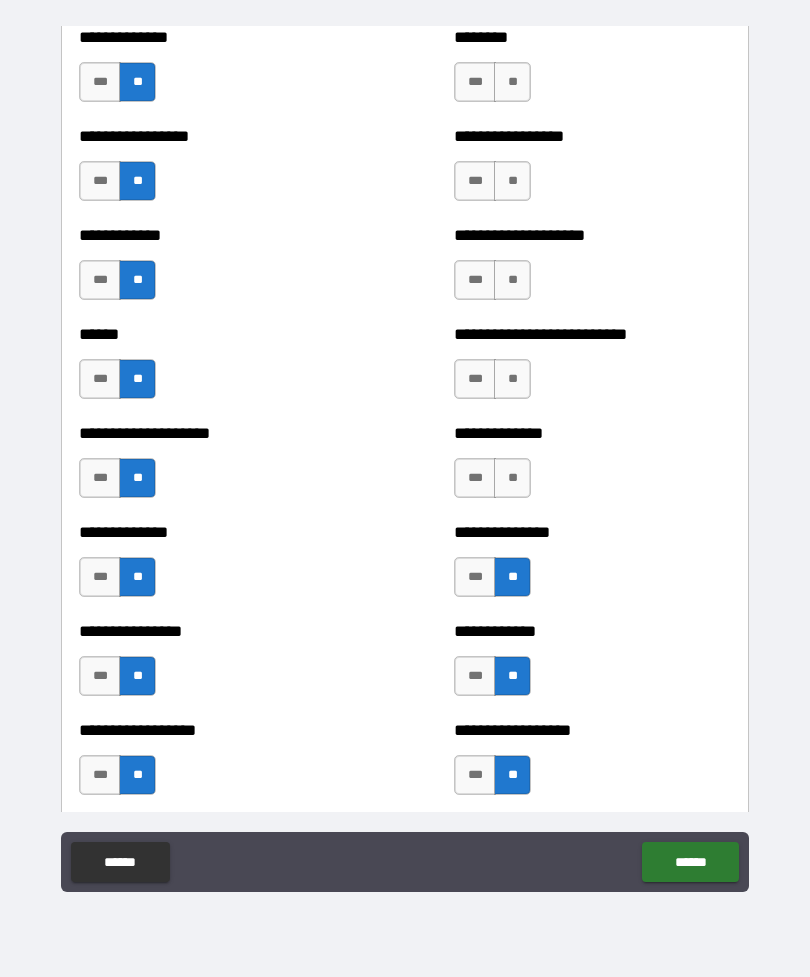 scroll, scrollTop: 3754, scrollLeft: 0, axis: vertical 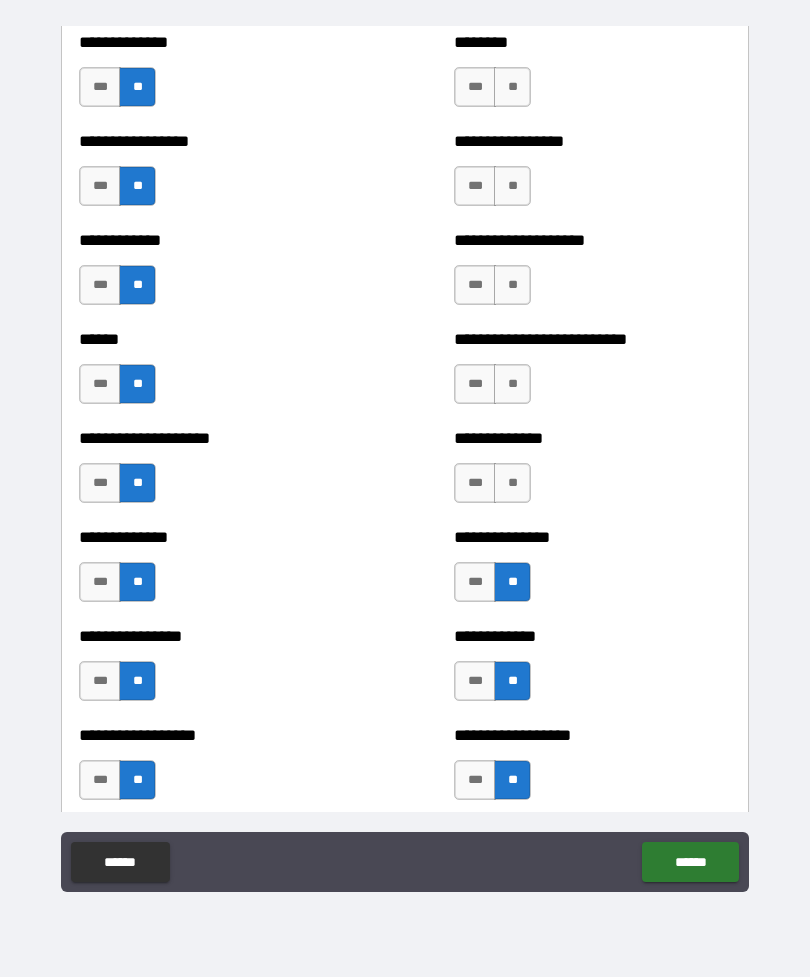 click on "**" at bounding box center [512, 483] 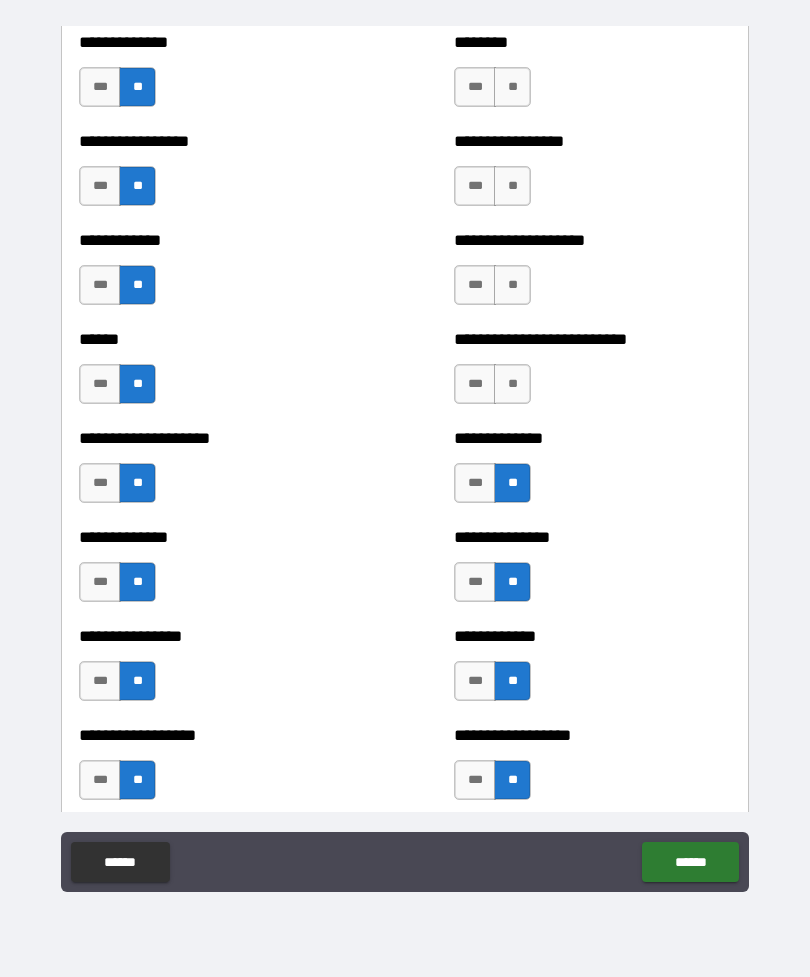 click on "**" at bounding box center [512, 384] 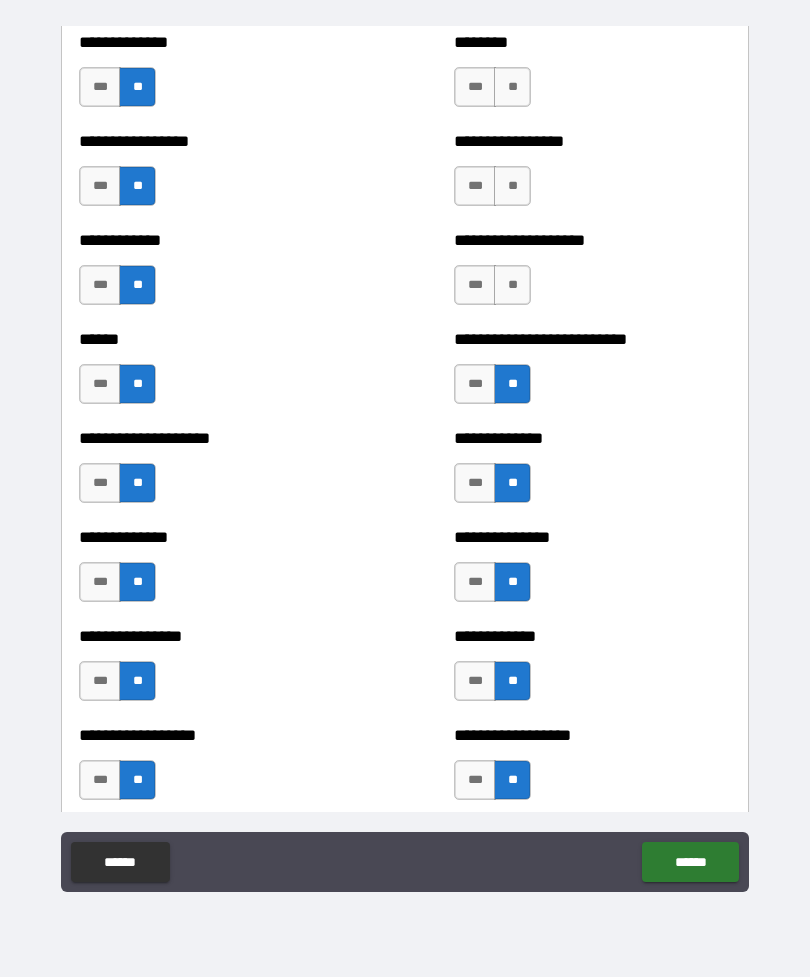 click on "**" at bounding box center (512, 285) 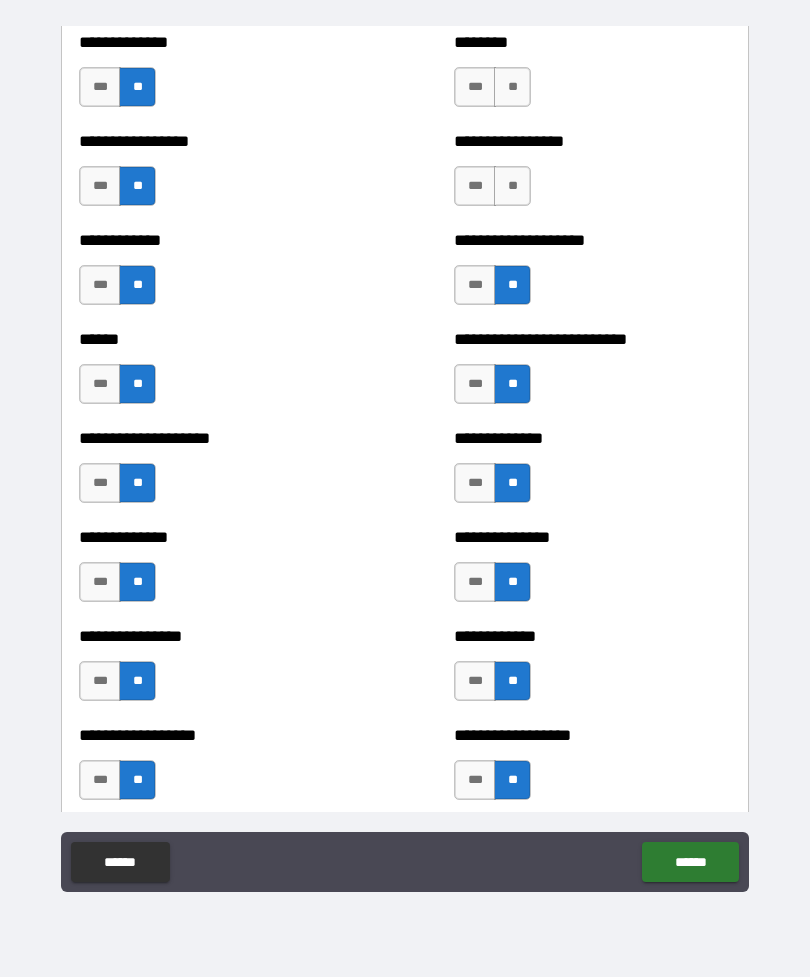 click on "**" at bounding box center [512, 186] 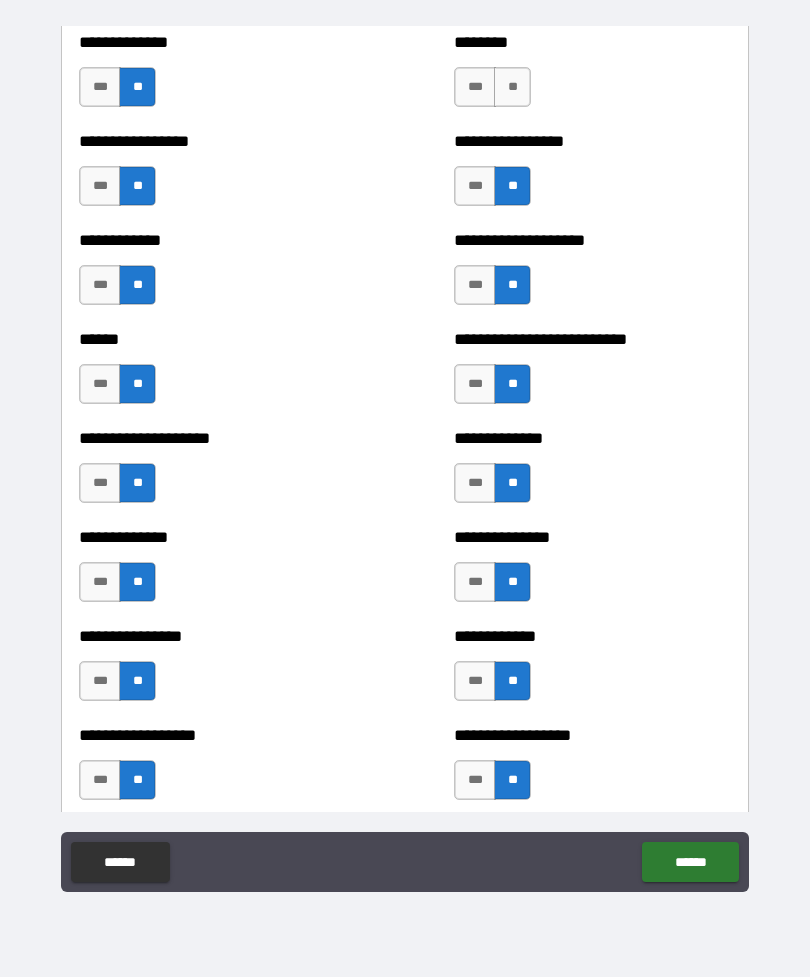 click on "**" at bounding box center (512, 87) 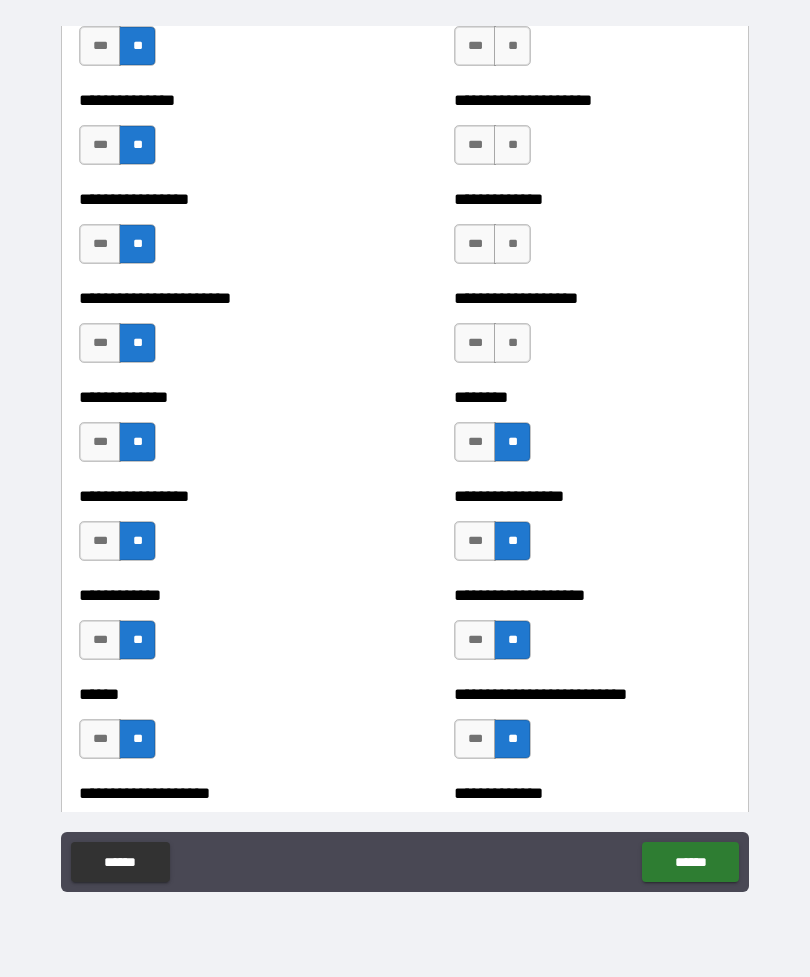 scroll, scrollTop: 3396, scrollLeft: 0, axis: vertical 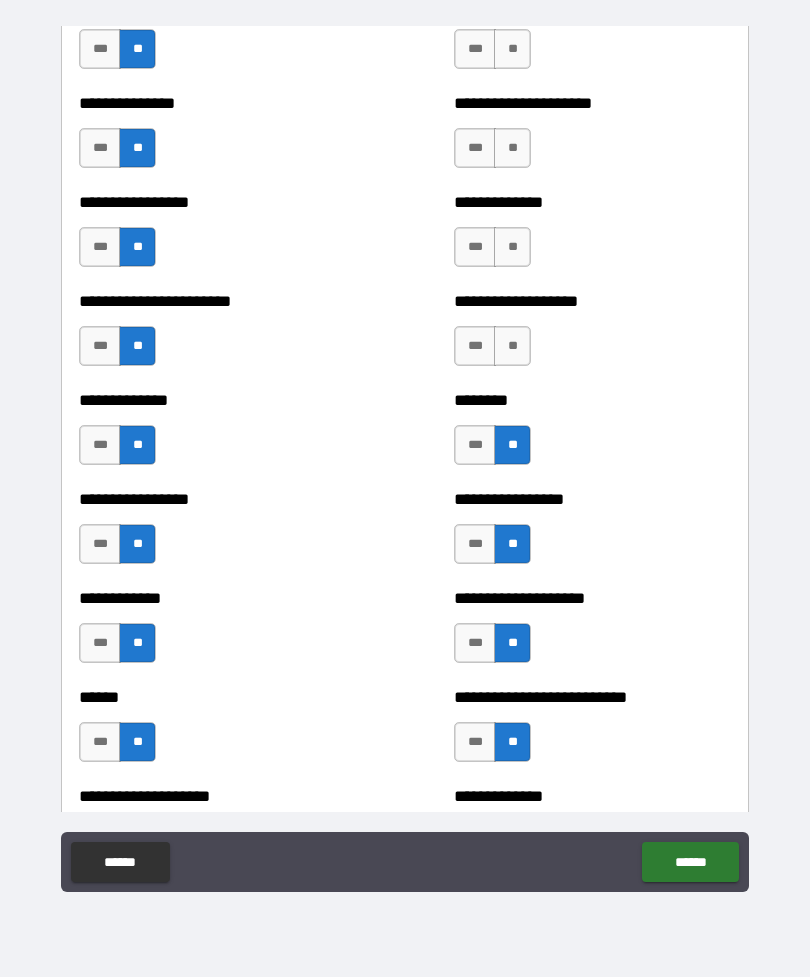 click on "**" at bounding box center (512, 346) 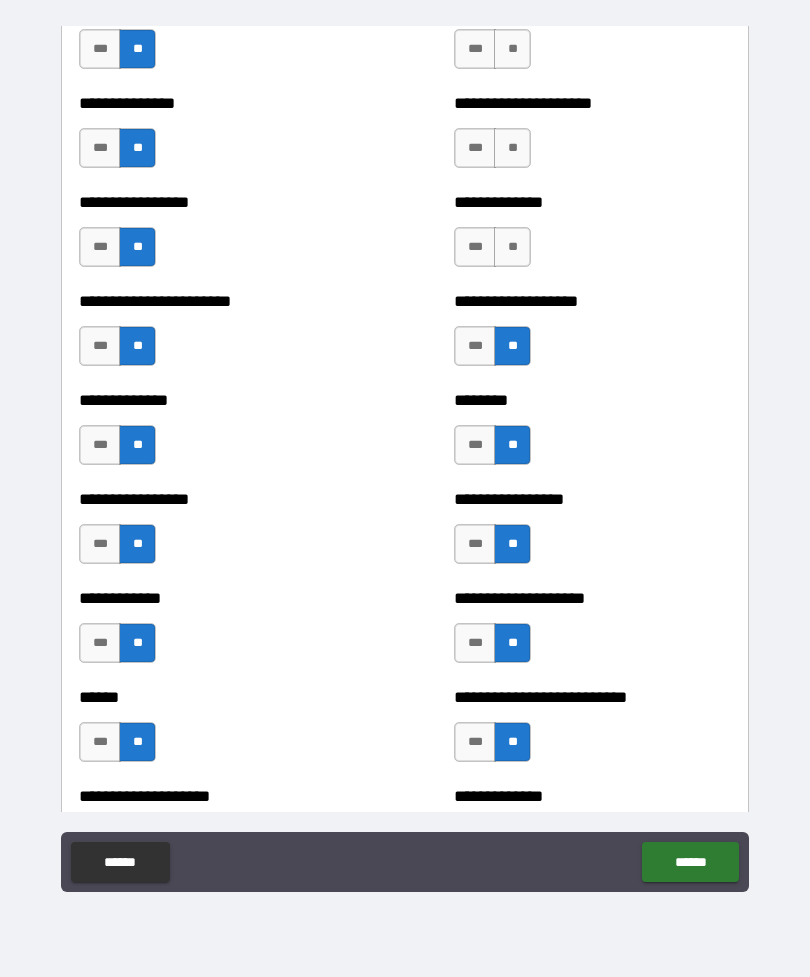 click on "**" at bounding box center [512, 247] 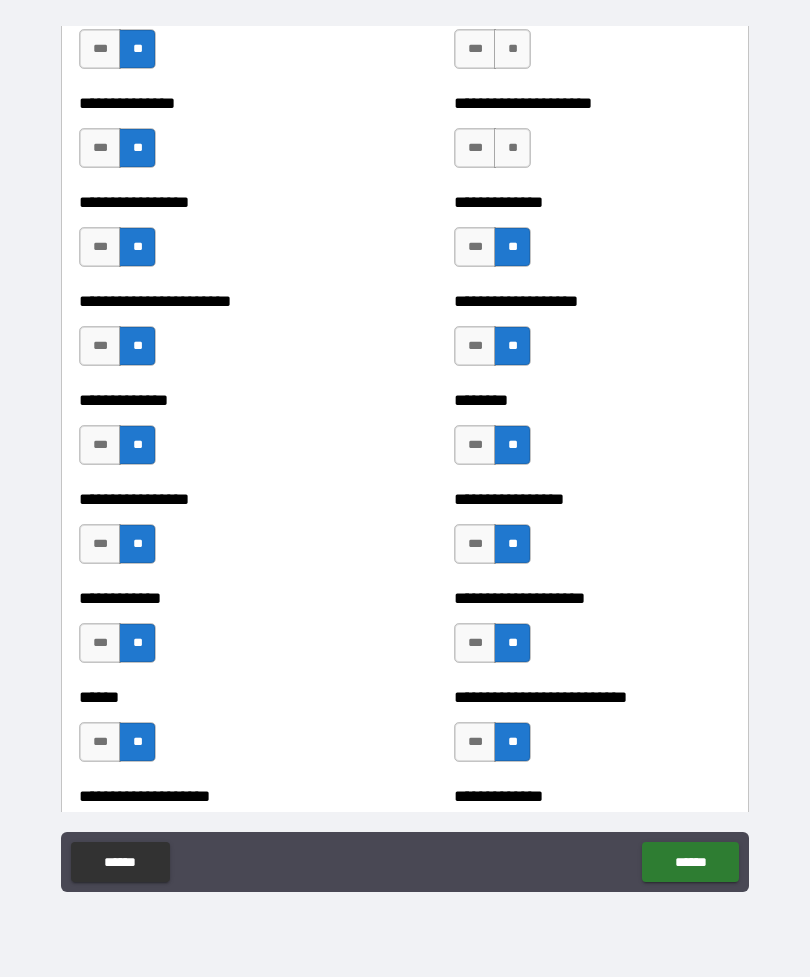 click on "**" at bounding box center (512, 148) 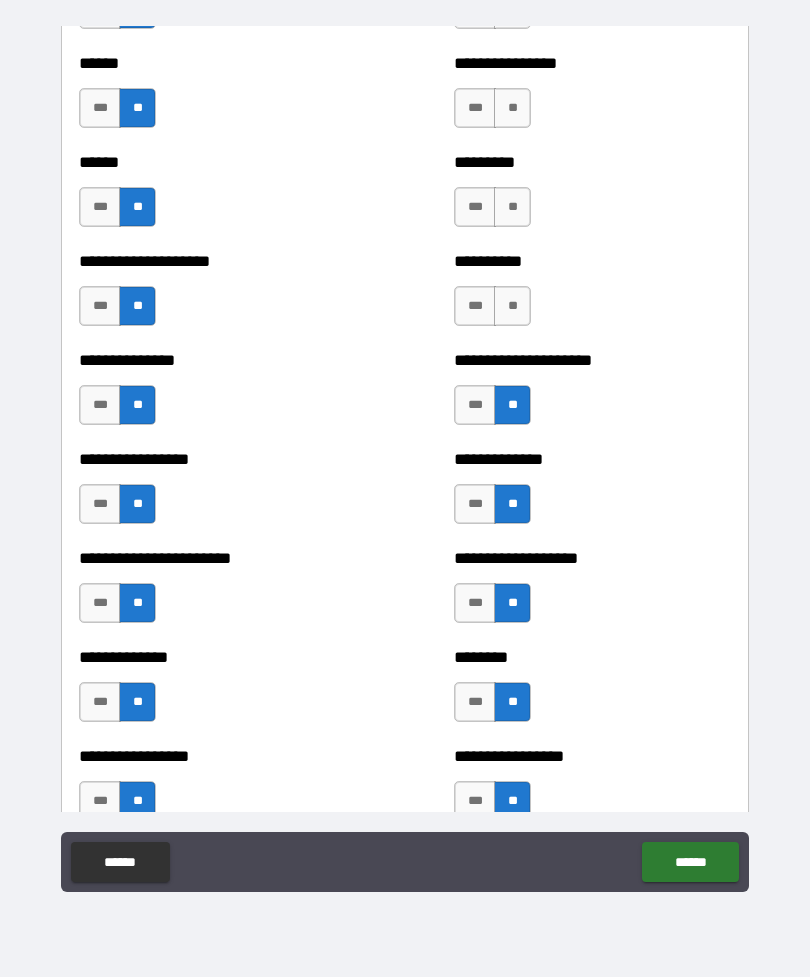 scroll, scrollTop: 3119, scrollLeft: 0, axis: vertical 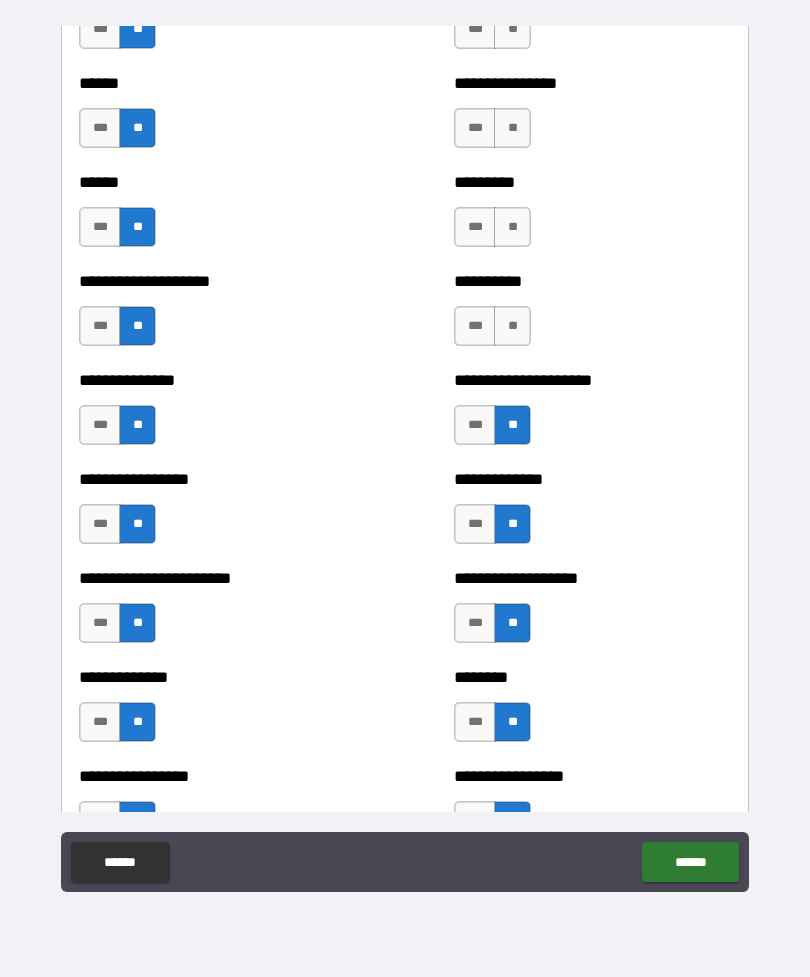 click on "**" at bounding box center (512, 326) 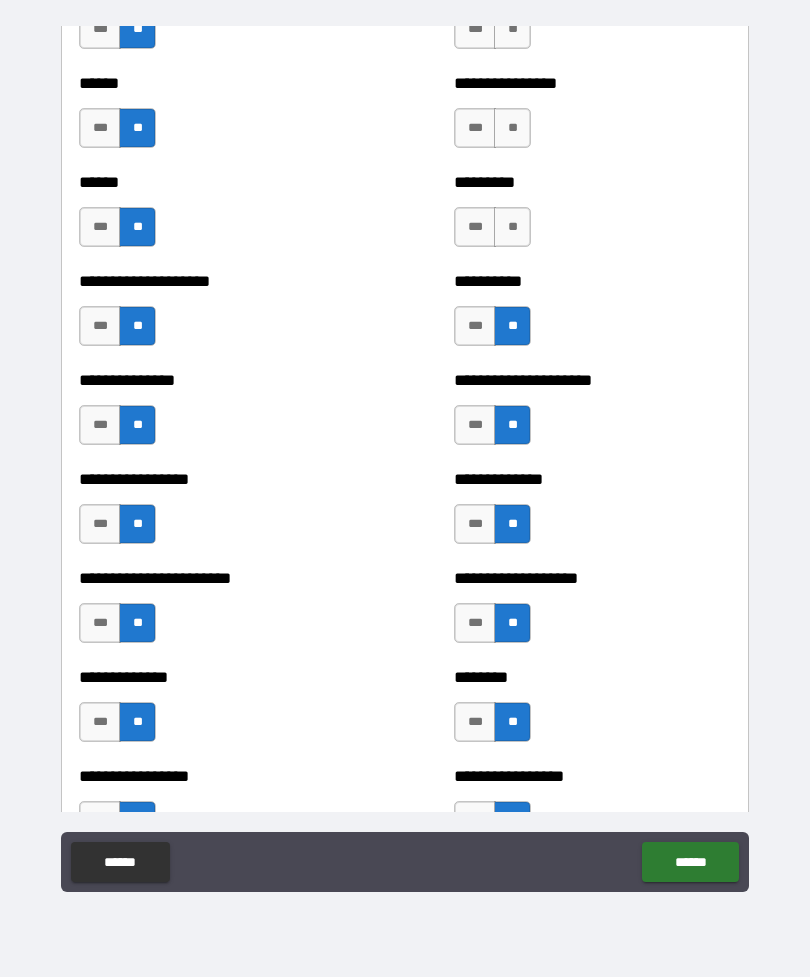click on "**" at bounding box center [512, 227] 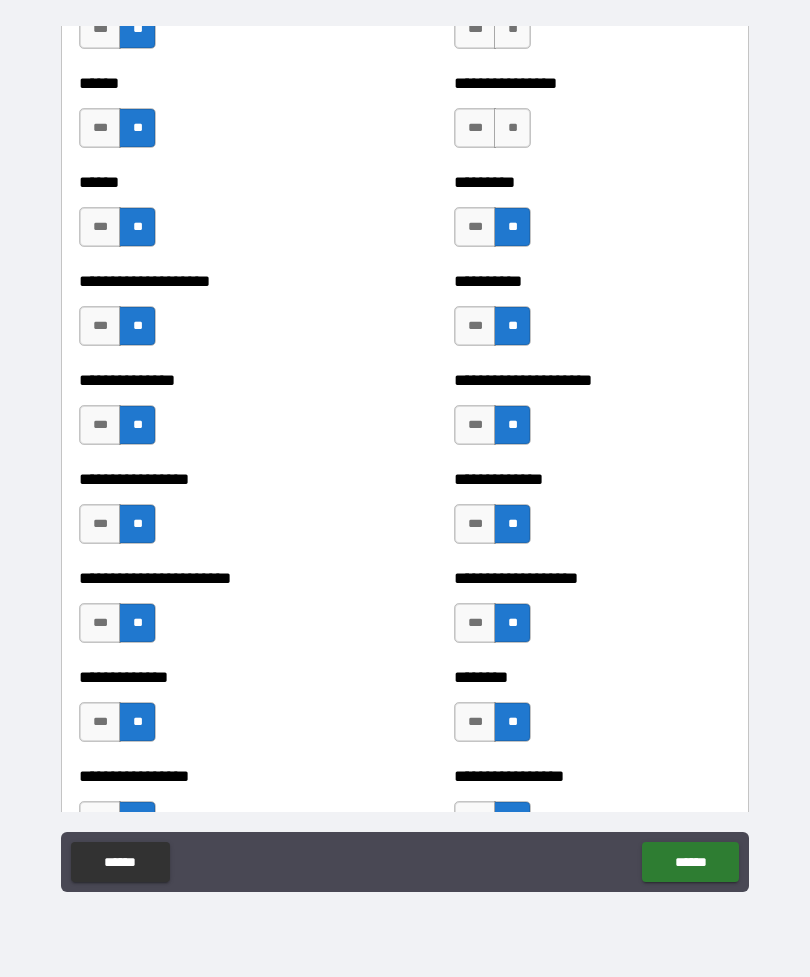 click on "**" at bounding box center [512, 128] 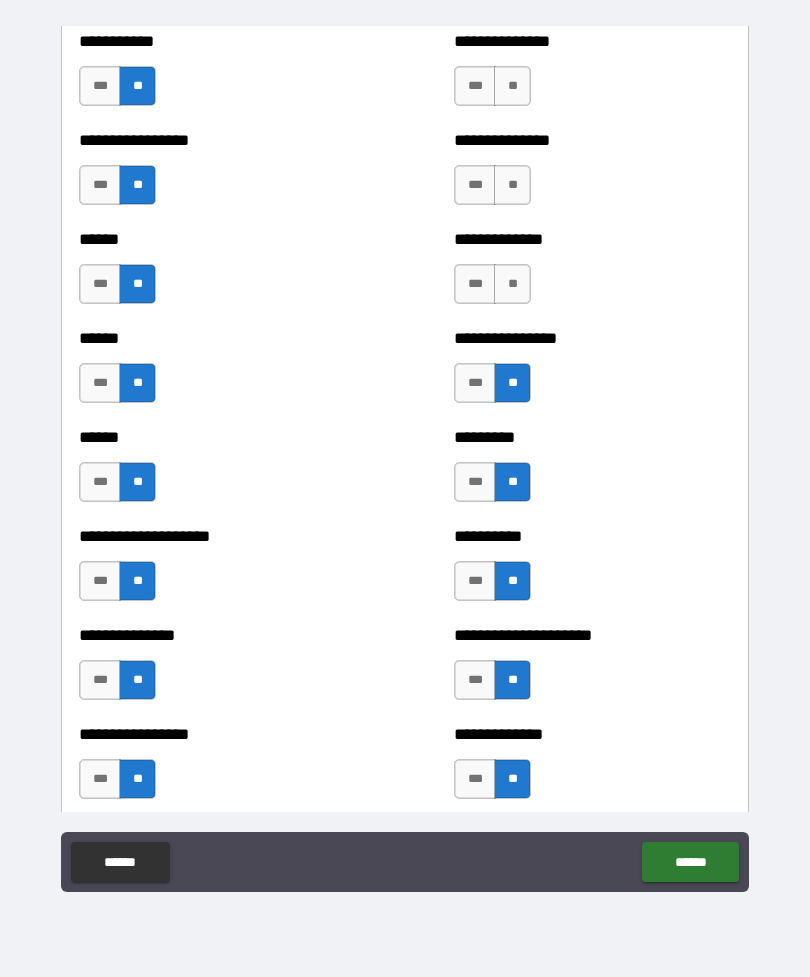 scroll, scrollTop: 2825, scrollLeft: 0, axis: vertical 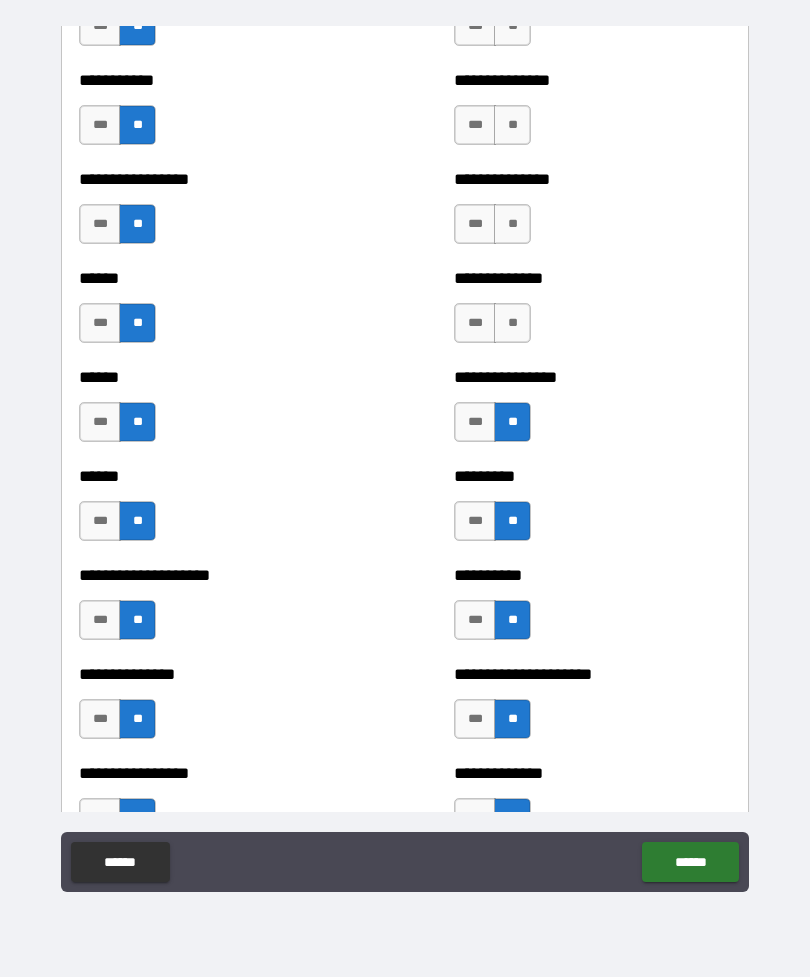 click on "**" at bounding box center (512, 323) 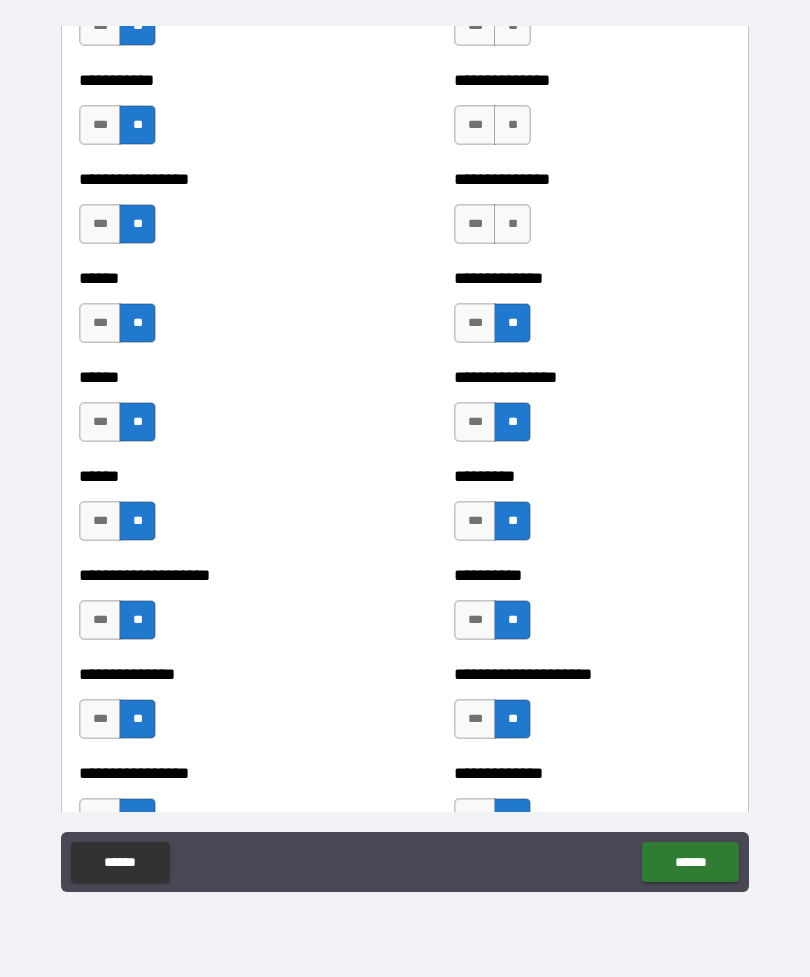 click on "**" at bounding box center [512, 224] 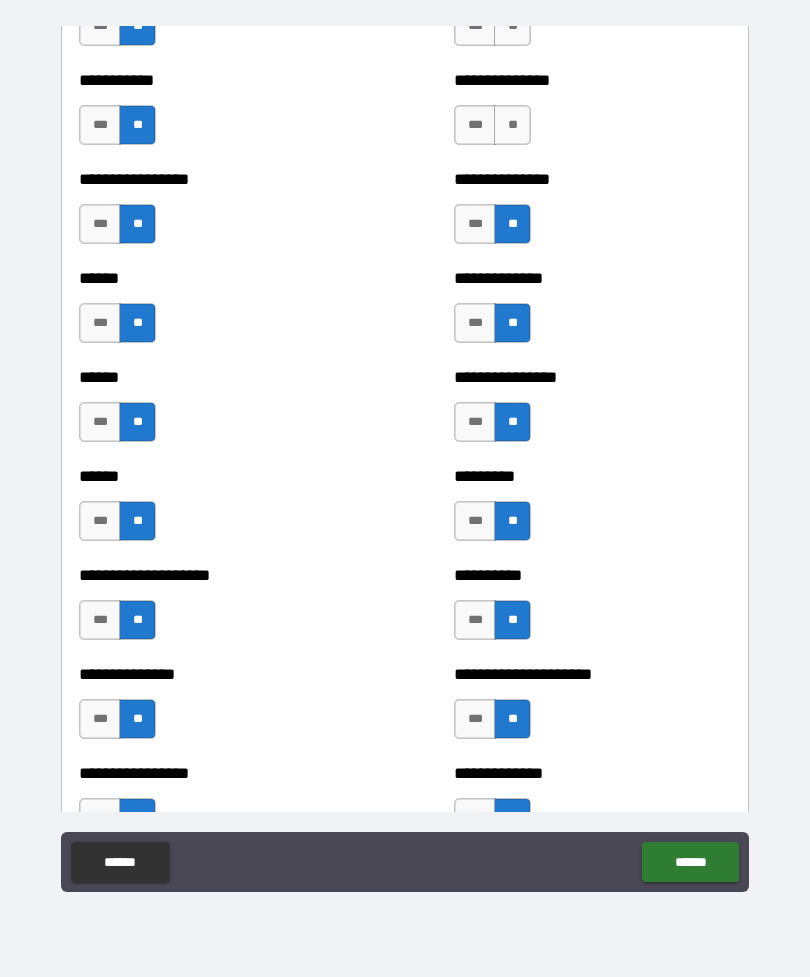 click on "**" at bounding box center [512, 125] 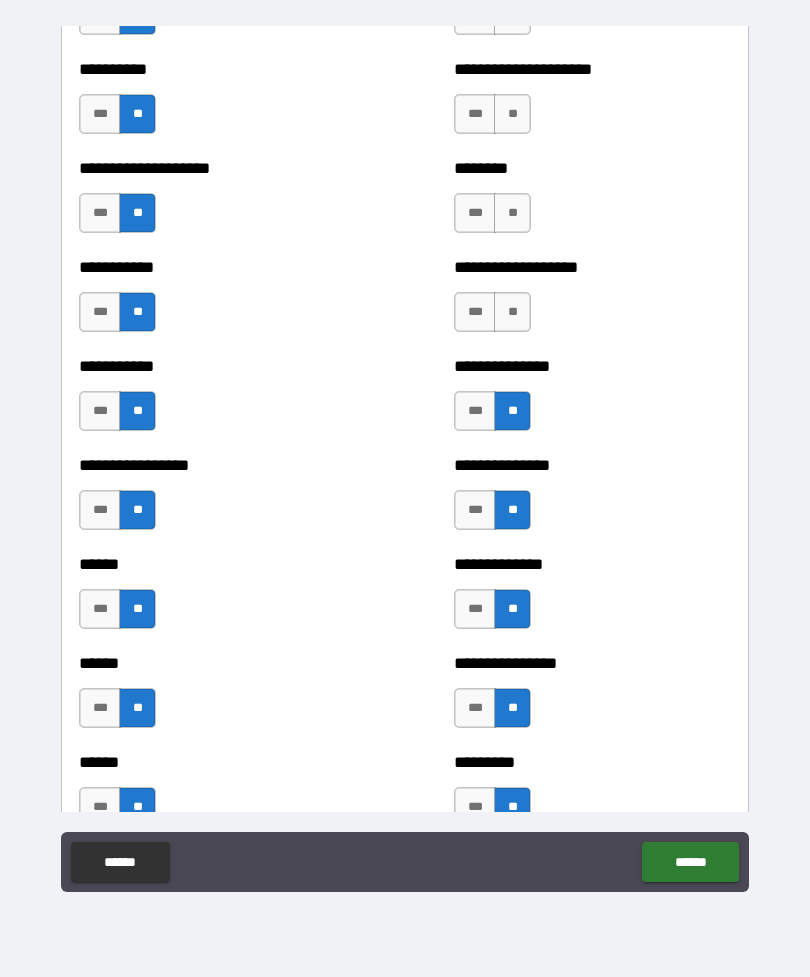 scroll, scrollTop: 2533, scrollLeft: 0, axis: vertical 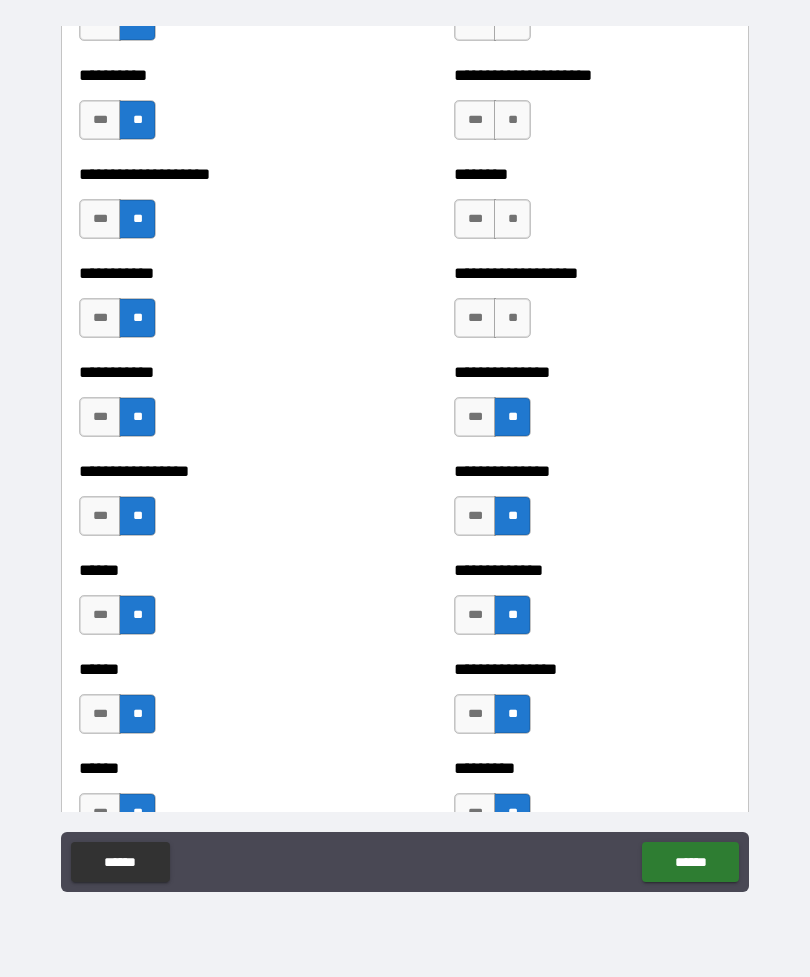 click on "**" at bounding box center (512, 318) 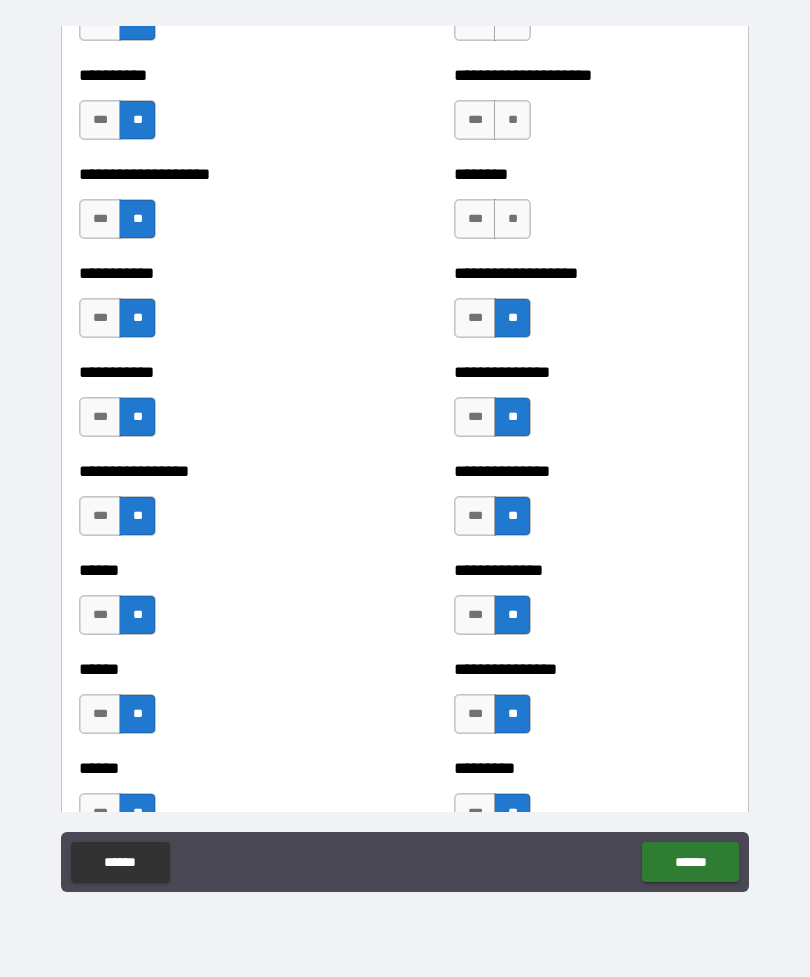 click on "**" at bounding box center [512, 219] 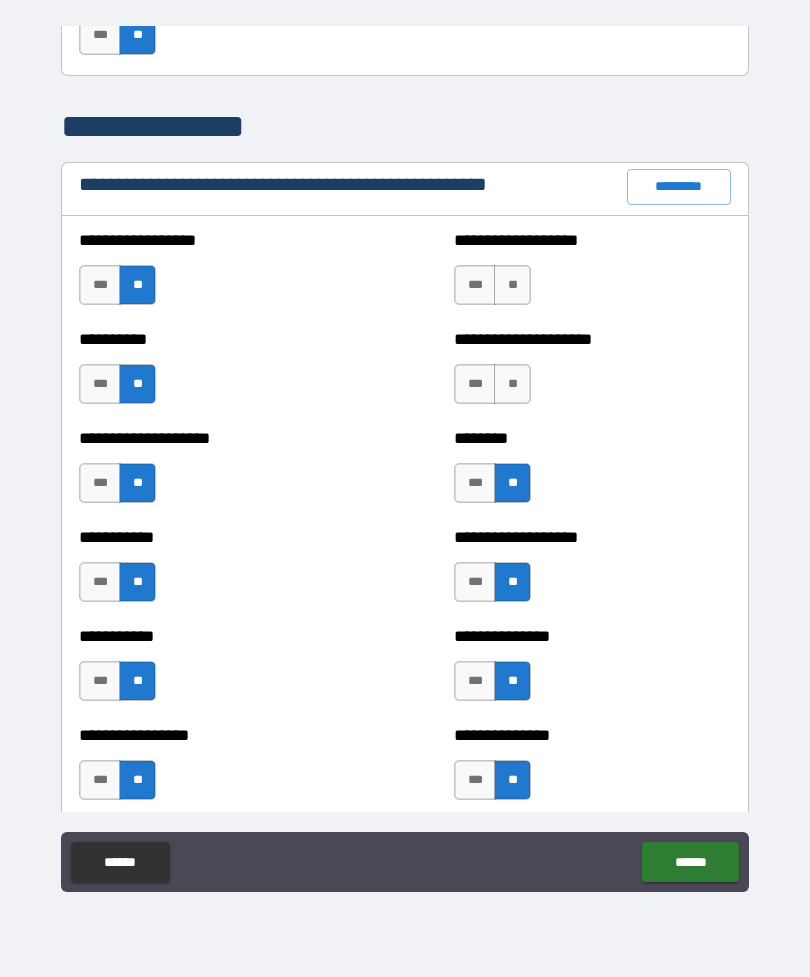 scroll, scrollTop: 2271, scrollLeft: 0, axis: vertical 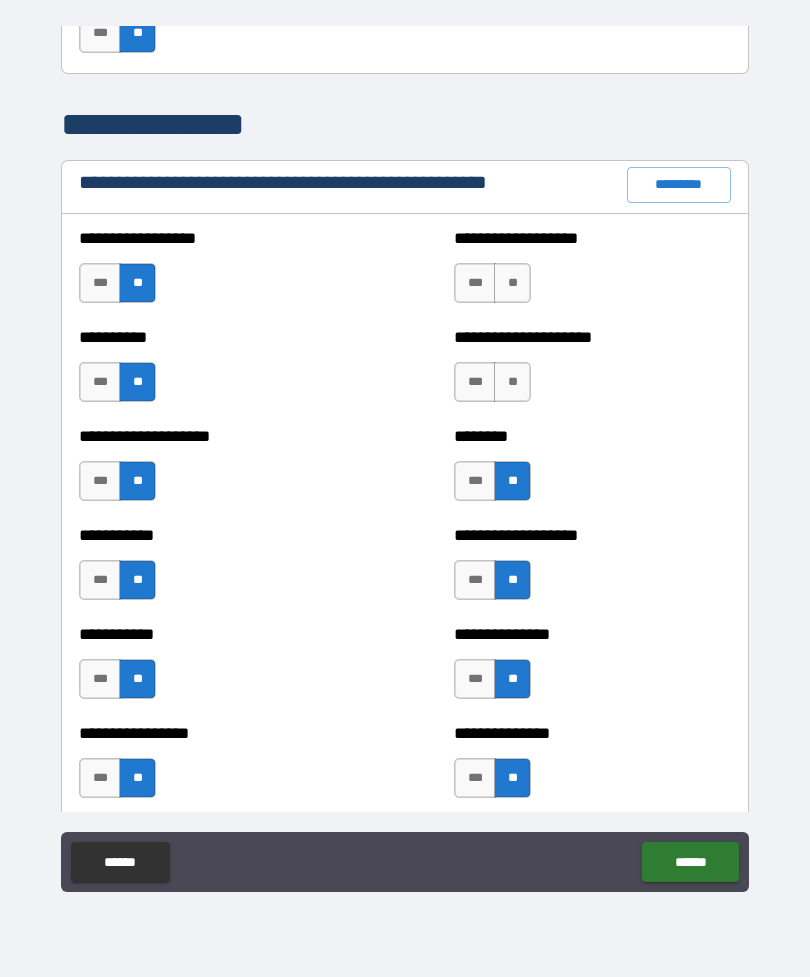 click on "**" at bounding box center [512, 382] 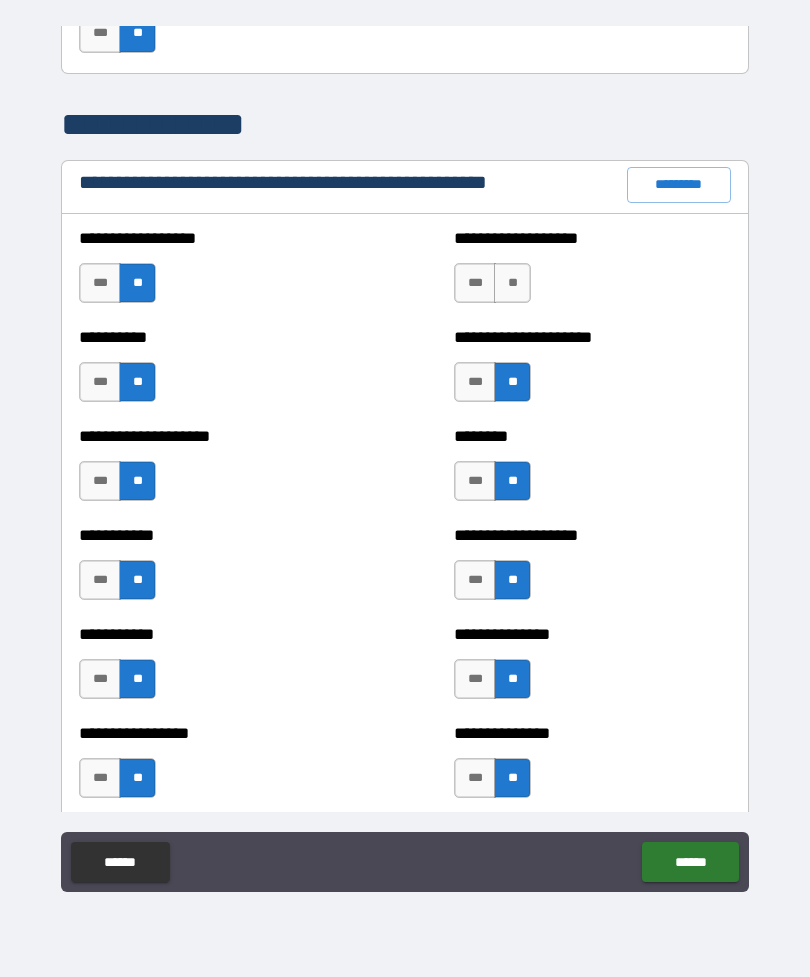 click on "**" at bounding box center (512, 283) 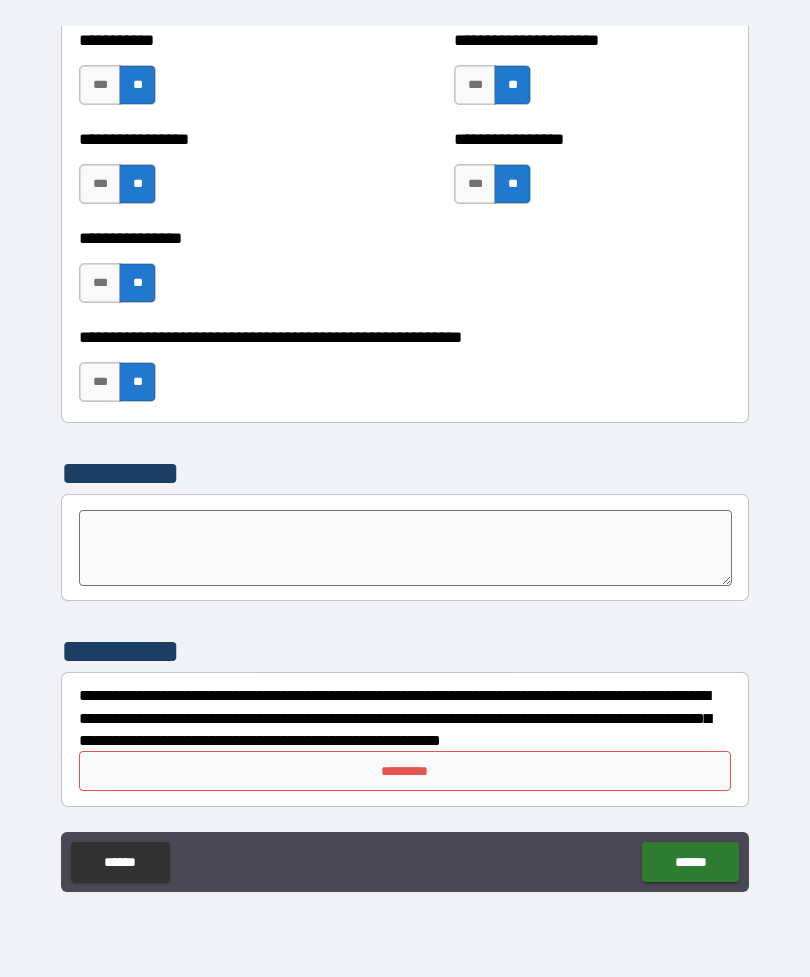 scroll, scrollTop: 6033, scrollLeft: 0, axis: vertical 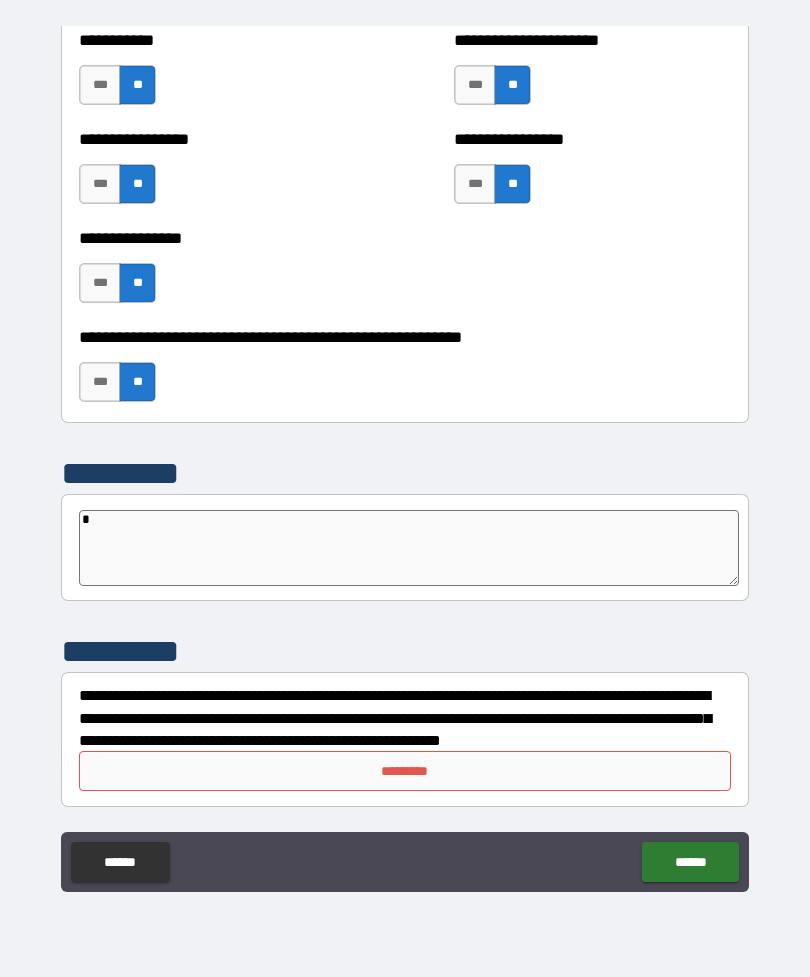 type on "*" 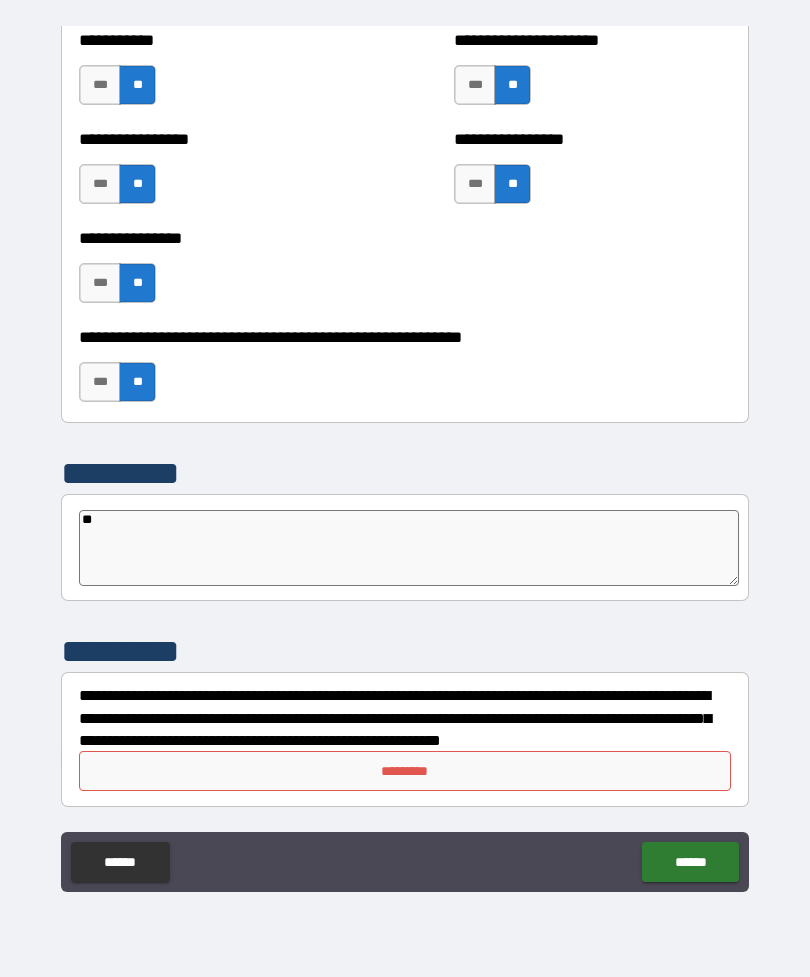 type on "*" 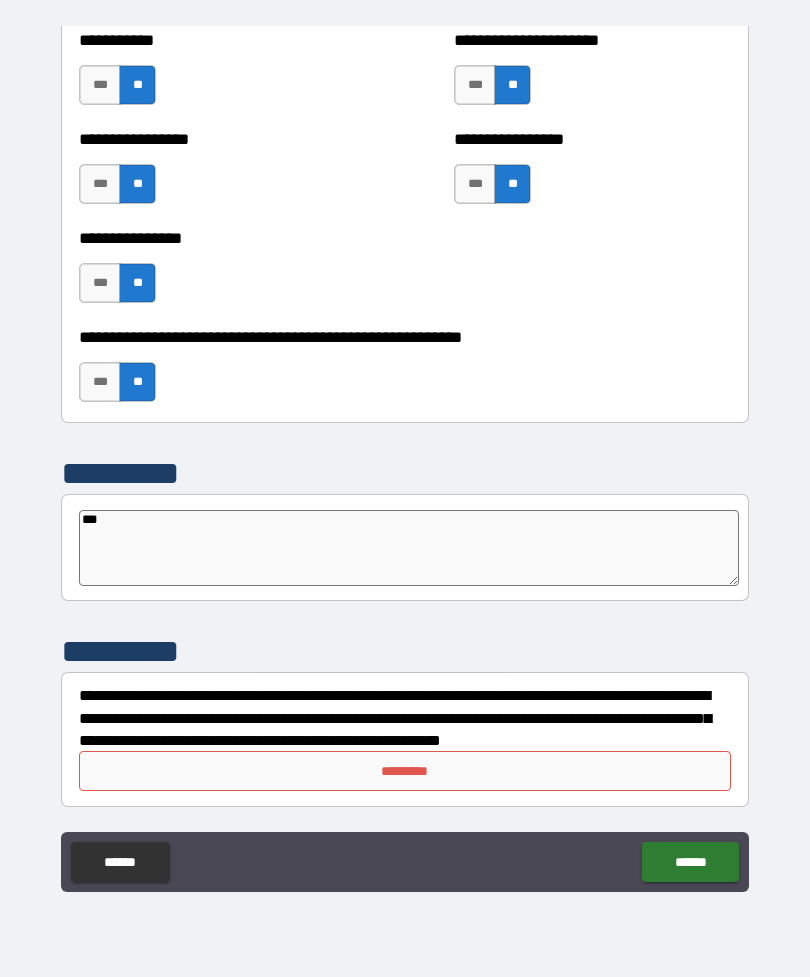 type on "****" 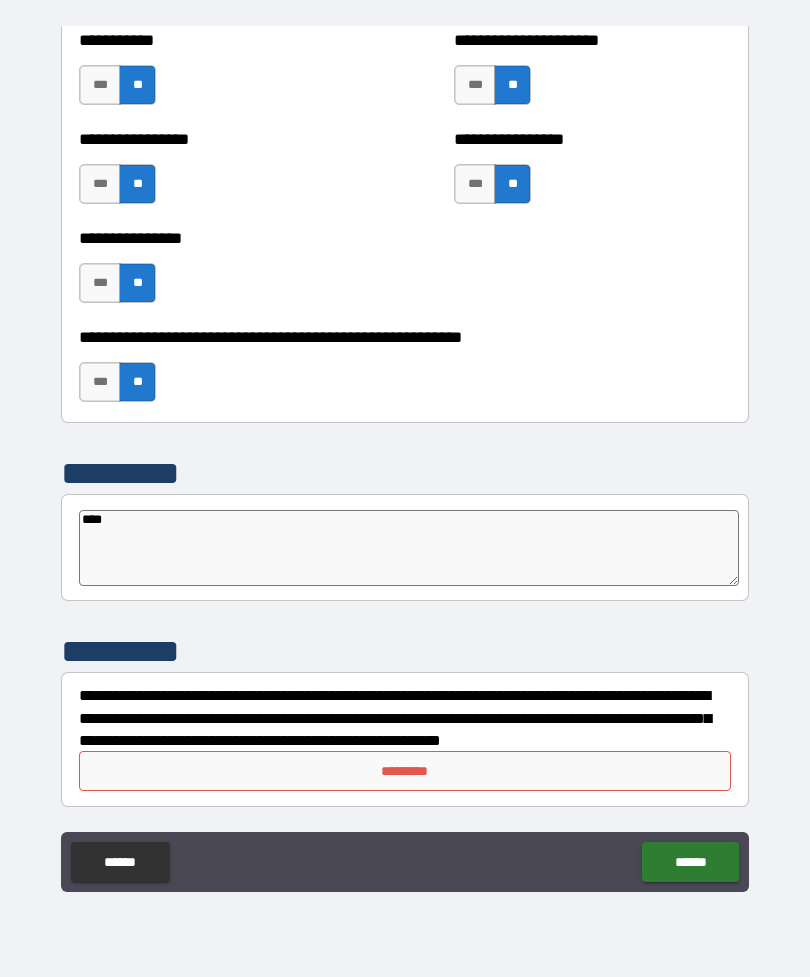 type on "*" 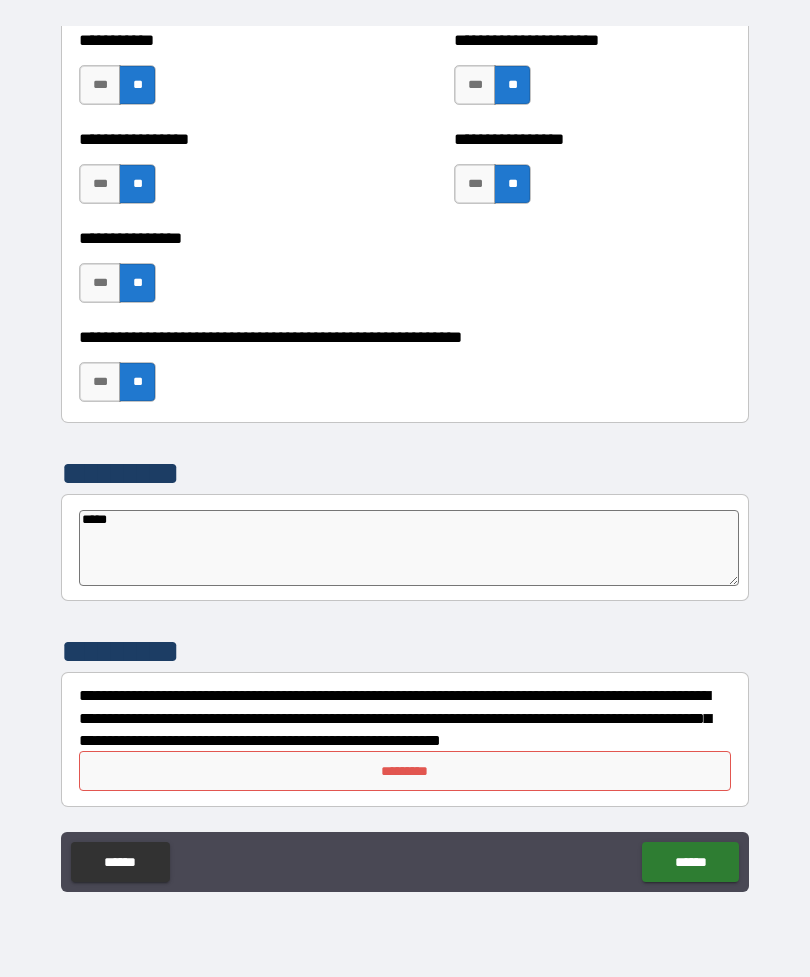 type on "*" 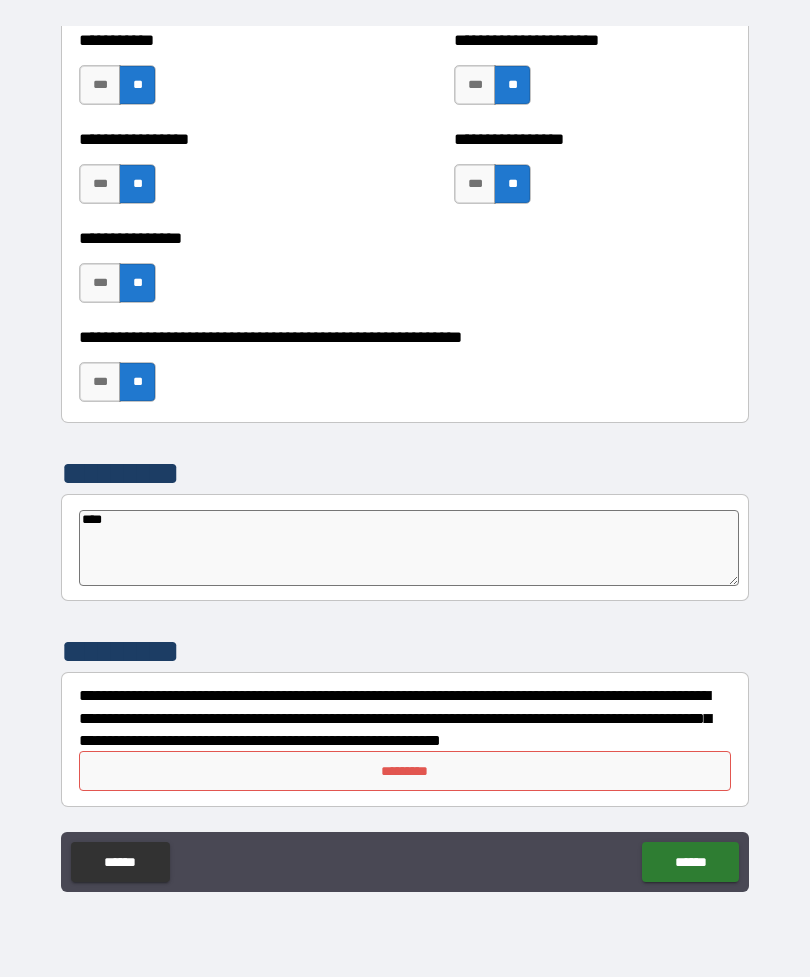 type on "*" 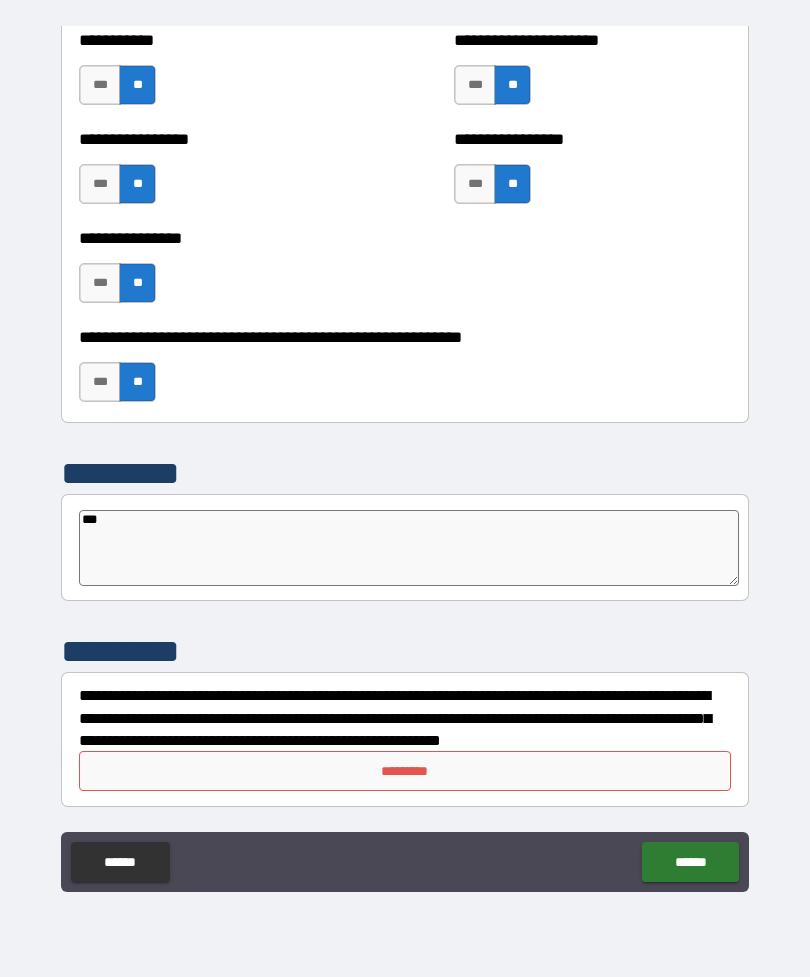 type on "*" 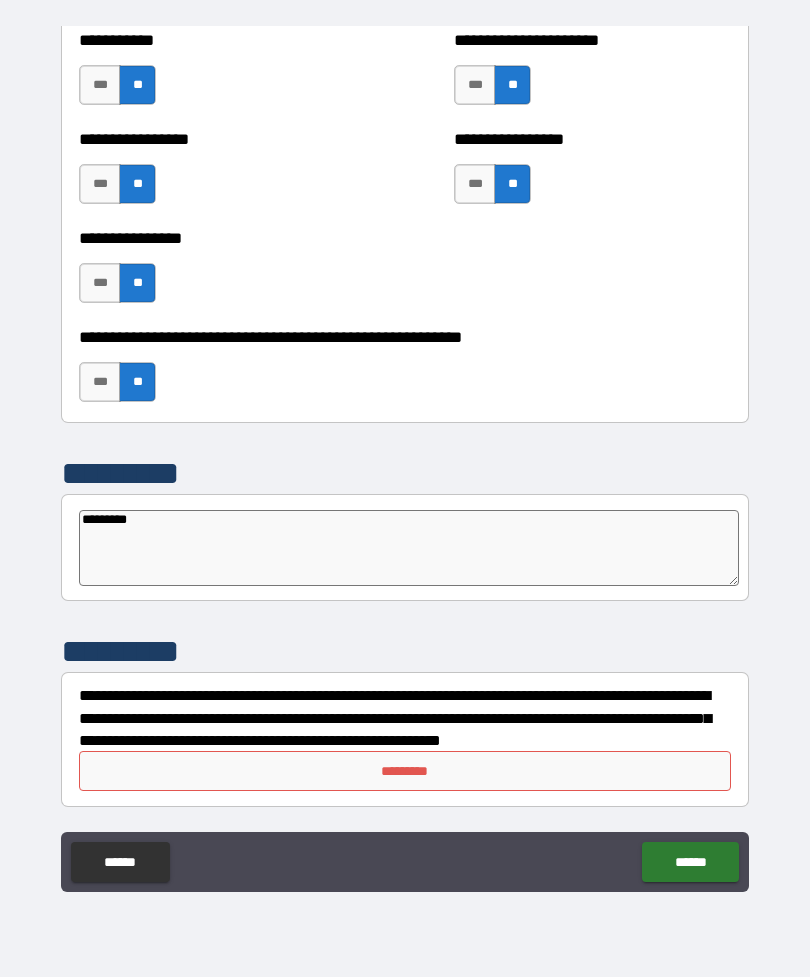 type on "*********" 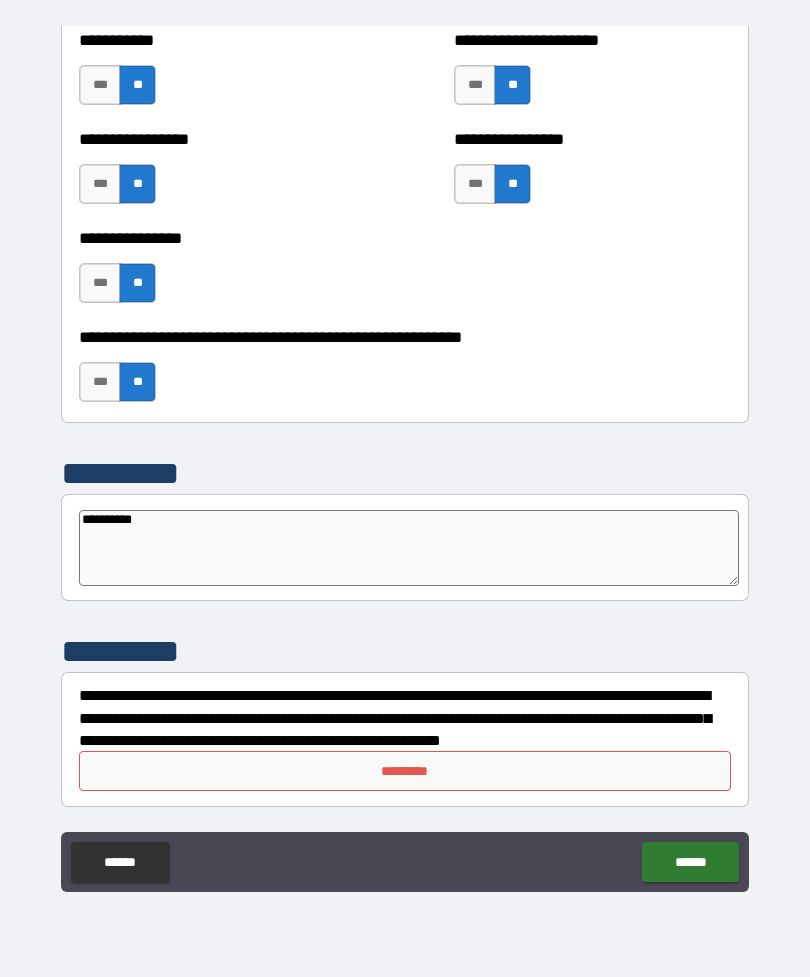 type on "*" 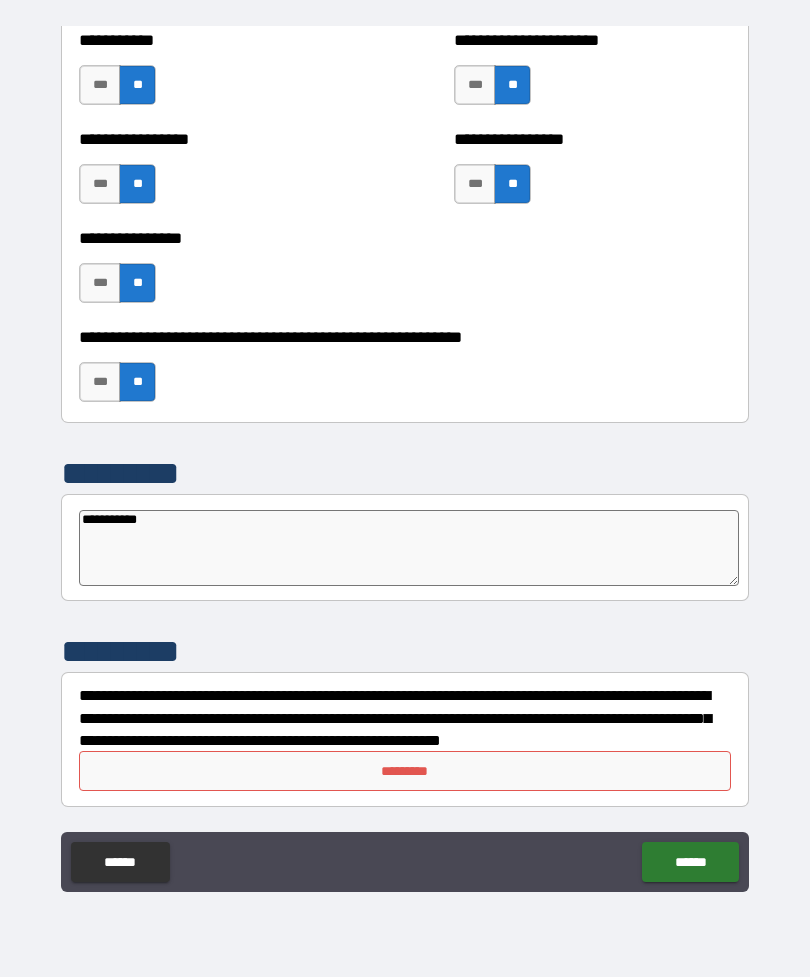 type on "*" 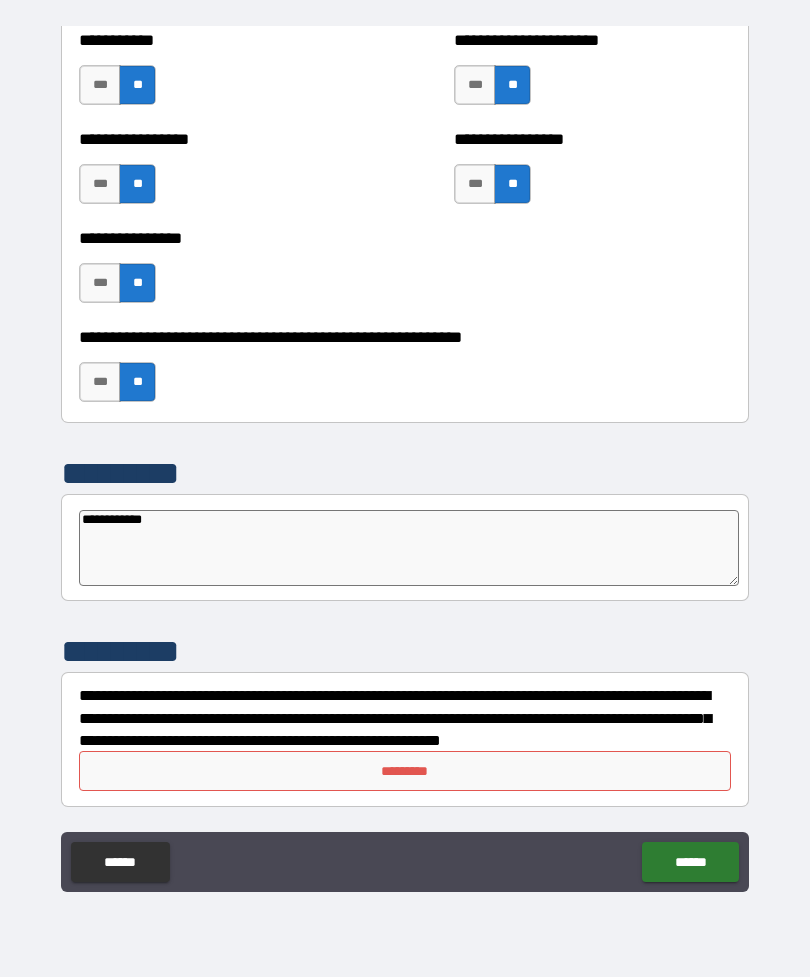type on "*" 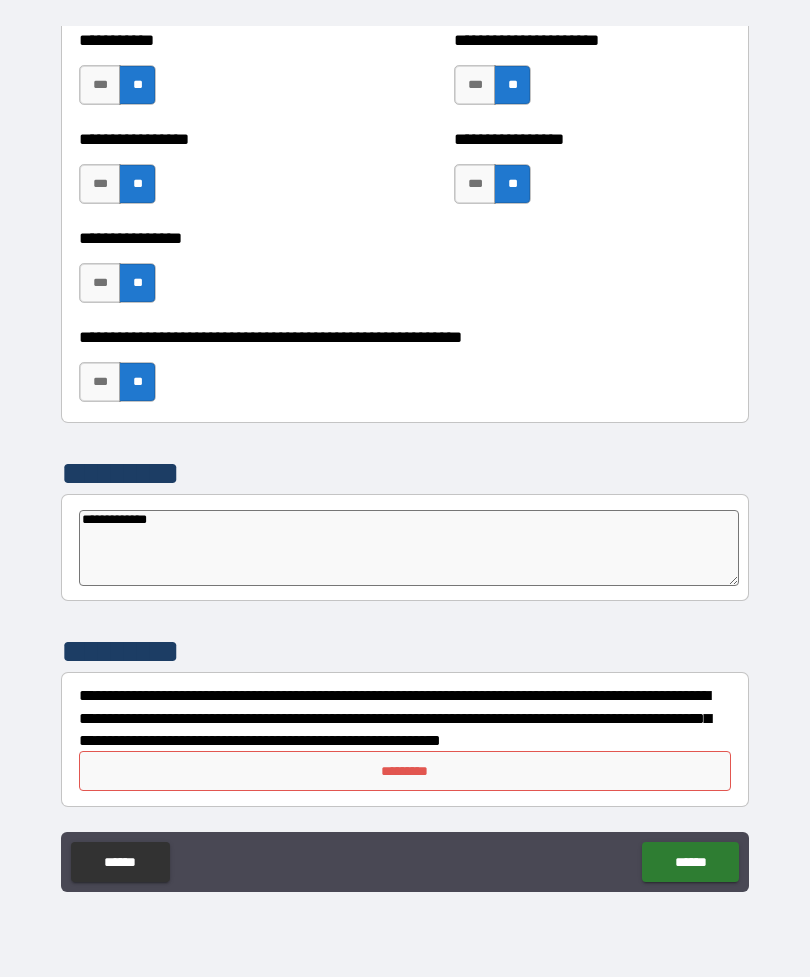 type on "*" 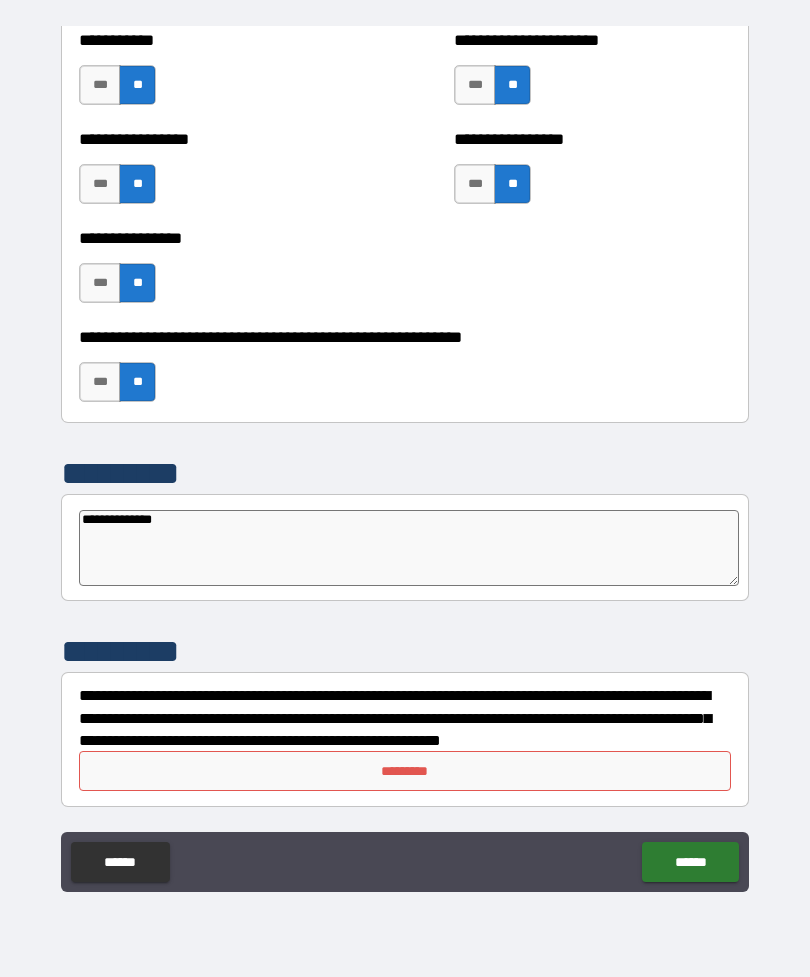 type on "*" 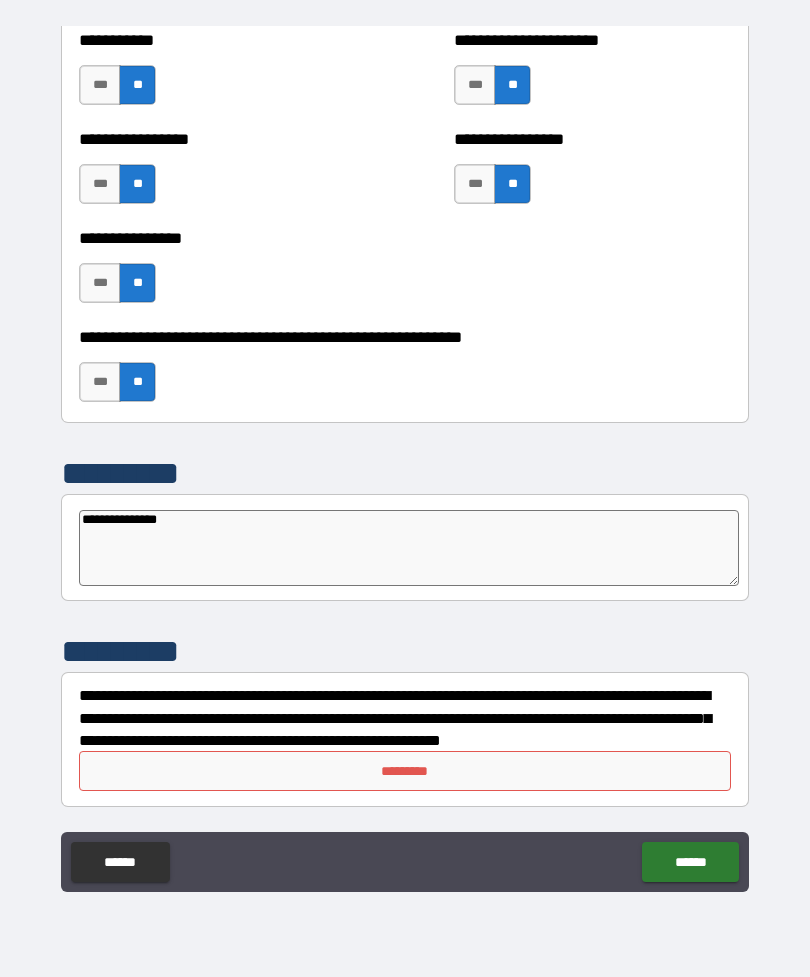 type on "*" 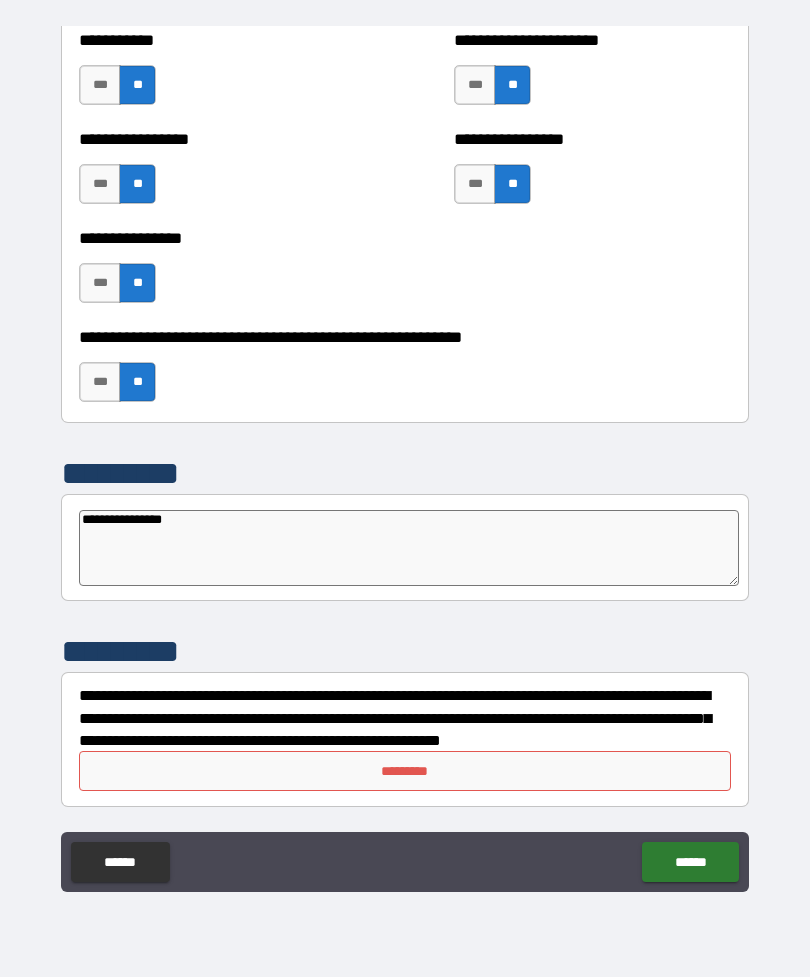 type on "*" 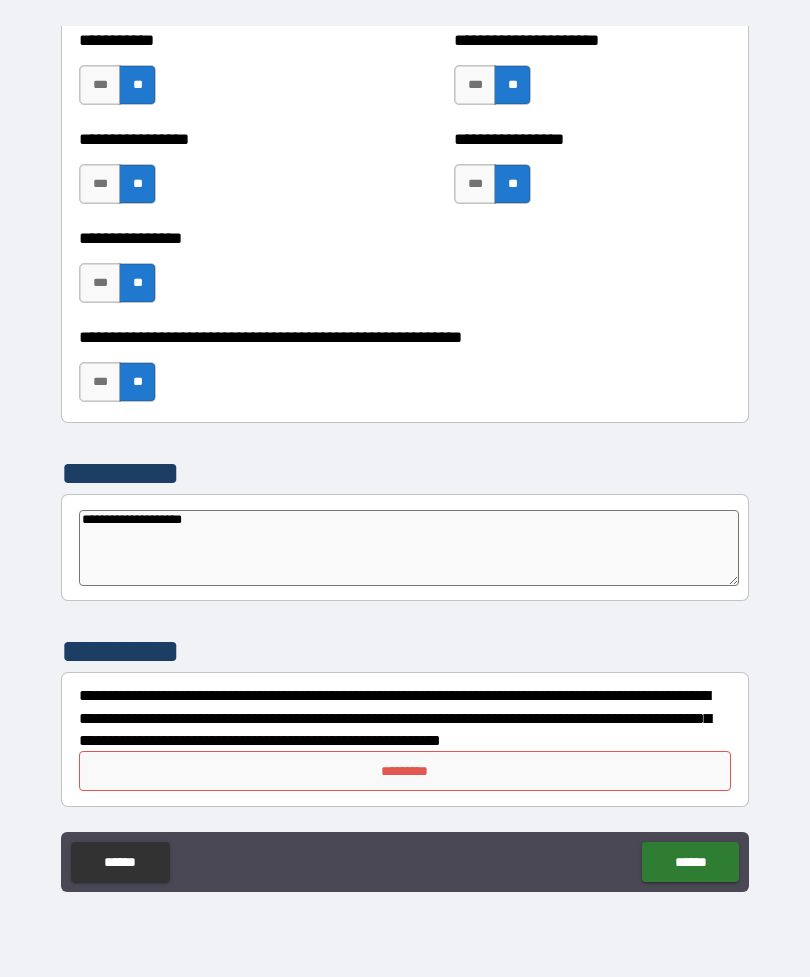 type on "**********" 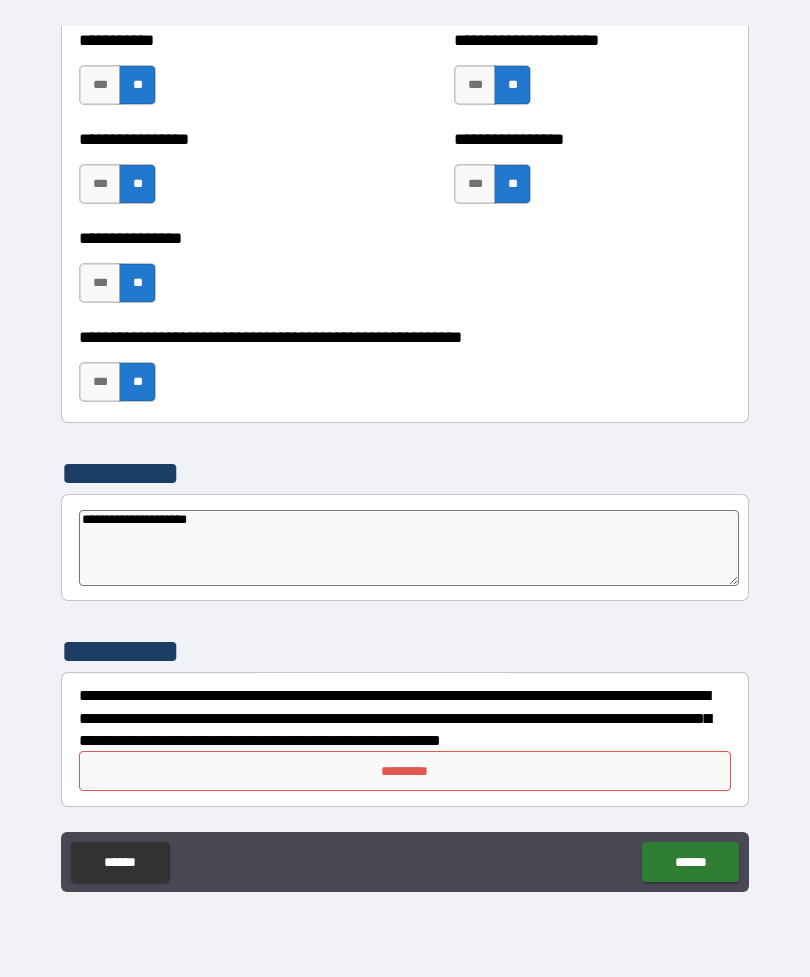 type on "*" 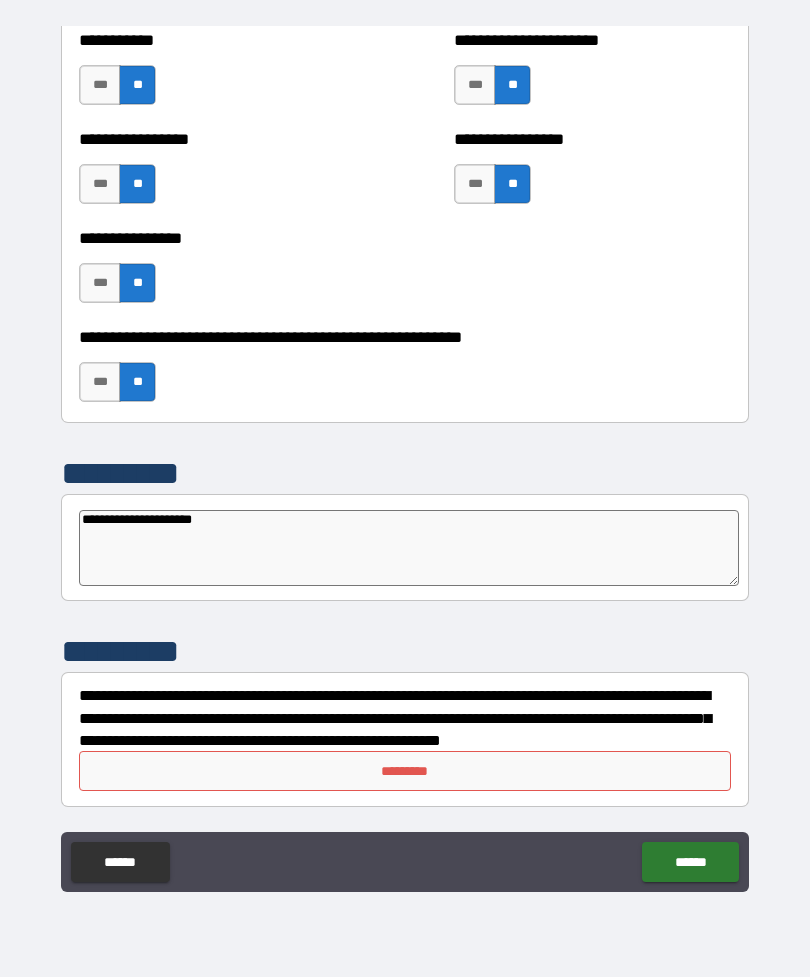 type on "**********" 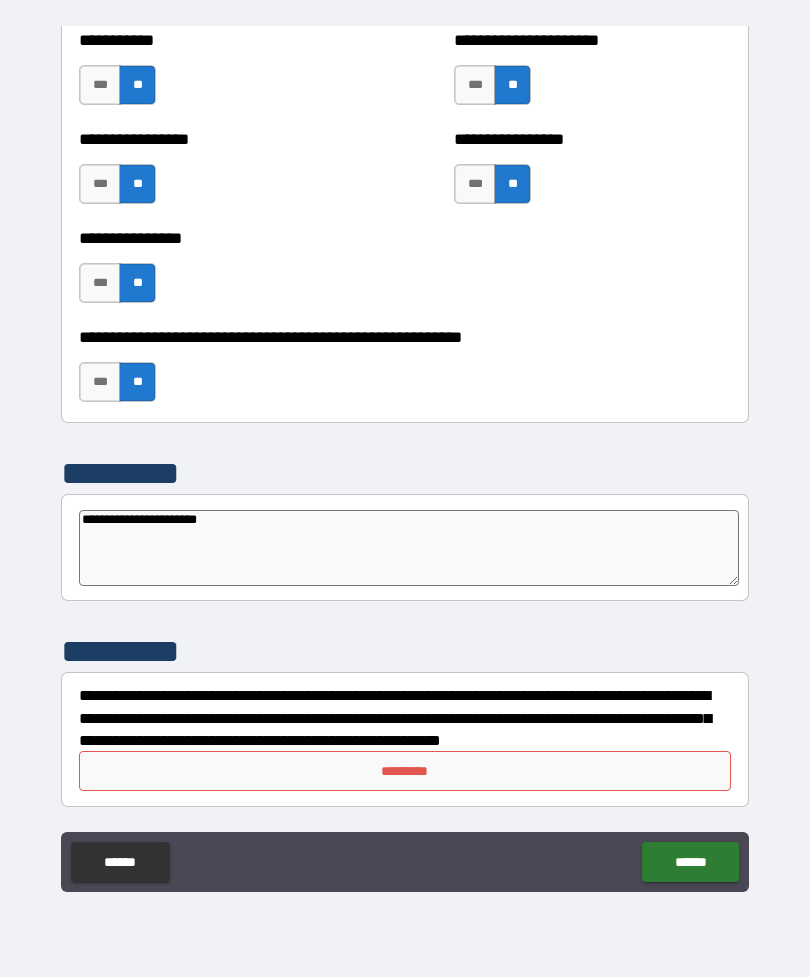 type on "*" 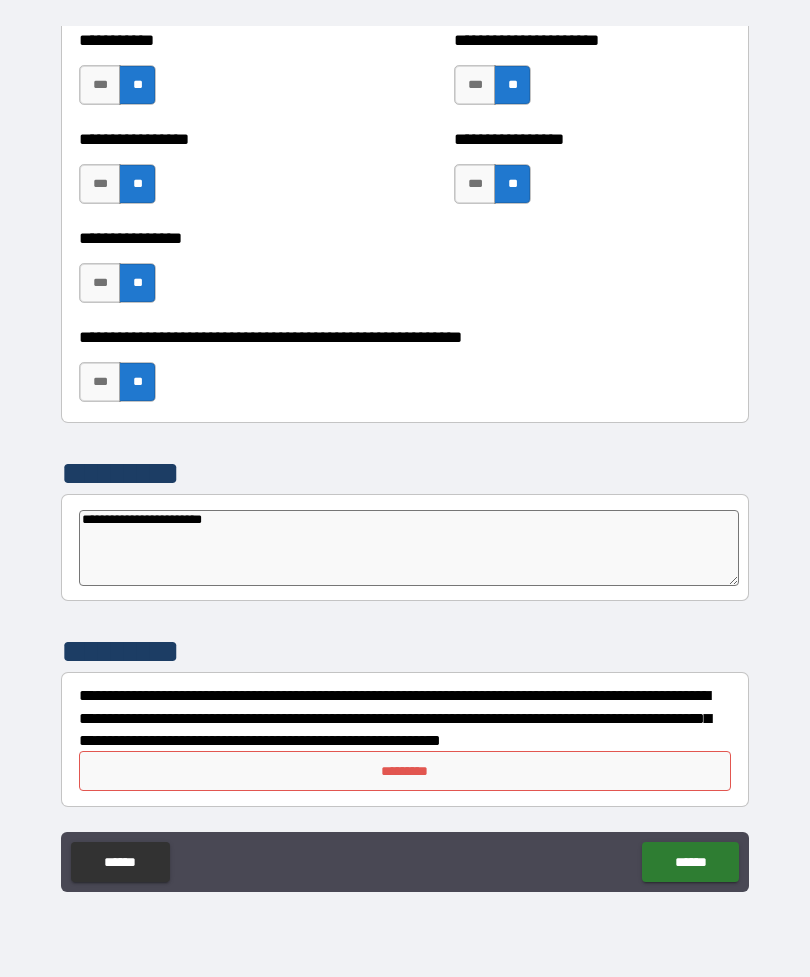 type on "*" 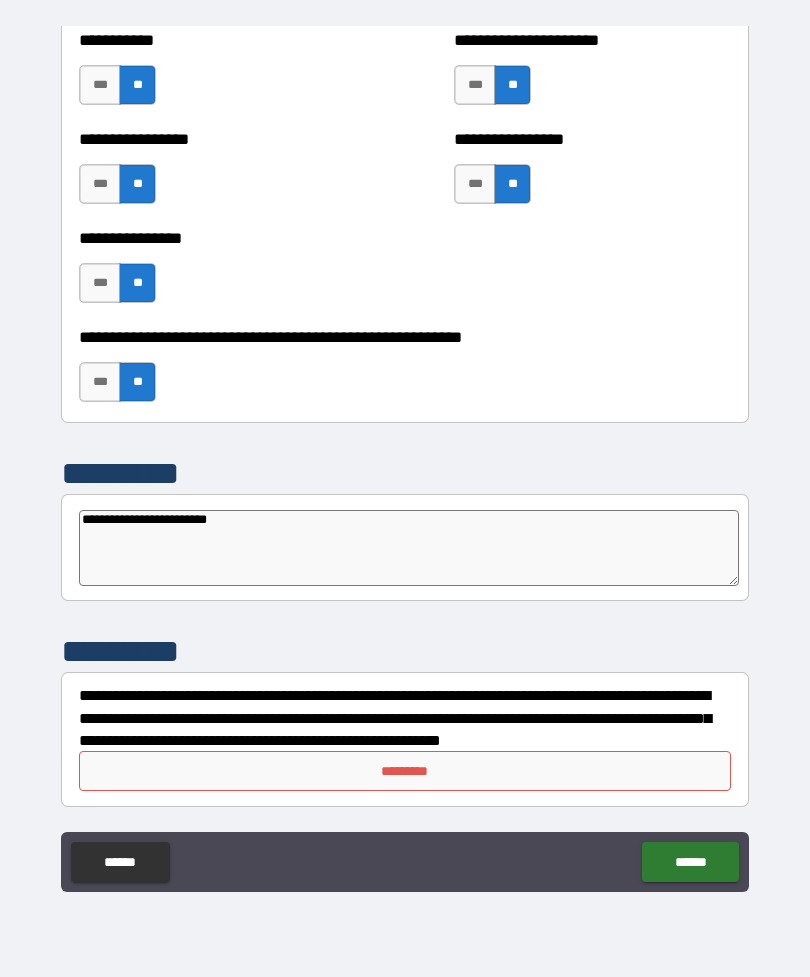 type on "*" 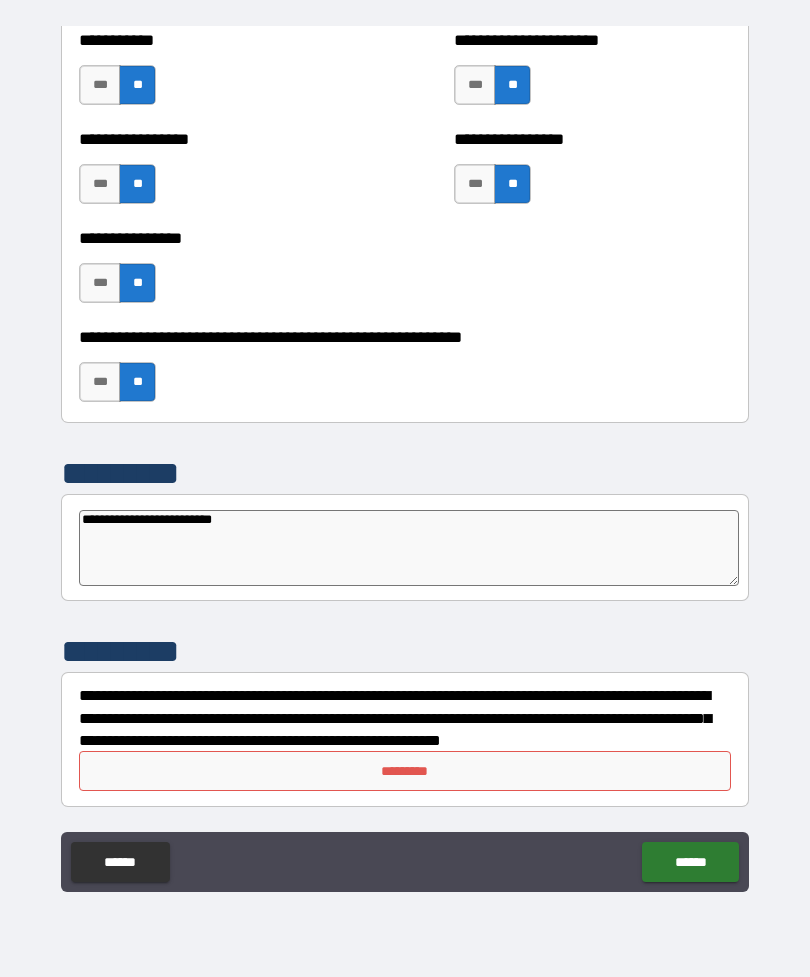 type on "*" 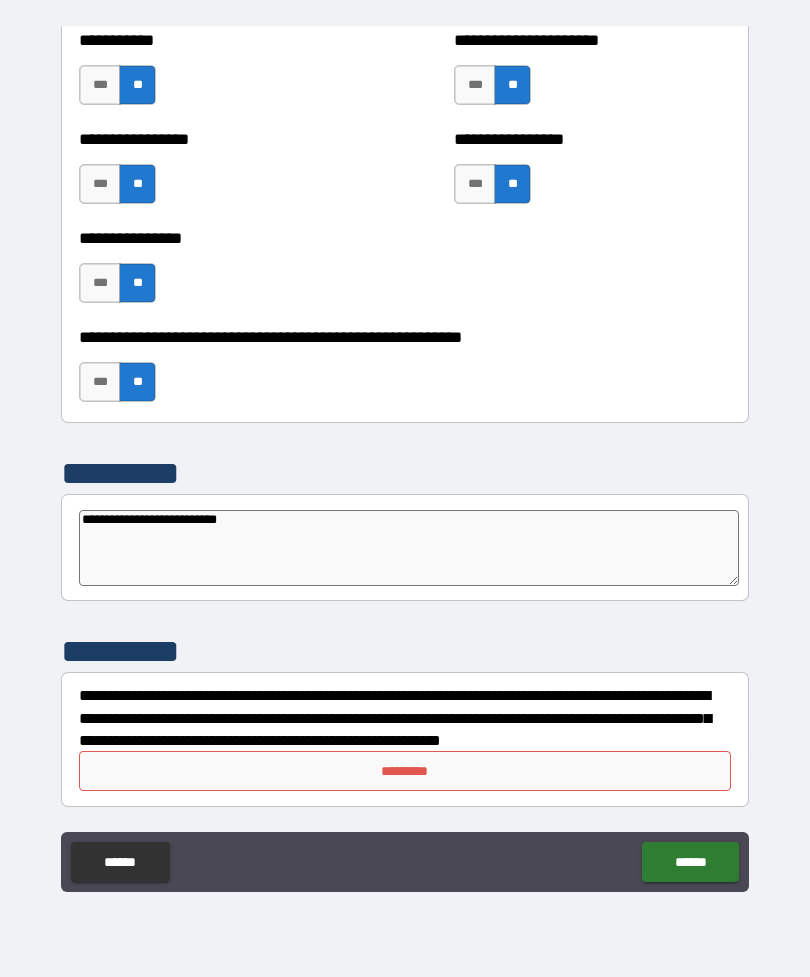 type on "*" 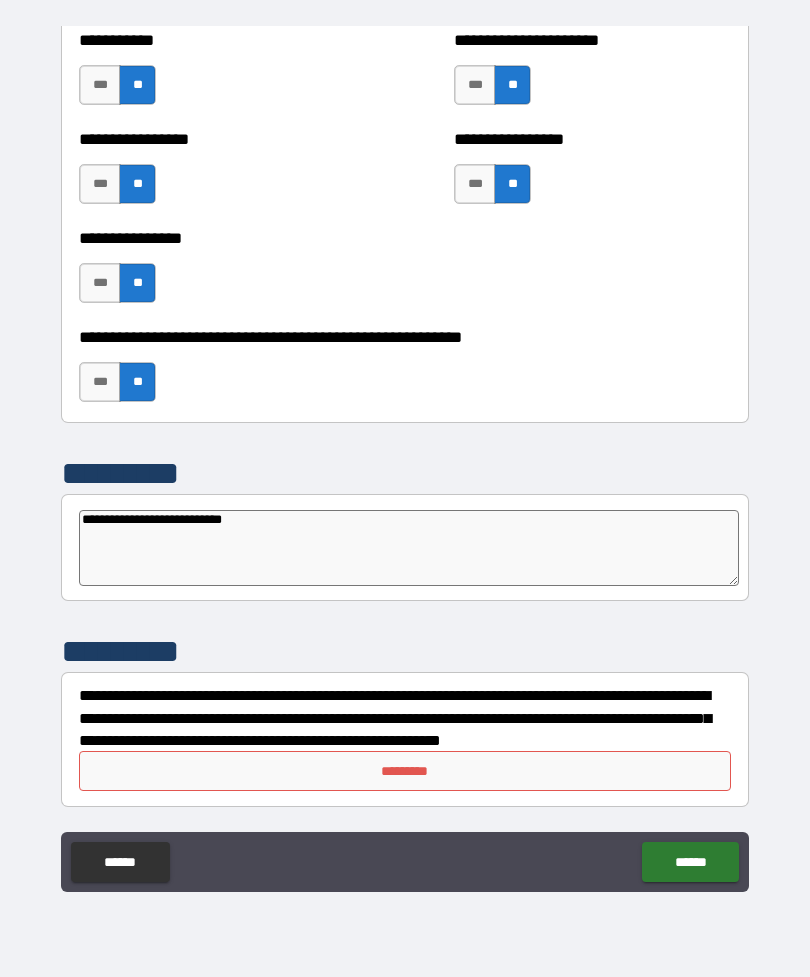 type on "*" 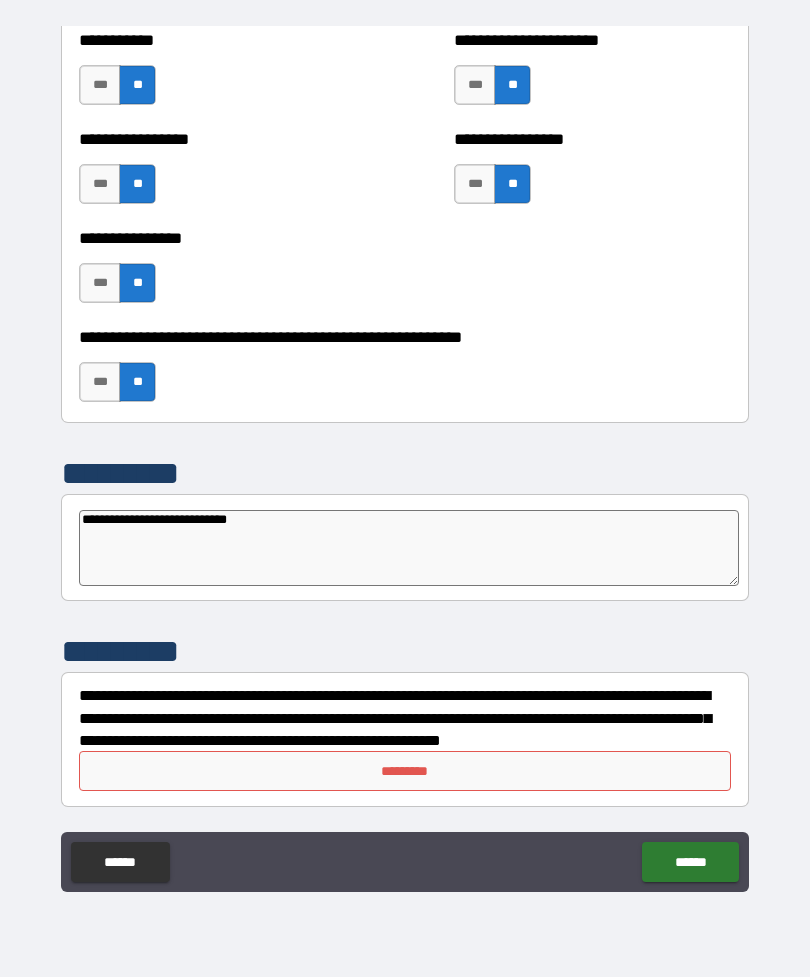 type on "**********" 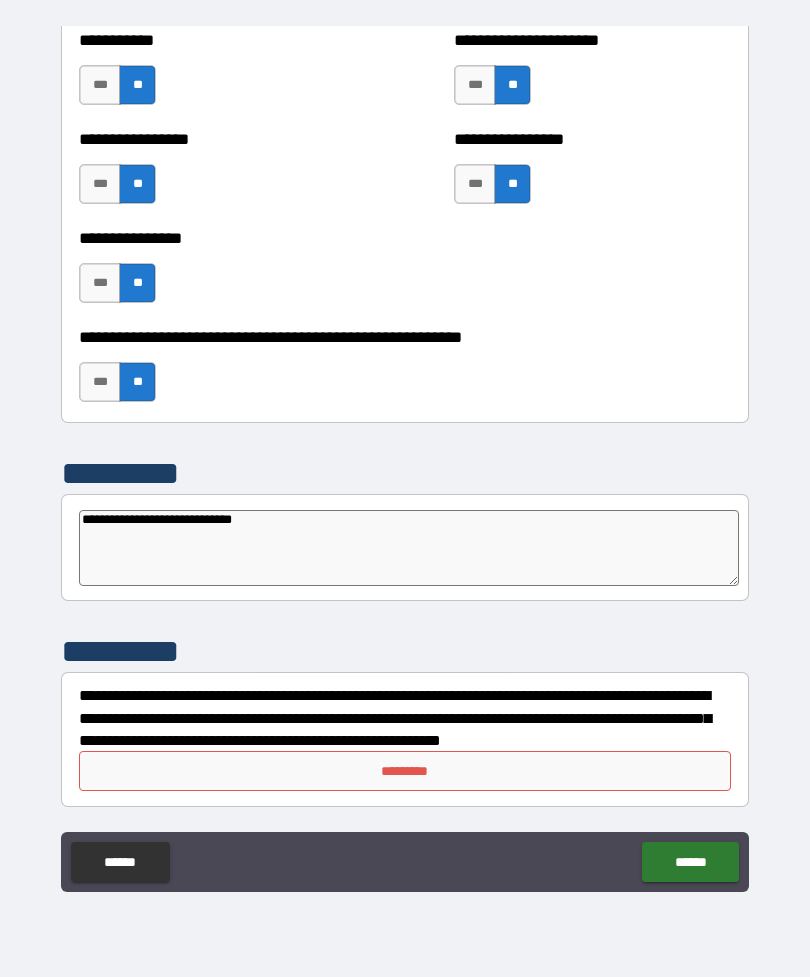 type on "*" 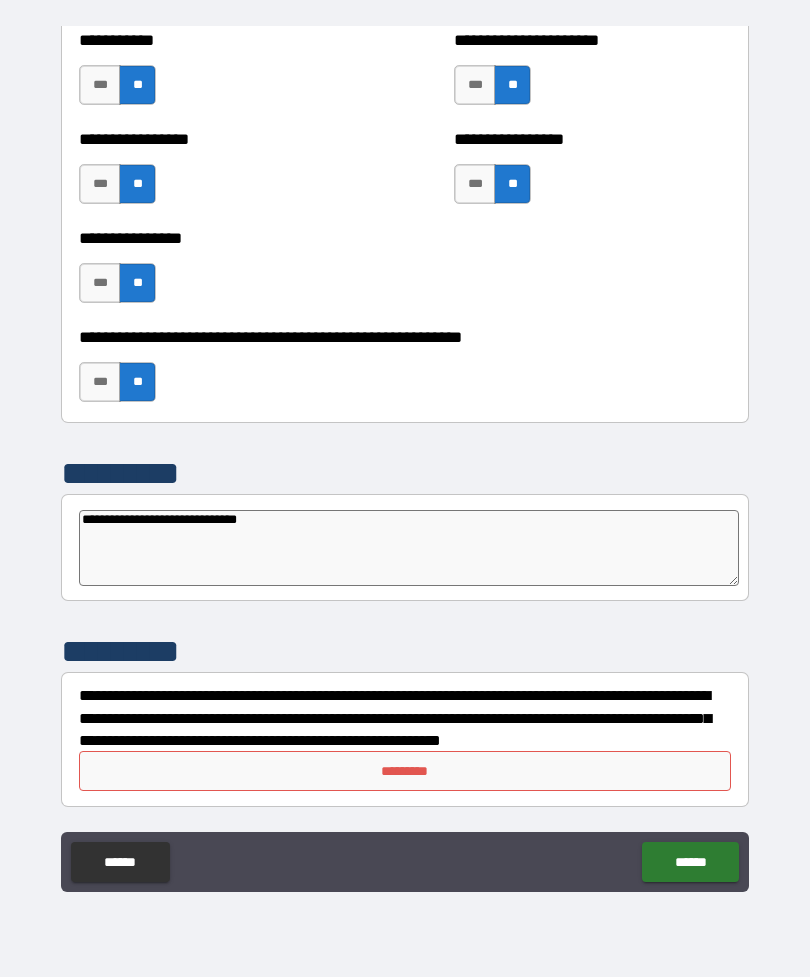 type on "*" 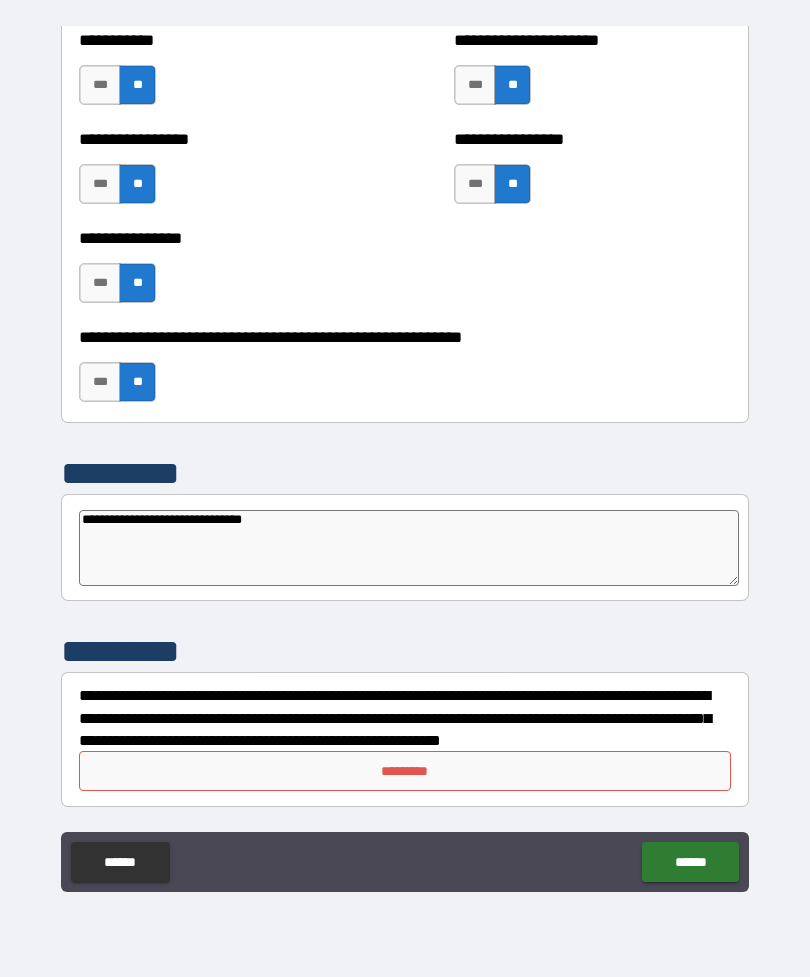 type on "*" 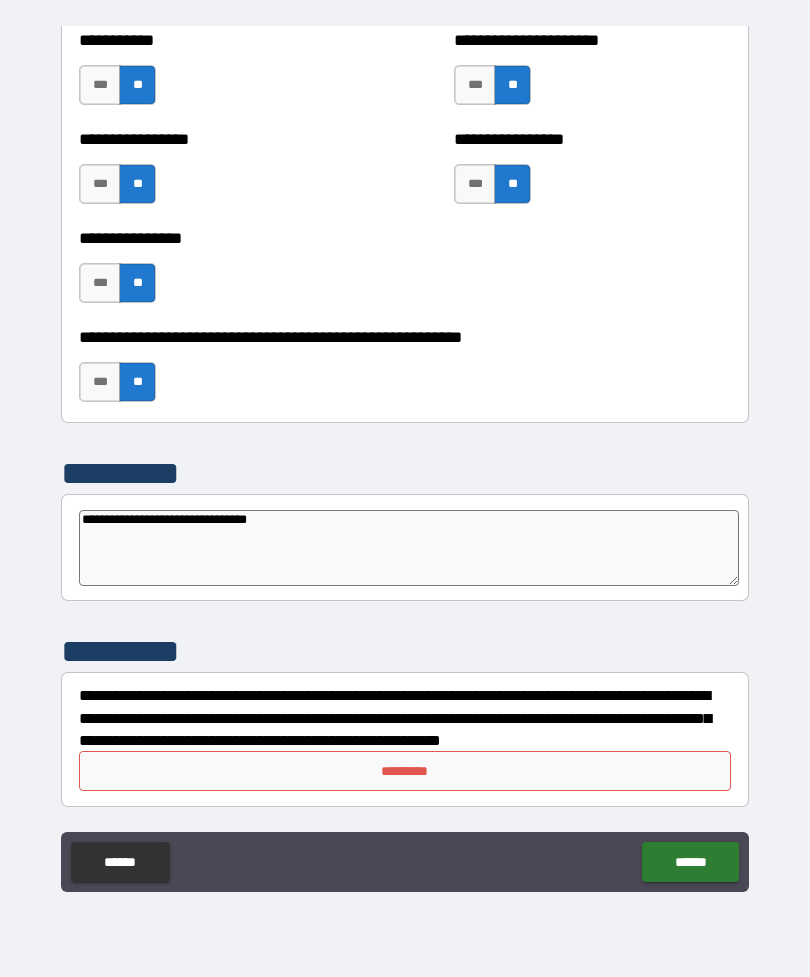 type on "*" 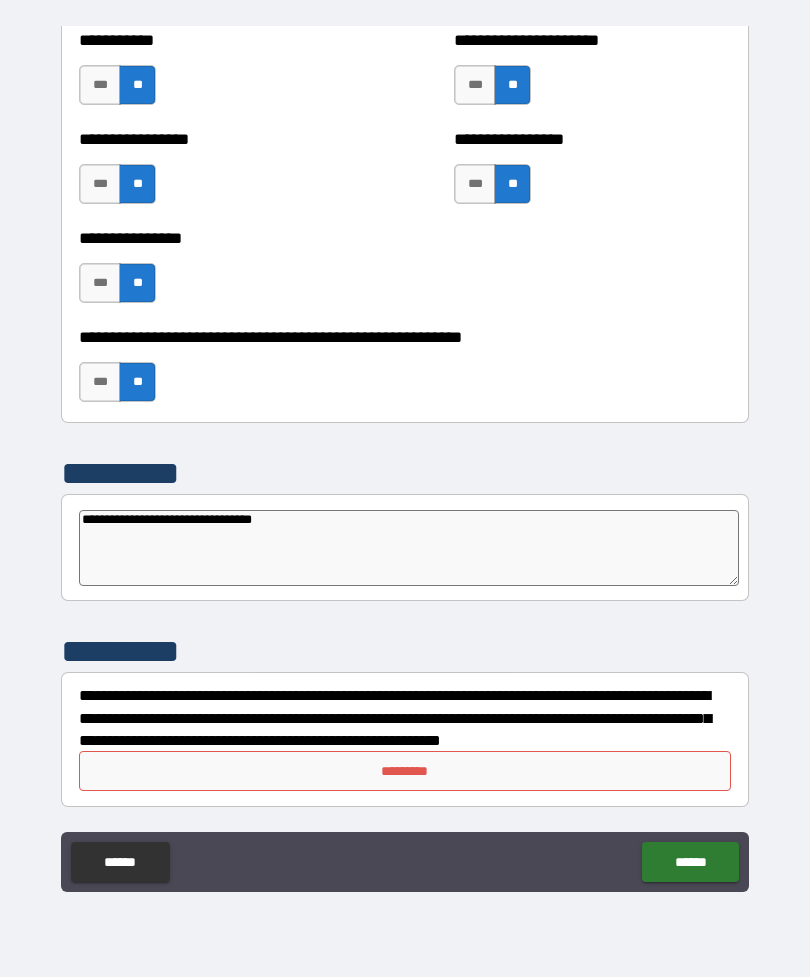type on "**********" 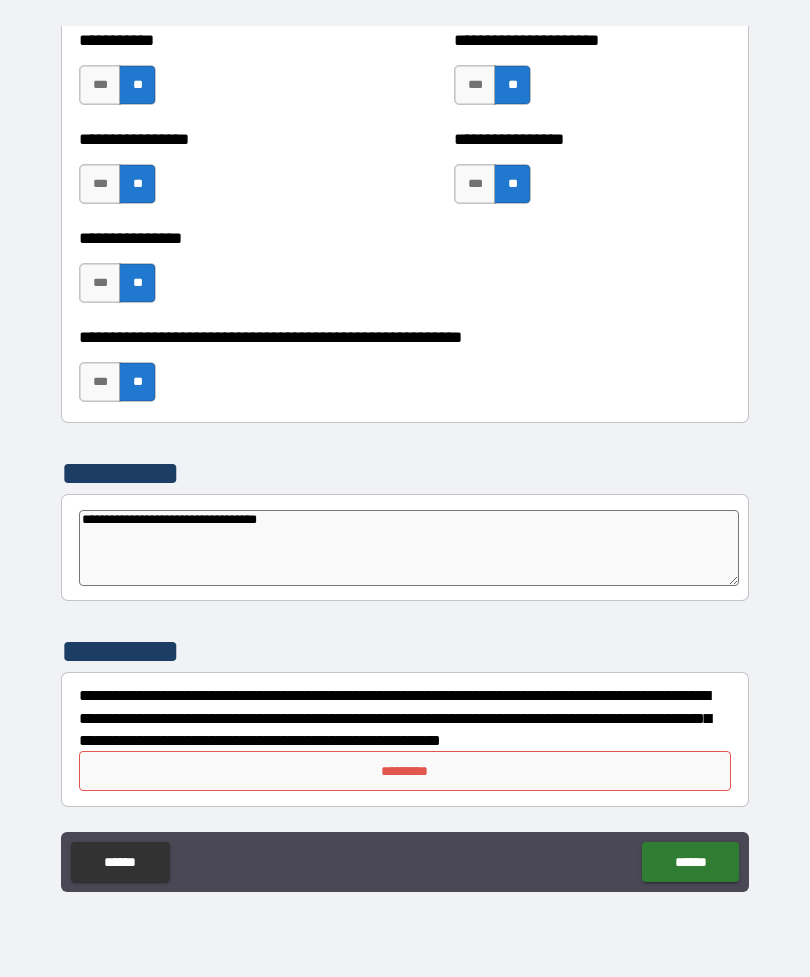 type on "*" 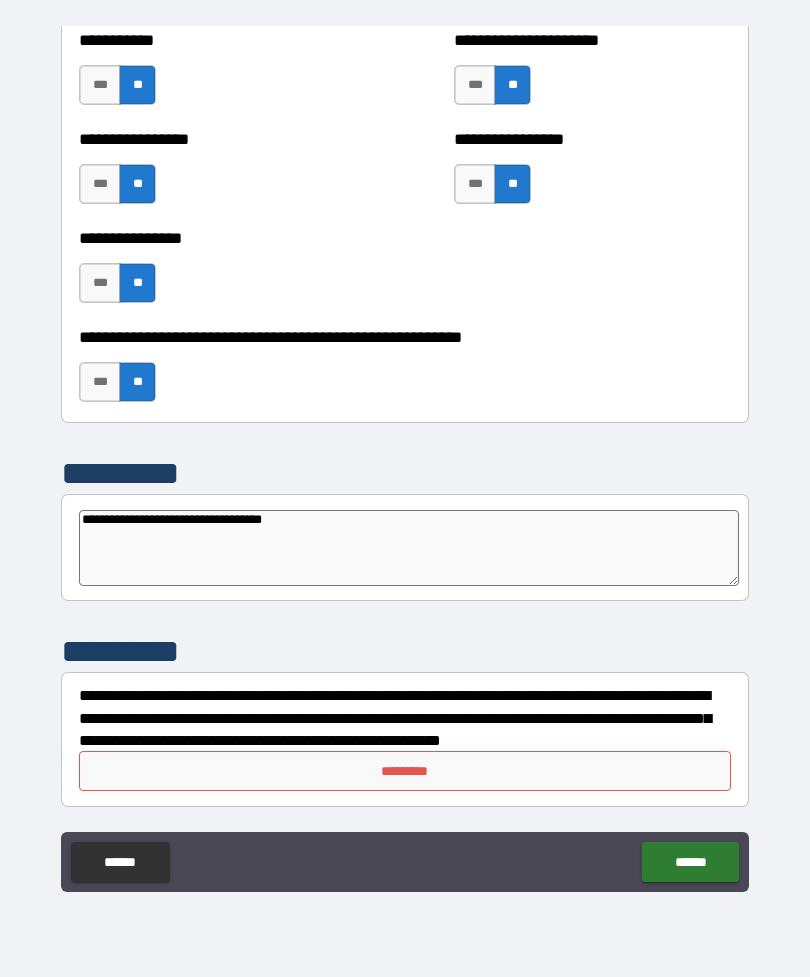 type on "*" 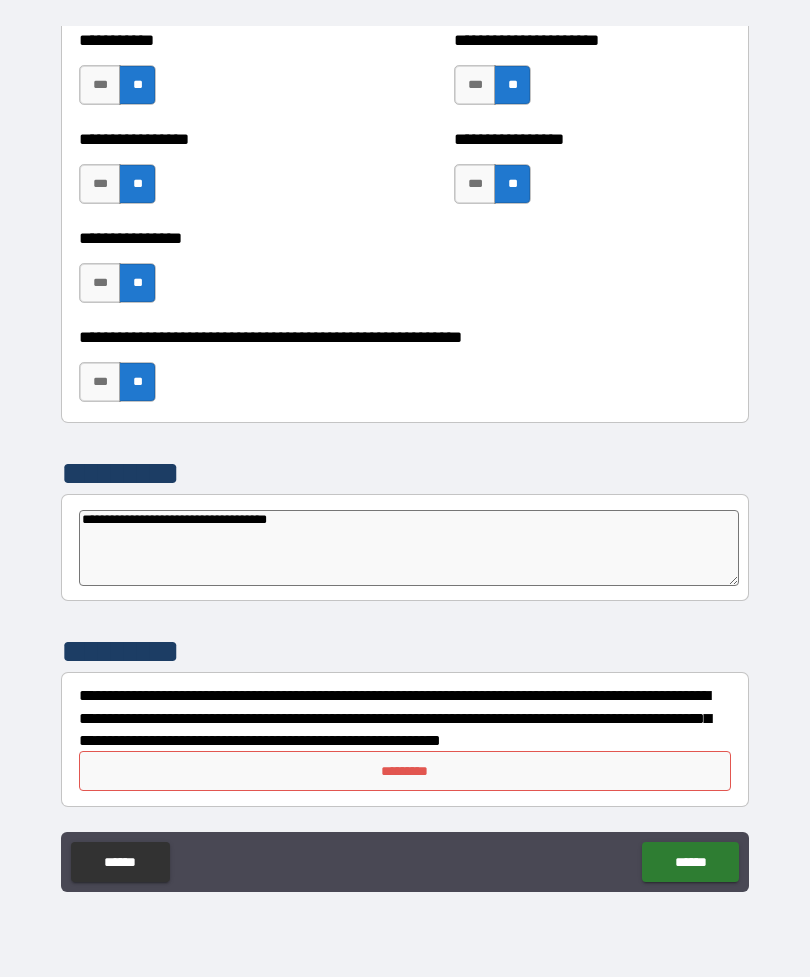 type on "*" 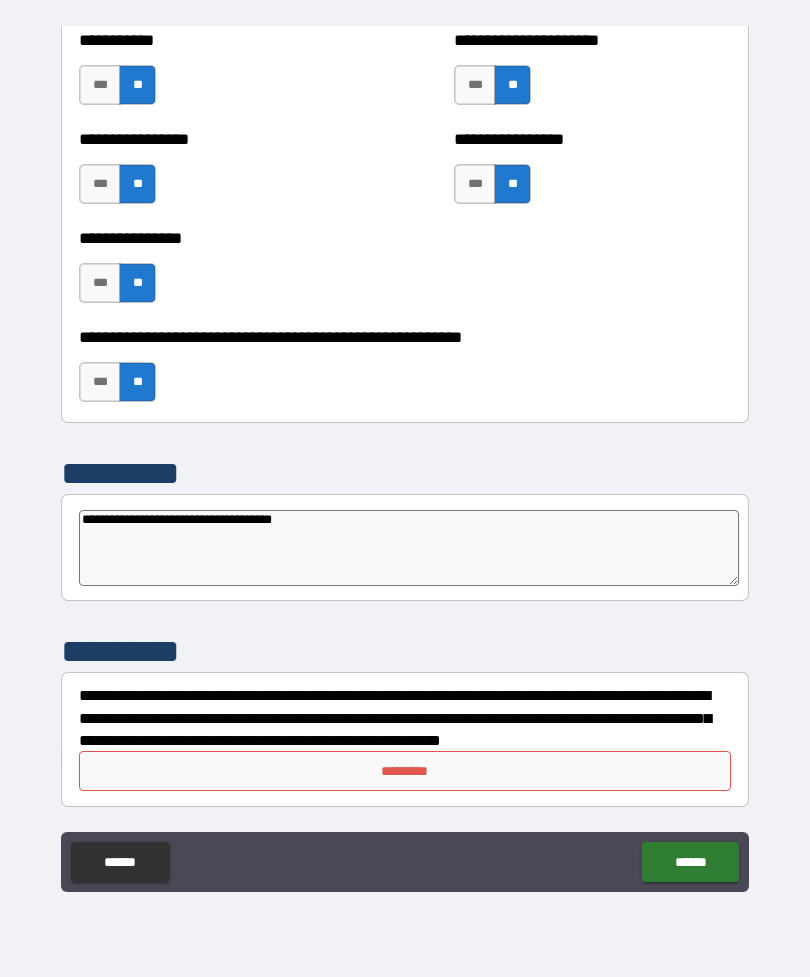type on "*" 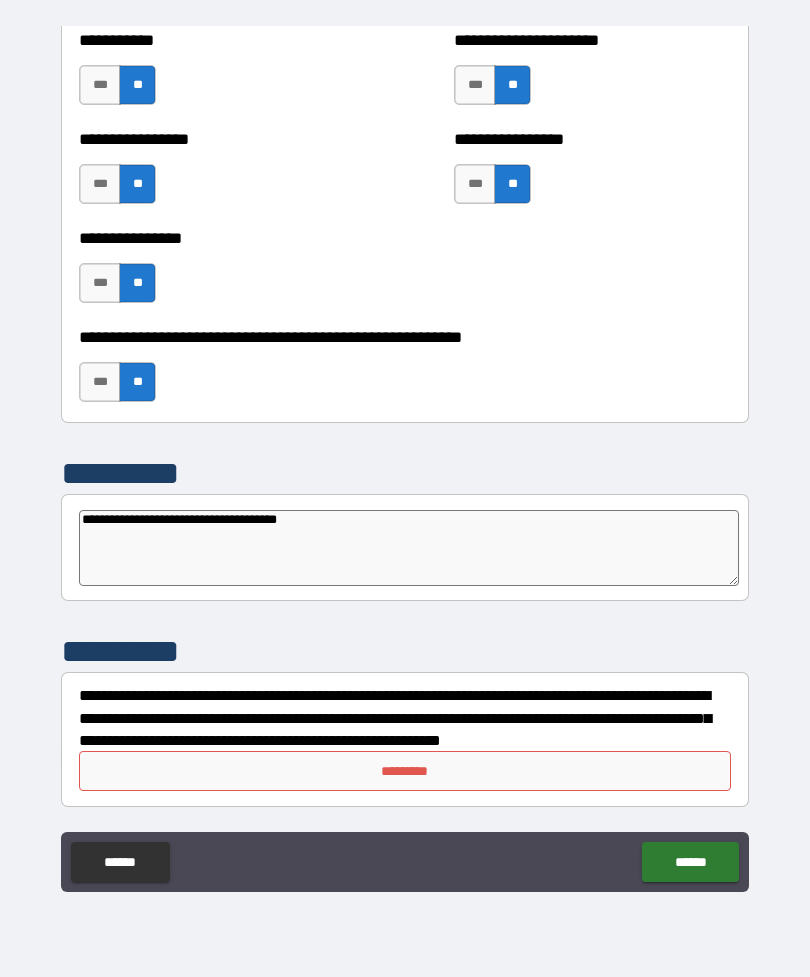 type on "*" 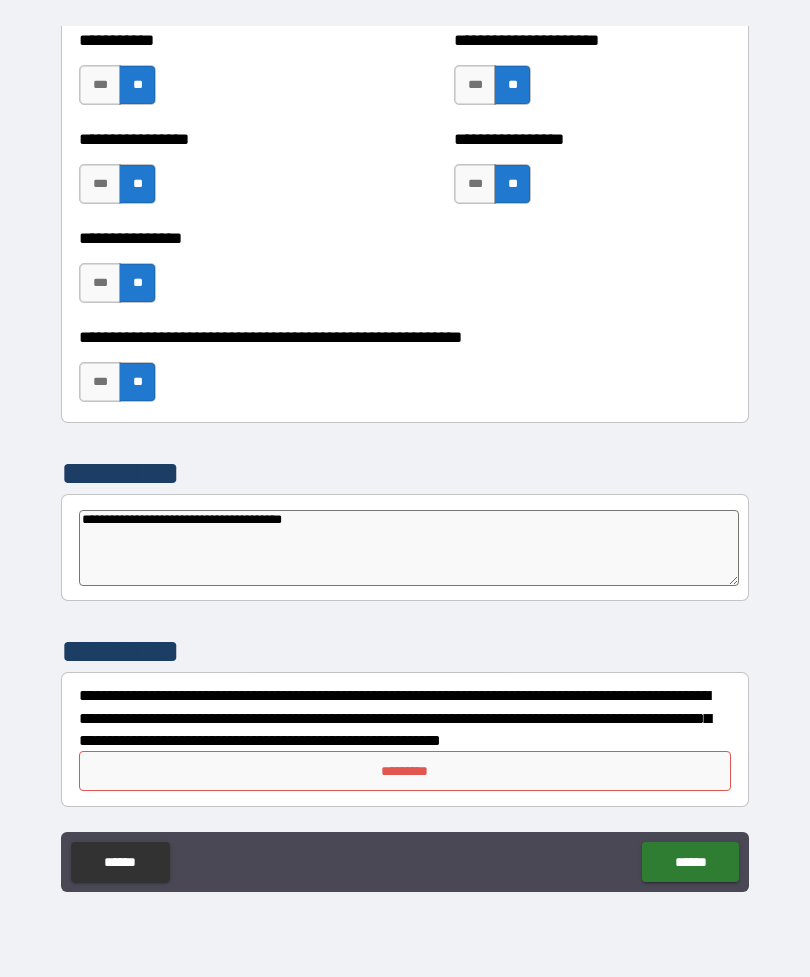 type on "*" 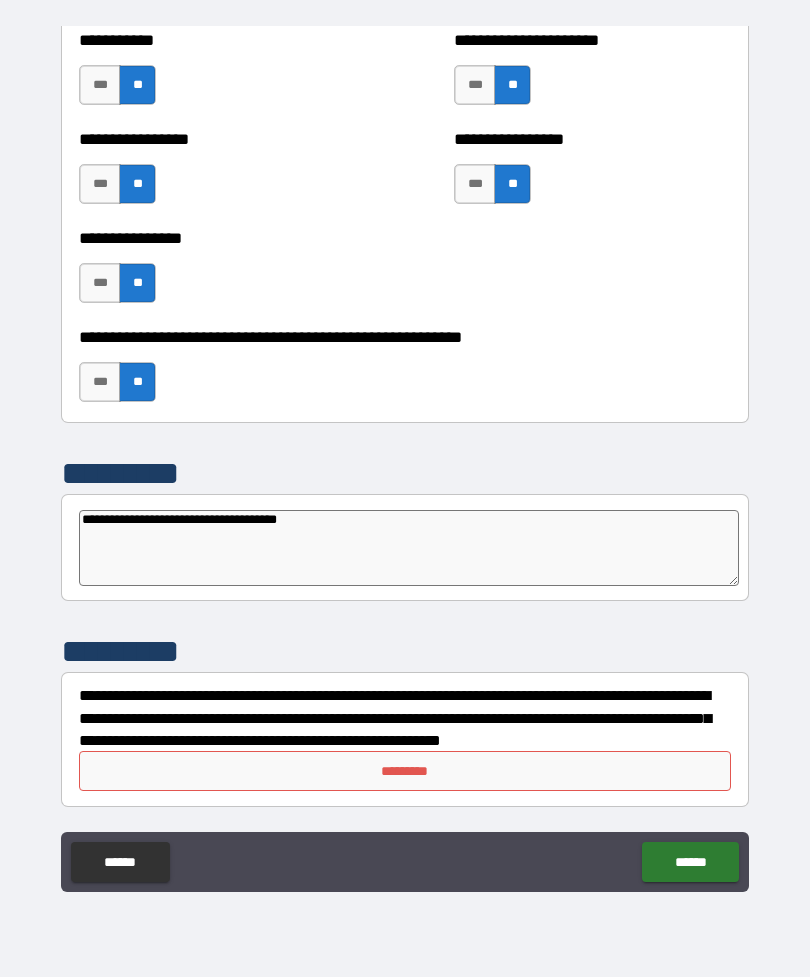 type on "**********" 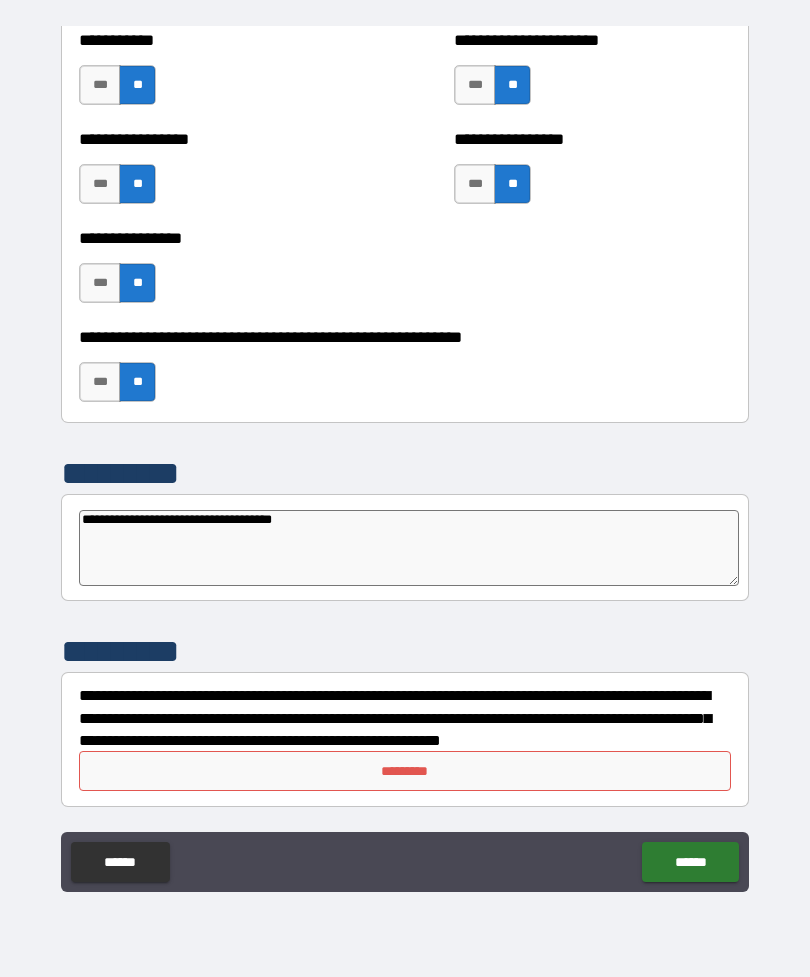 type on "**********" 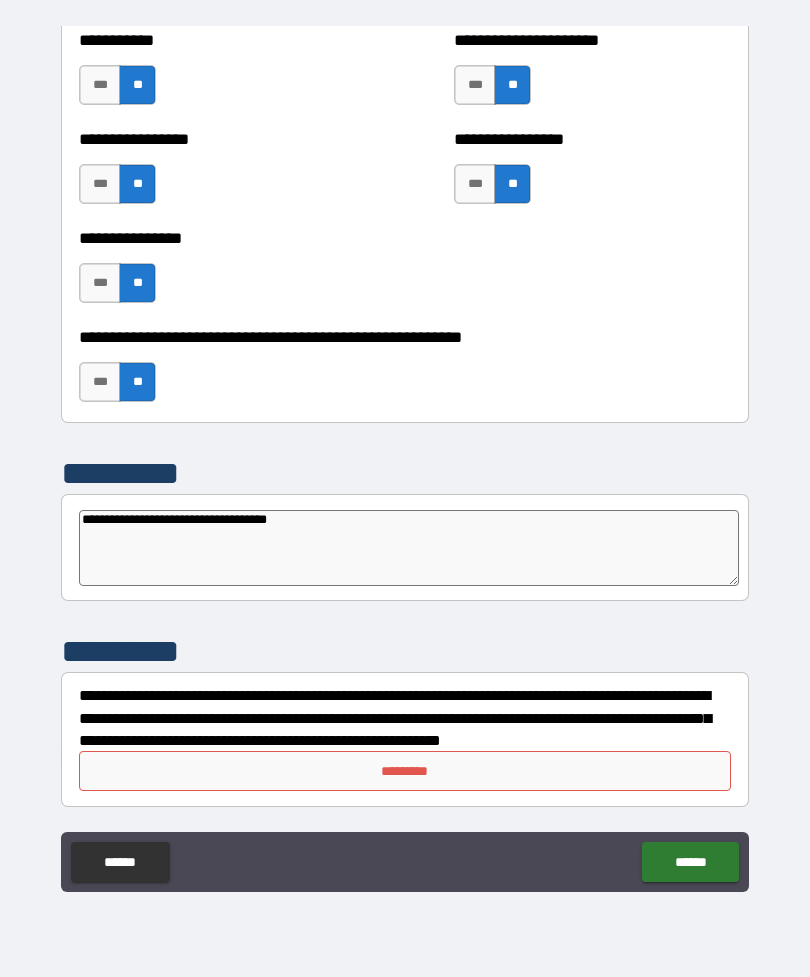 type on "**********" 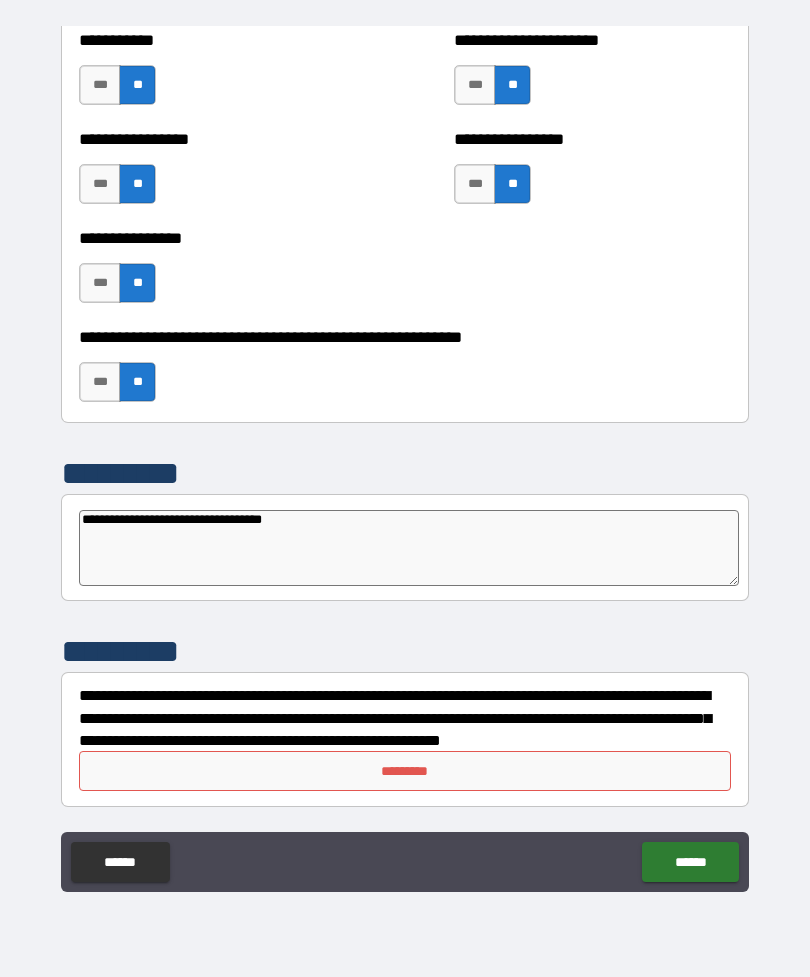 type on "**********" 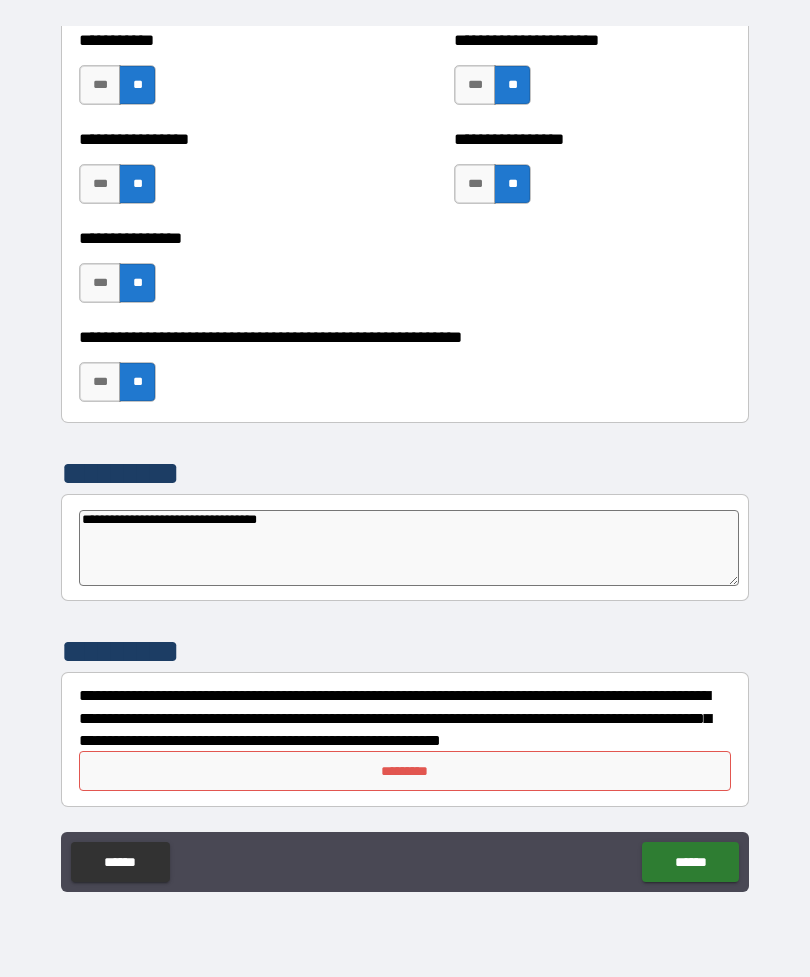 type on "**********" 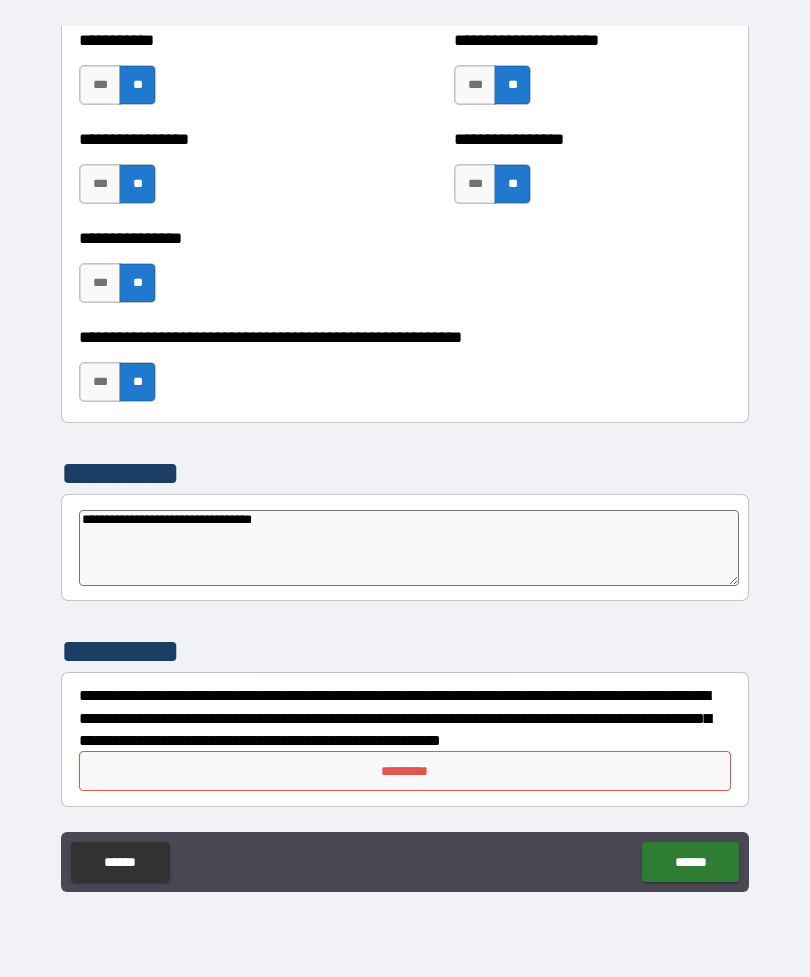type on "*" 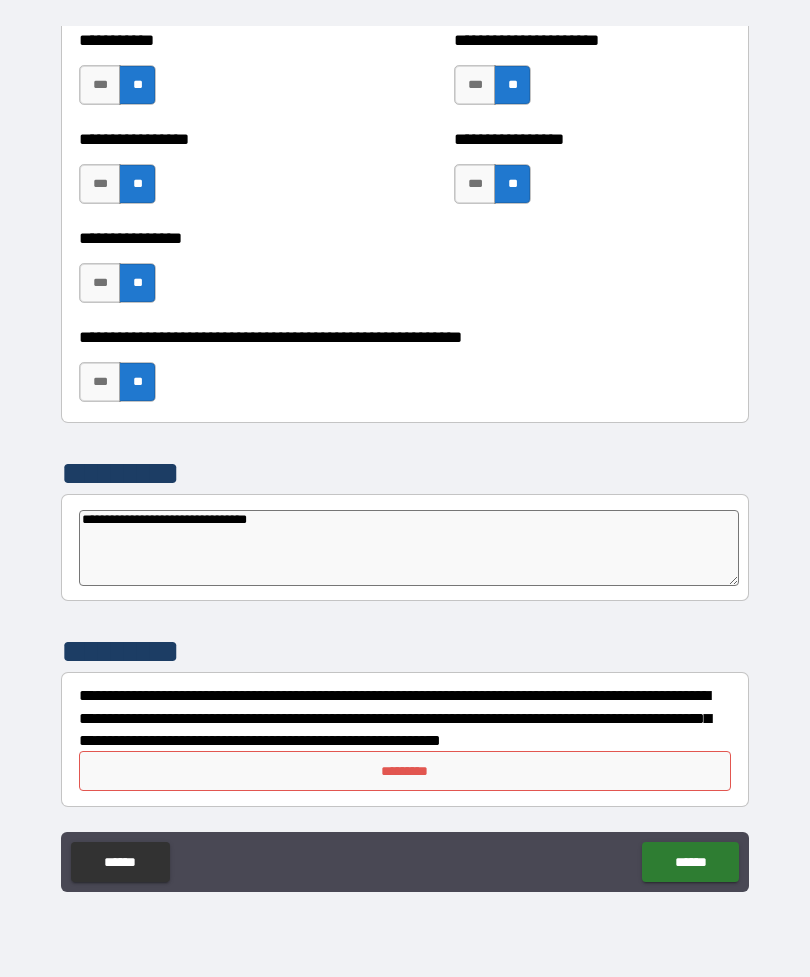 type on "*" 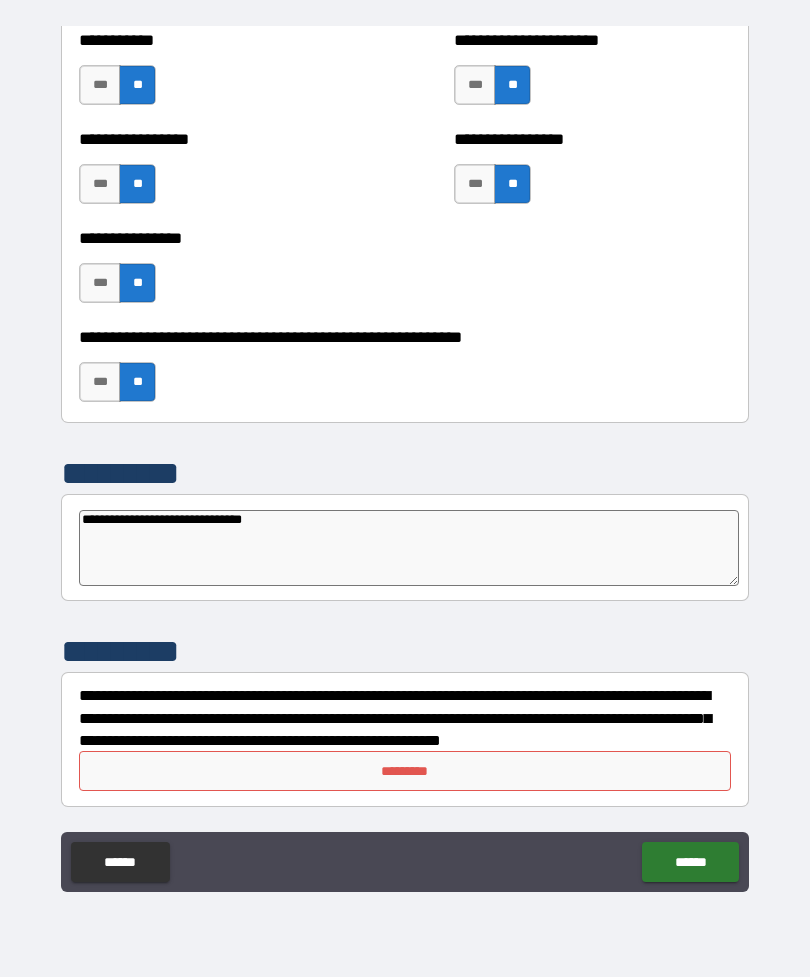 type on "*" 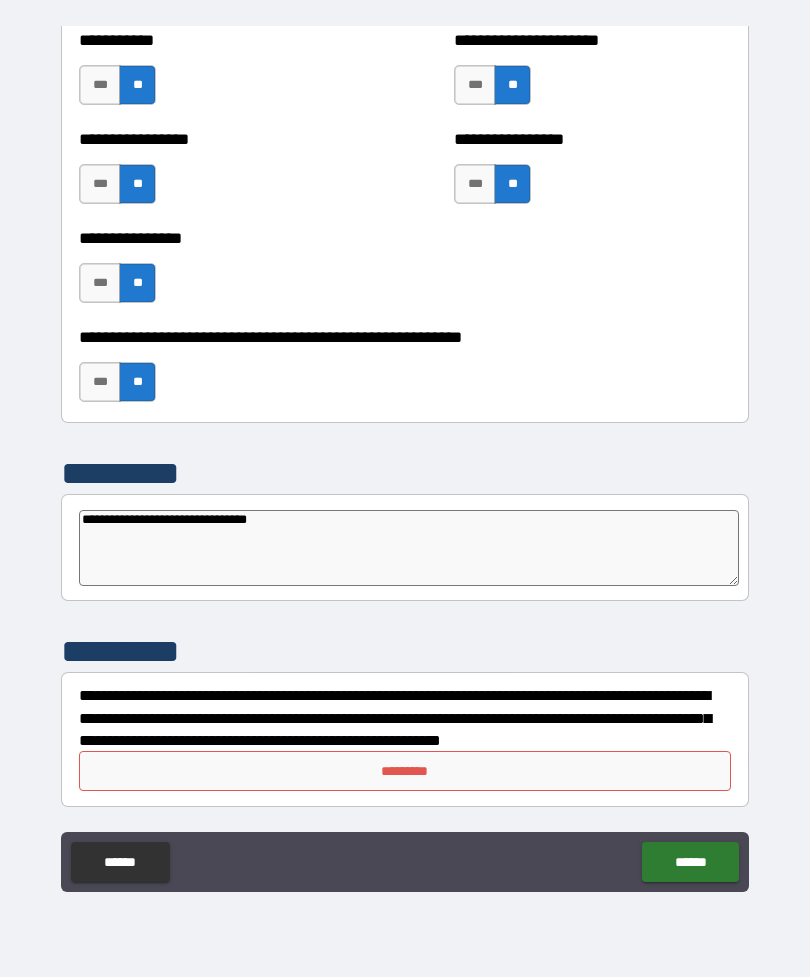 type on "*" 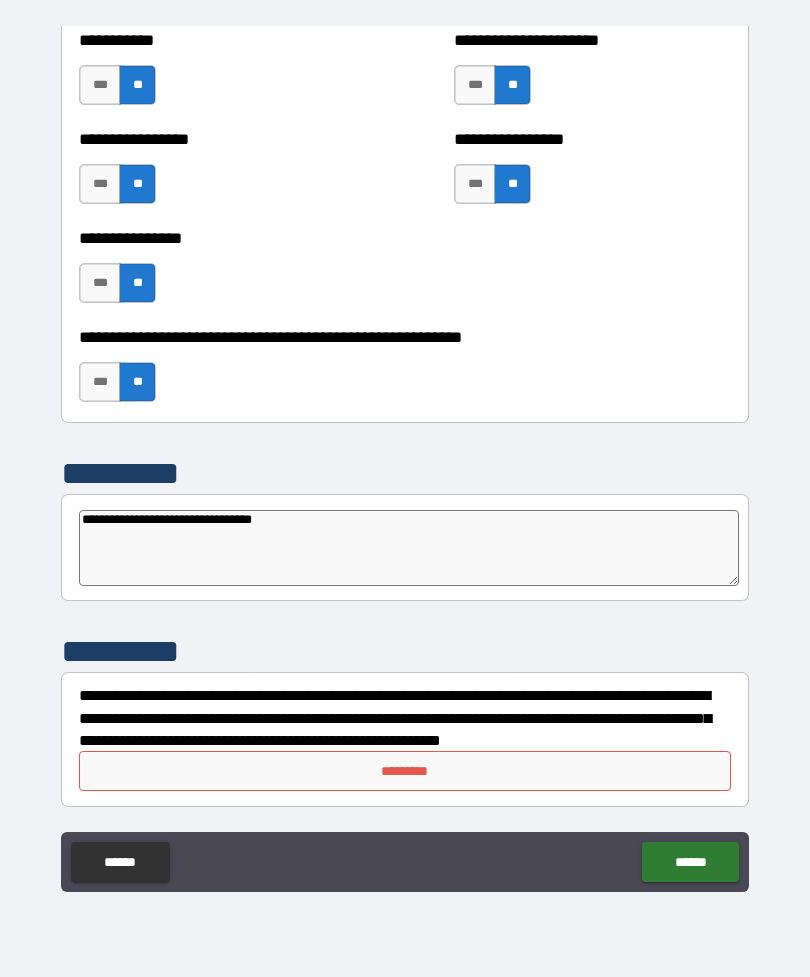 type on "*" 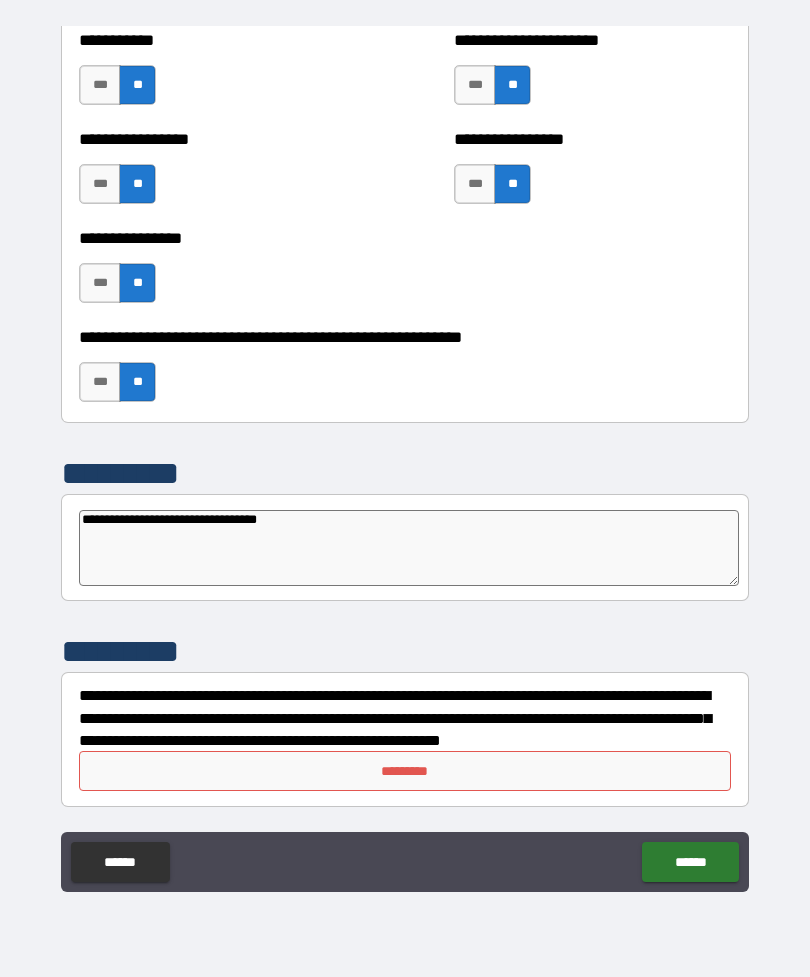 type on "*" 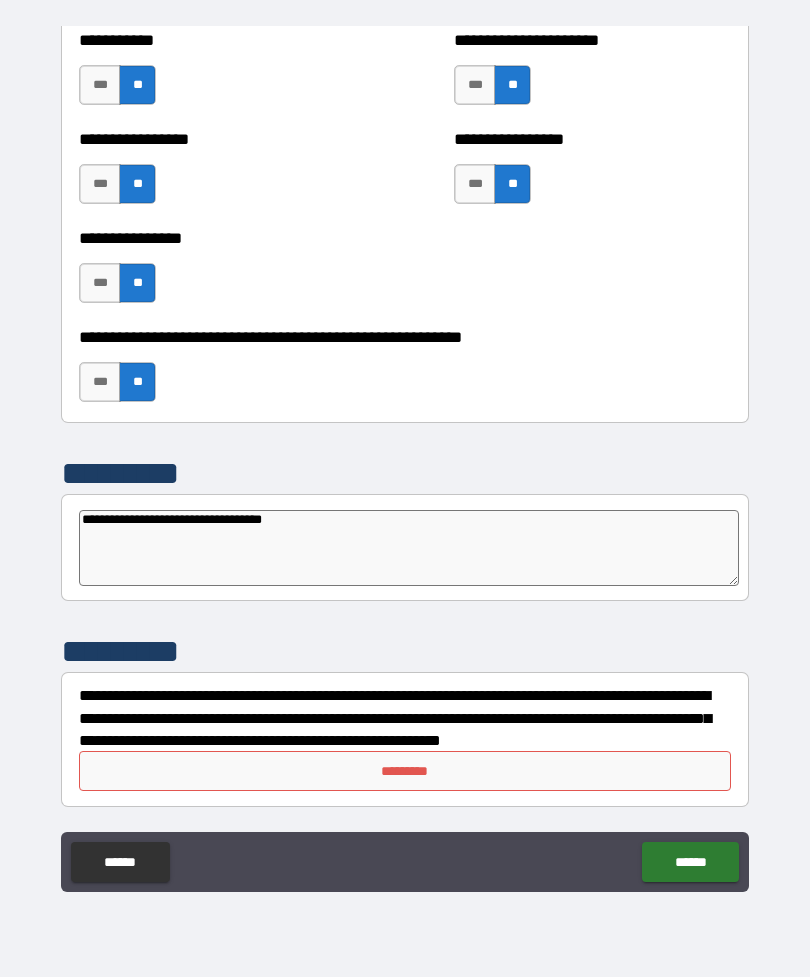 type on "*" 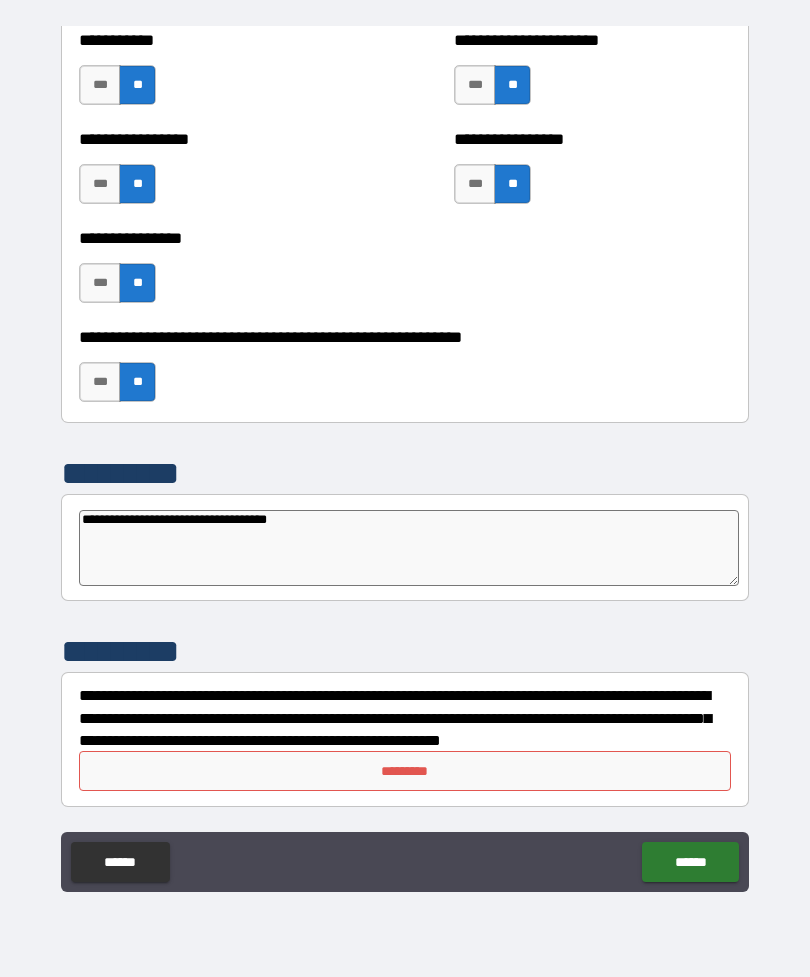 type on "*" 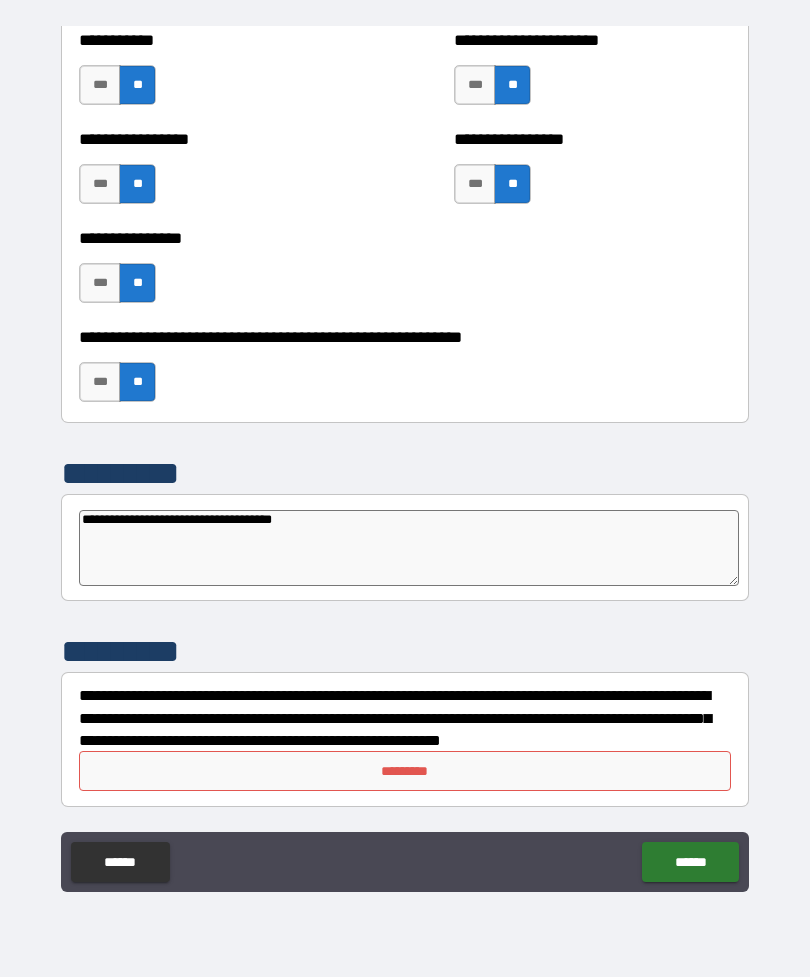 type on "*" 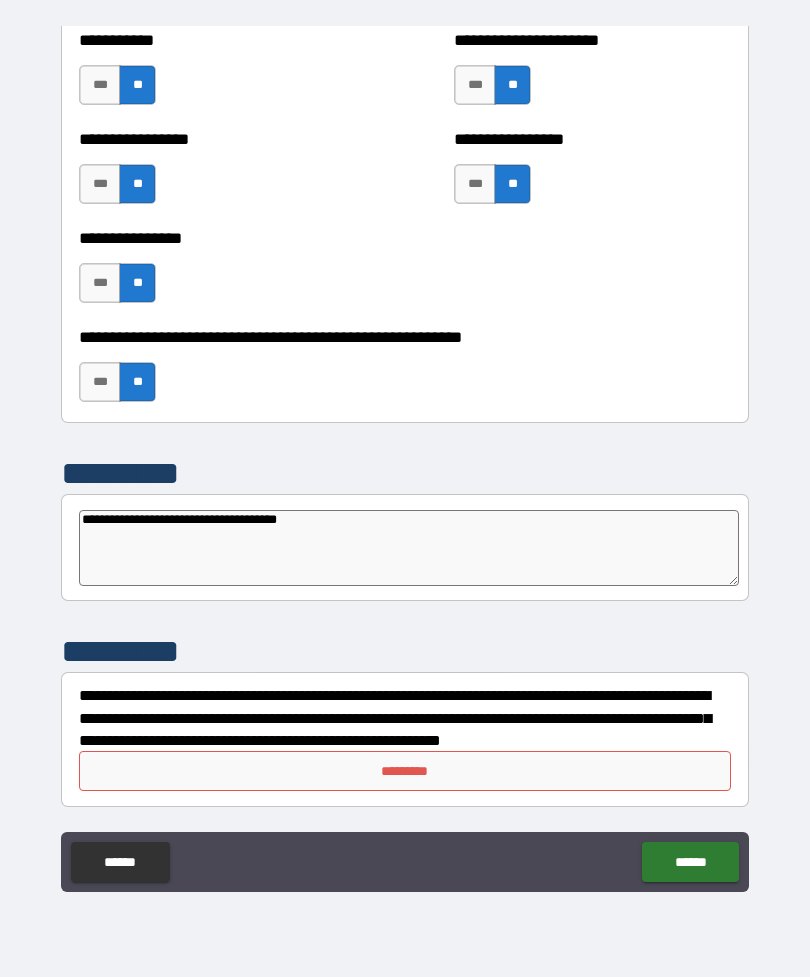 type on "*" 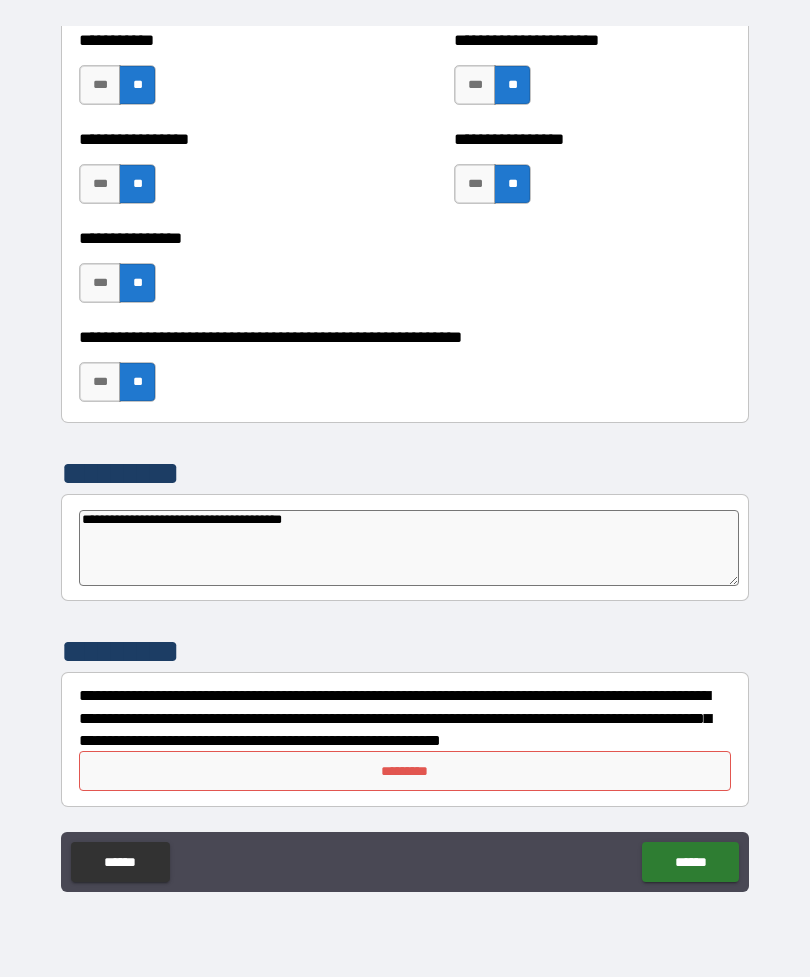type on "*" 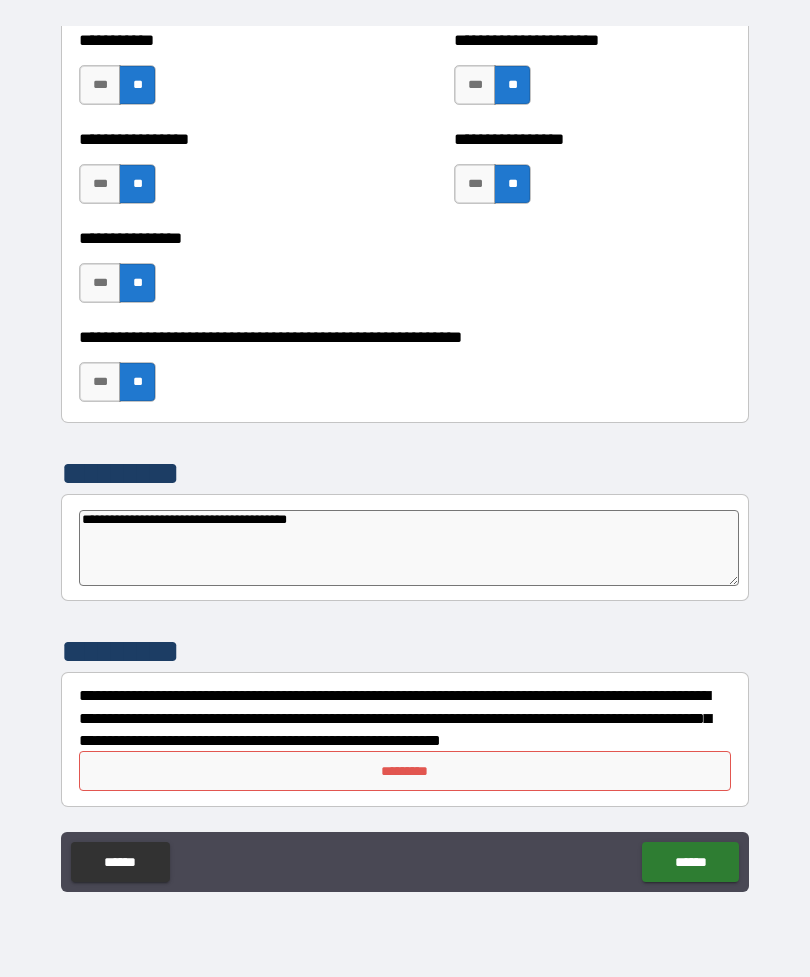 type on "*" 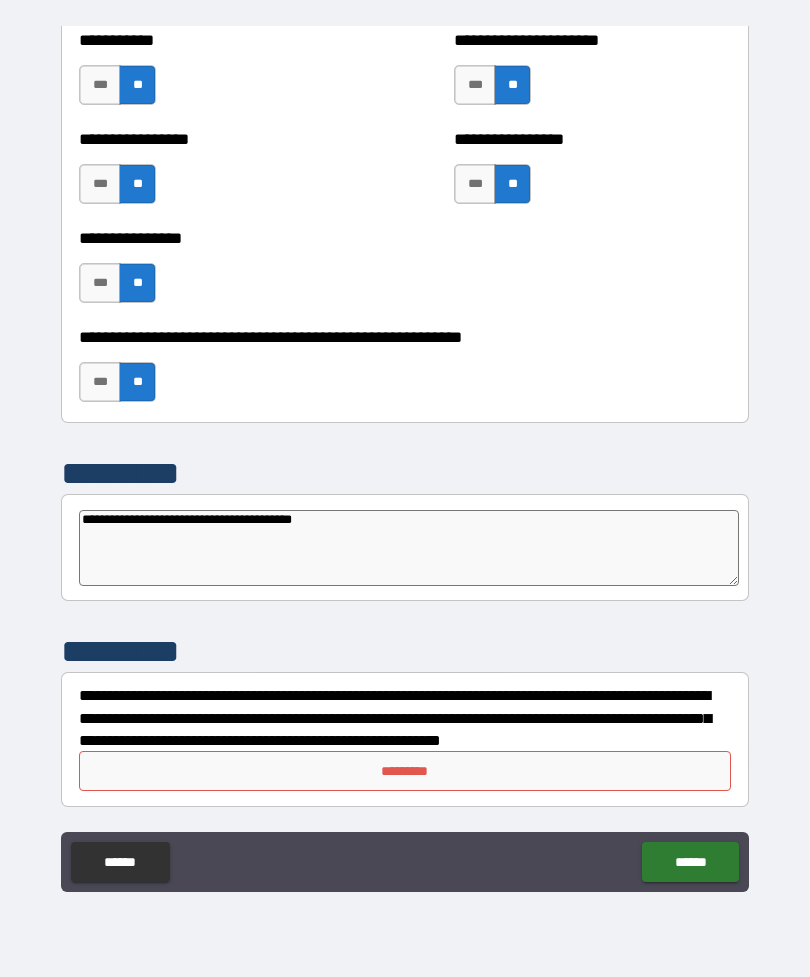 type on "*" 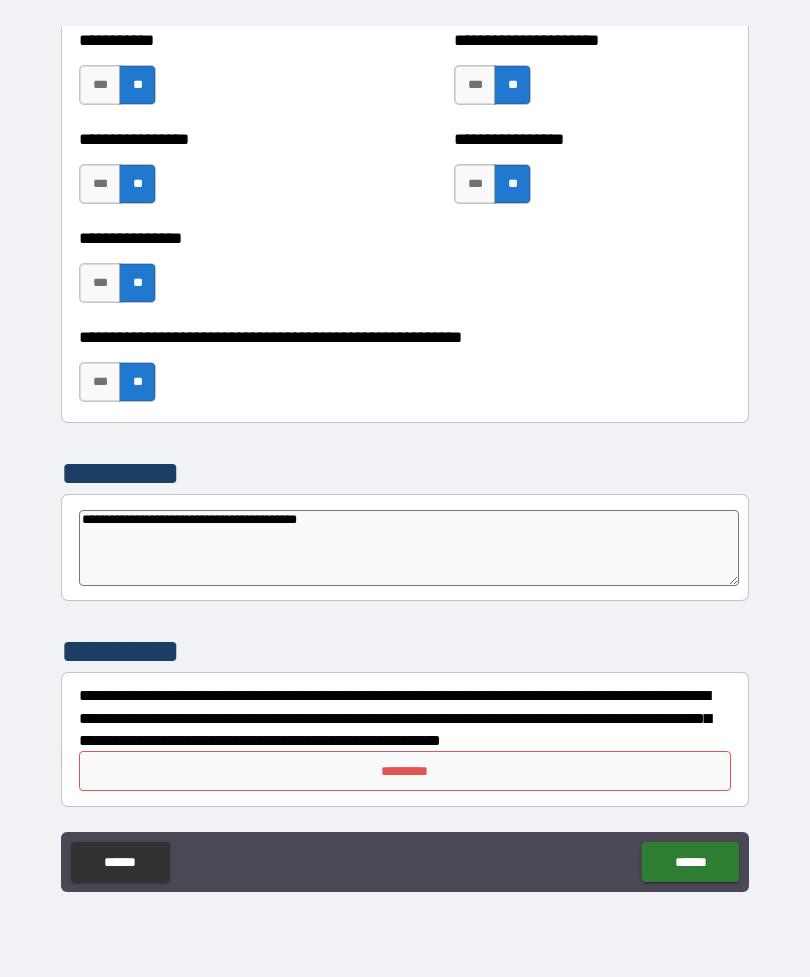 type on "*" 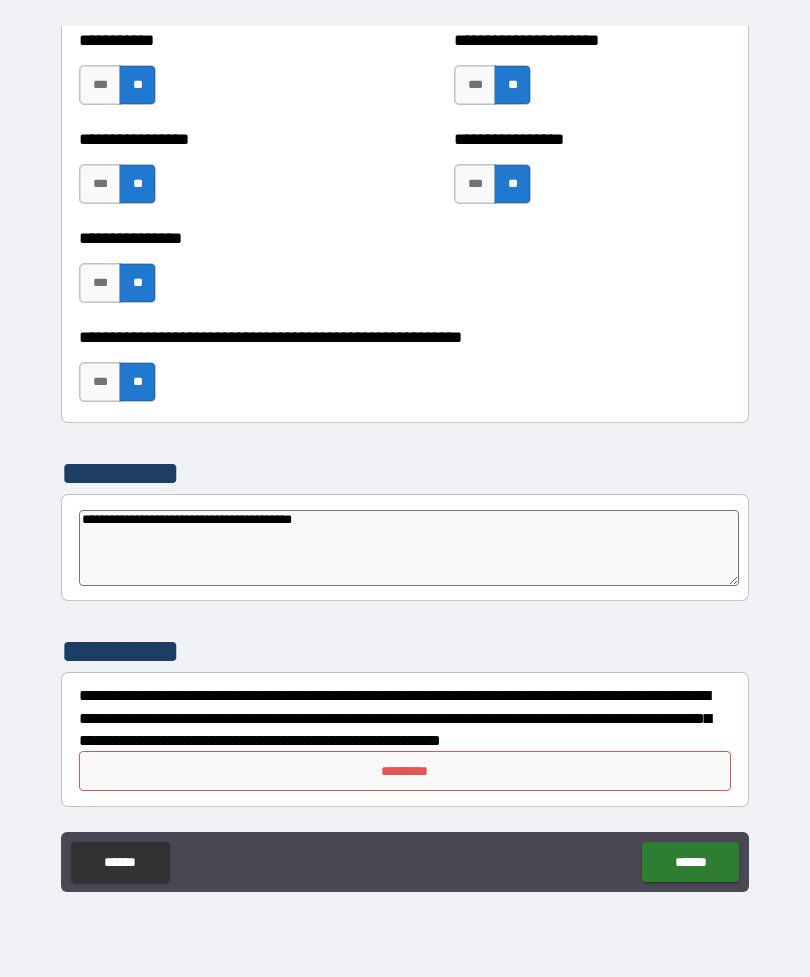 type on "**********" 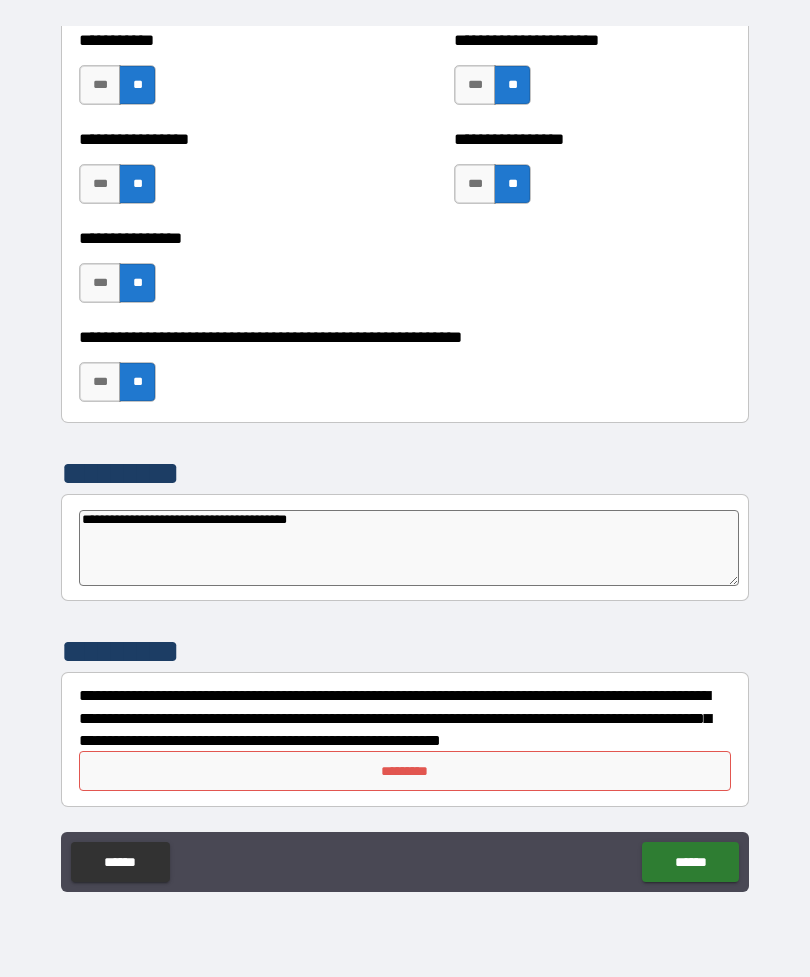 type on "**********" 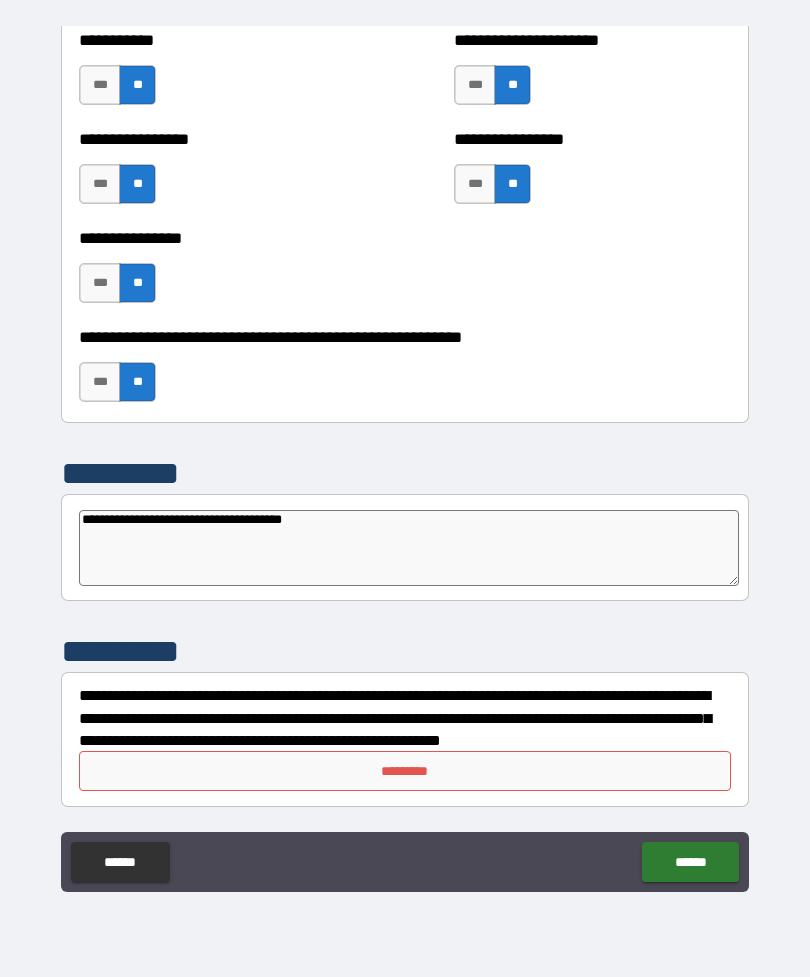type on "*" 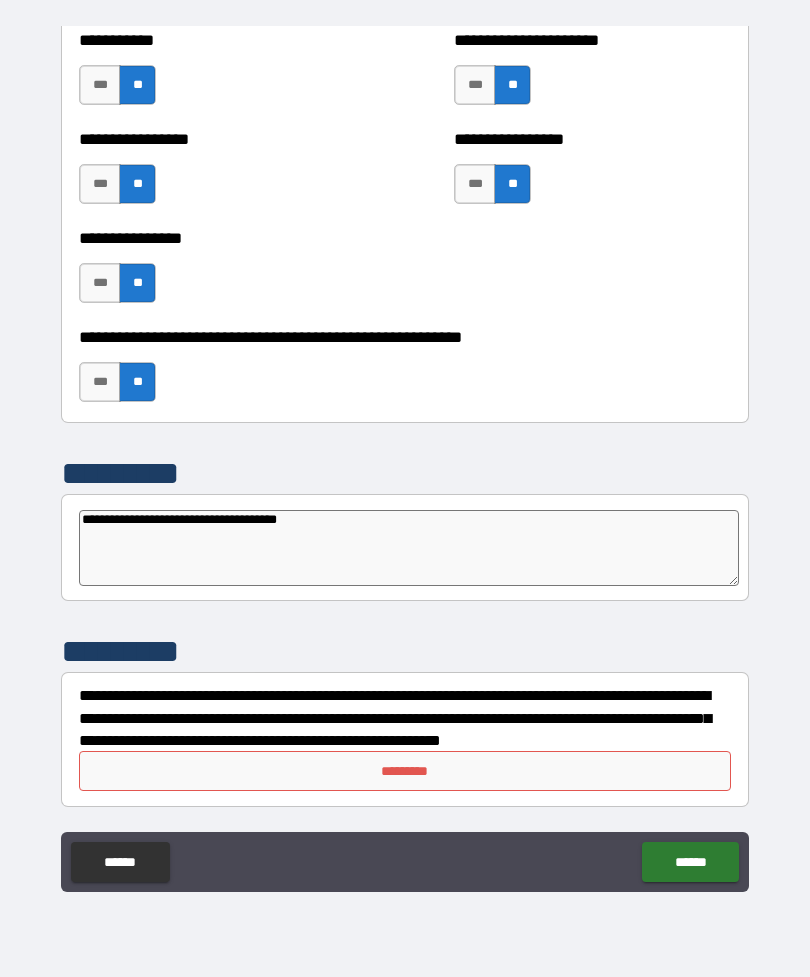 type on "**********" 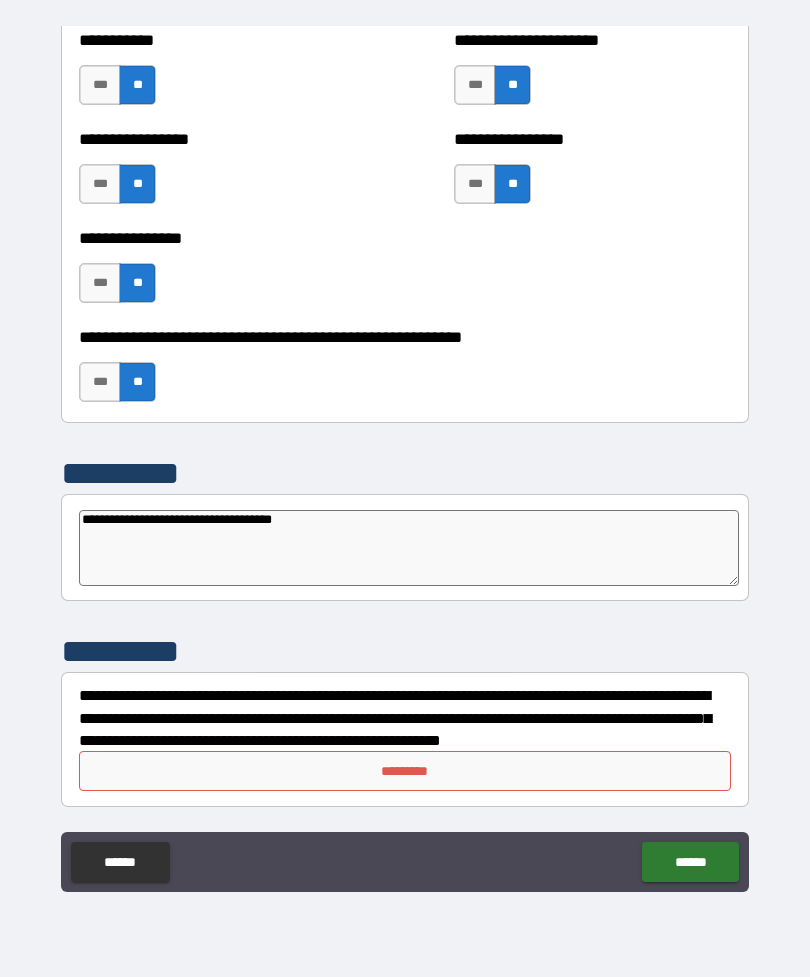 type on "**********" 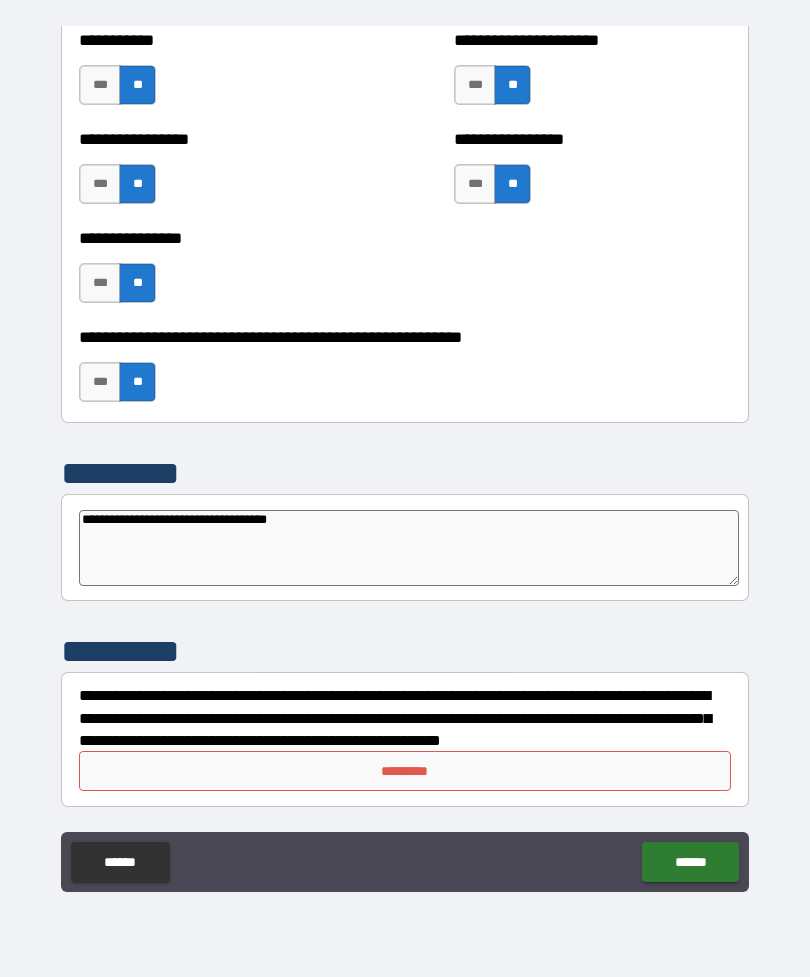 type on "**********" 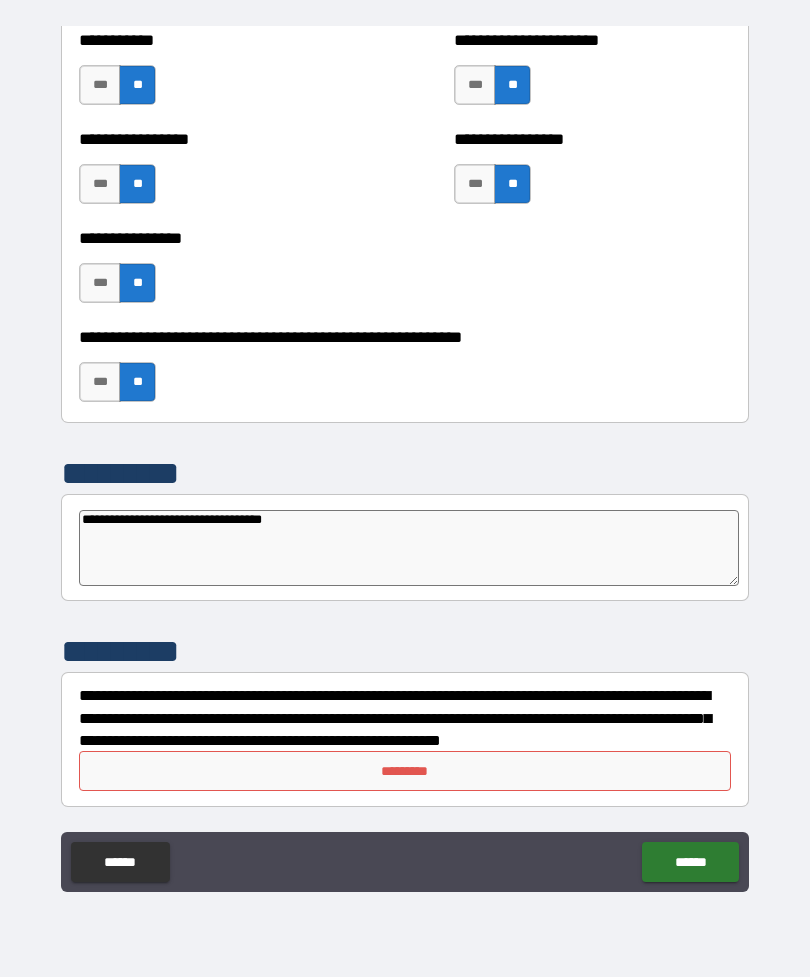 type on "**********" 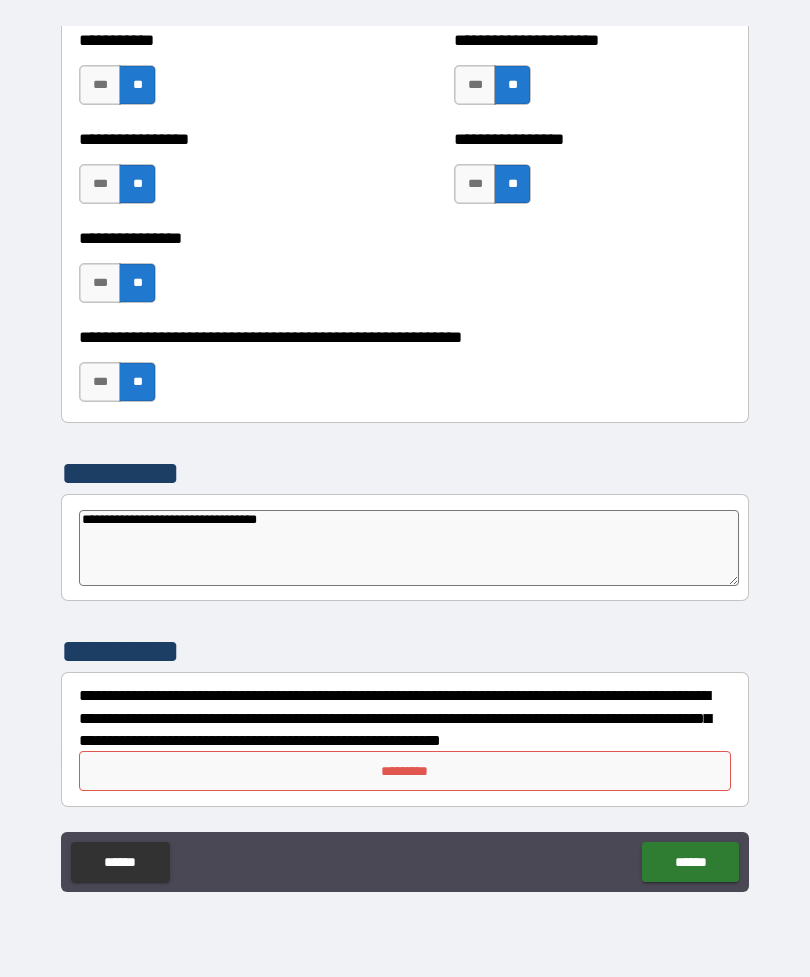 type on "**********" 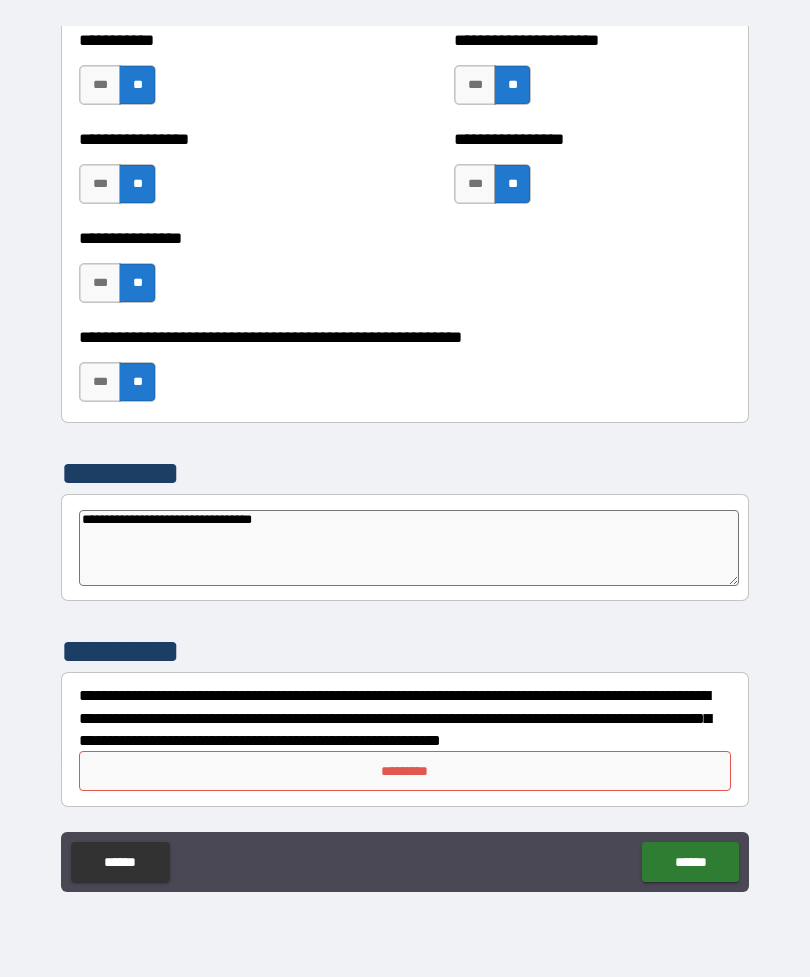 type on "**********" 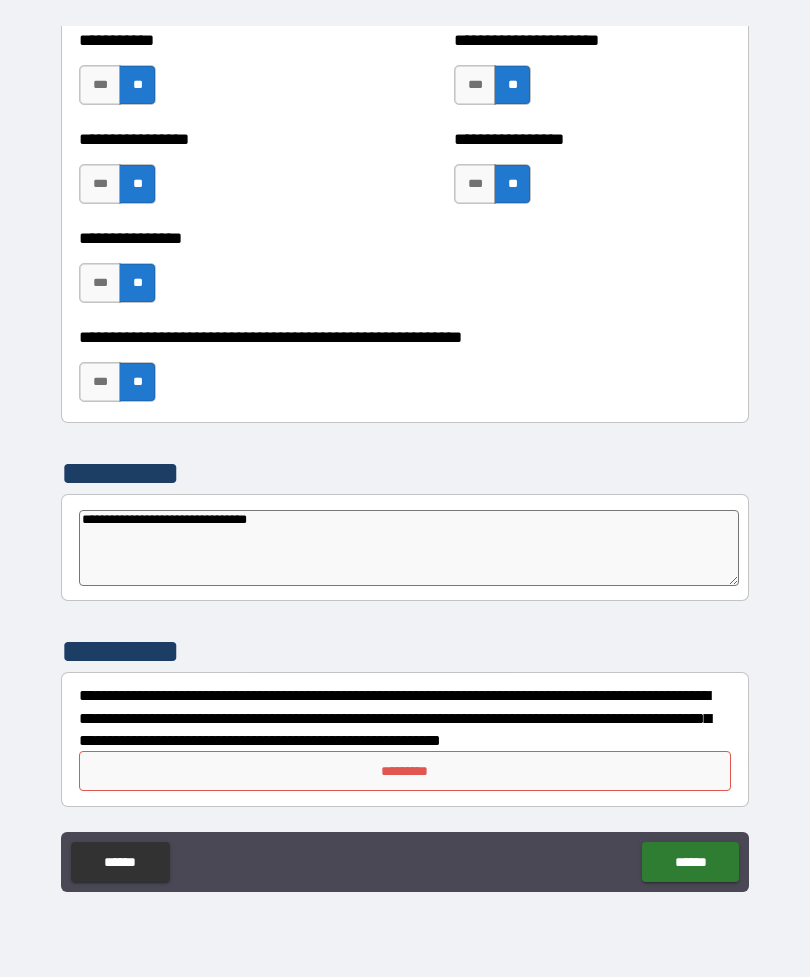type on "**********" 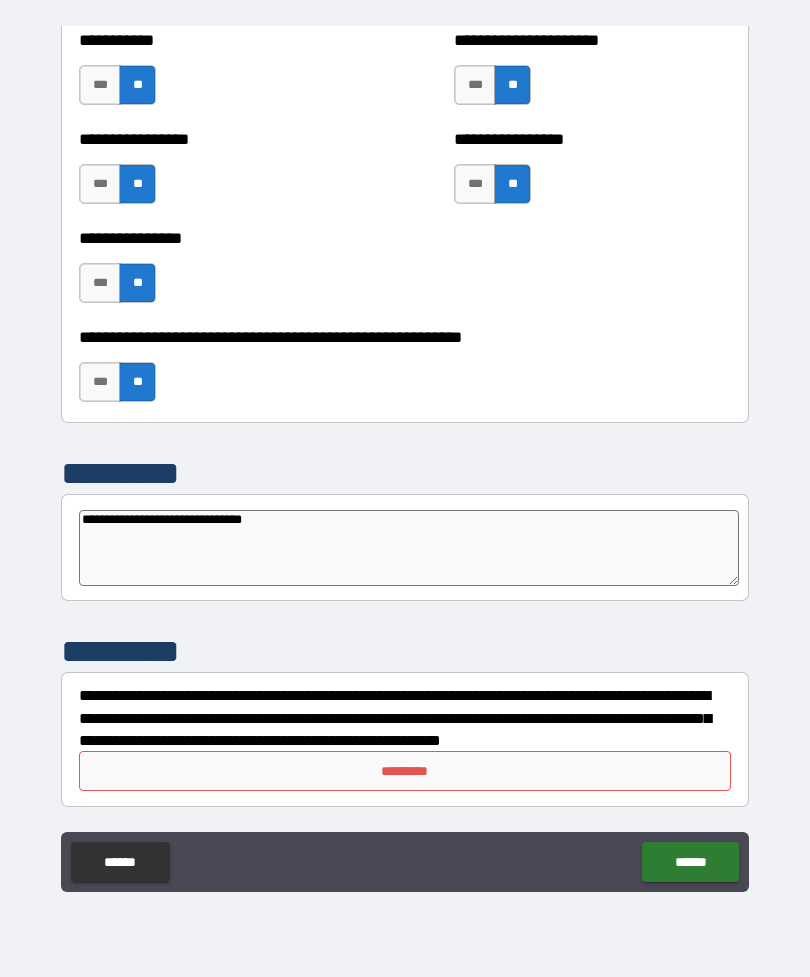 type on "**********" 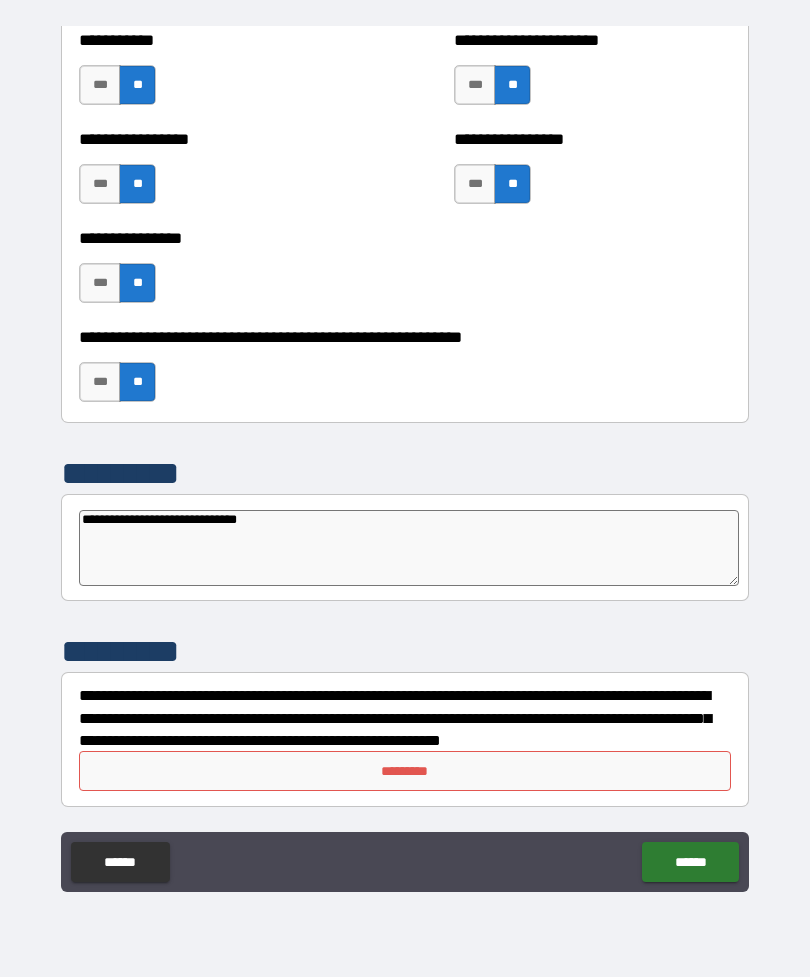 type on "*" 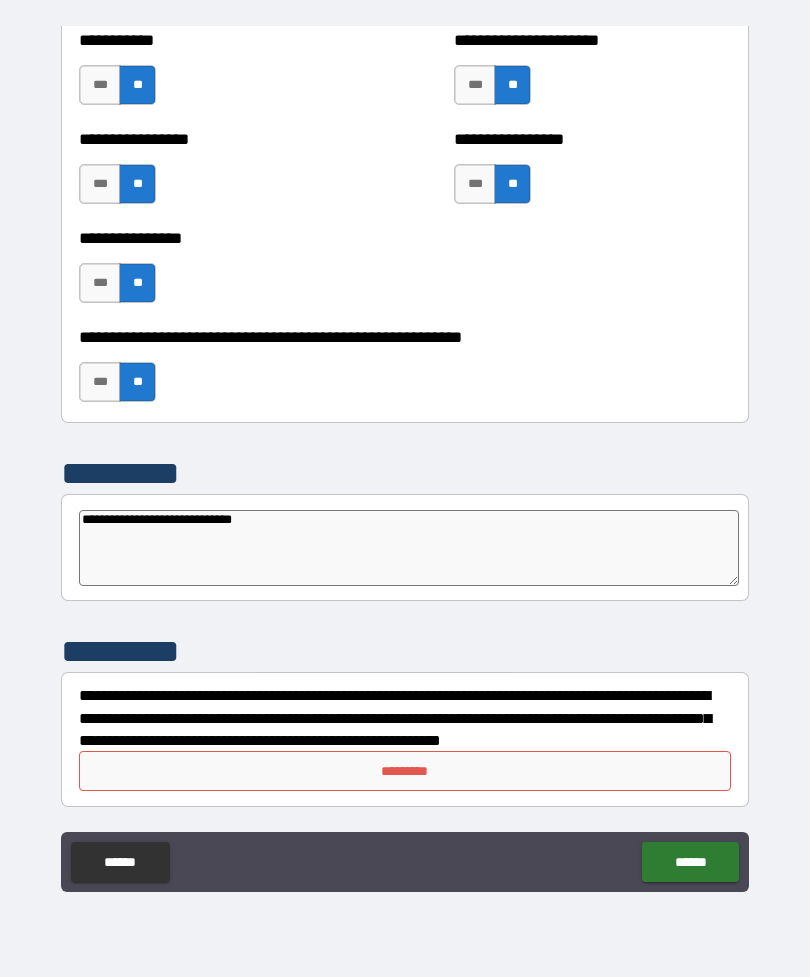 type on "*" 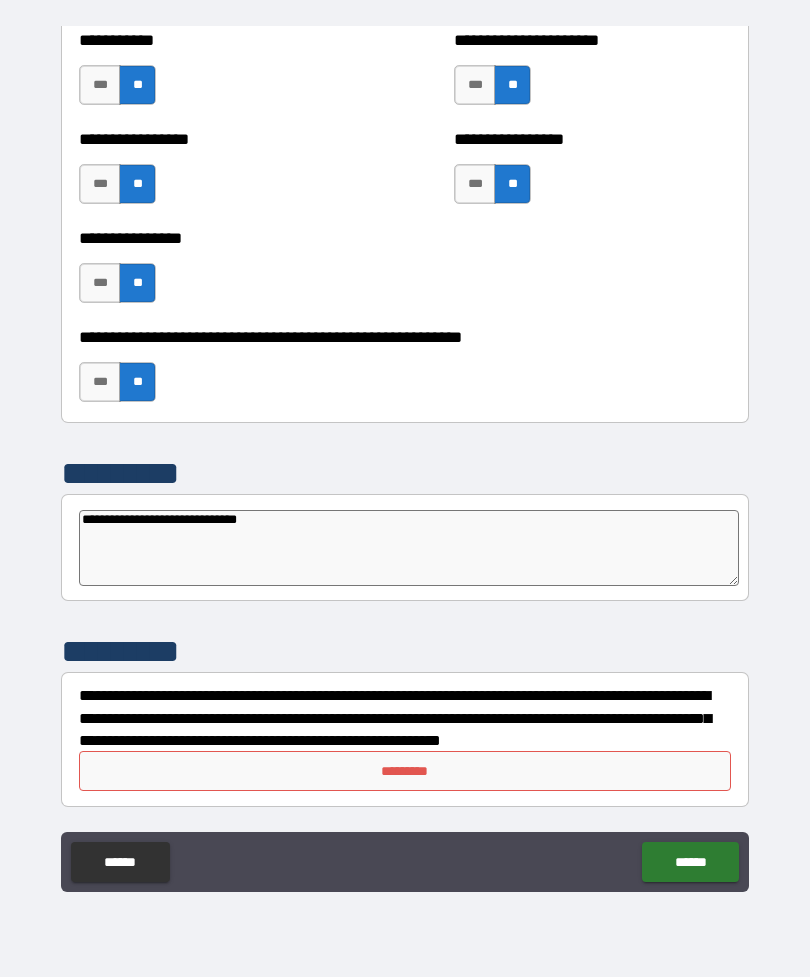 type on "*" 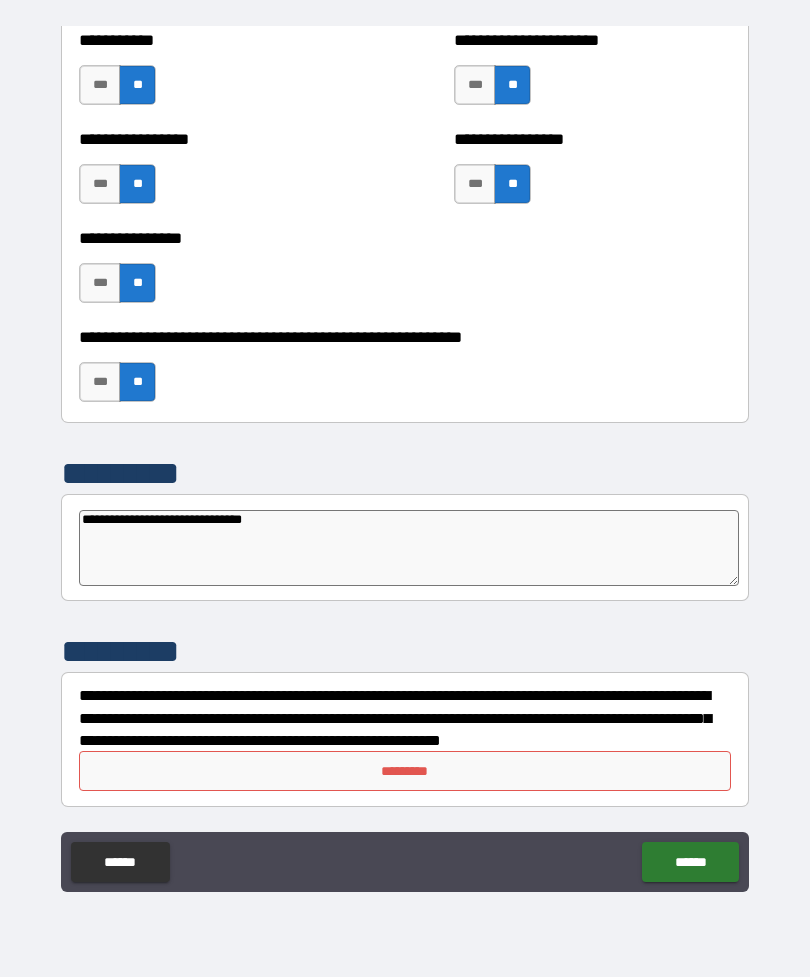 type on "*" 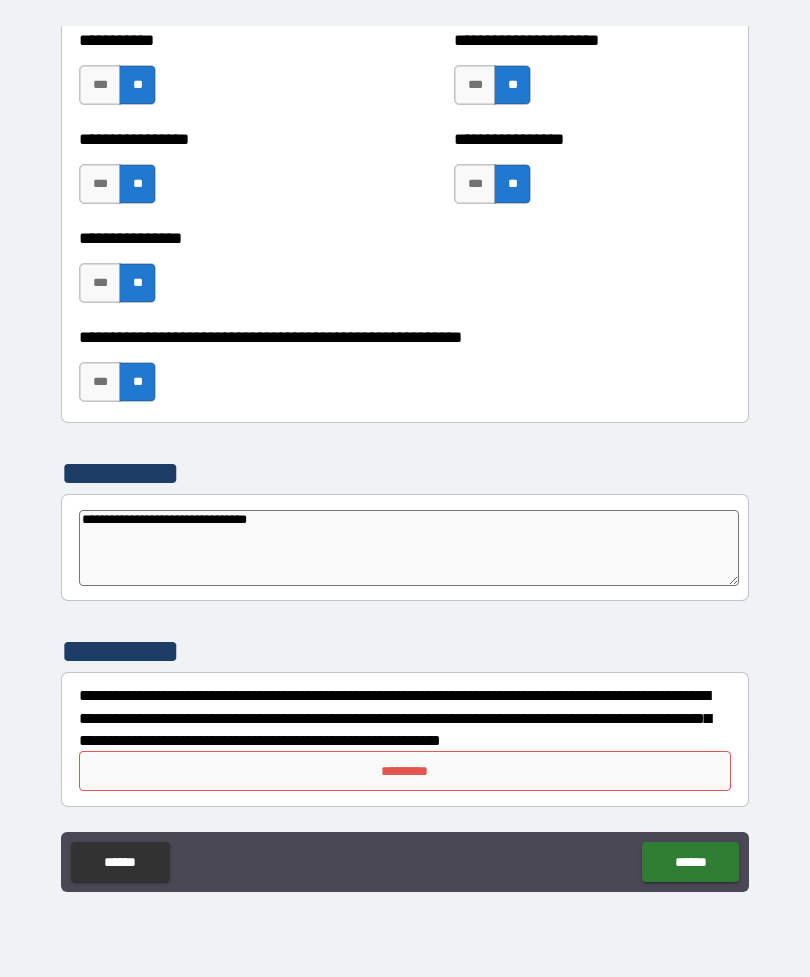 type on "*" 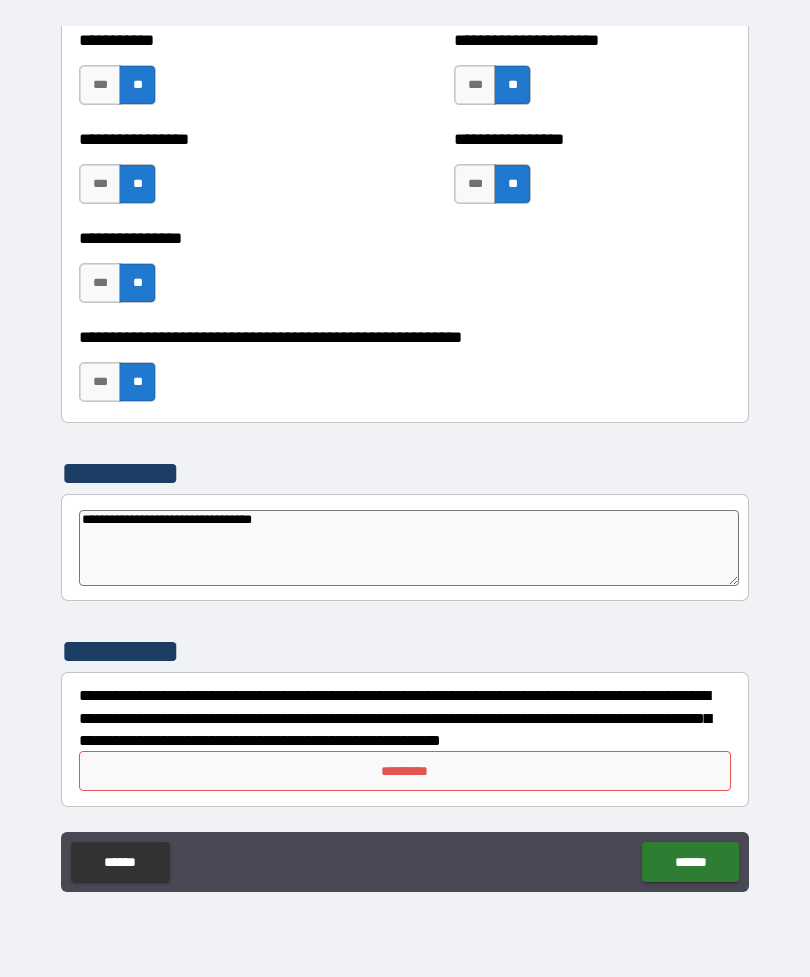type on "*" 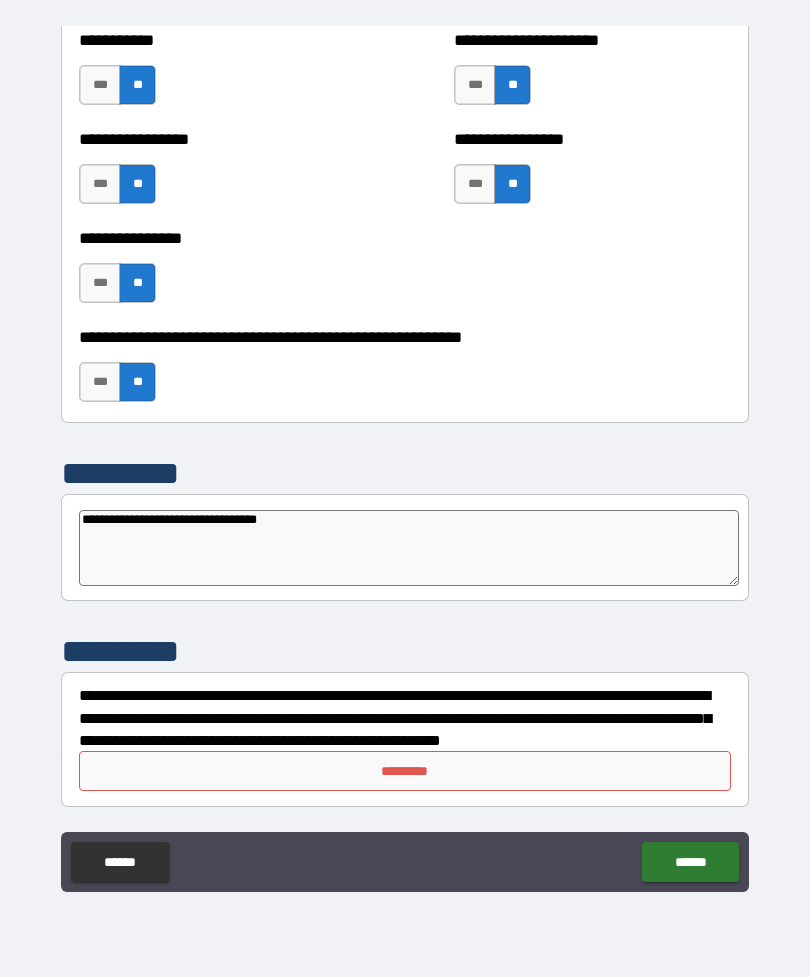 type on "*" 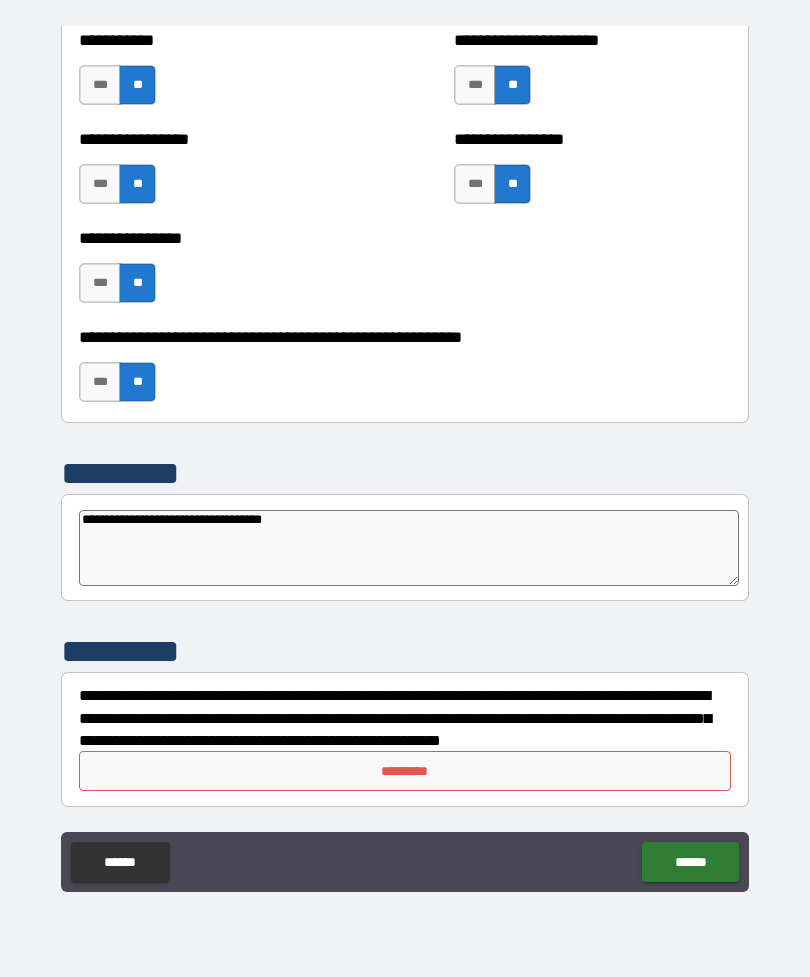 type on "*" 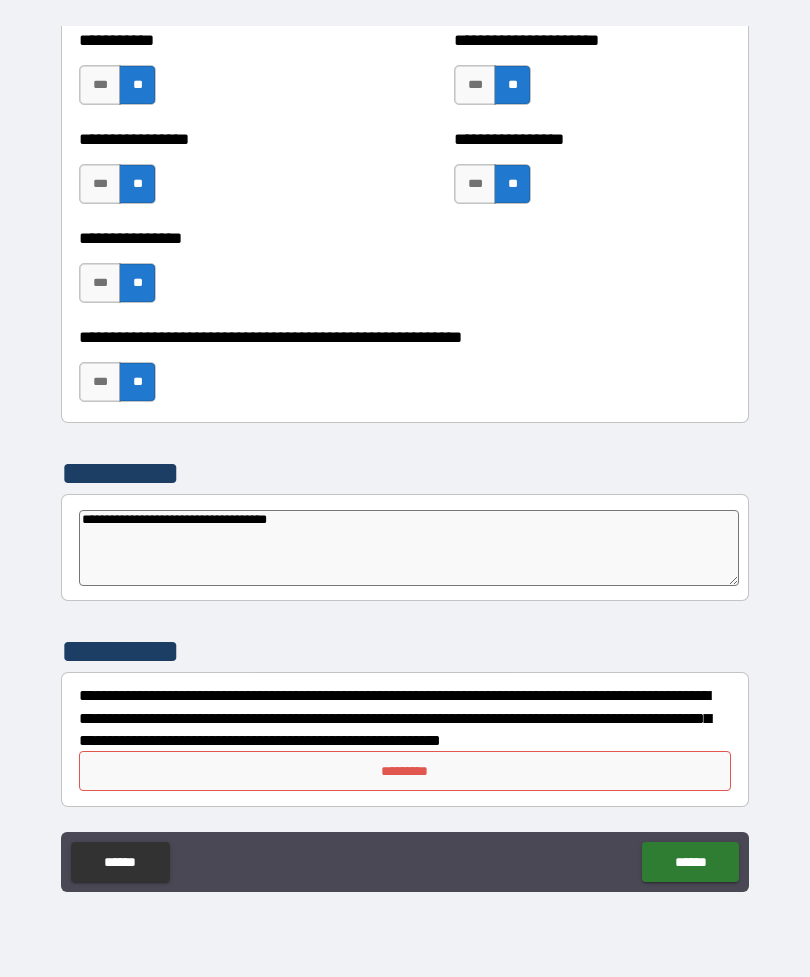 type on "*" 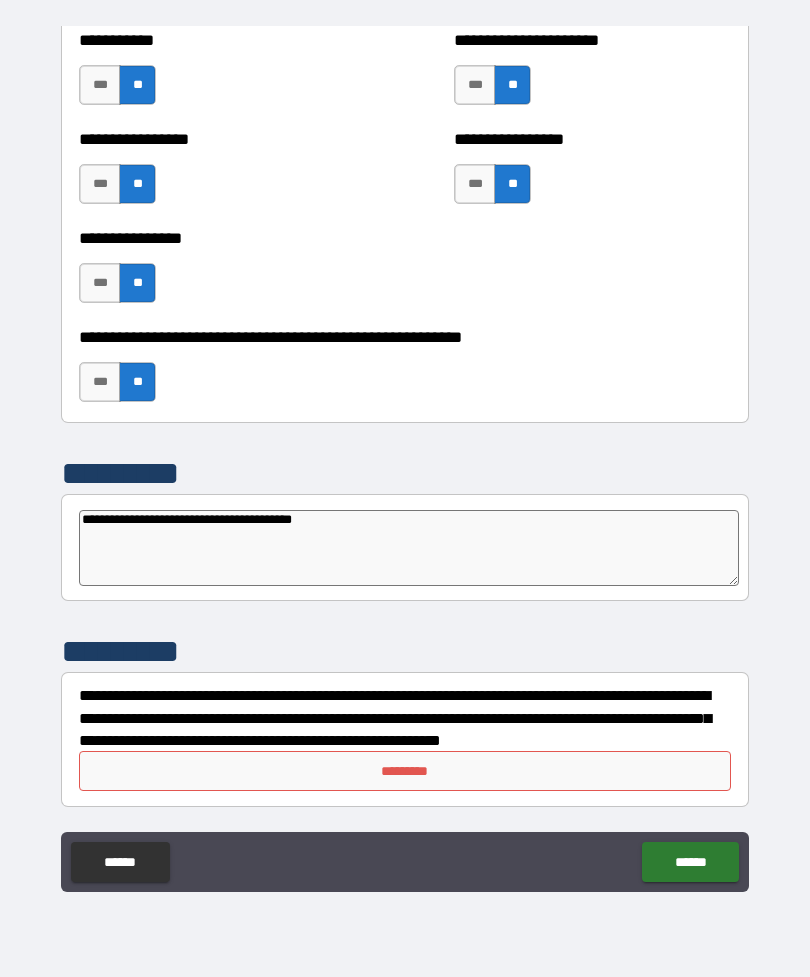 click on "*********" at bounding box center (405, 771) 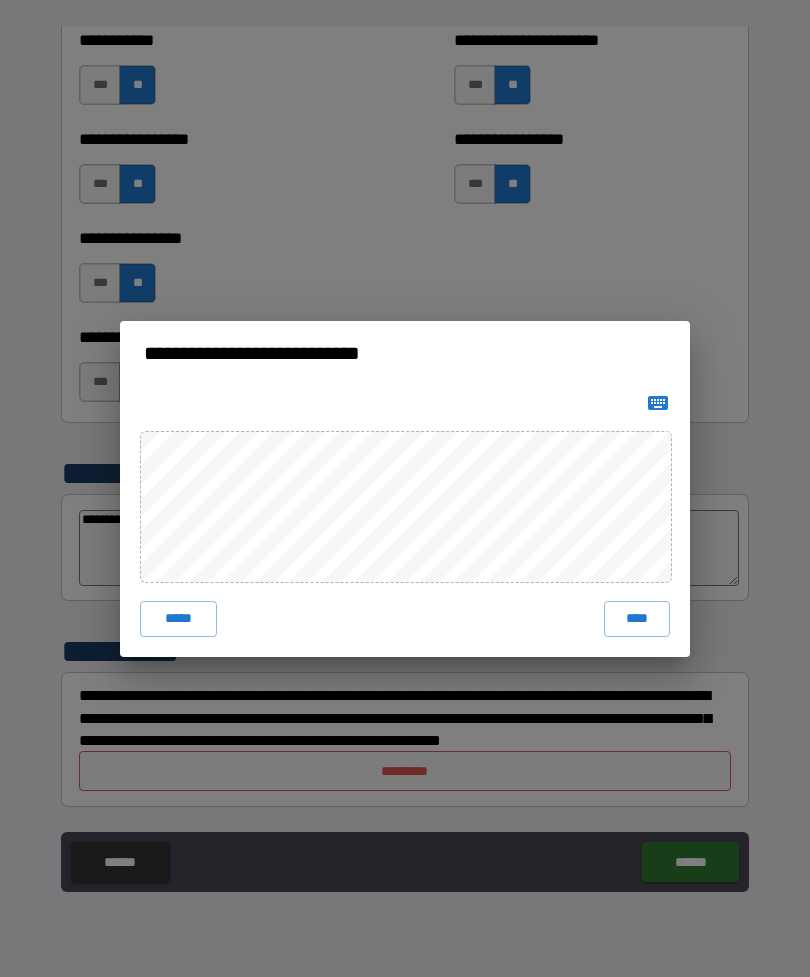click on "****" at bounding box center [637, 619] 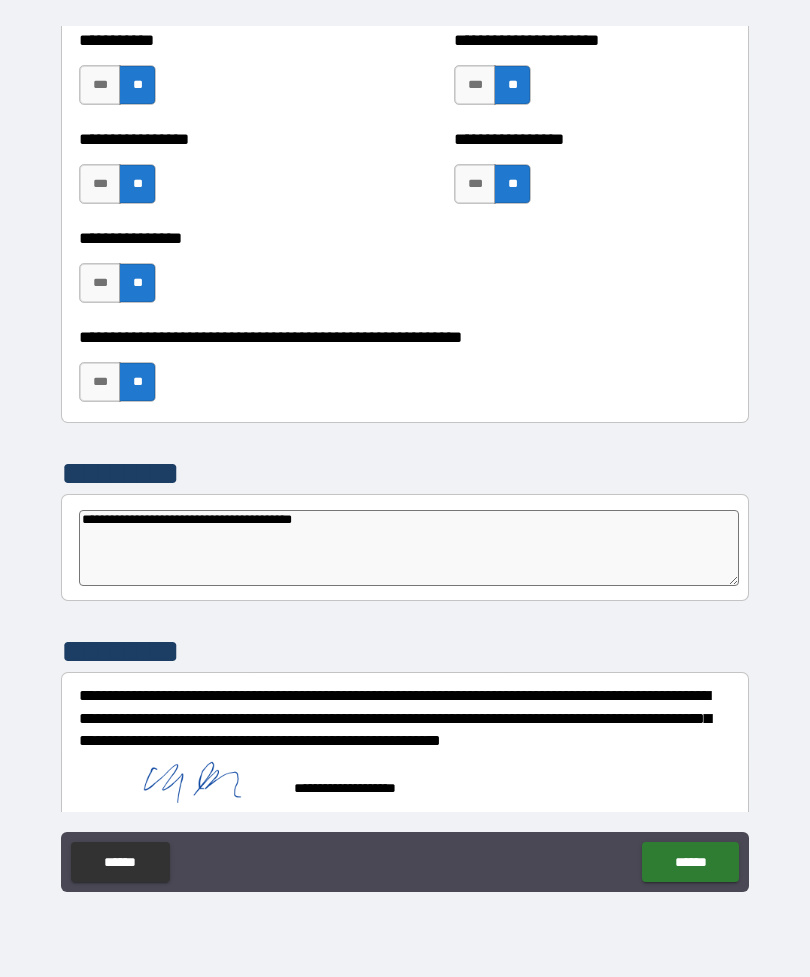 scroll, scrollTop: 6023, scrollLeft: 0, axis: vertical 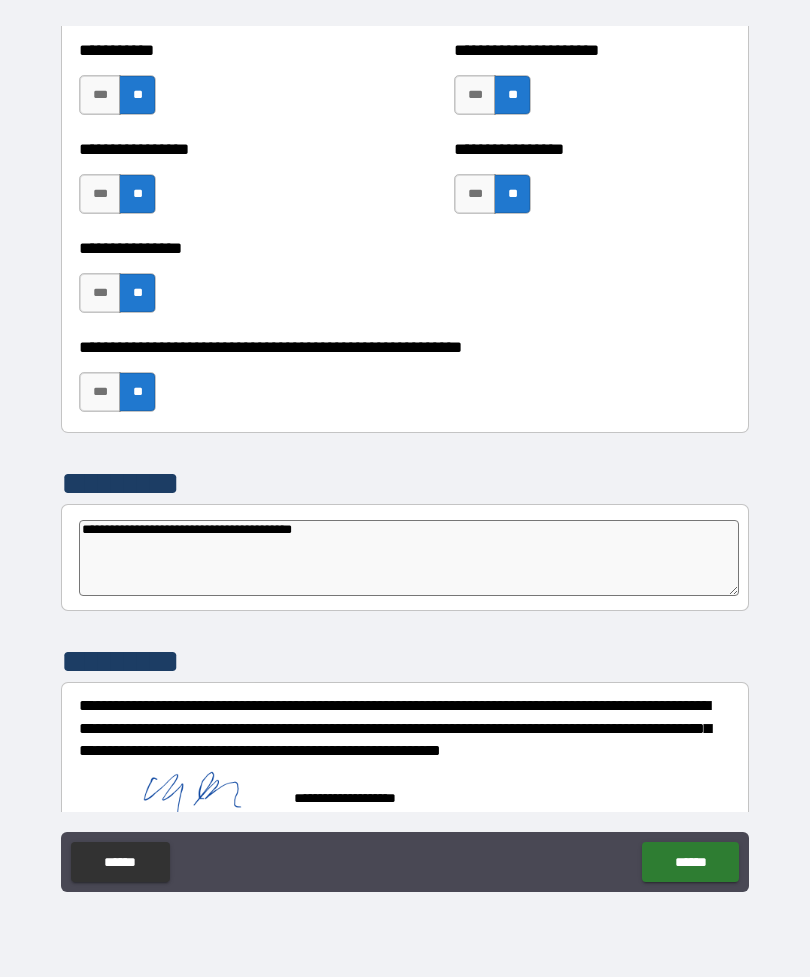 click on "******" at bounding box center (690, 862) 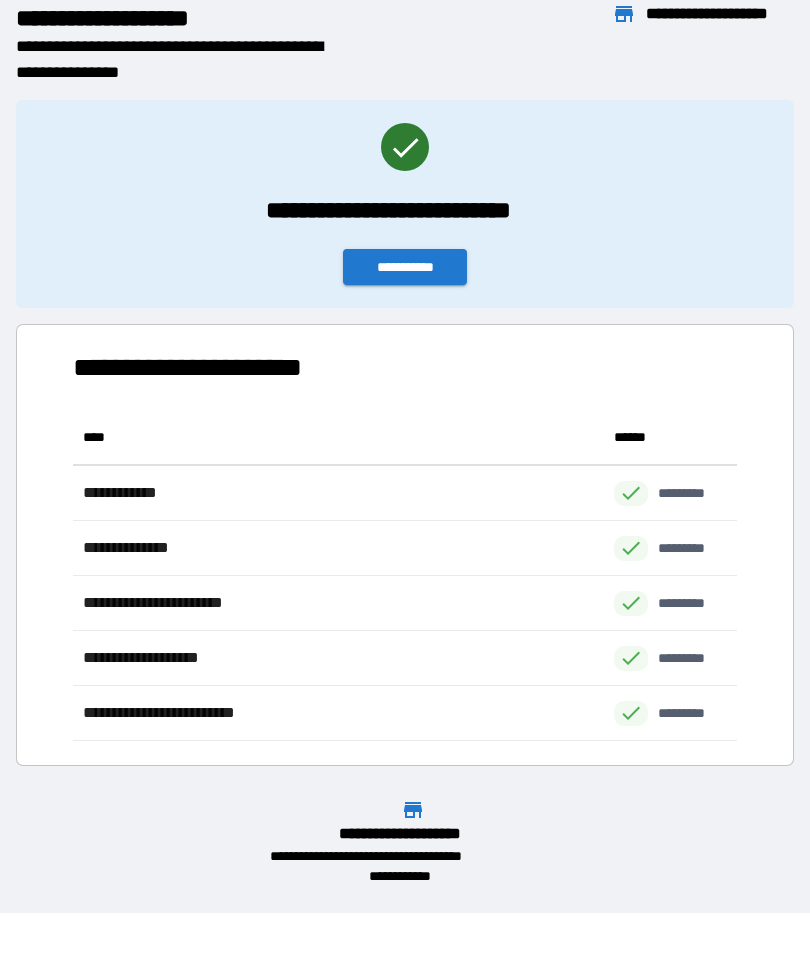 scroll, scrollTop: 1, scrollLeft: 1, axis: both 